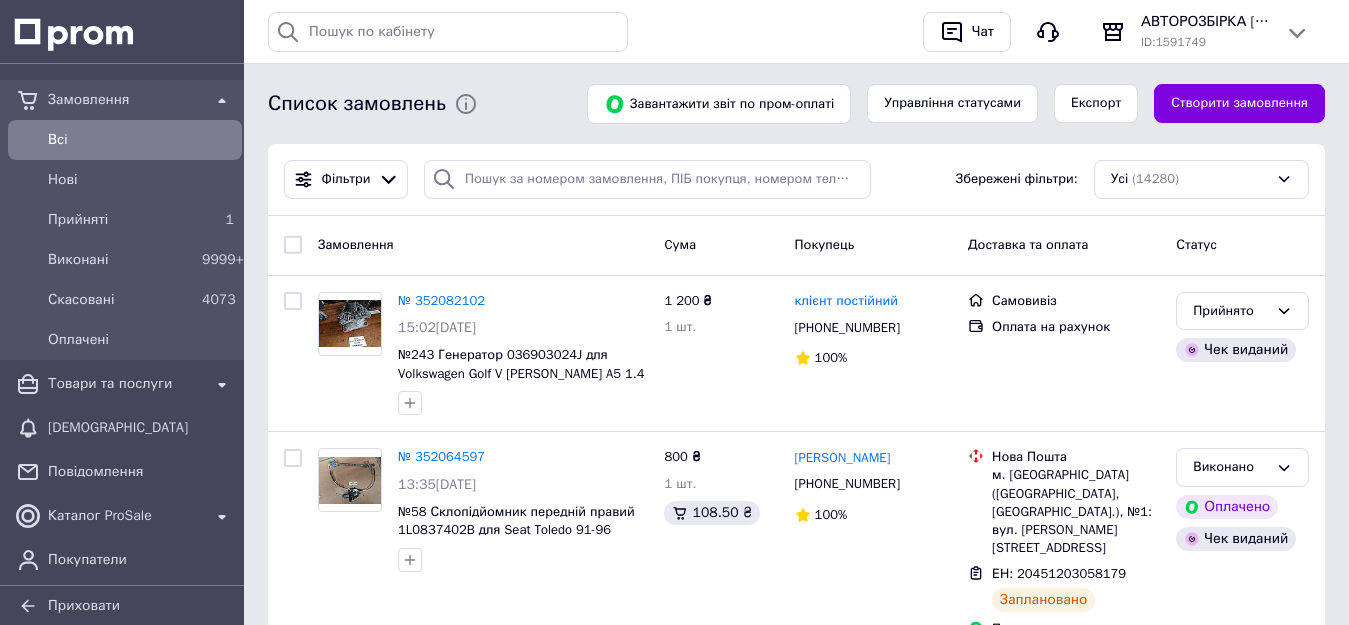scroll, scrollTop: 100, scrollLeft: 0, axis: vertical 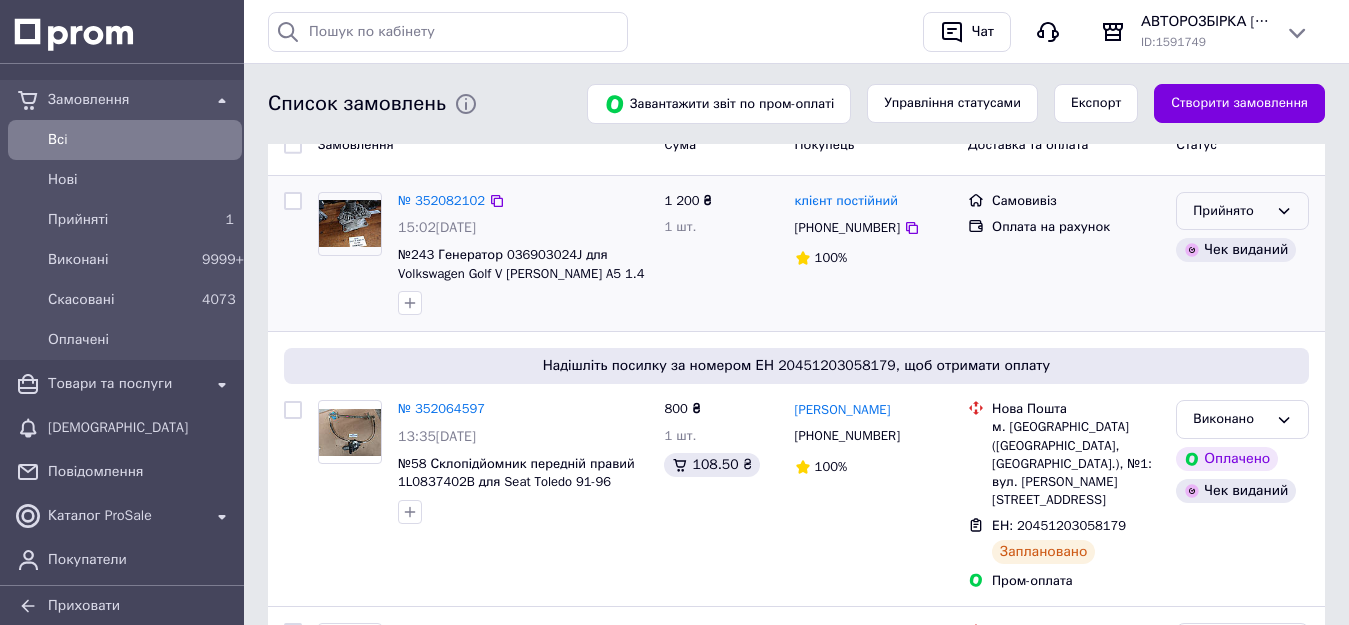 click on "Прийнято" at bounding box center (1230, 211) 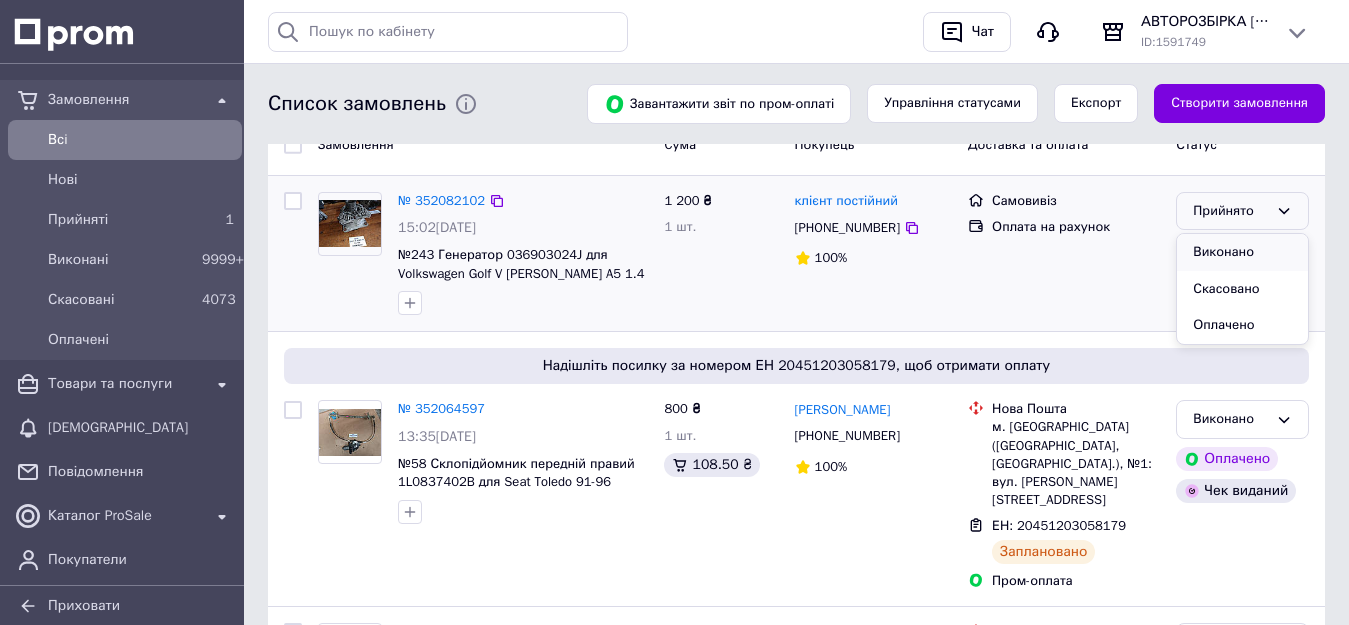 click on "Виконано" at bounding box center (1242, 252) 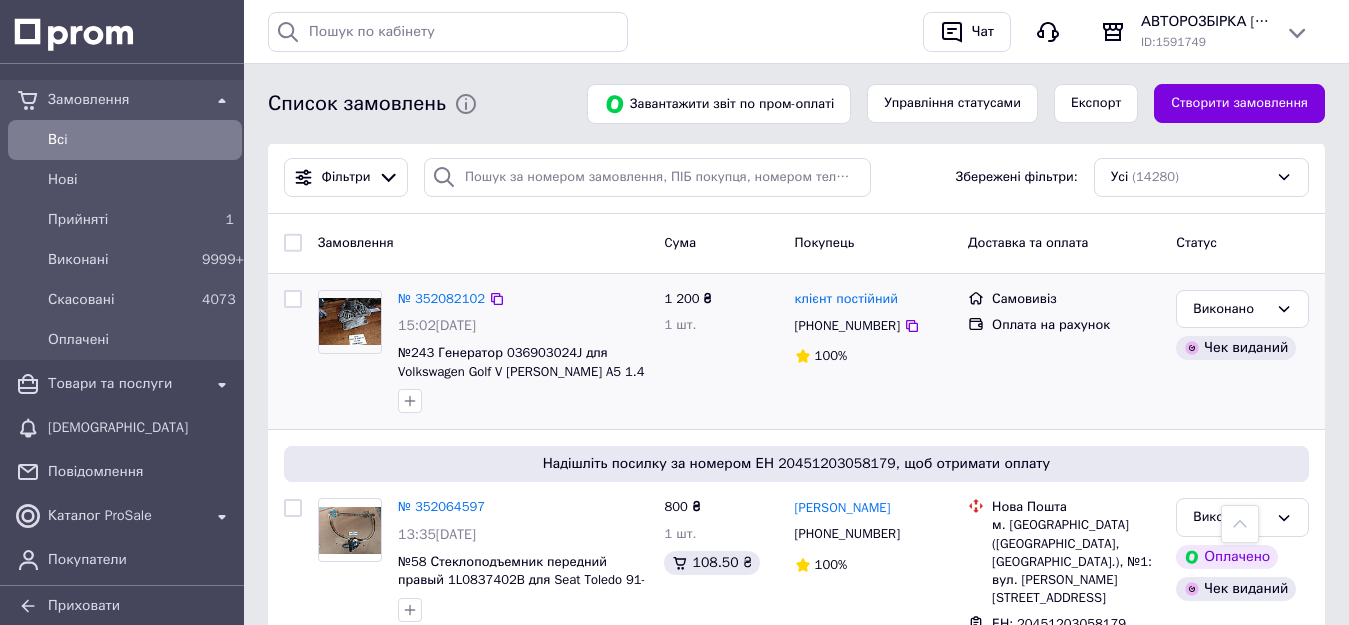 scroll, scrollTop: 0, scrollLeft: 0, axis: both 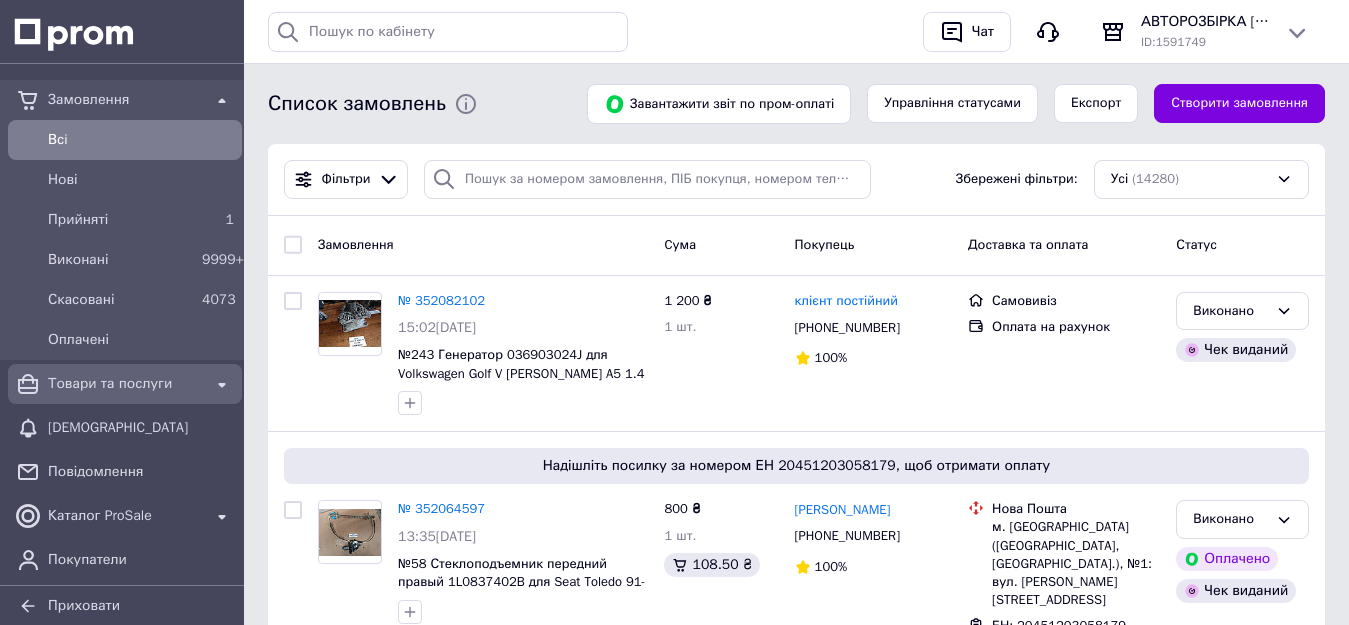 click on "Товари та послуги" at bounding box center (125, 384) 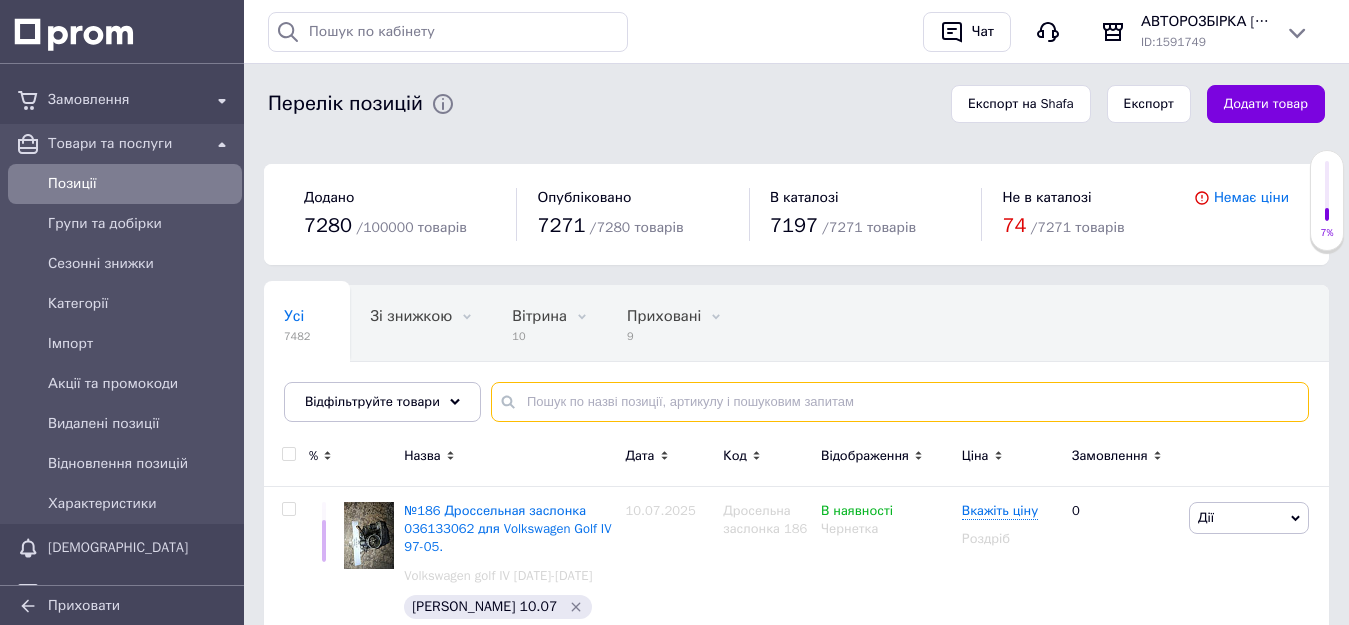 paste on "1K0959793C" 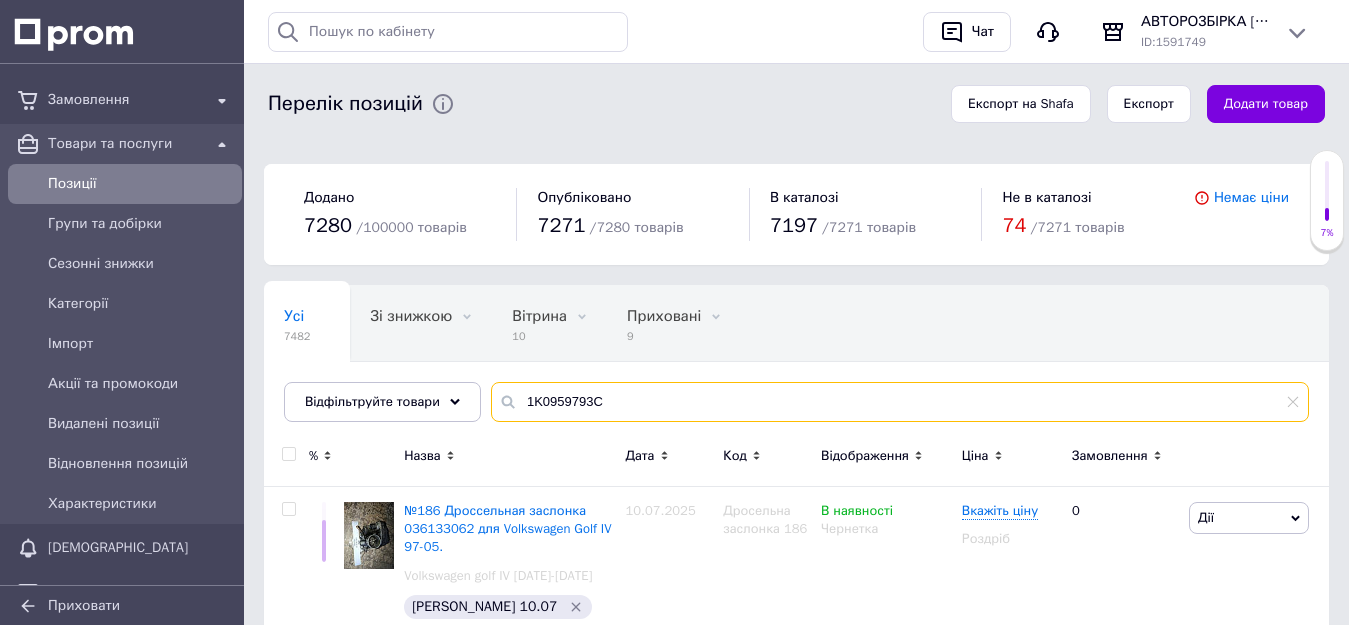 type on "1K0959793C" 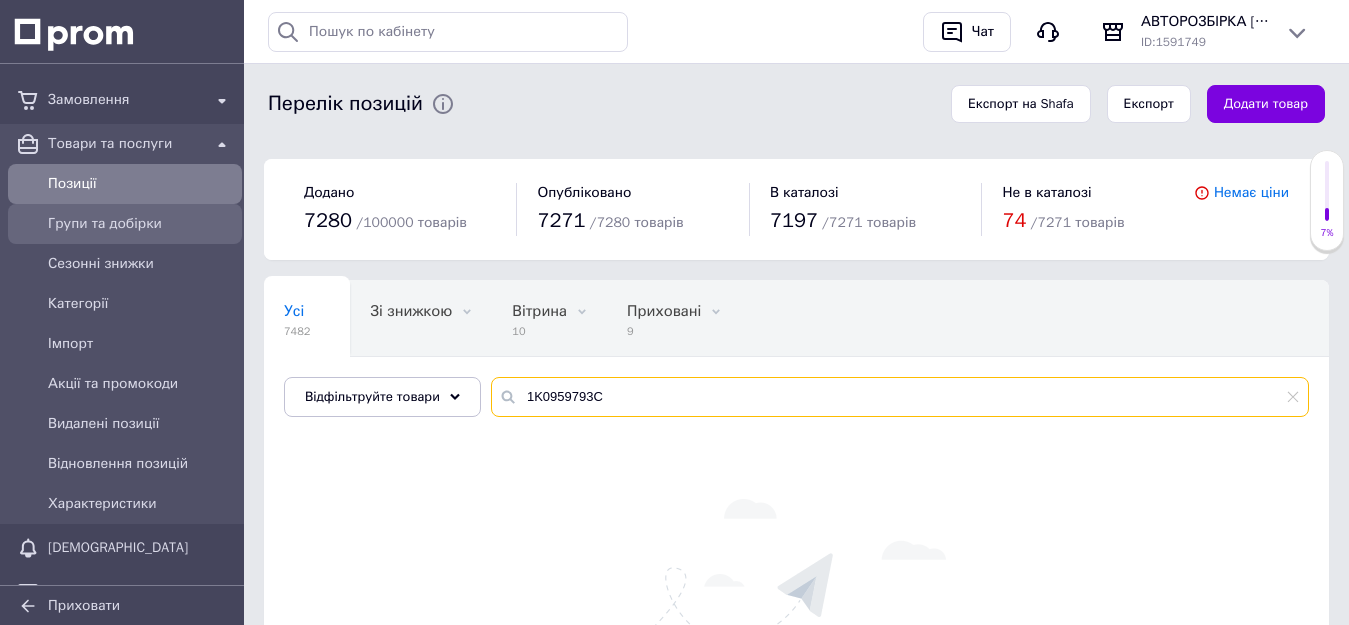 scroll, scrollTop: 0, scrollLeft: 0, axis: both 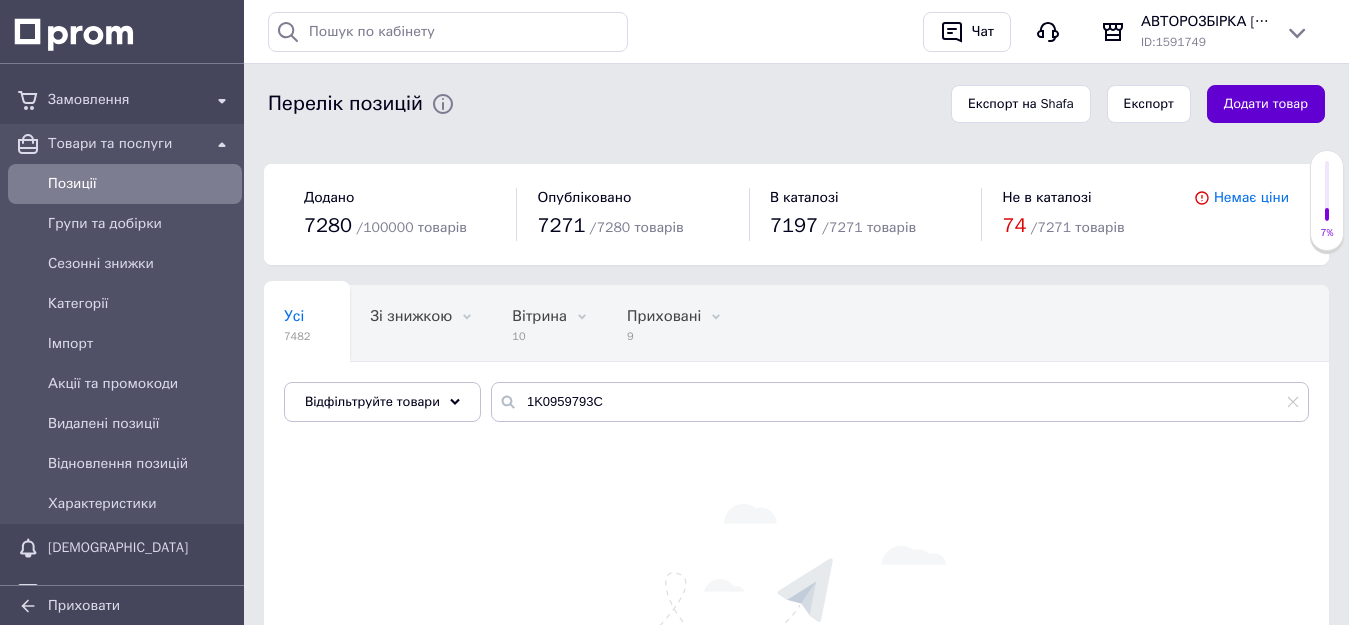 click on "Додати товар" at bounding box center [1266, 104] 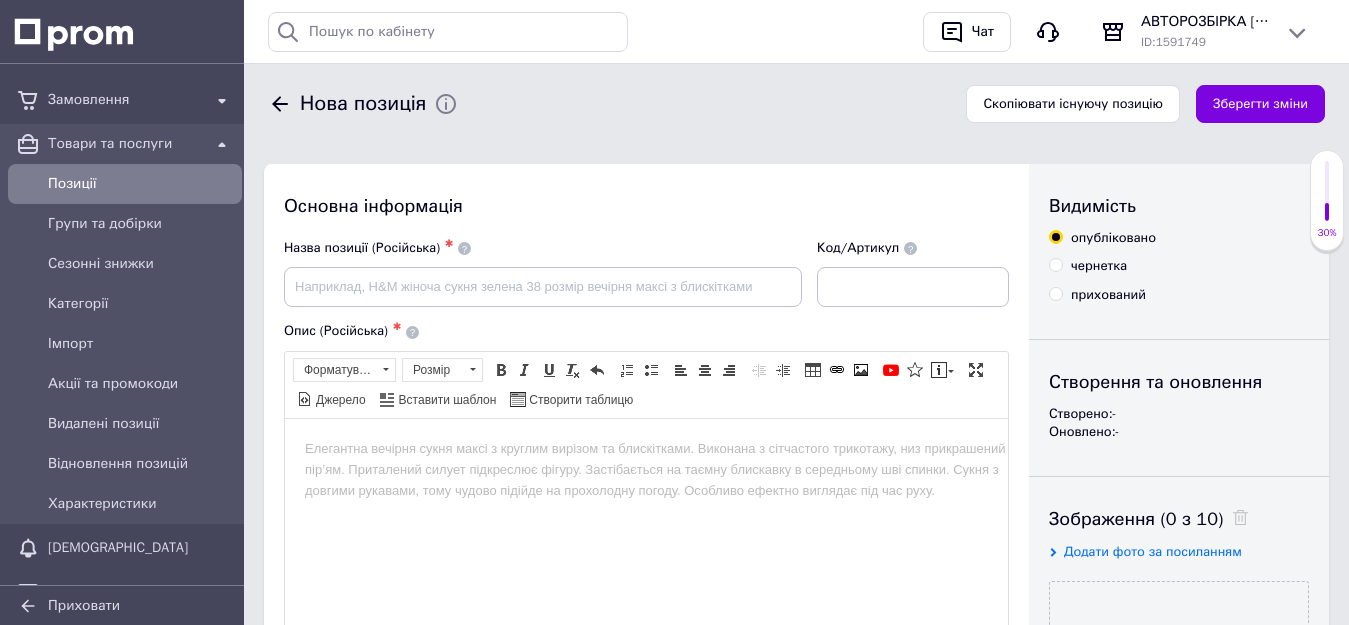 scroll, scrollTop: 0, scrollLeft: 0, axis: both 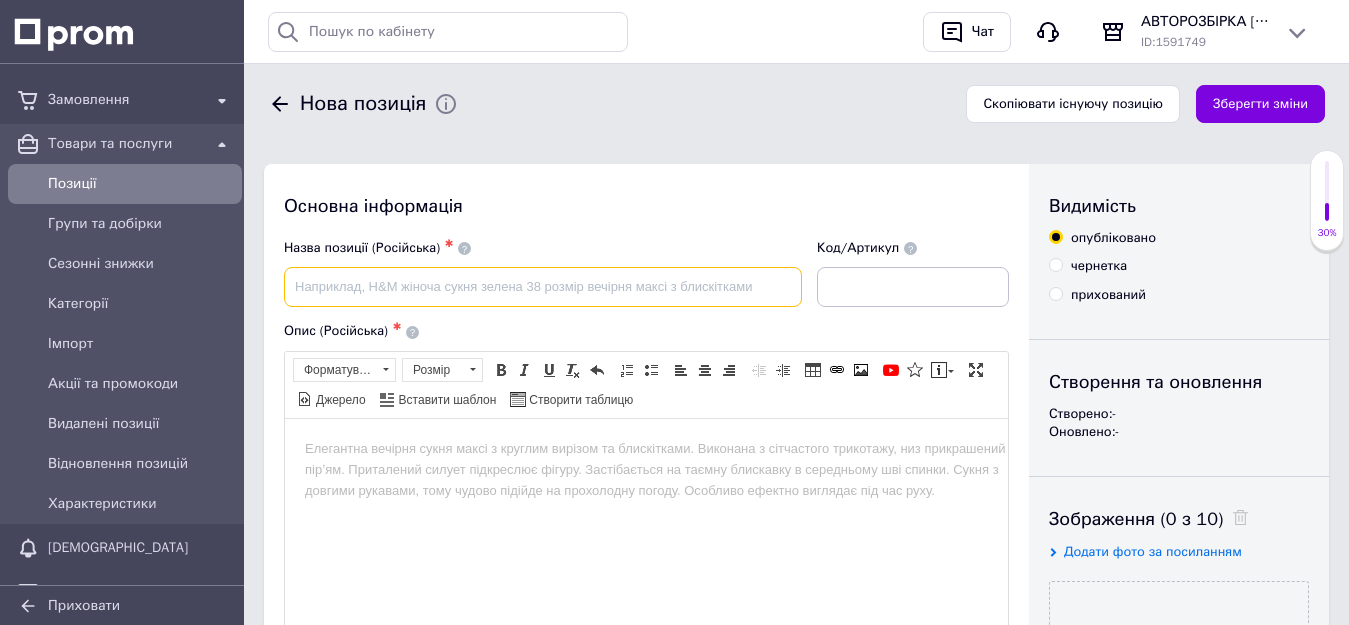 paste on "90560861 General Motors заглушка порога" 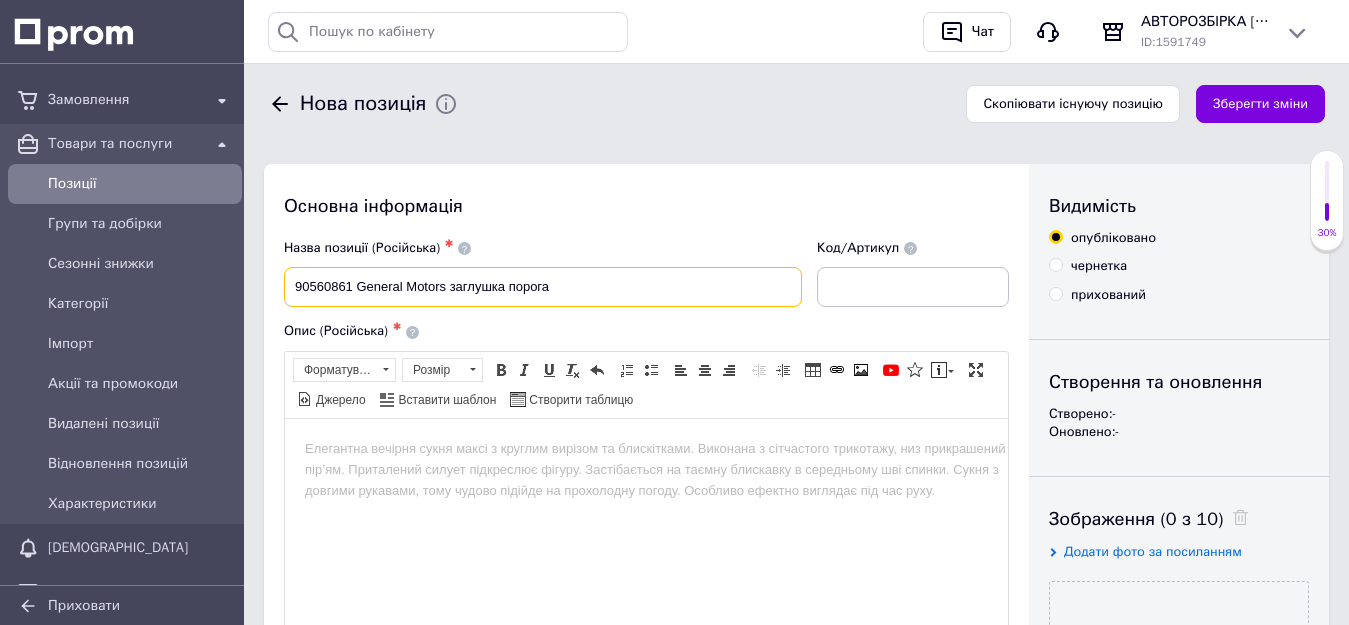 type on "90560861 General Motors заглушка порога" 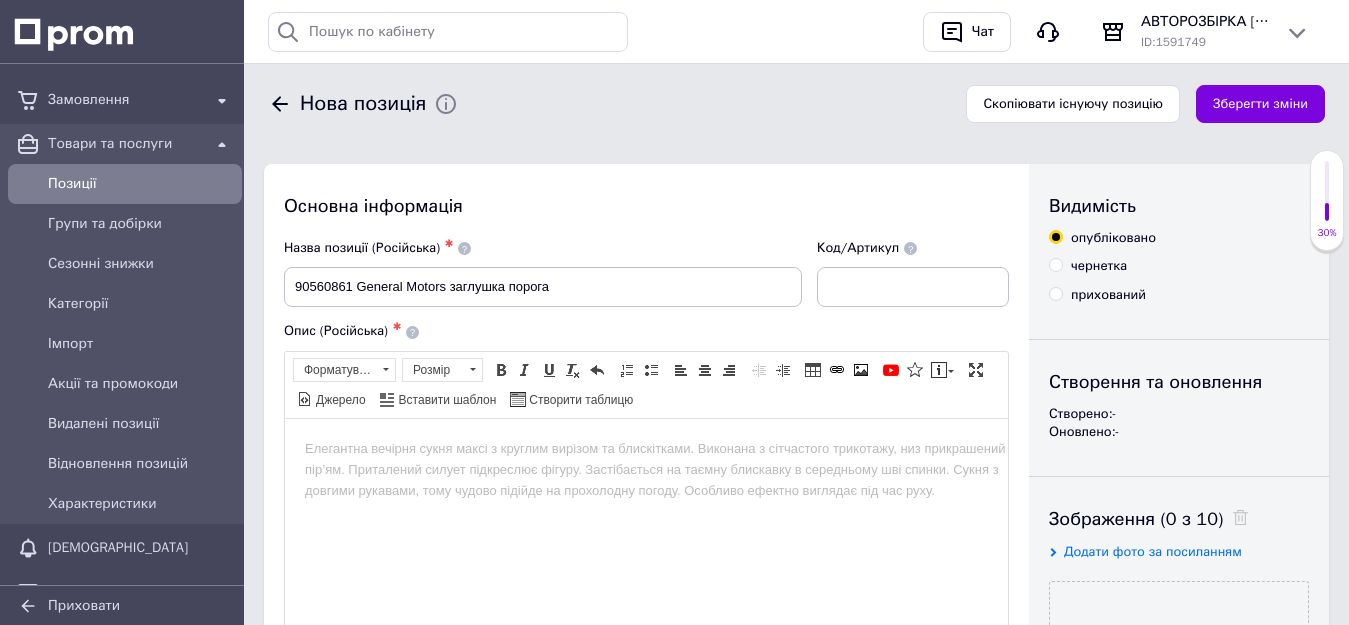 click at bounding box center [646, 448] 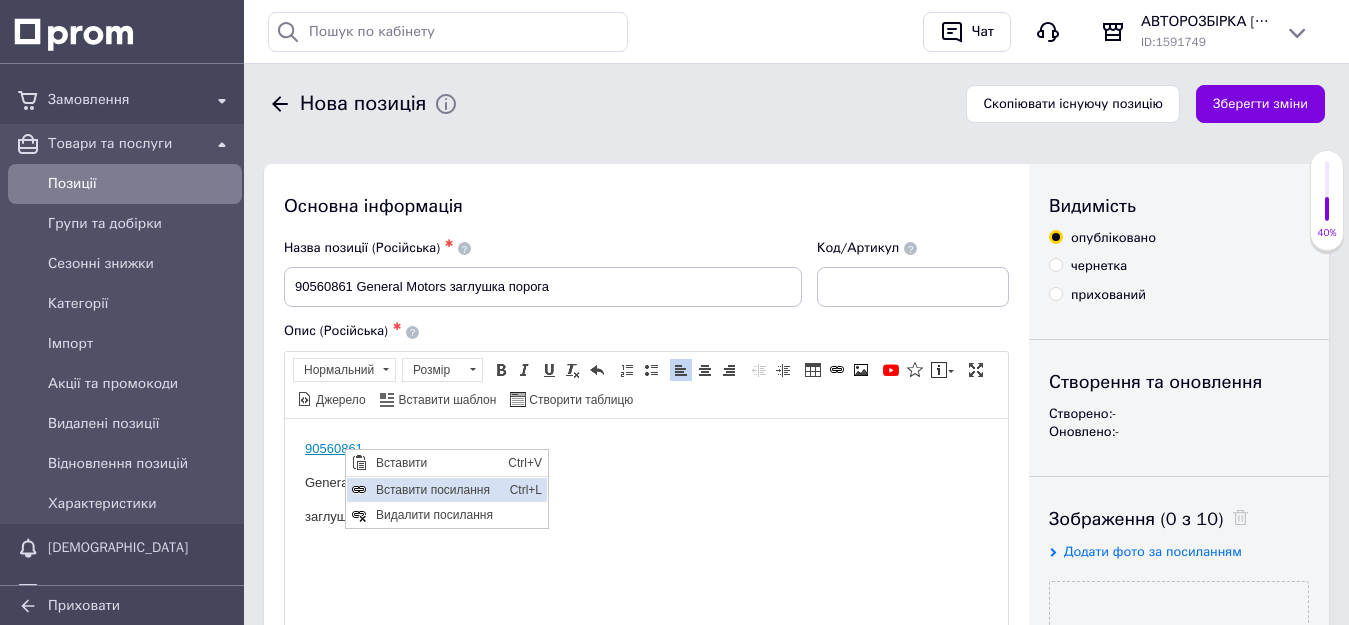 scroll, scrollTop: 0, scrollLeft: 0, axis: both 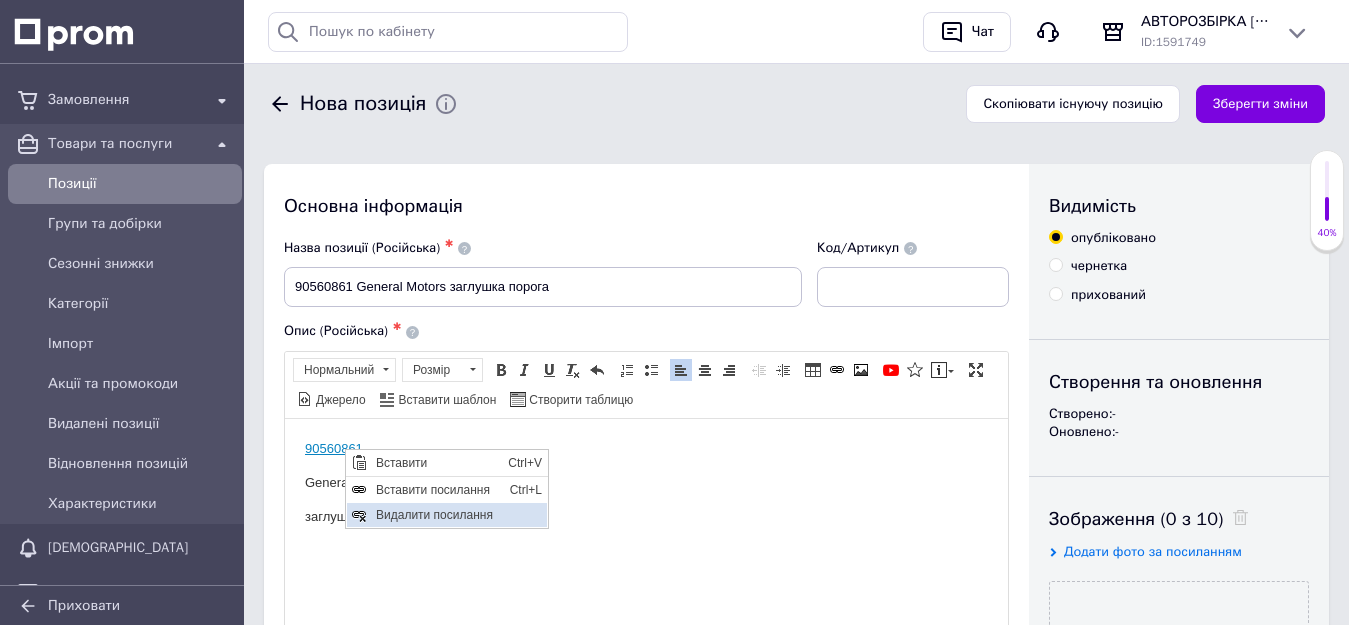 drag, startPoint x: 417, startPoint y: 506, endPoint x: 479, endPoint y: 537, distance: 69.31811 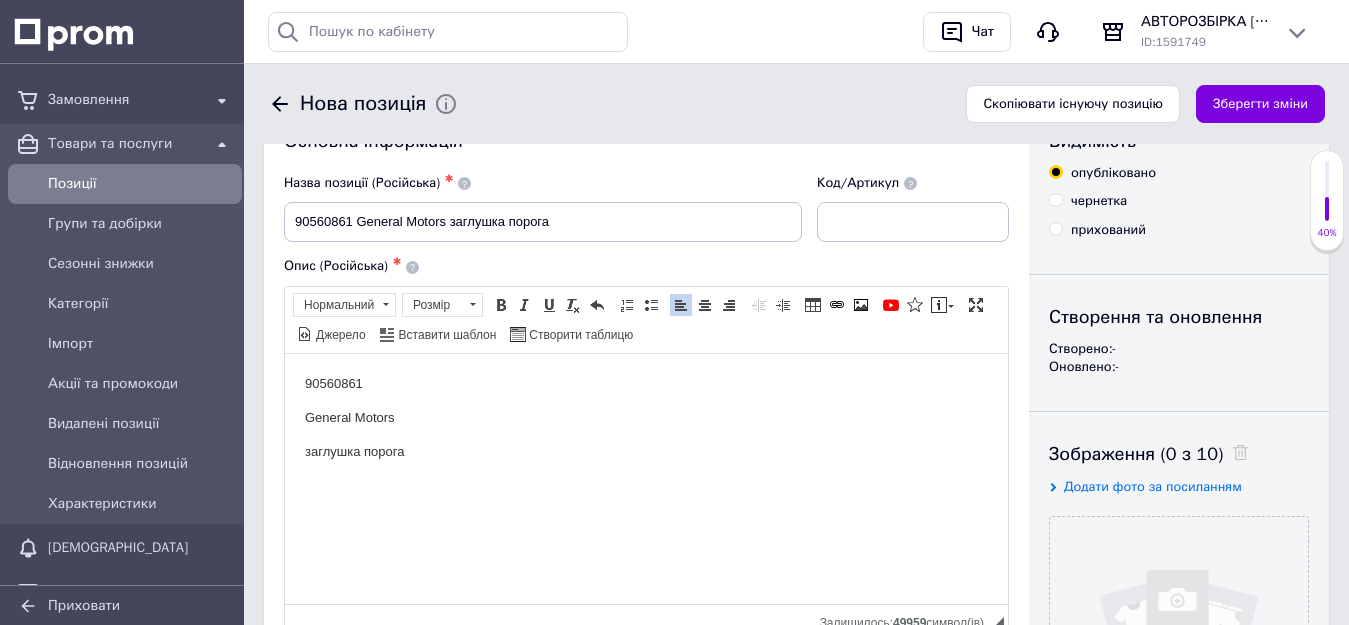 scroll, scrollTop: 100, scrollLeft: 0, axis: vertical 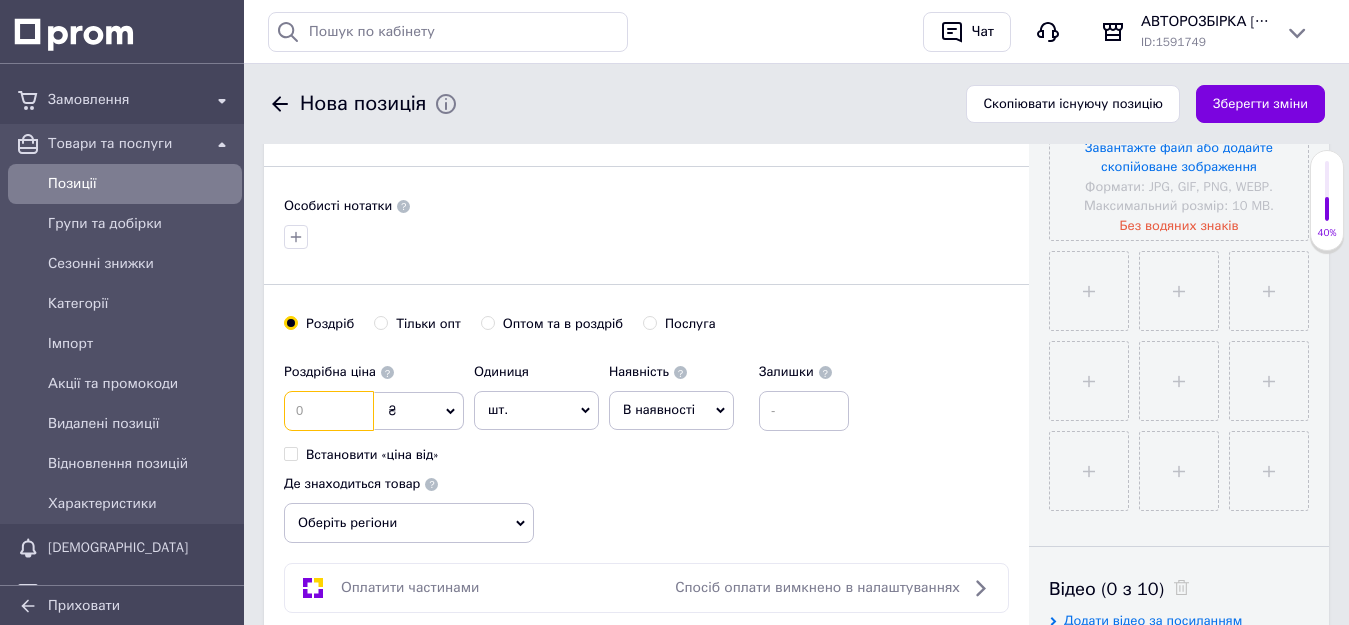 click at bounding box center [329, 411] 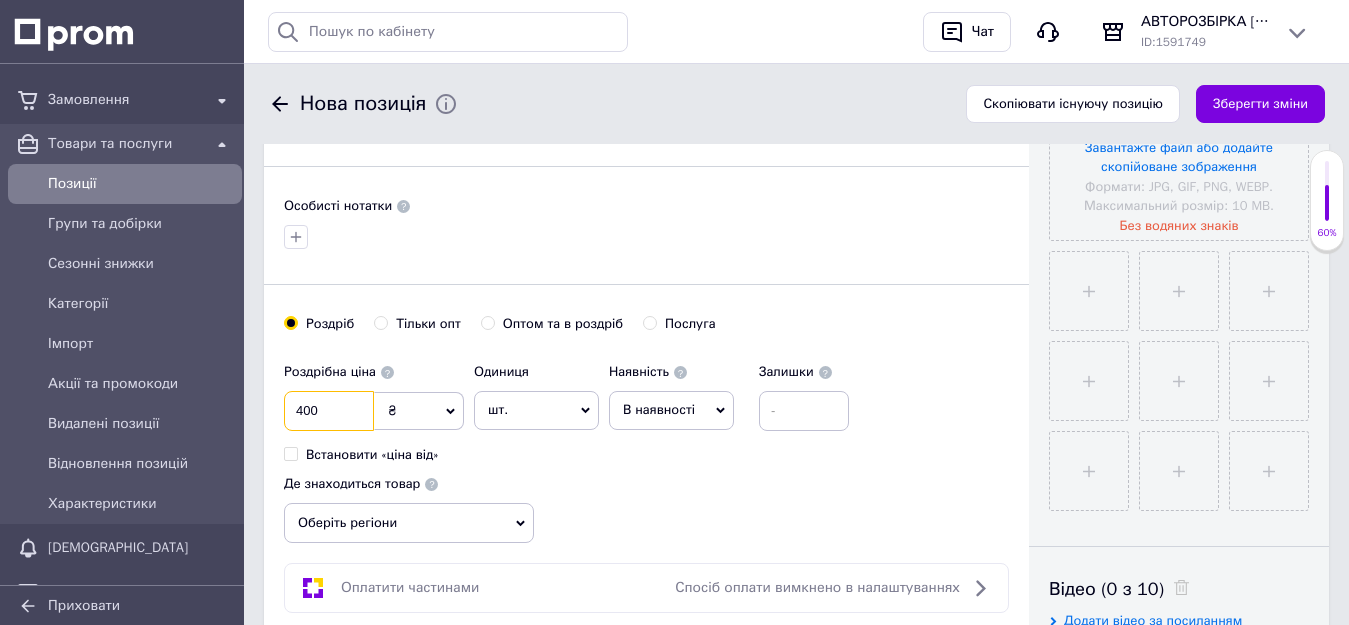 type on "400" 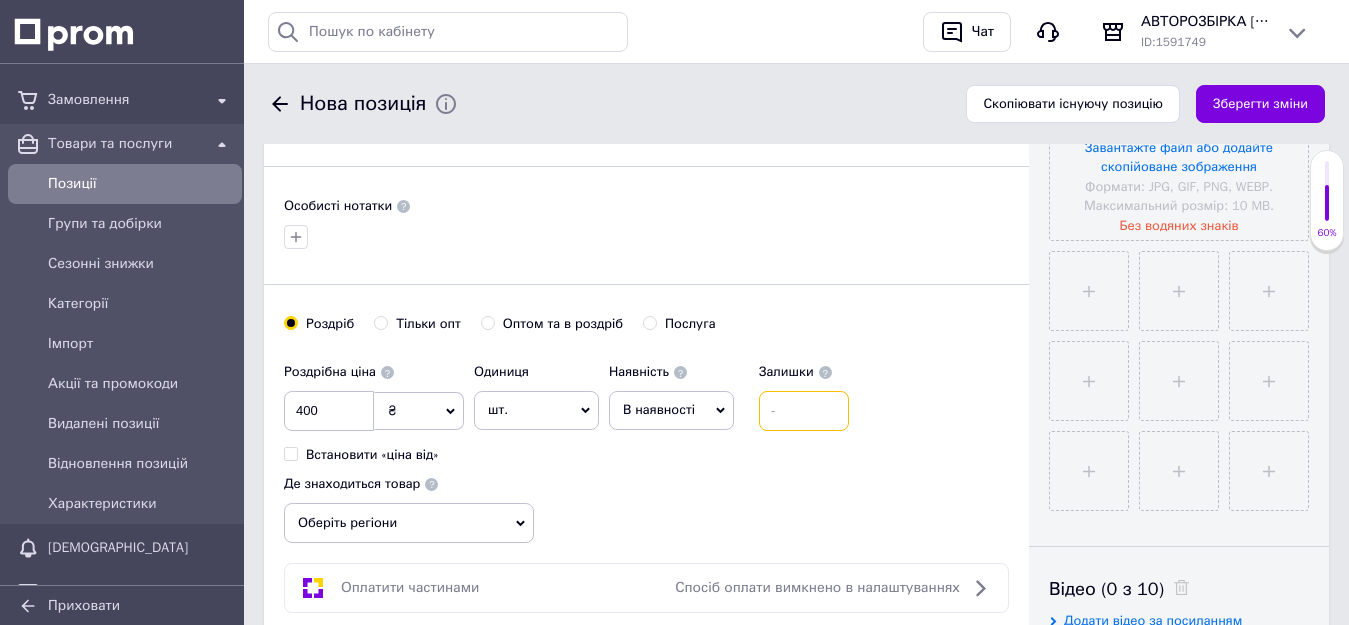 click at bounding box center (804, 411) 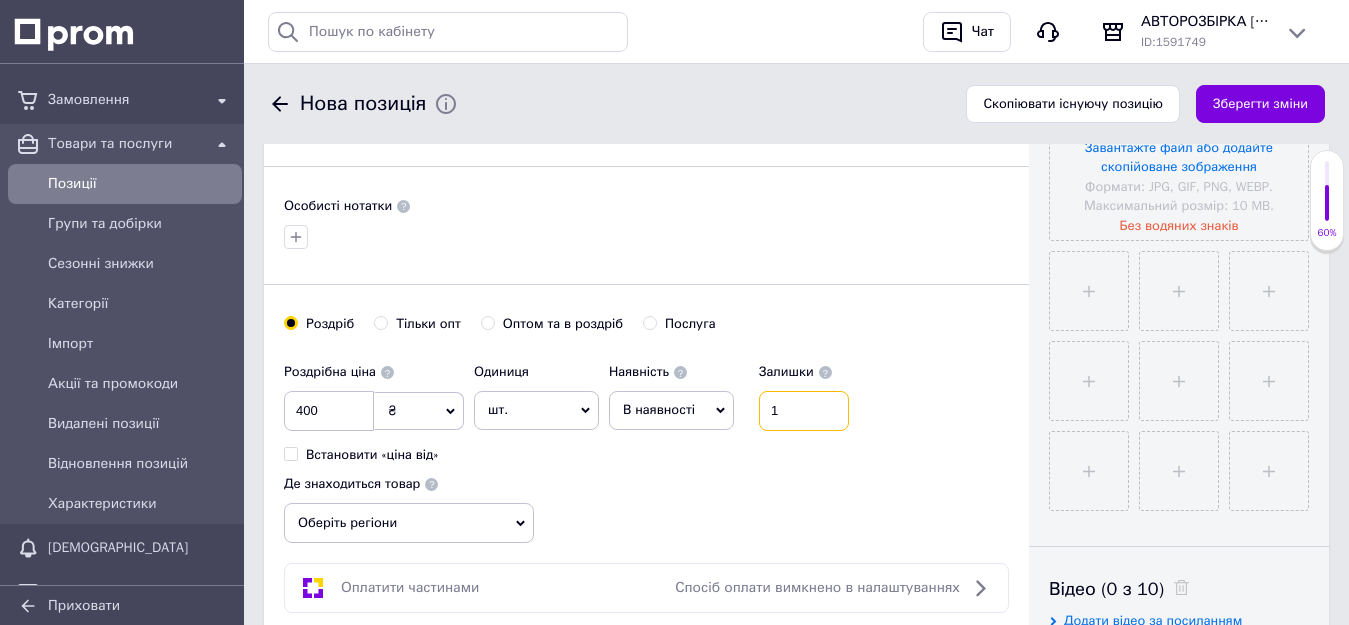 type on "1" 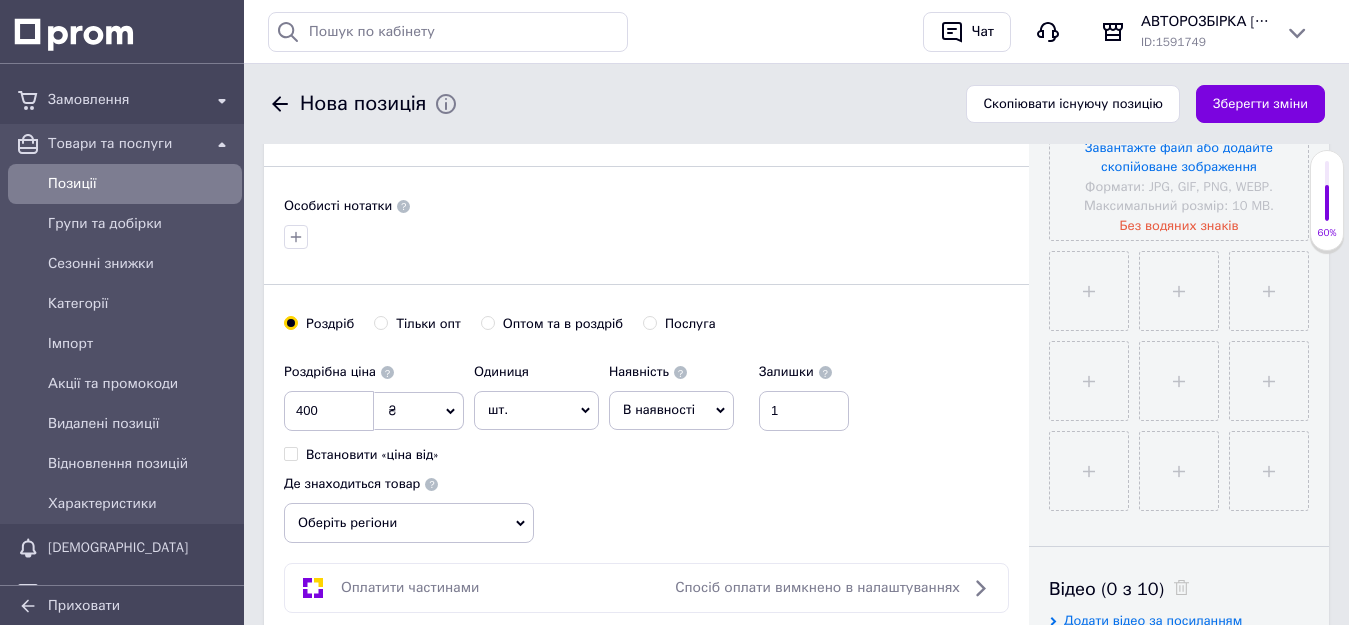 click on "Основна інформація Назва позиції (Російська) ✱ 90560861 General Motors заглушка порога Код/Артикул Опис (Російська) ✱ 90560861
General Motors
заглушка порога
Розширений текстовий редактор, 457BCA43-E89F-4593-8EFB-4049DAB272F3 Панель інструментів редактора Форматування Нормальний Розмір Розмір   Жирний  Сполучення клавіш Ctrl+B   Курсив  Сполучення клавіш Ctrl+I   Підкреслений  Сполучення клавіш Ctrl+U   Видалити форматування   Повернути  Сполучення клавіш Ctrl+Z   Вставити/видалити нумерований список   Вставити/видалити маркований список   По лівому краю   По центру   По правому краю" at bounding box center [646, 122] 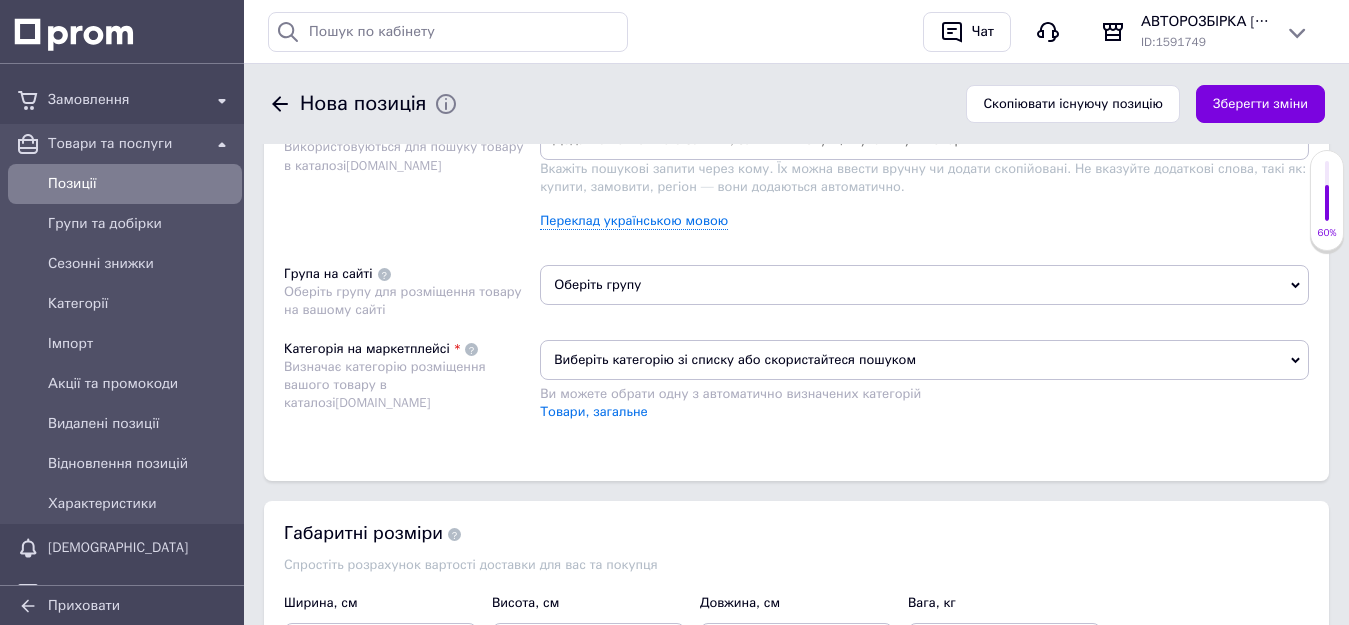 scroll, scrollTop: 1400, scrollLeft: 0, axis: vertical 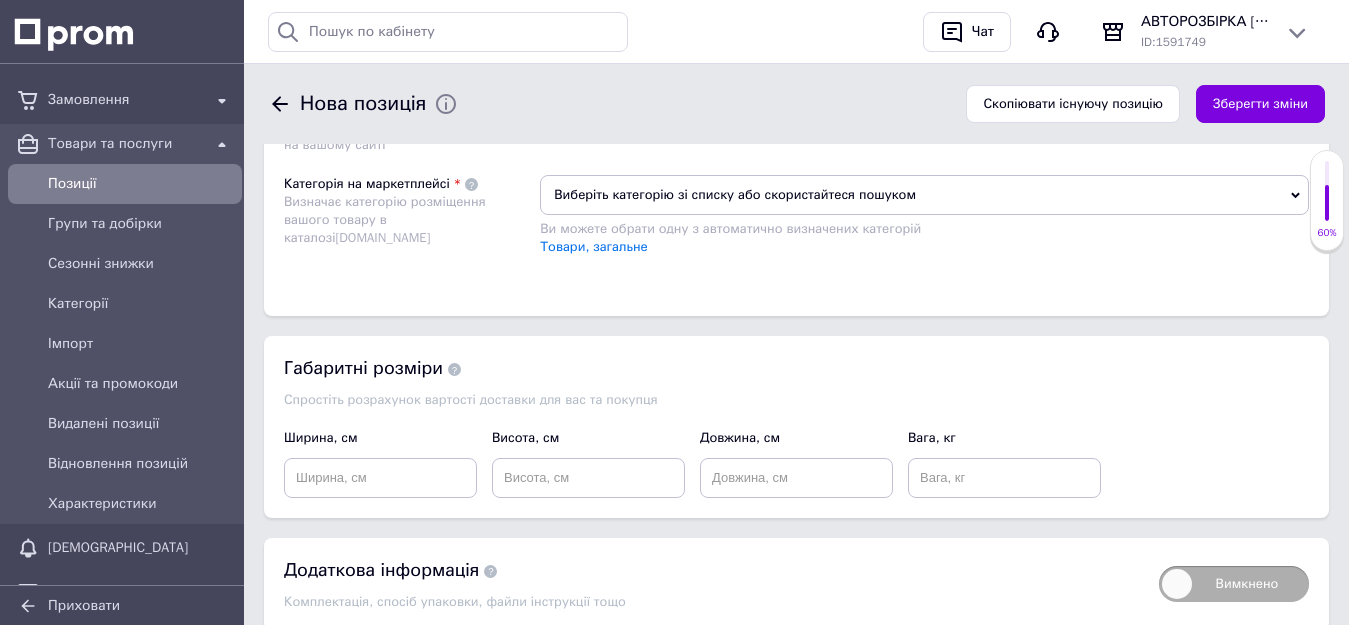 click on "Виберіть категорію зі списку або скористайтеся пошуком" at bounding box center [924, 195] 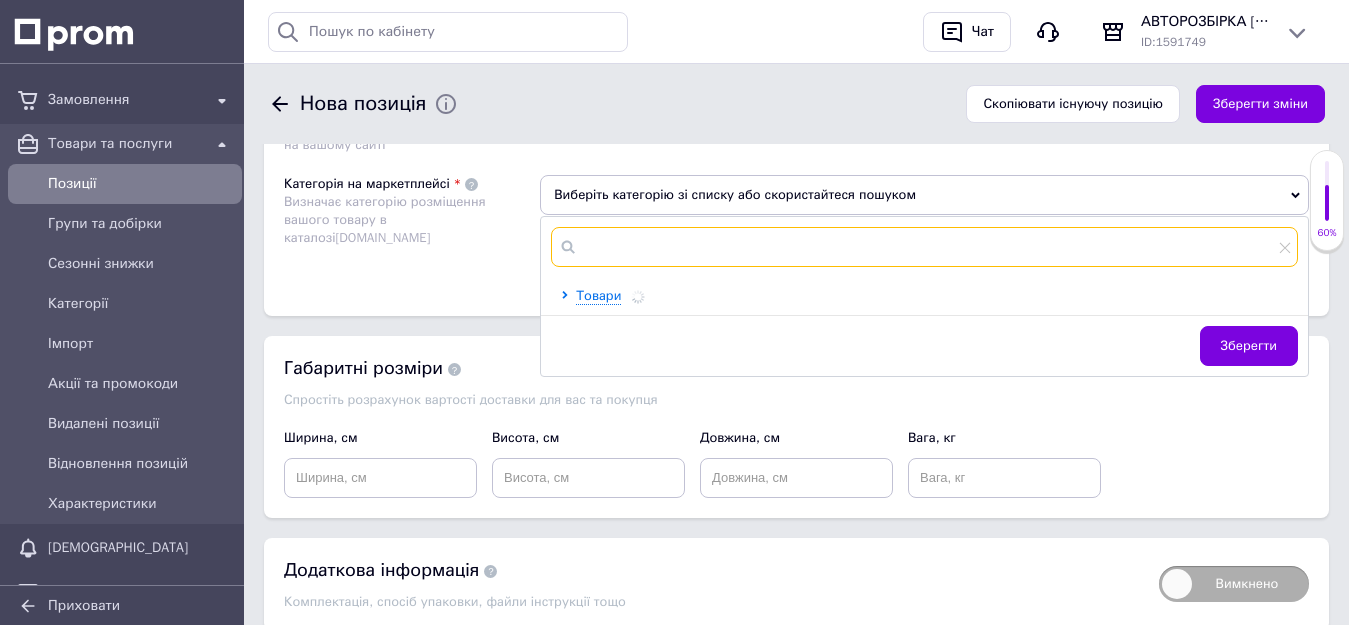 click at bounding box center [924, 247] 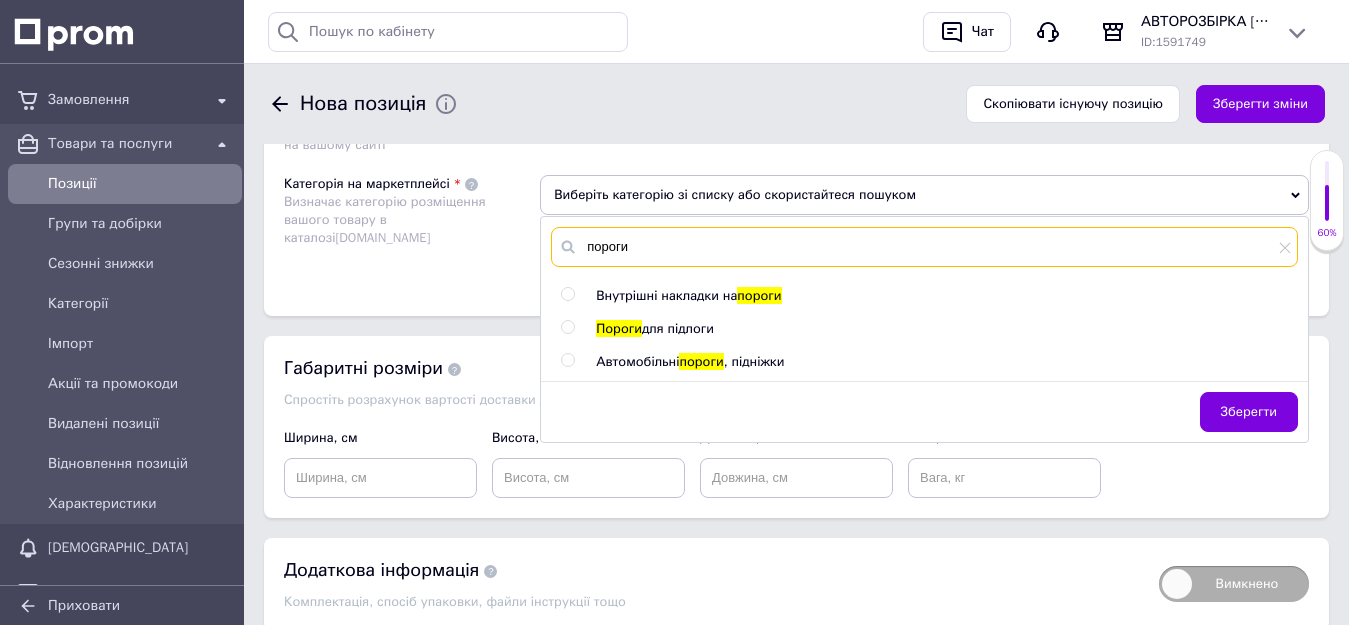 type on "пороги" 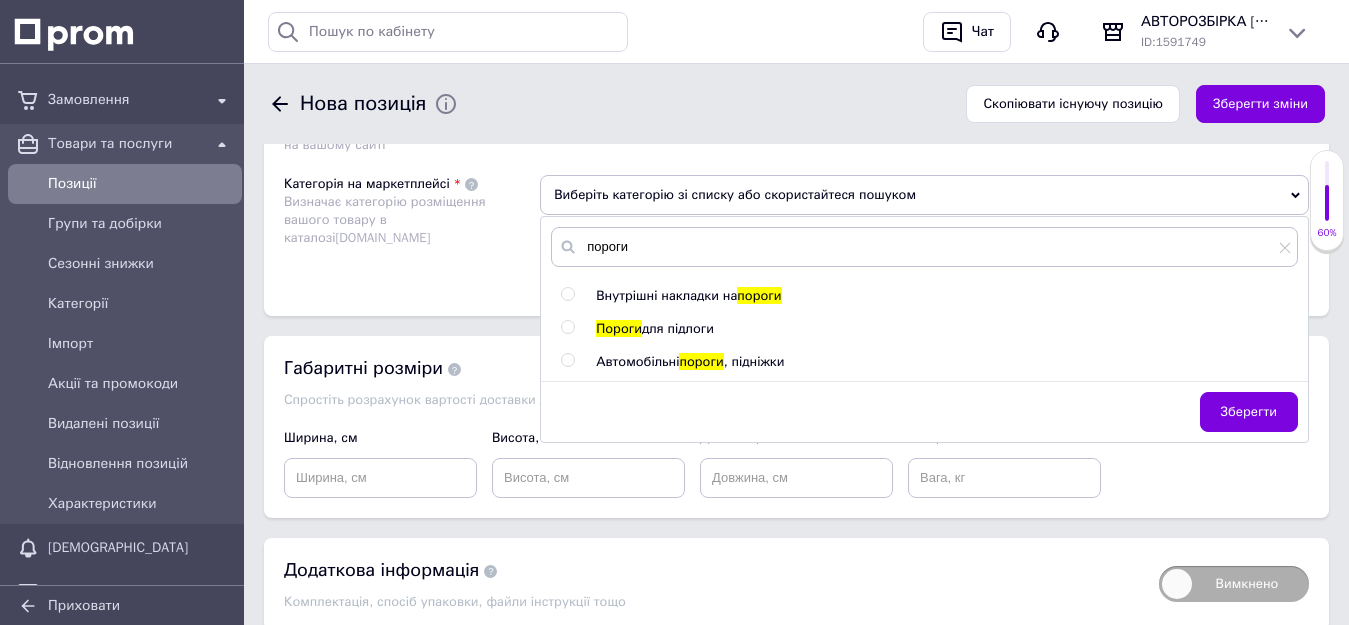 click at bounding box center (567, 360) 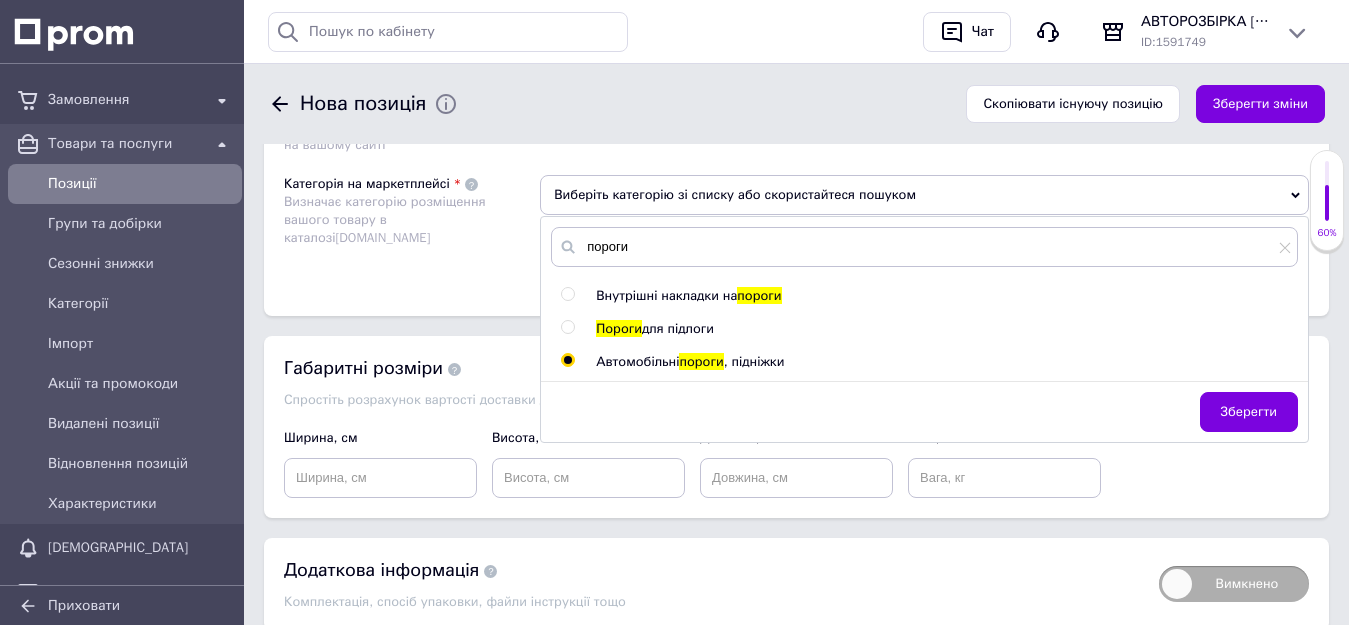 radio on "true" 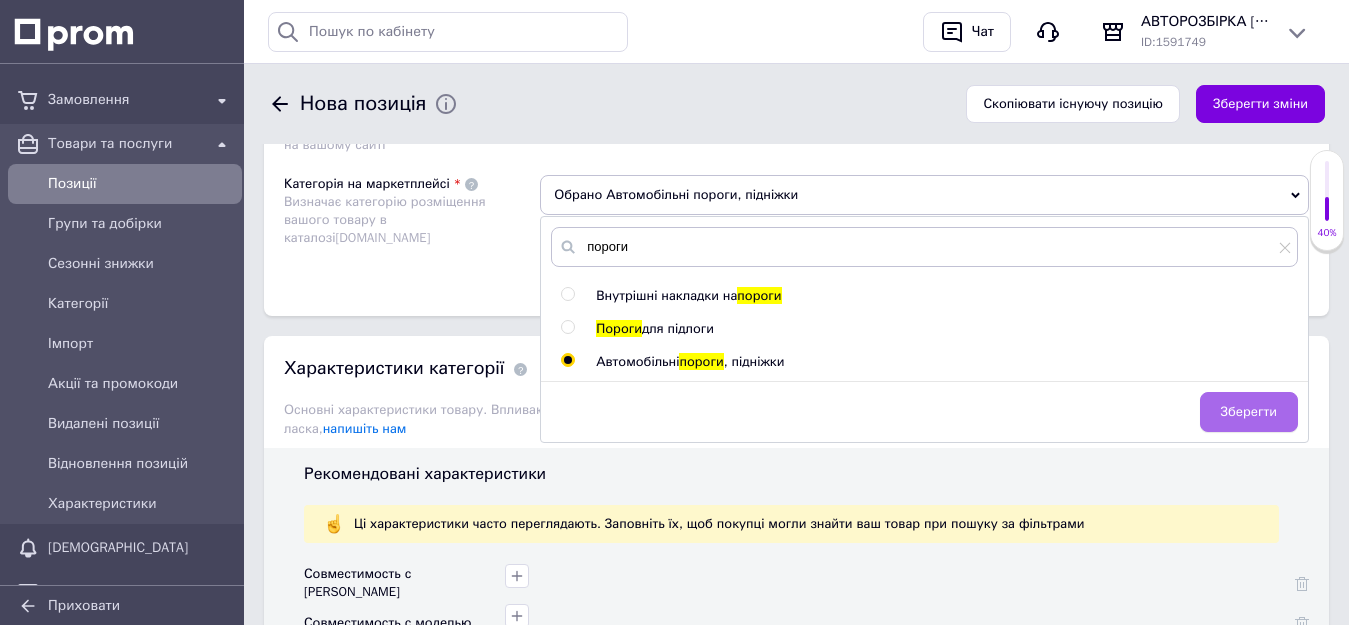click on "Зберегти" at bounding box center [1249, 412] 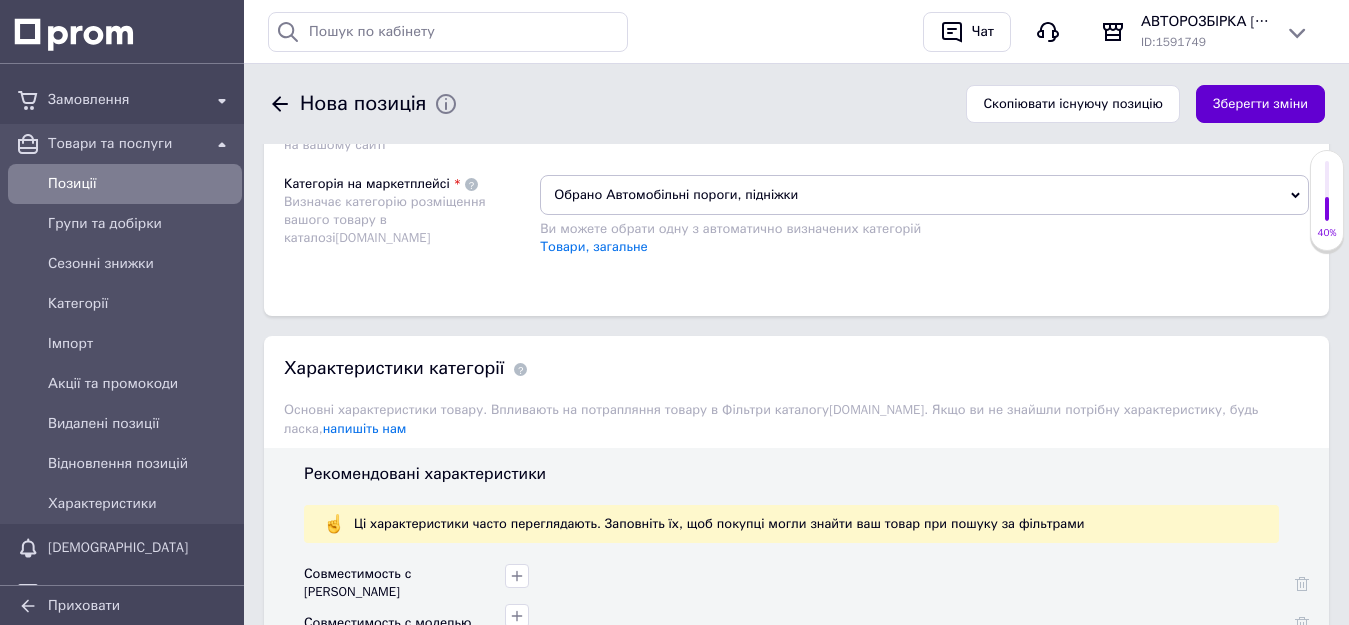 click on "Зберегти зміни" at bounding box center [1260, 104] 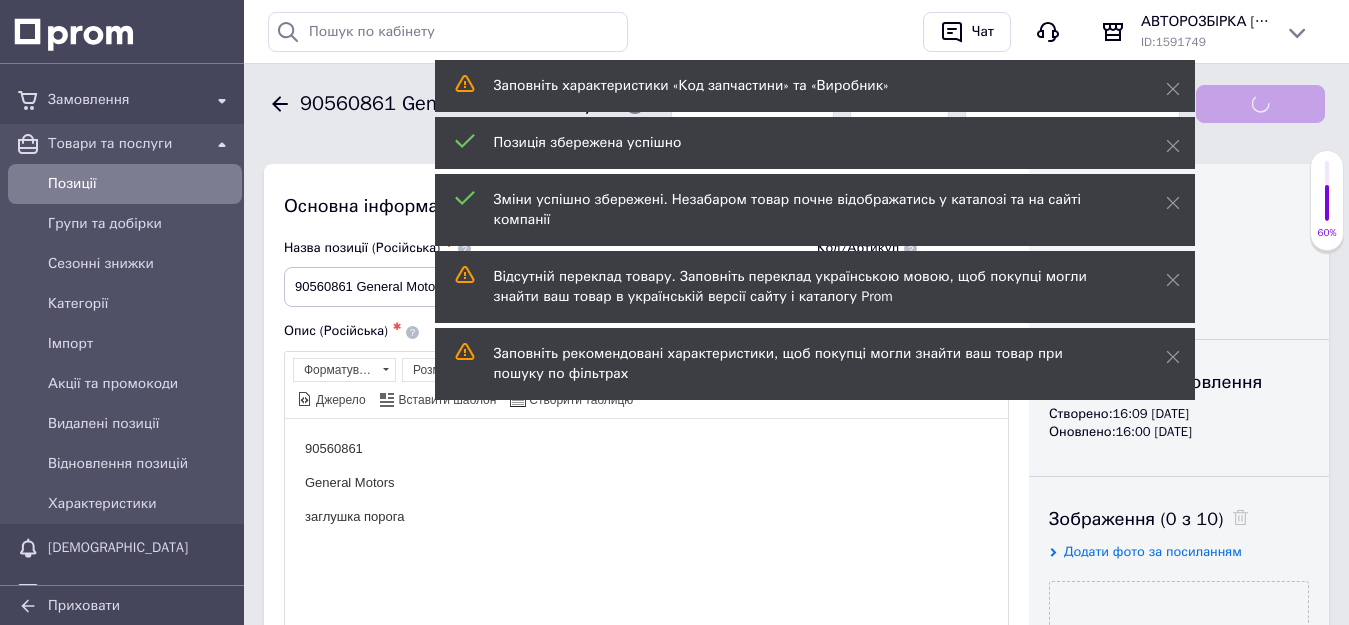 scroll, scrollTop: 0, scrollLeft: 0, axis: both 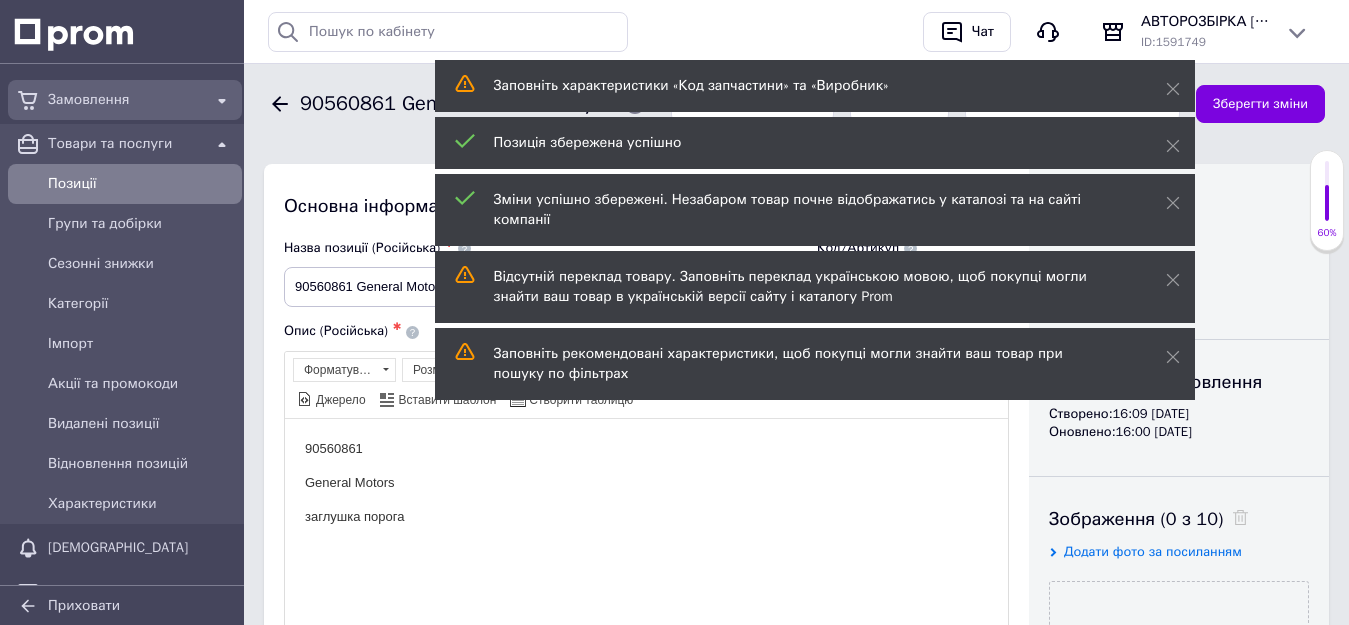 click on "Замовлення" at bounding box center (125, 100) 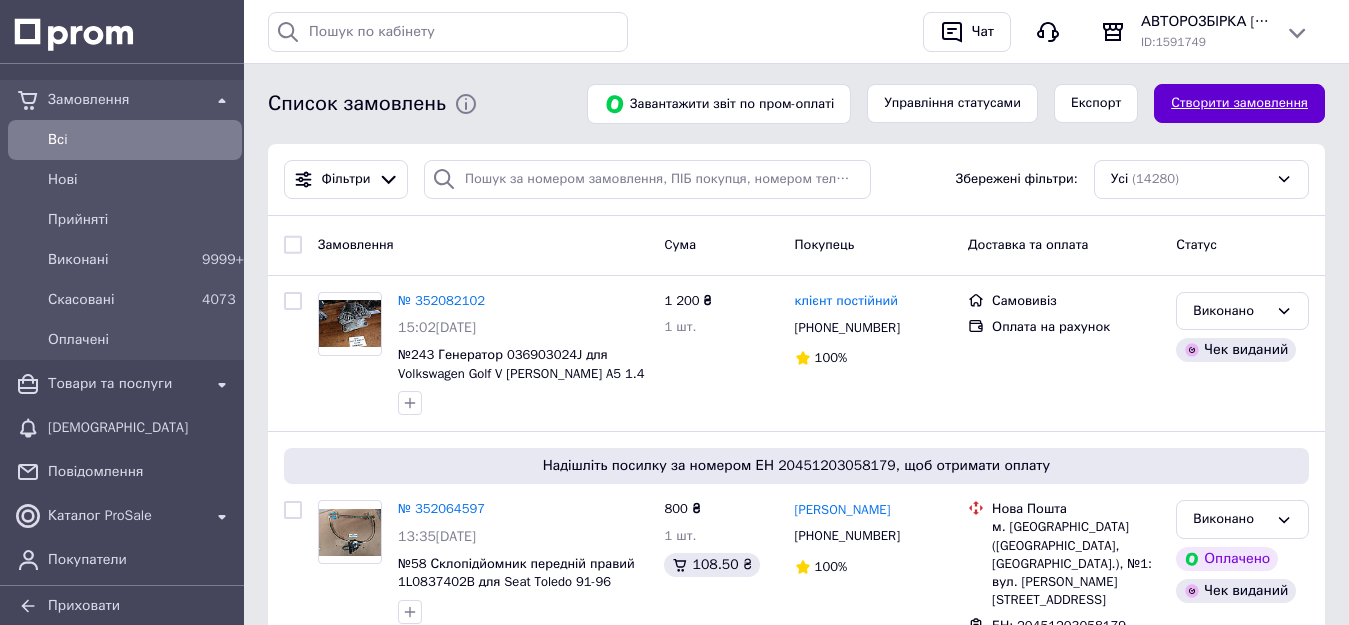 click on "Створити замовлення" at bounding box center [1239, 103] 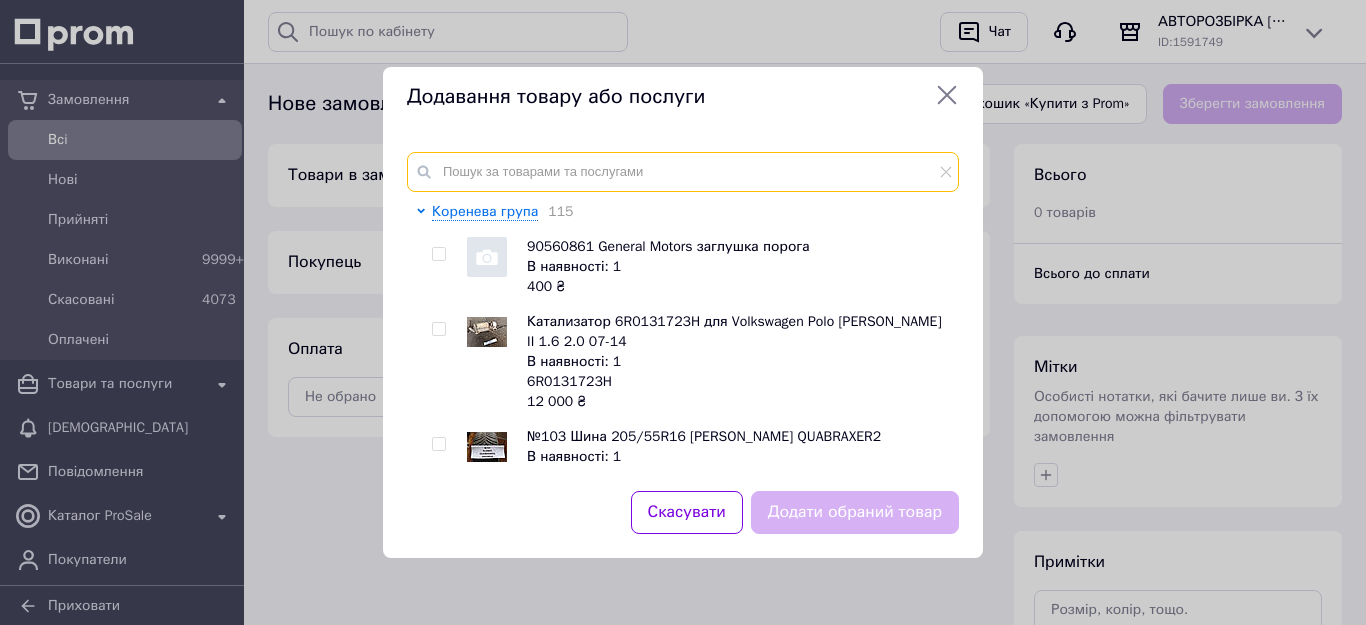 paste on "90560861 General Motors заглушка порога" 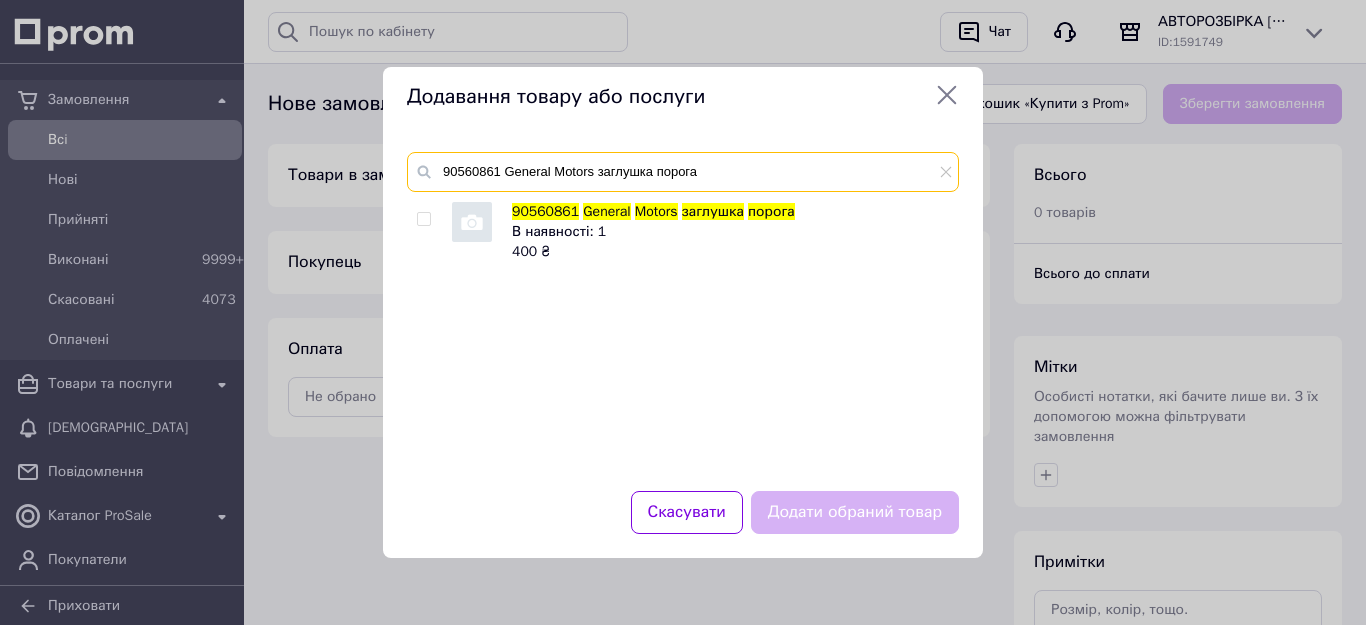 type on "90560861 General Motors заглушка порога" 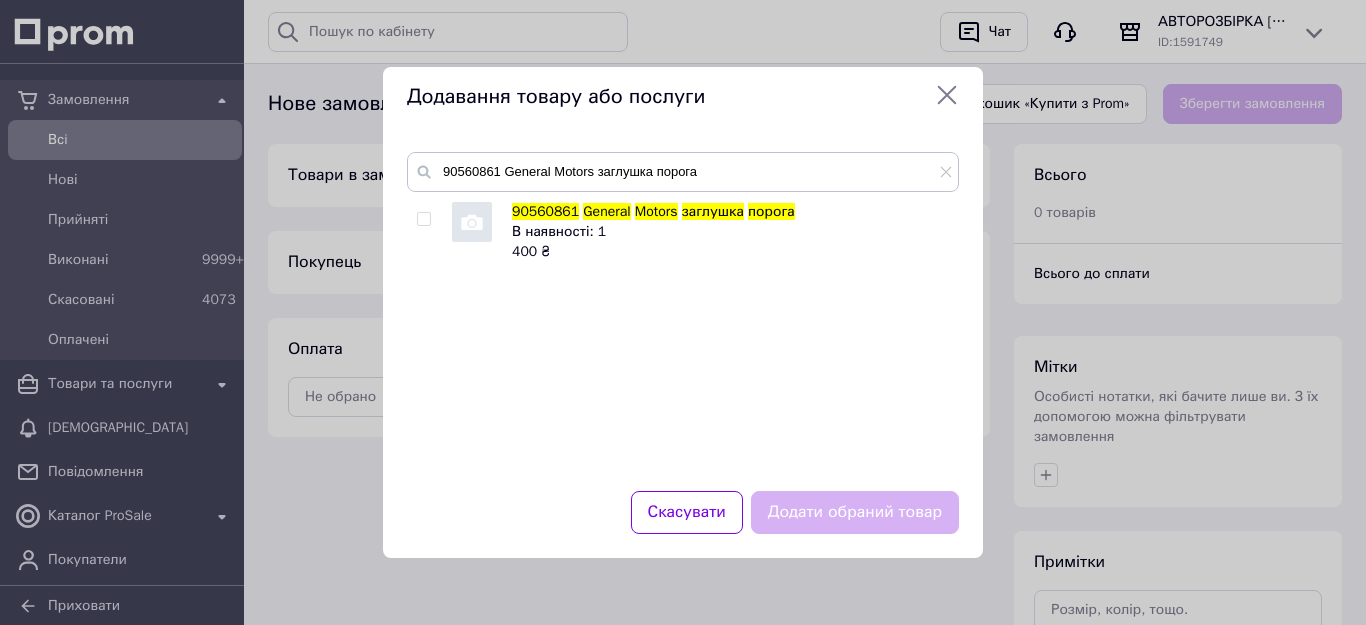 click at bounding box center (423, 219) 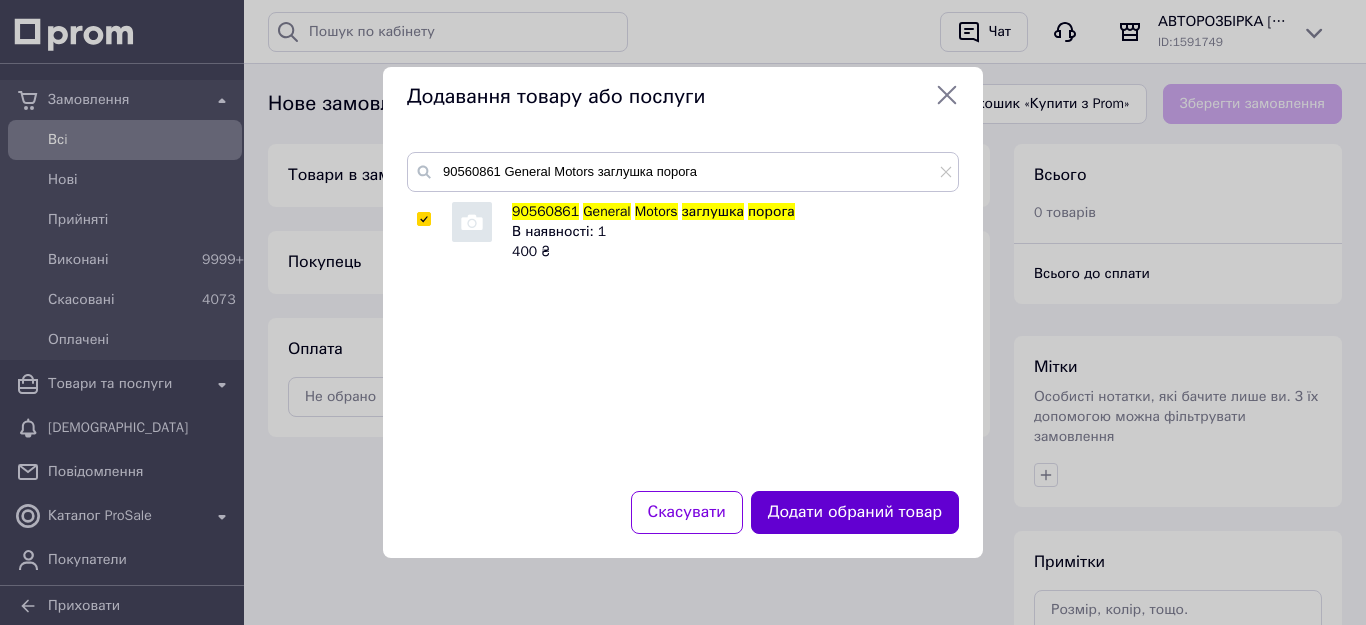 click on "Додати обраний товар" at bounding box center [855, 512] 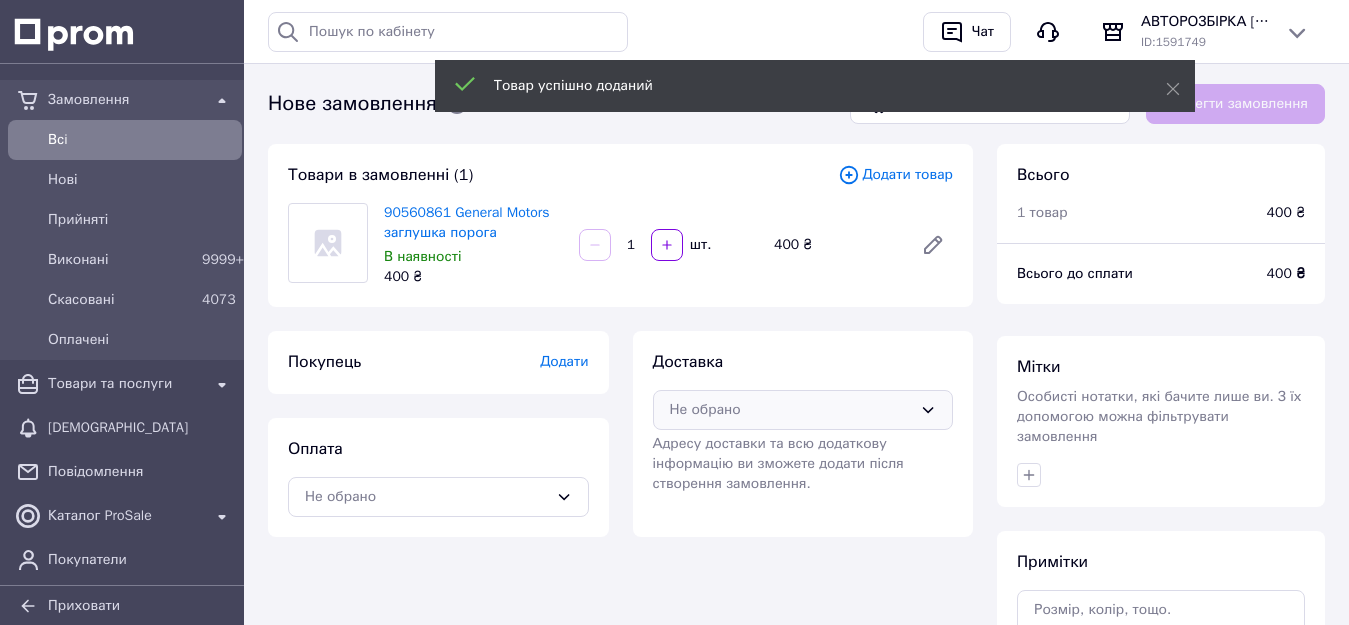 click on "Не обрано" at bounding box center (803, 410) 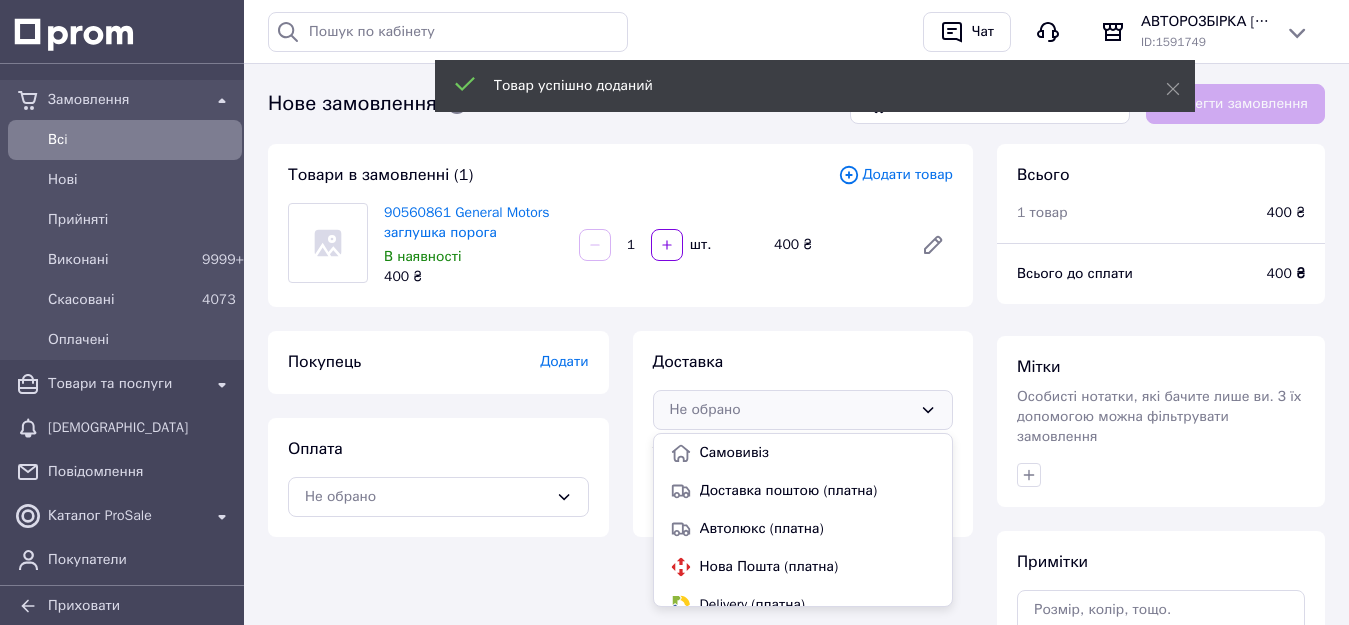 click on "Не обрано" at bounding box center [791, 410] 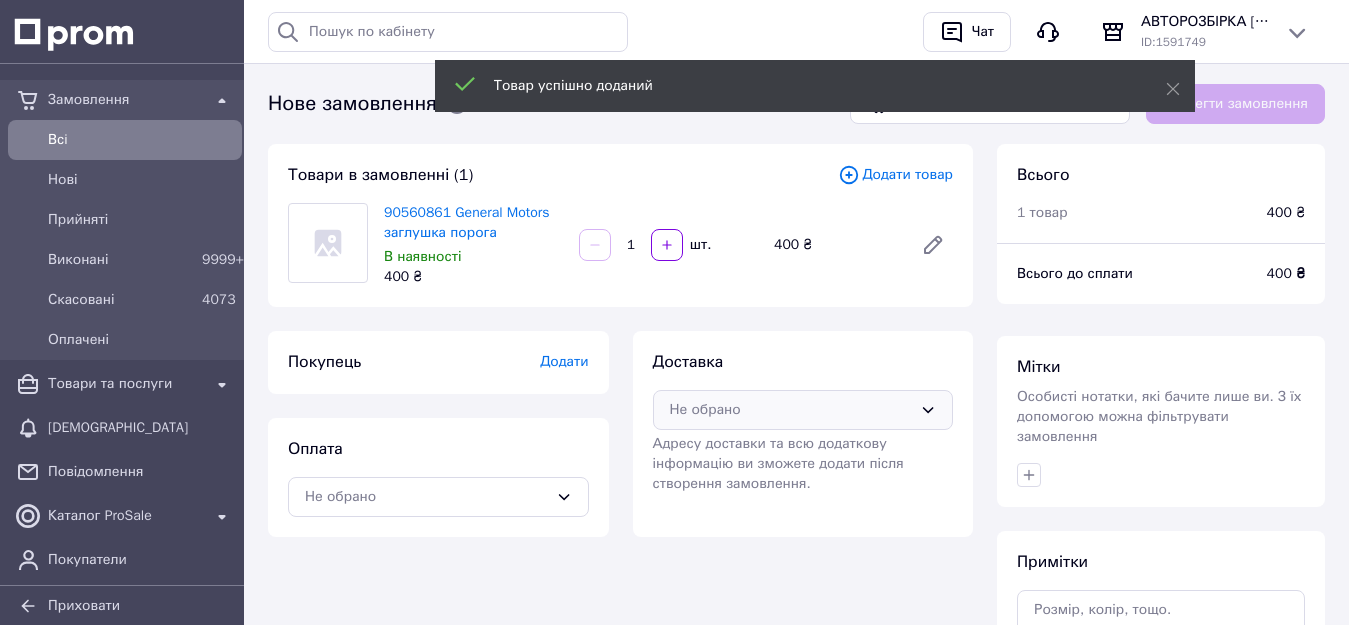 click on "Доставка Не обрано Адресу доставки та всю додаткову інформацію
ви зможете додати після створення замовлення." at bounding box center (803, 422) 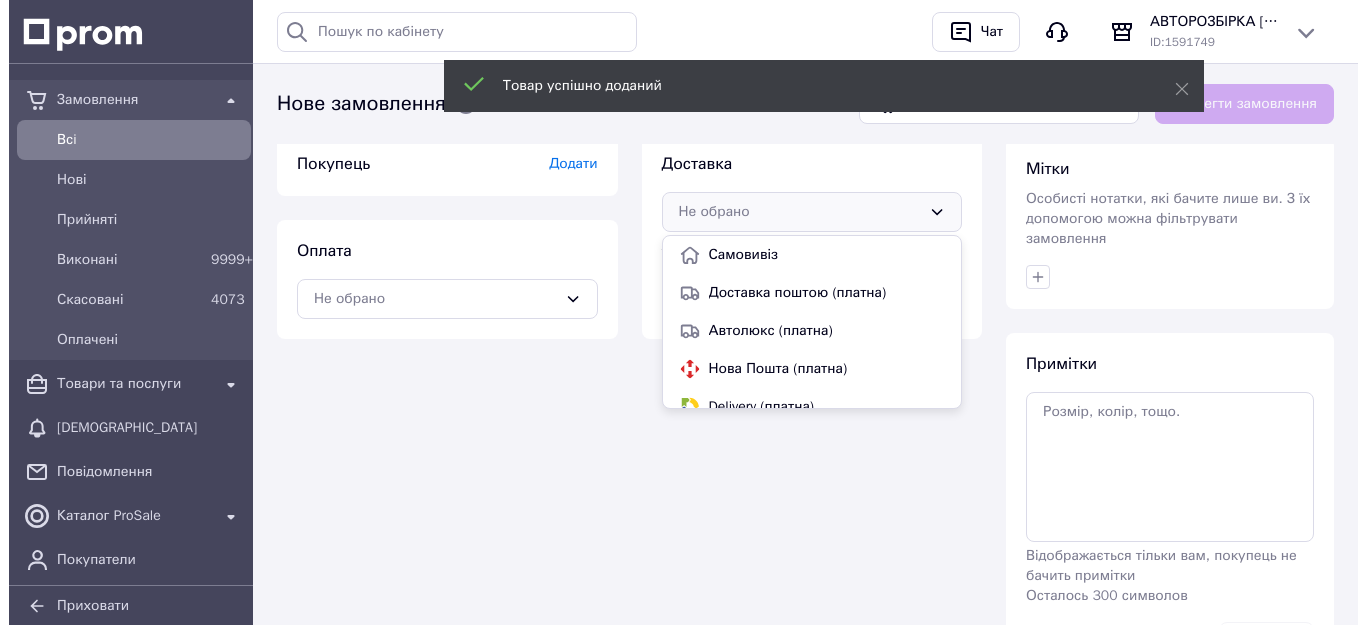 scroll, scrollTop: 200, scrollLeft: 0, axis: vertical 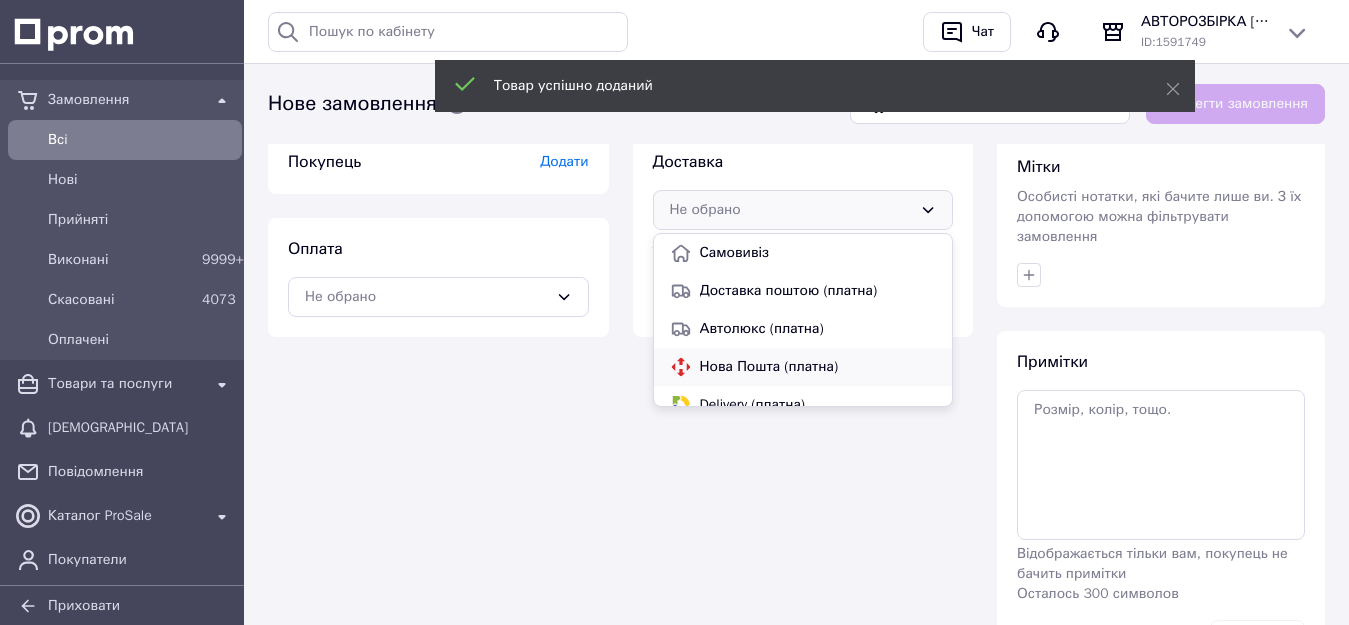 drag, startPoint x: 719, startPoint y: 376, endPoint x: 652, endPoint y: 361, distance: 68.65858 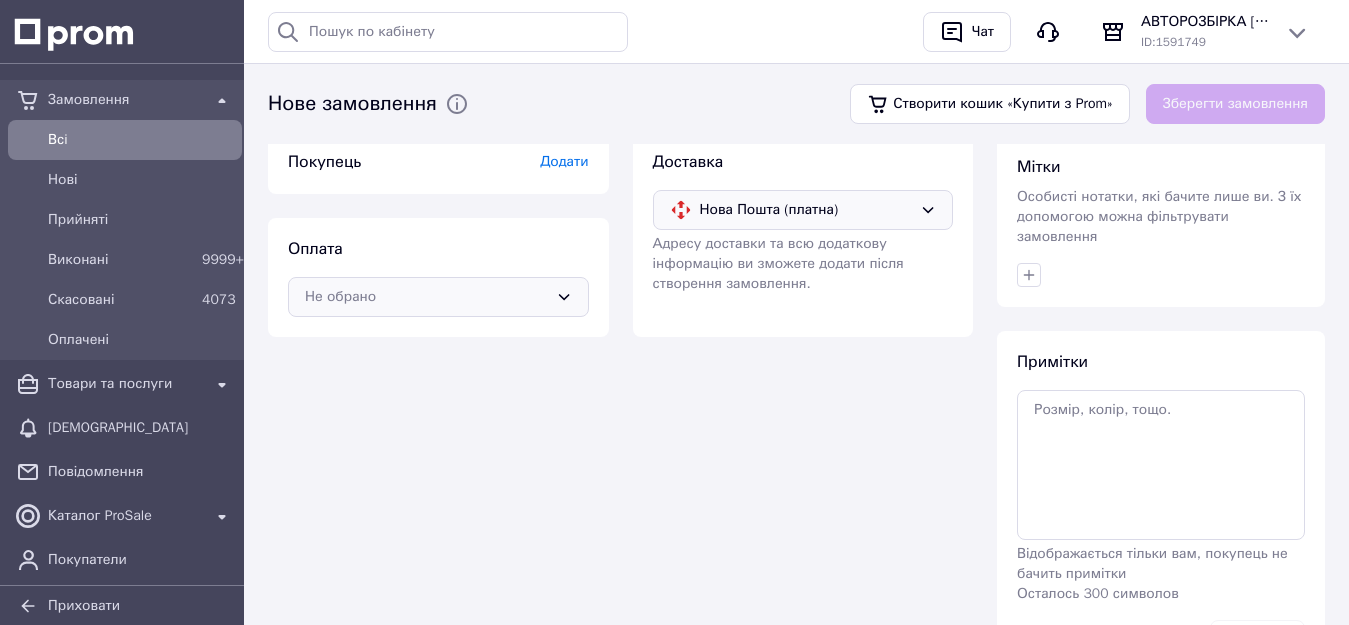 click on "Не обрано" at bounding box center [438, 297] 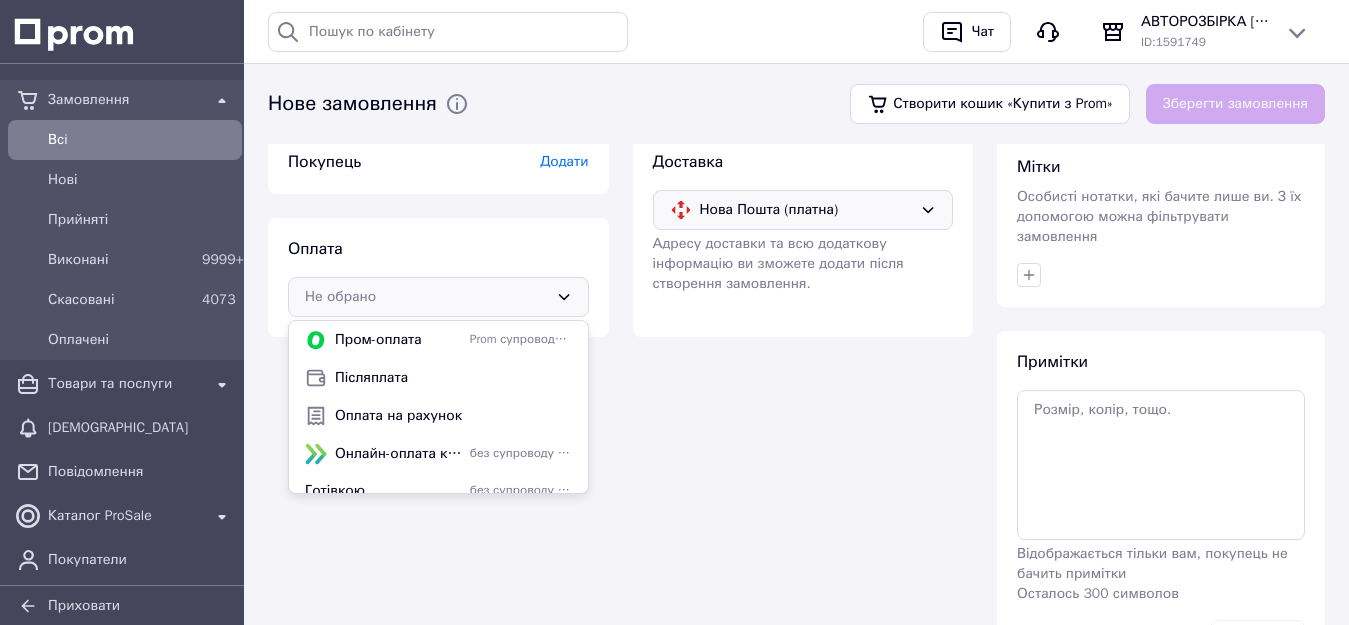drag, startPoint x: 408, startPoint y: 389, endPoint x: 423, endPoint y: 358, distance: 34.43835 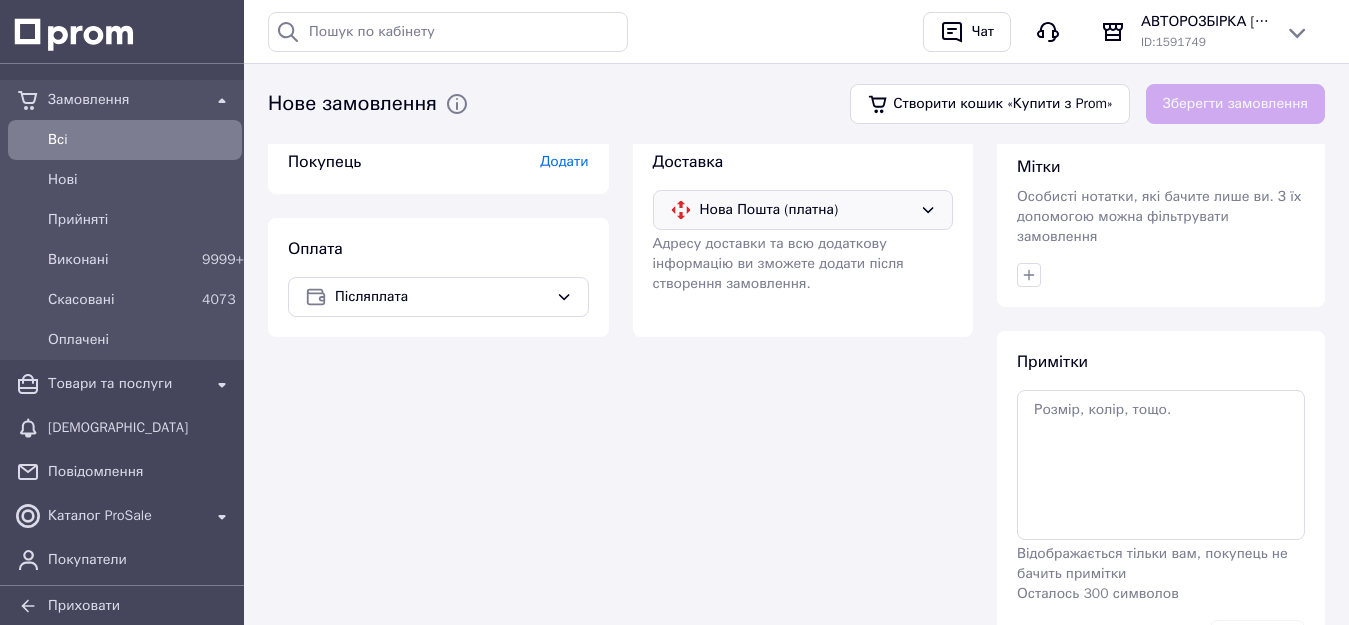 click on "Додати" at bounding box center (564, 161) 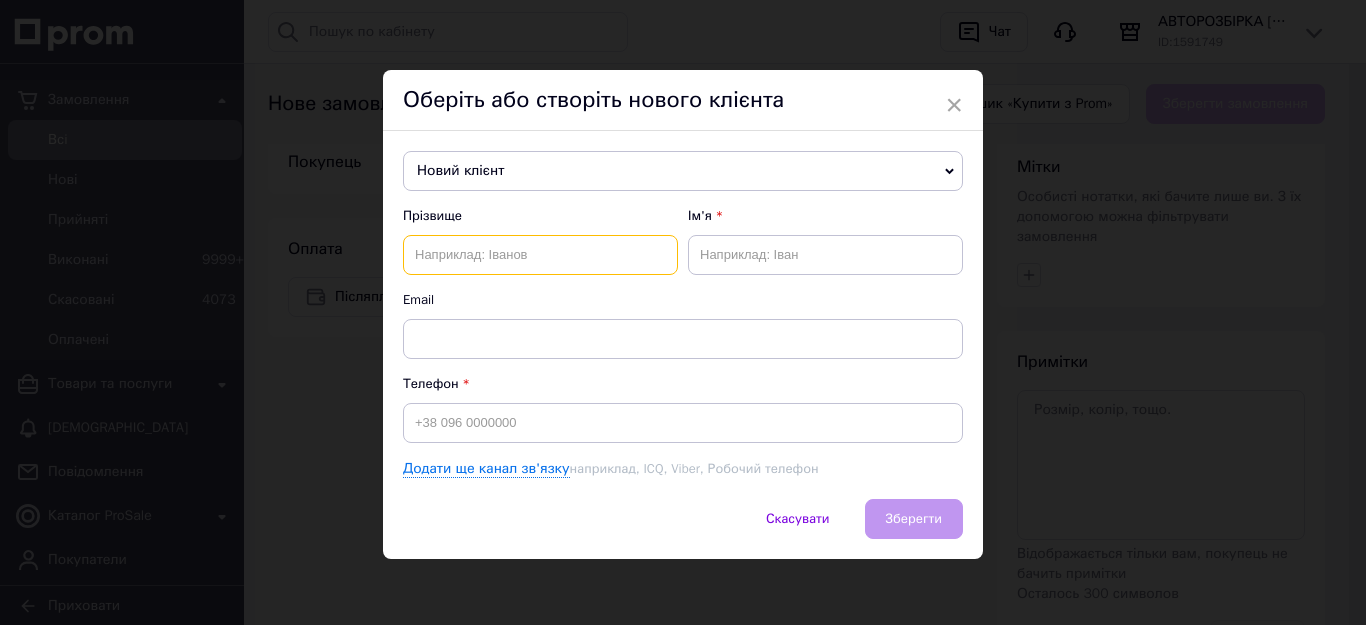 paste on "Сенькович" 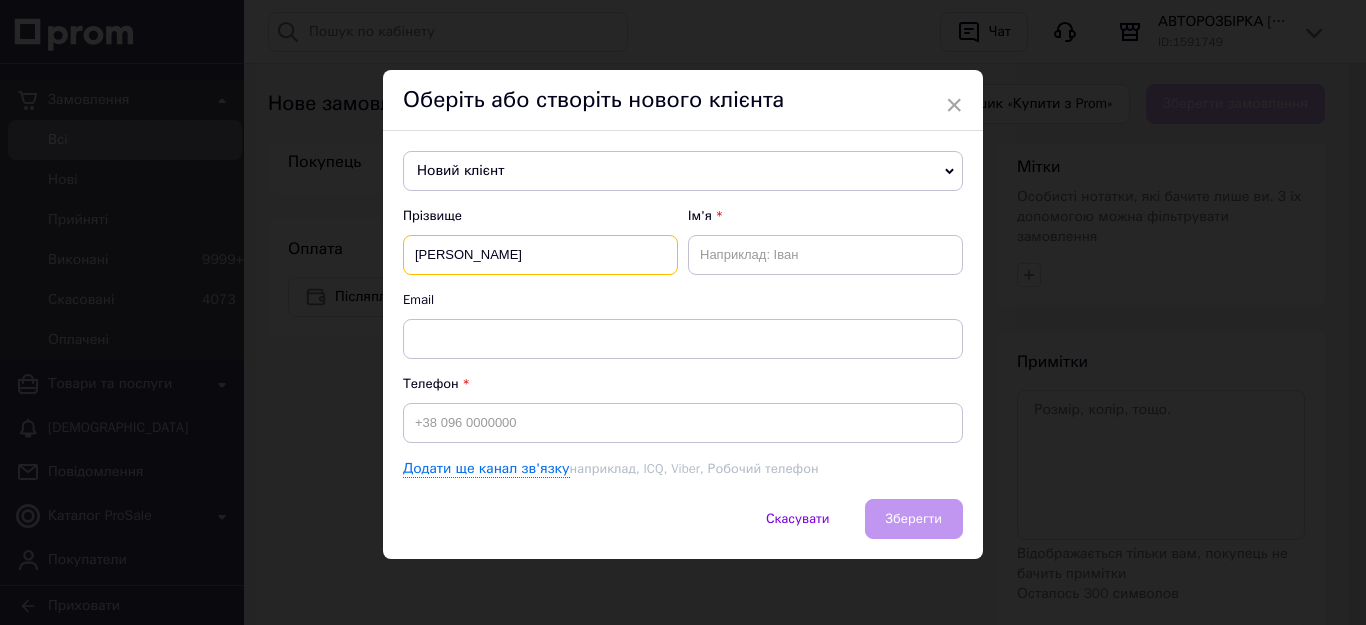 type on "Сенькович" 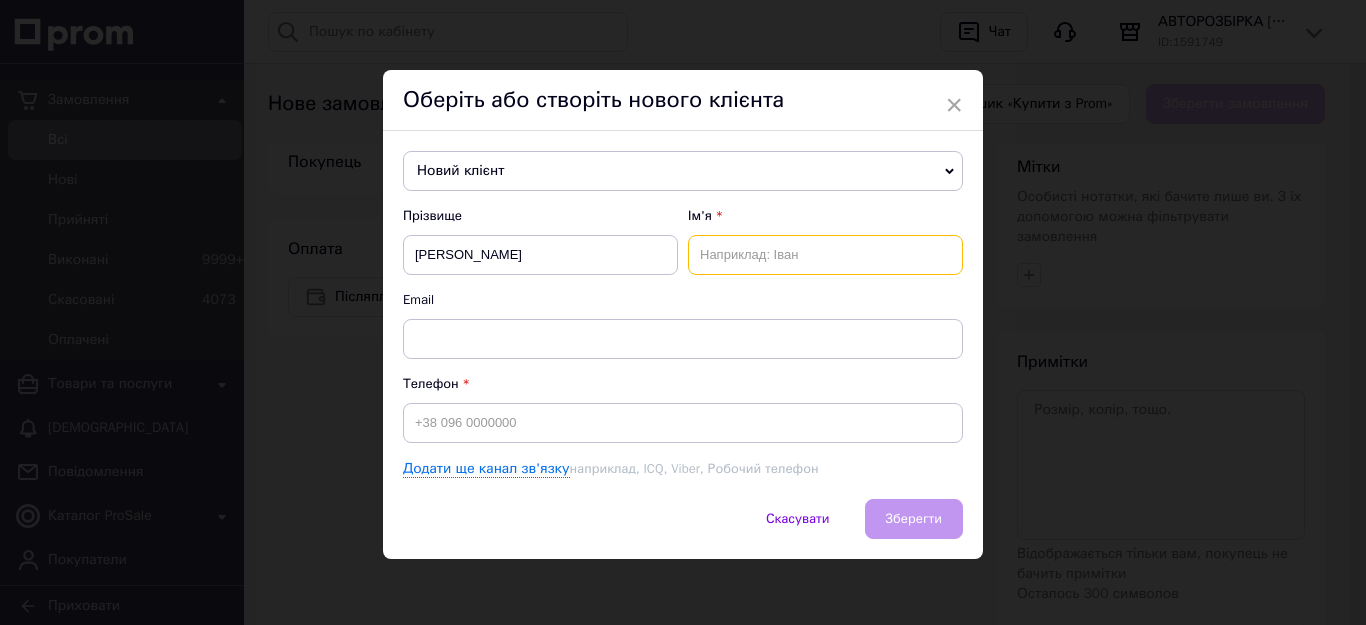 paste on "Андрій" 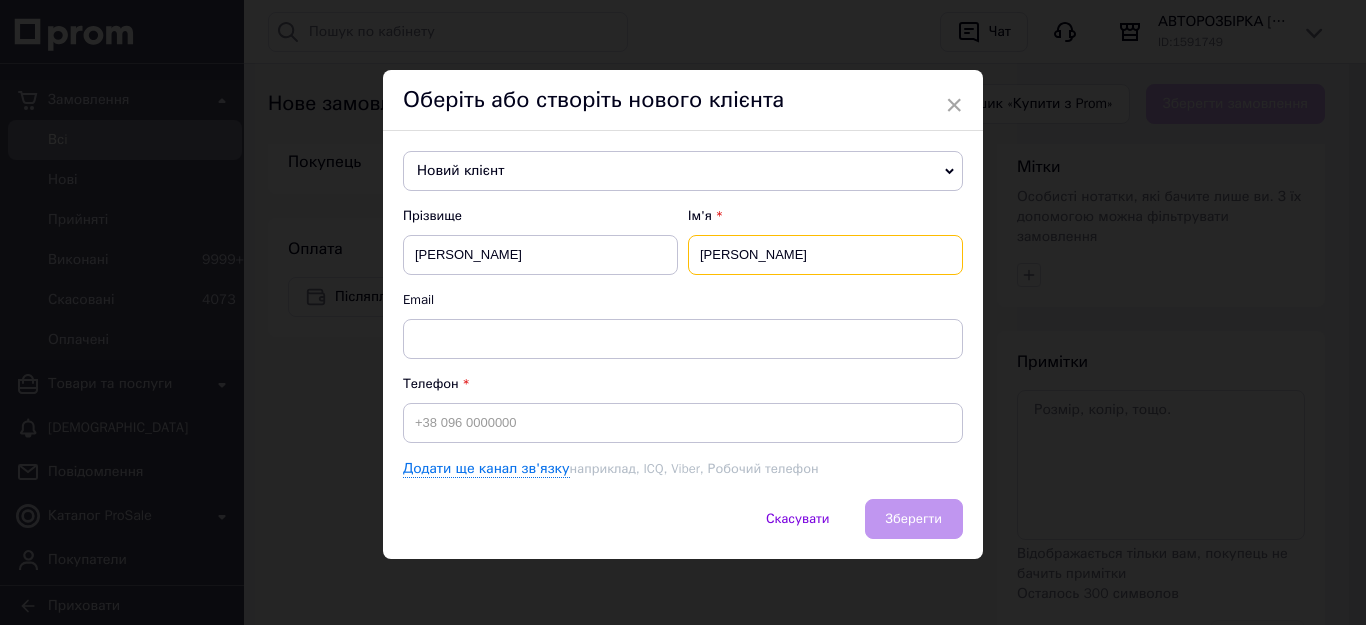 type on "Андрій" 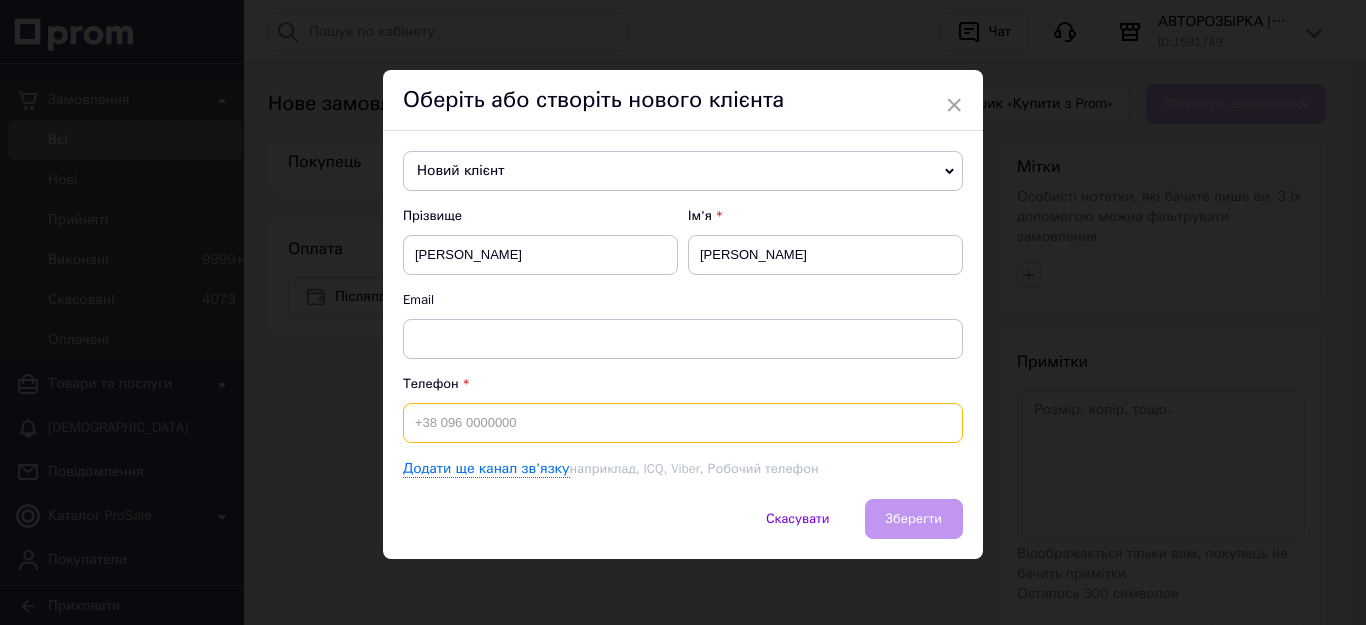 paste on "[PHONE_NUMBER]" 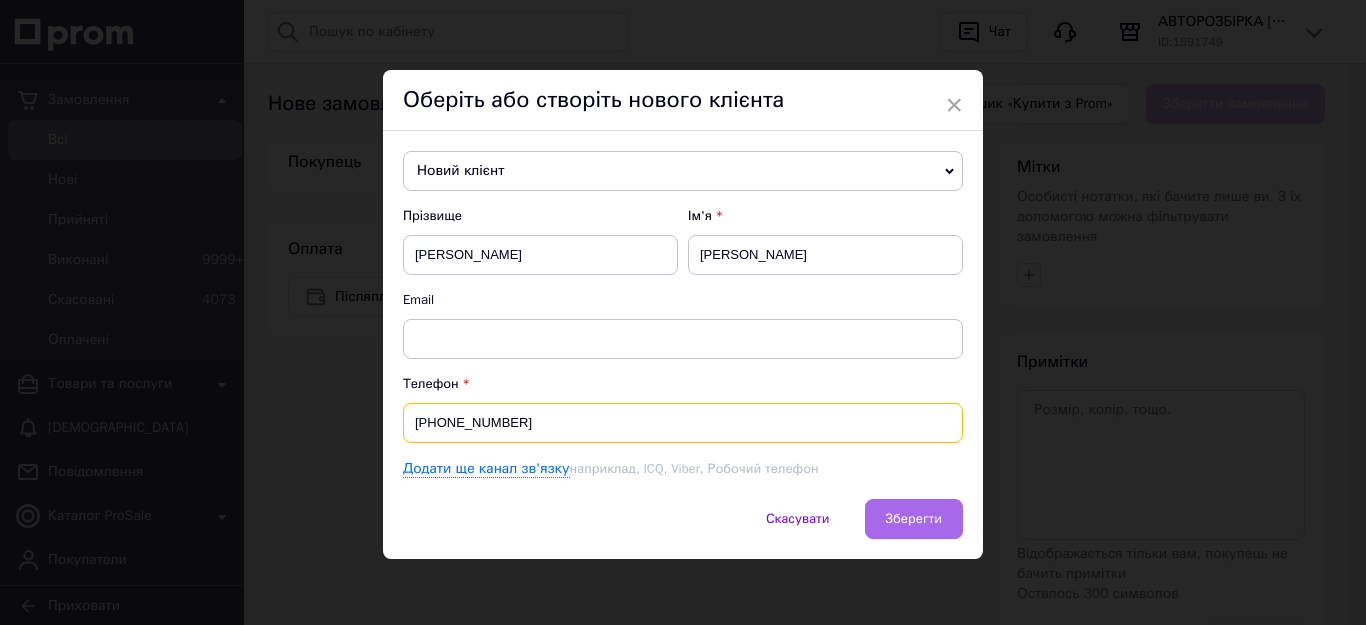 type on "[PHONE_NUMBER]" 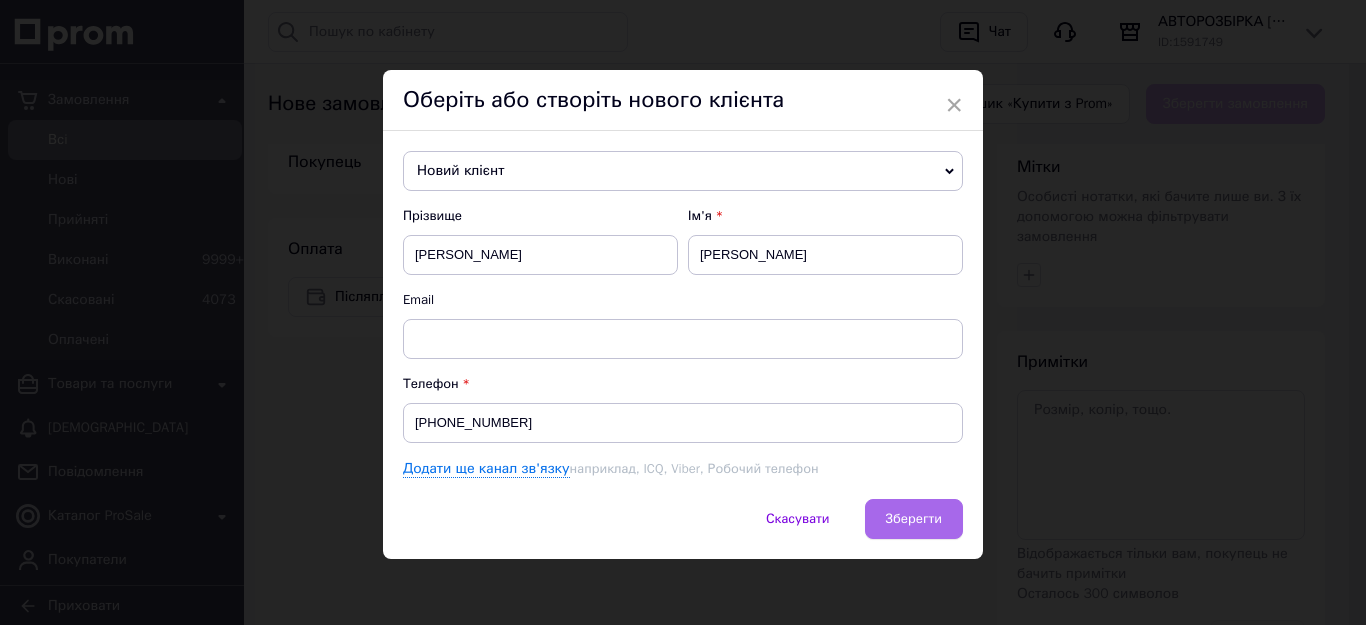 click on "Зберегти" at bounding box center (914, 518) 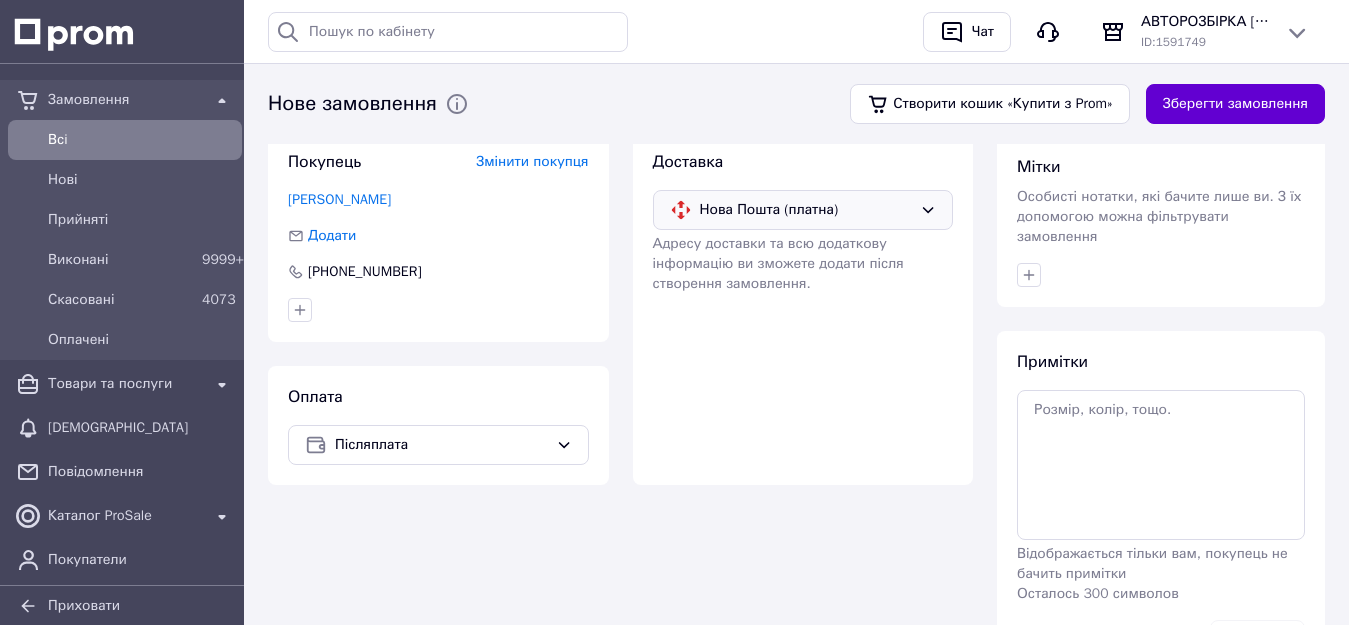 click on "Зберегти замовлення" at bounding box center (1235, 104) 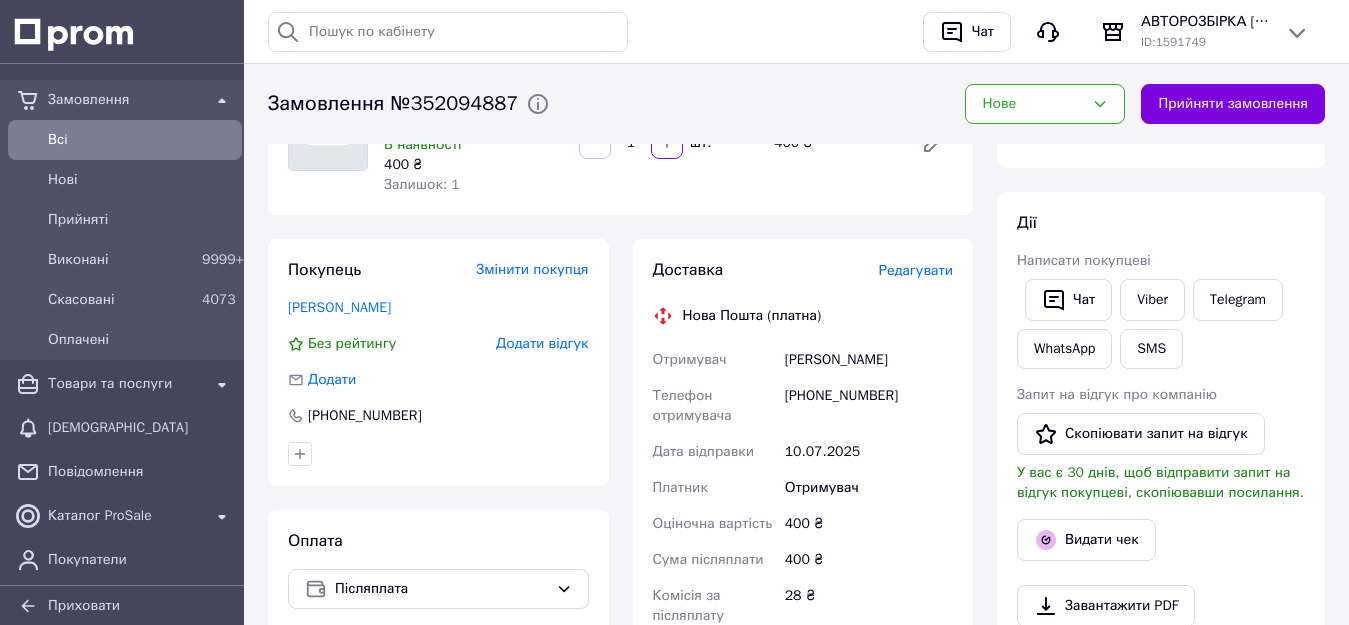 click on "Редагувати" at bounding box center [916, 270] 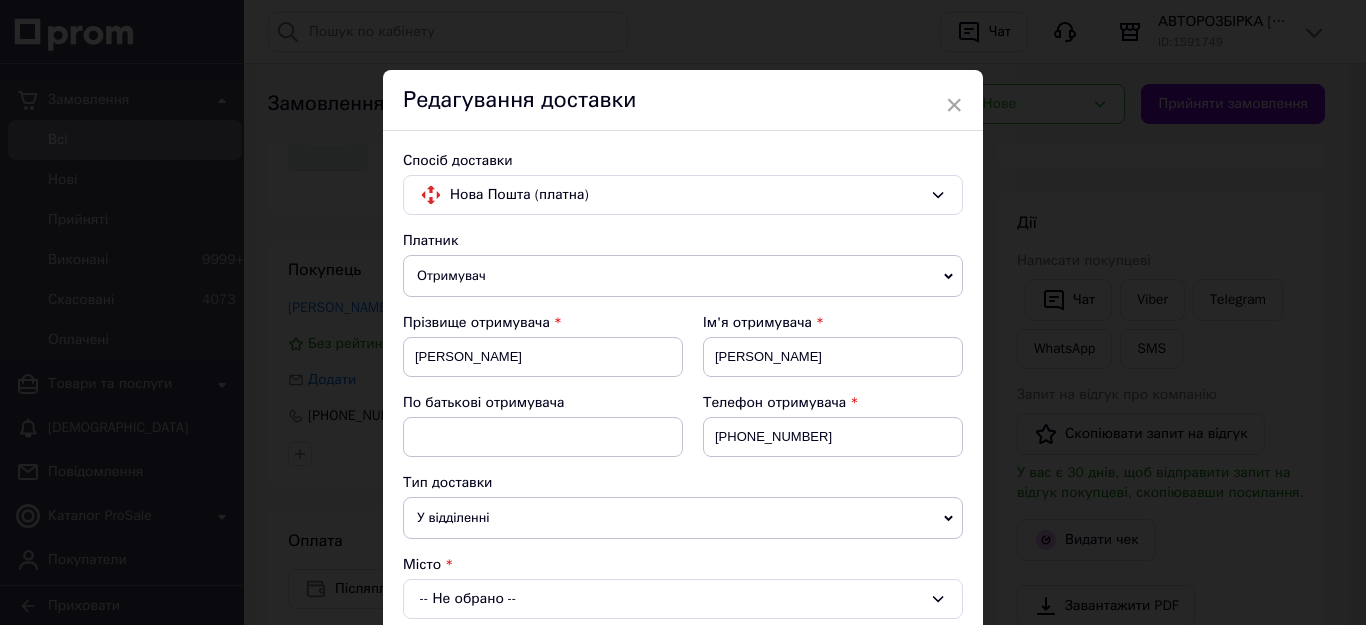 scroll, scrollTop: 300, scrollLeft: 0, axis: vertical 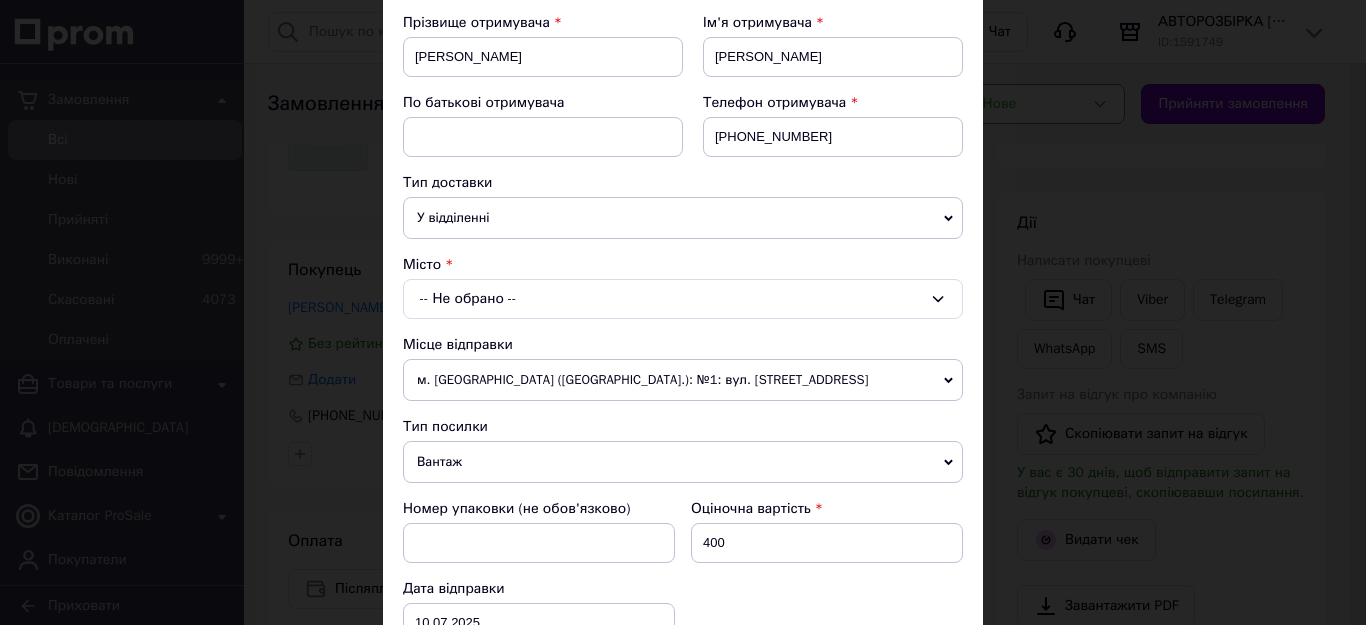 click on "-- Не обрано --" at bounding box center (683, 299) 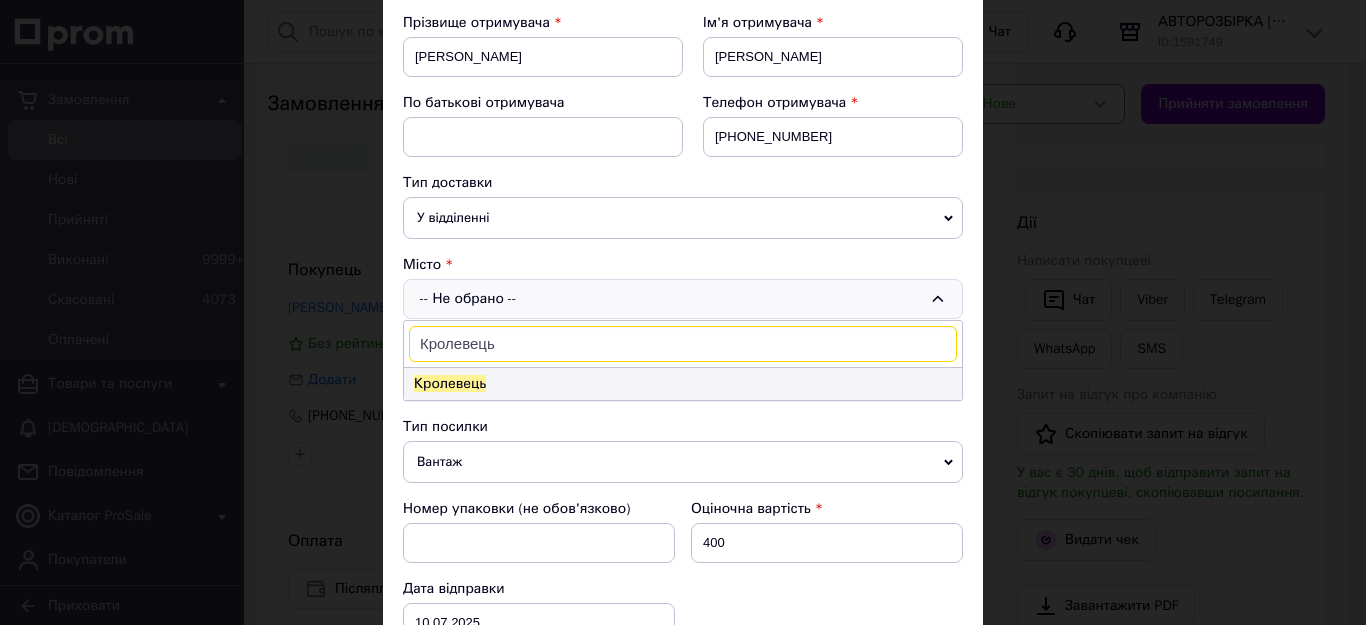 type on "Кролевець" 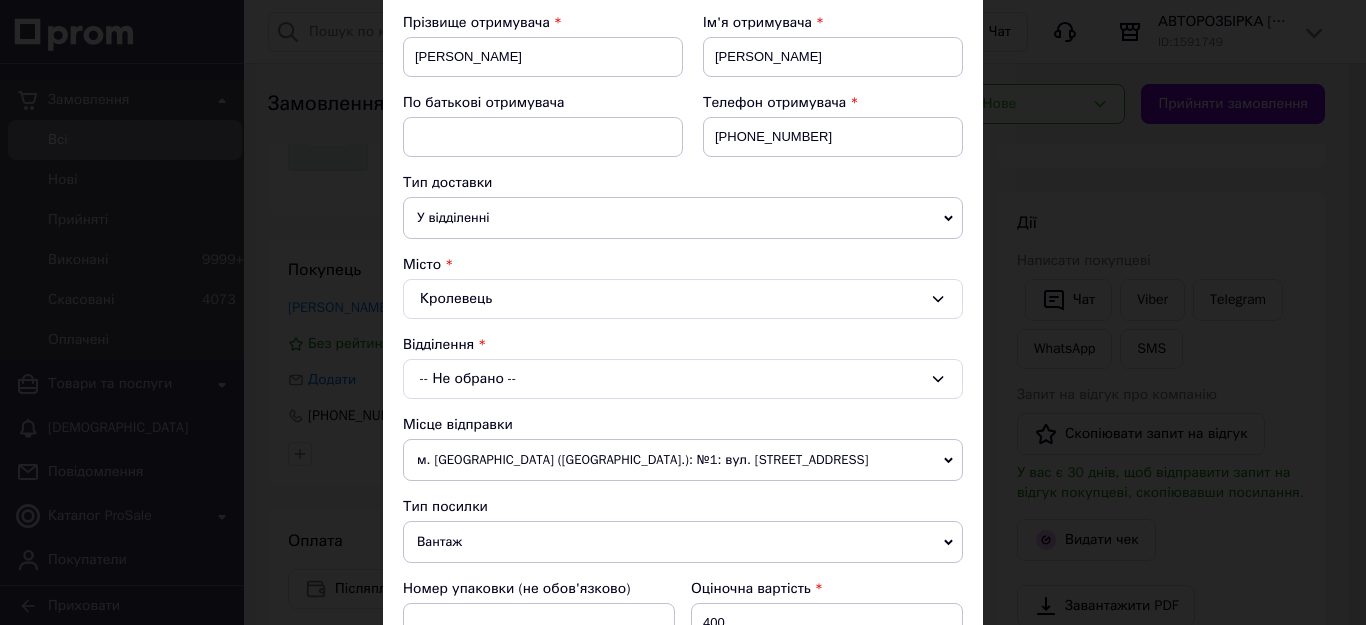 click on "-- Не обрано --" at bounding box center [683, 379] 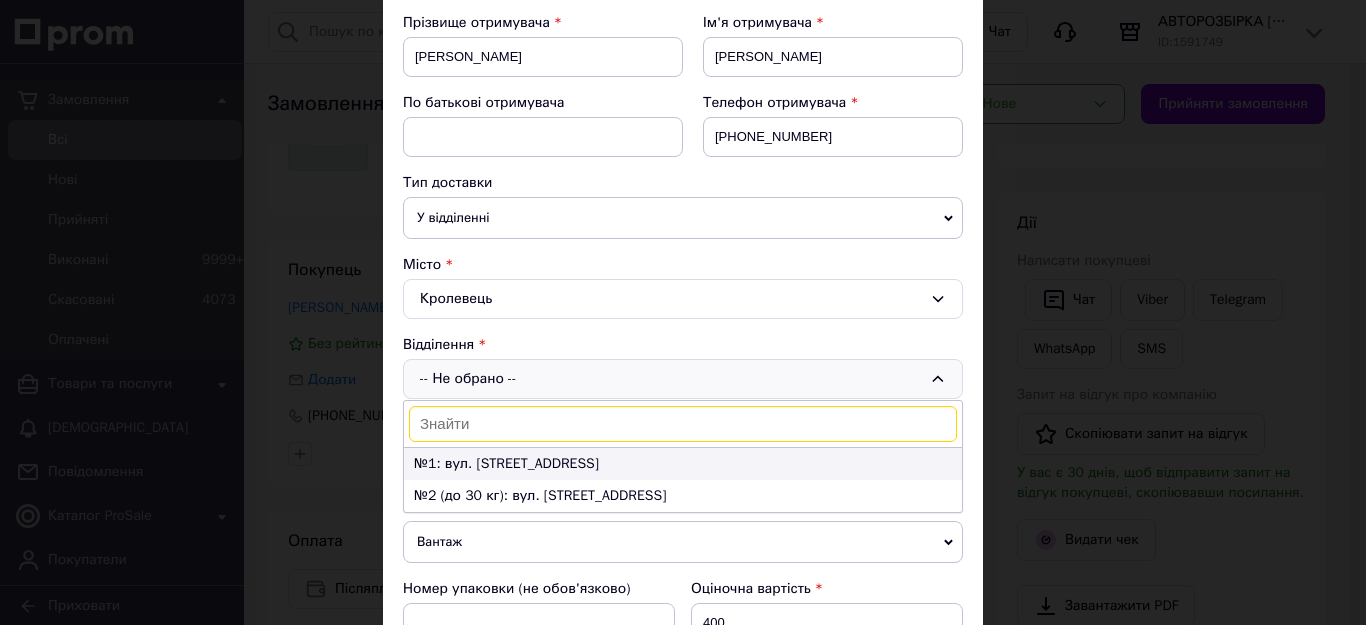 click on "№1: вул. Героїв Крут, 15" at bounding box center [683, 464] 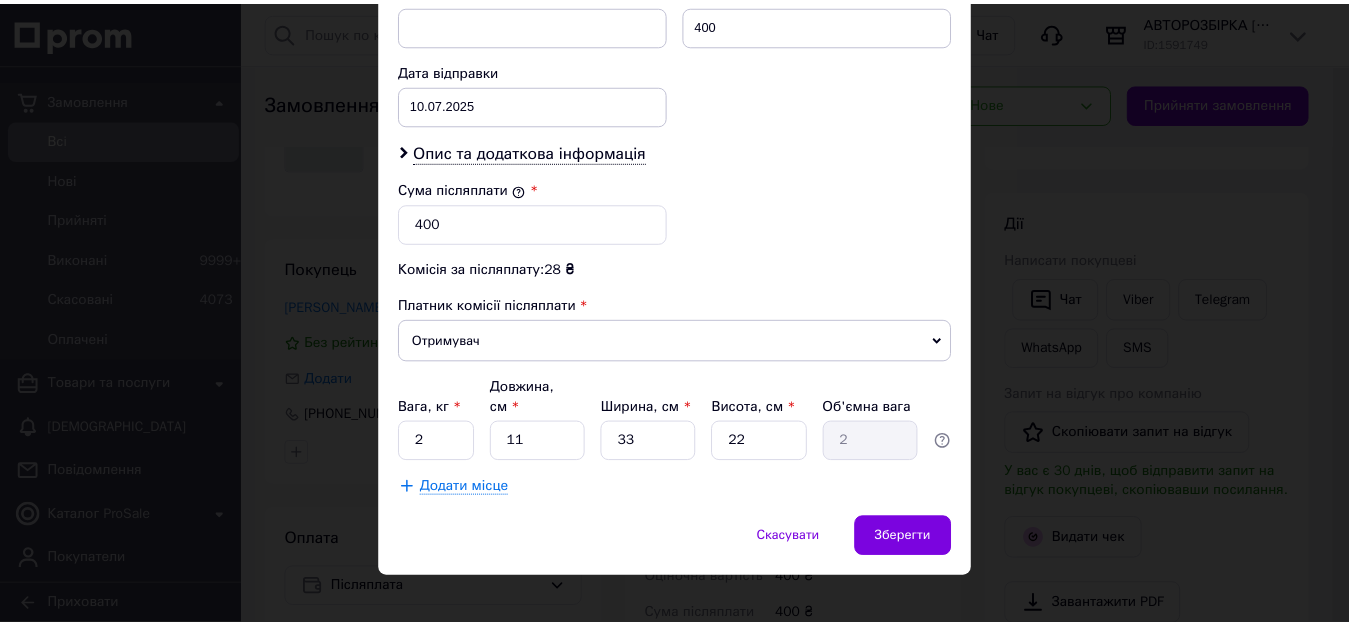scroll, scrollTop: 901, scrollLeft: 0, axis: vertical 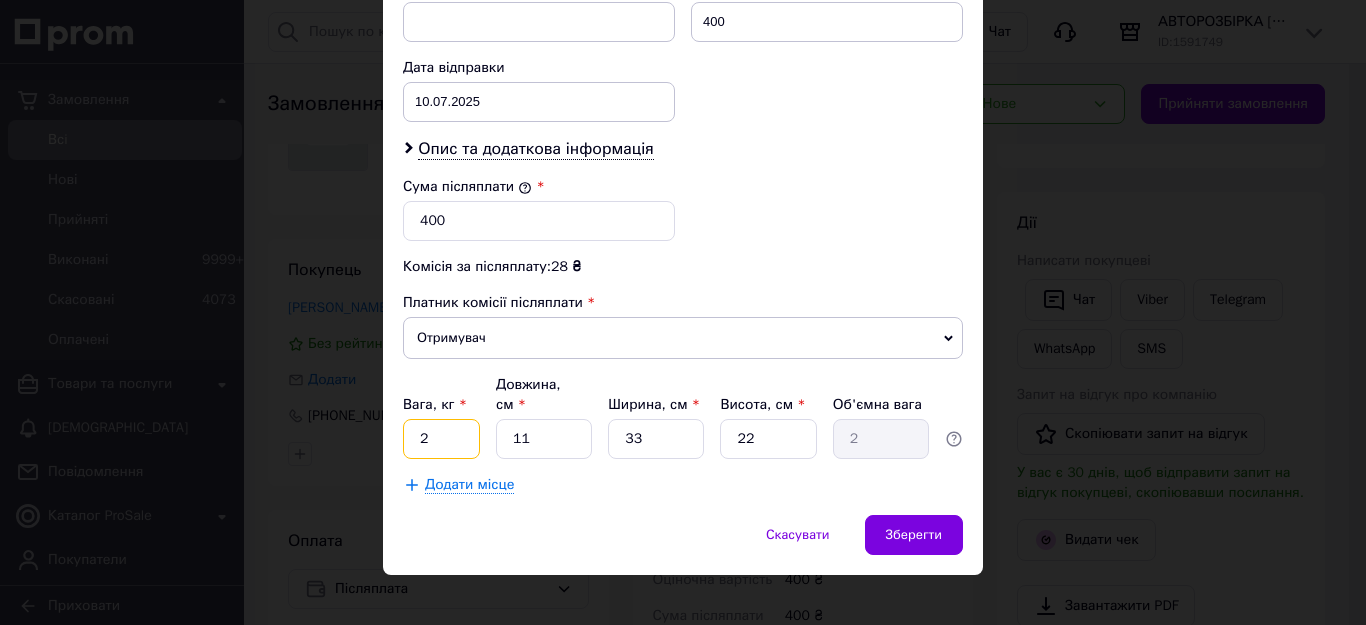 drag, startPoint x: 450, startPoint y: 423, endPoint x: 412, endPoint y: 425, distance: 38.052597 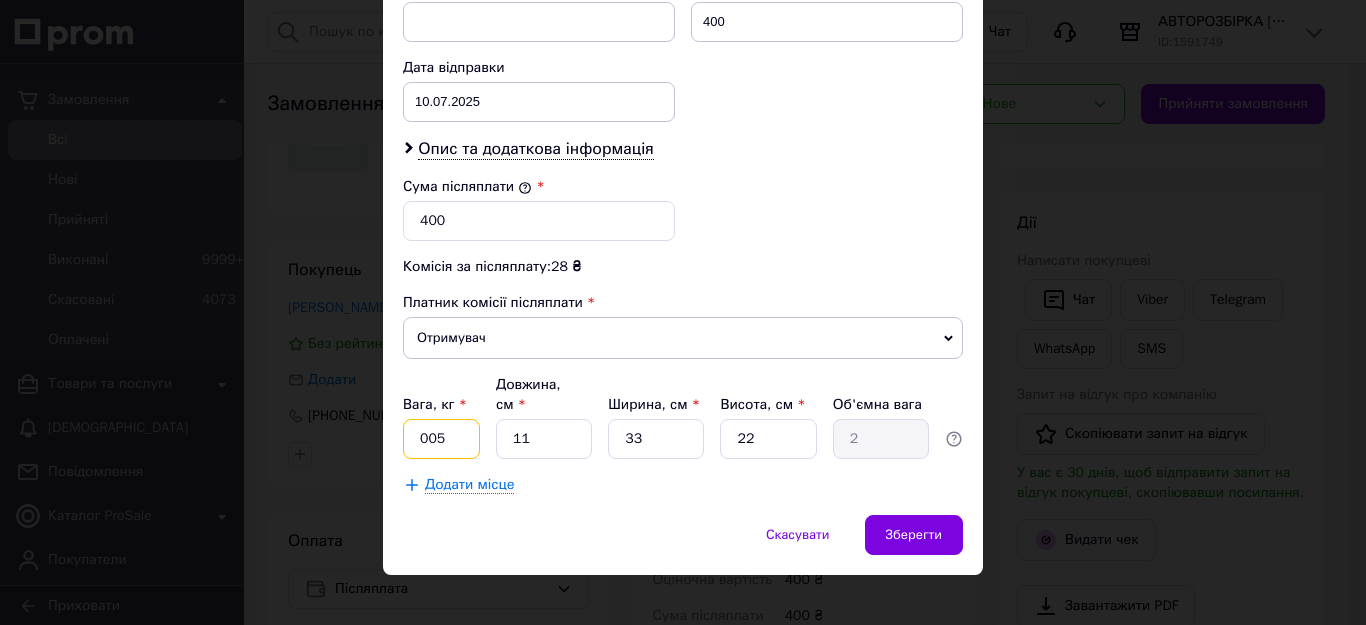 drag, startPoint x: 448, startPoint y: 415, endPoint x: 393, endPoint y: 424, distance: 55.7315 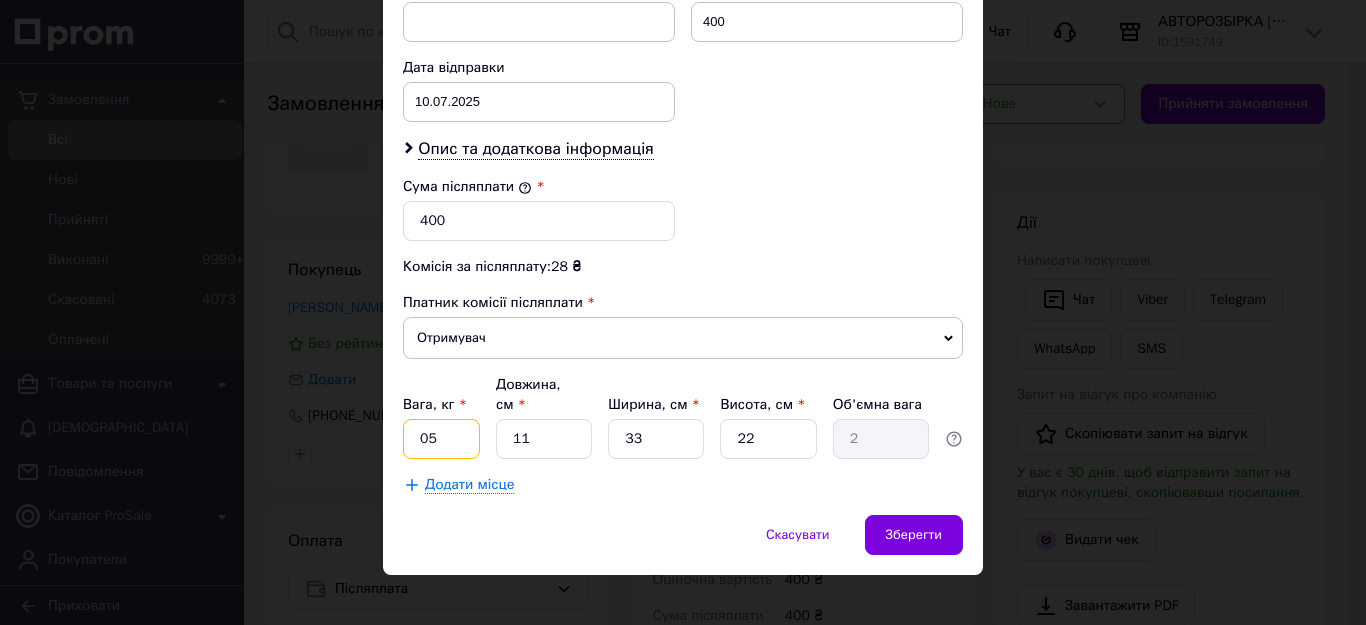 type on "0" 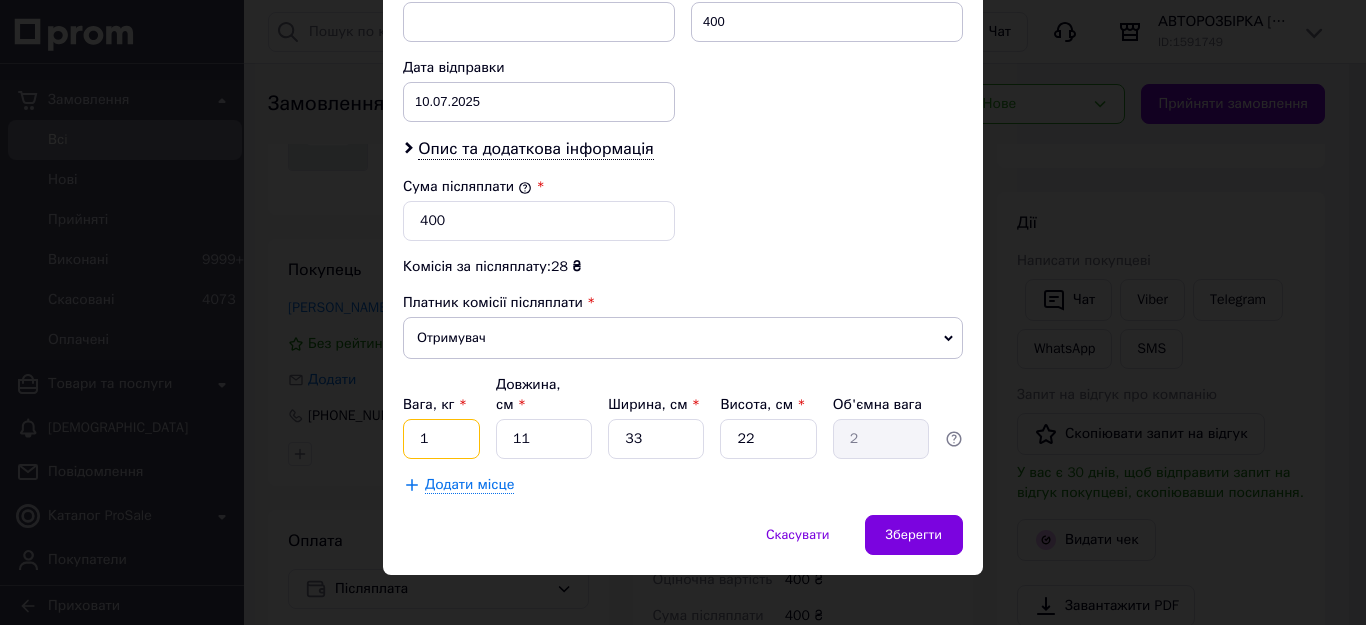 type on "1" 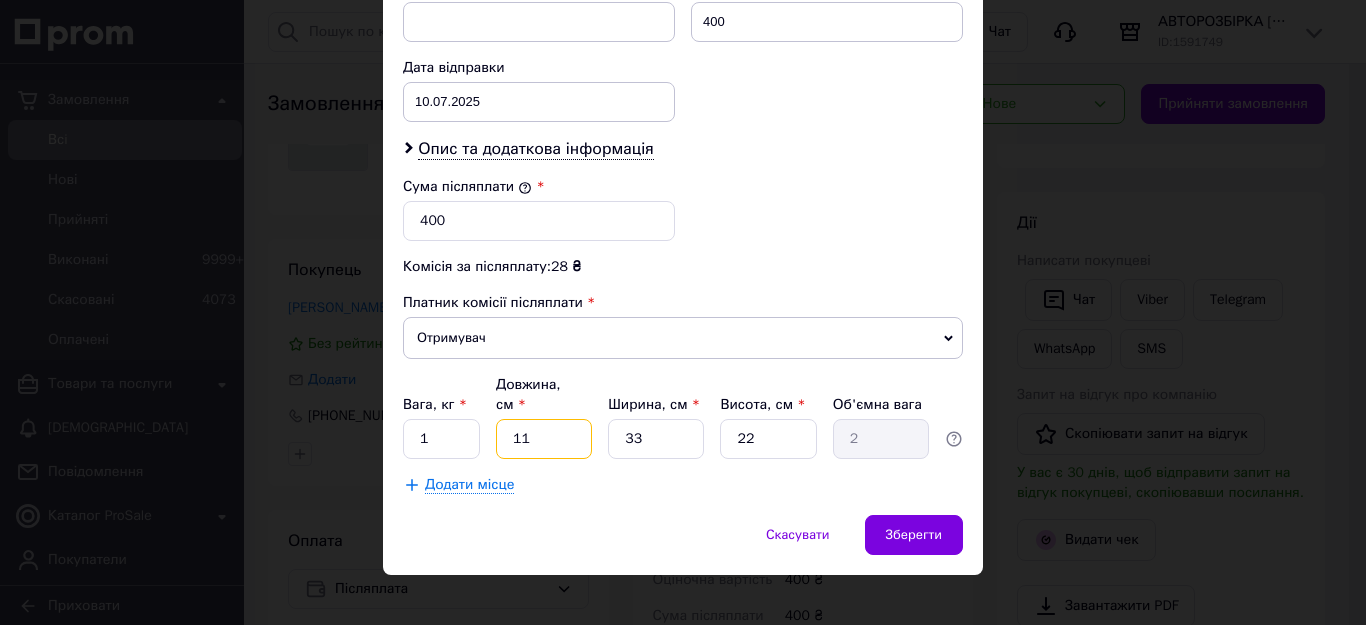 drag, startPoint x: 515, startPoint y: 416, endPoint x: 499, endPoint y: 419, distance: 16.27882 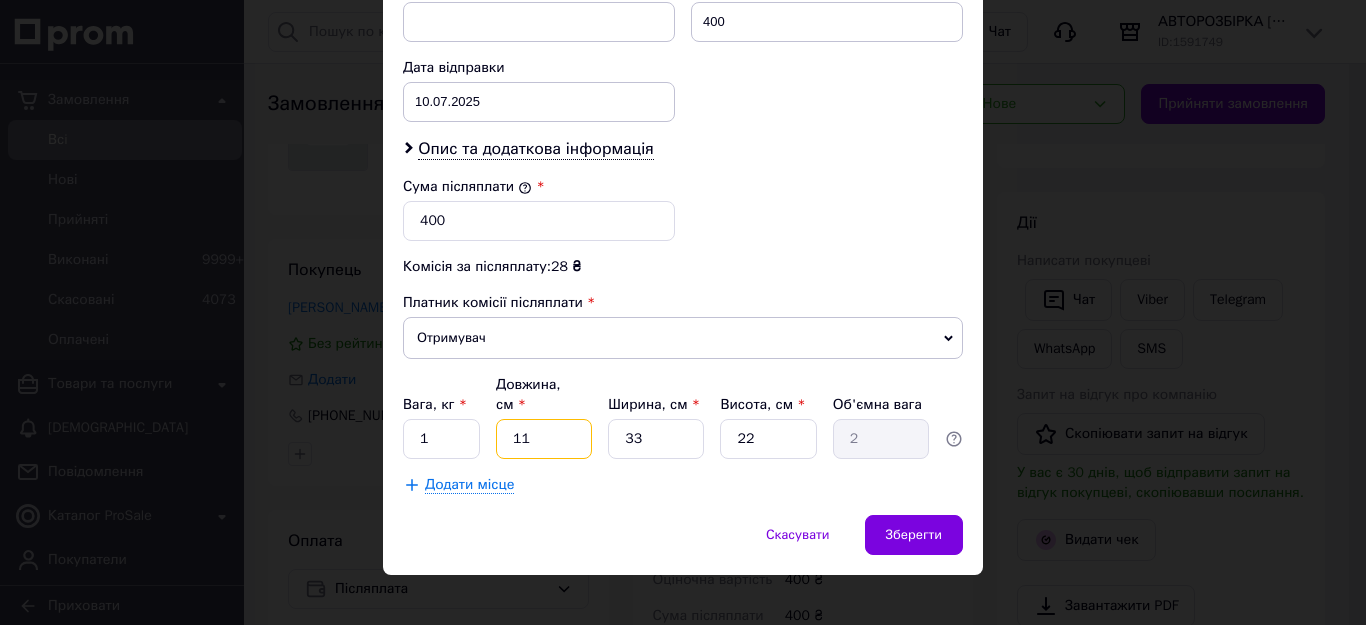 type on "1" 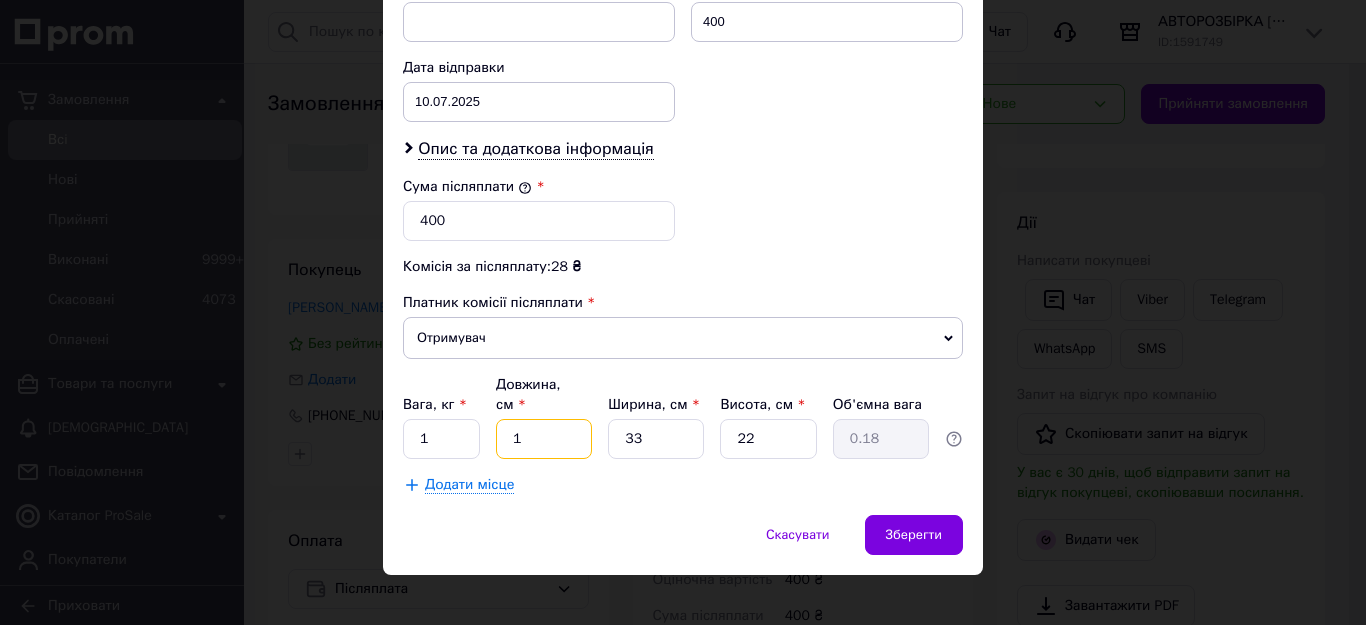 type on "15" 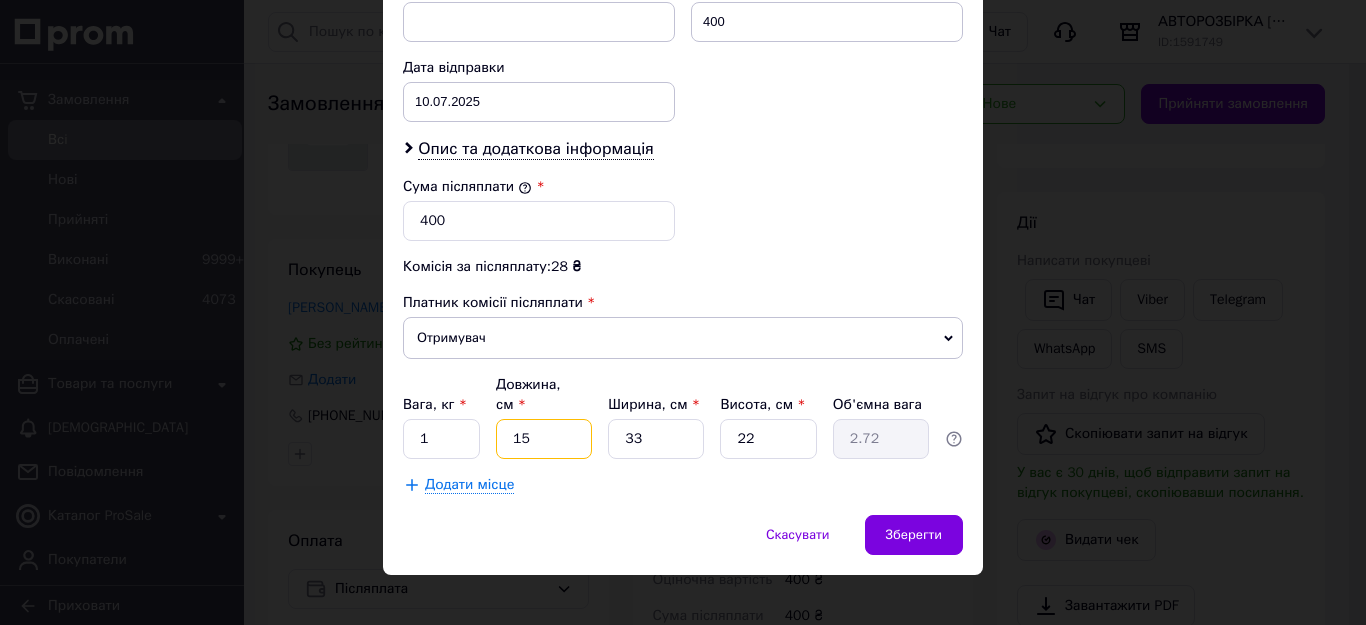 type on "15" 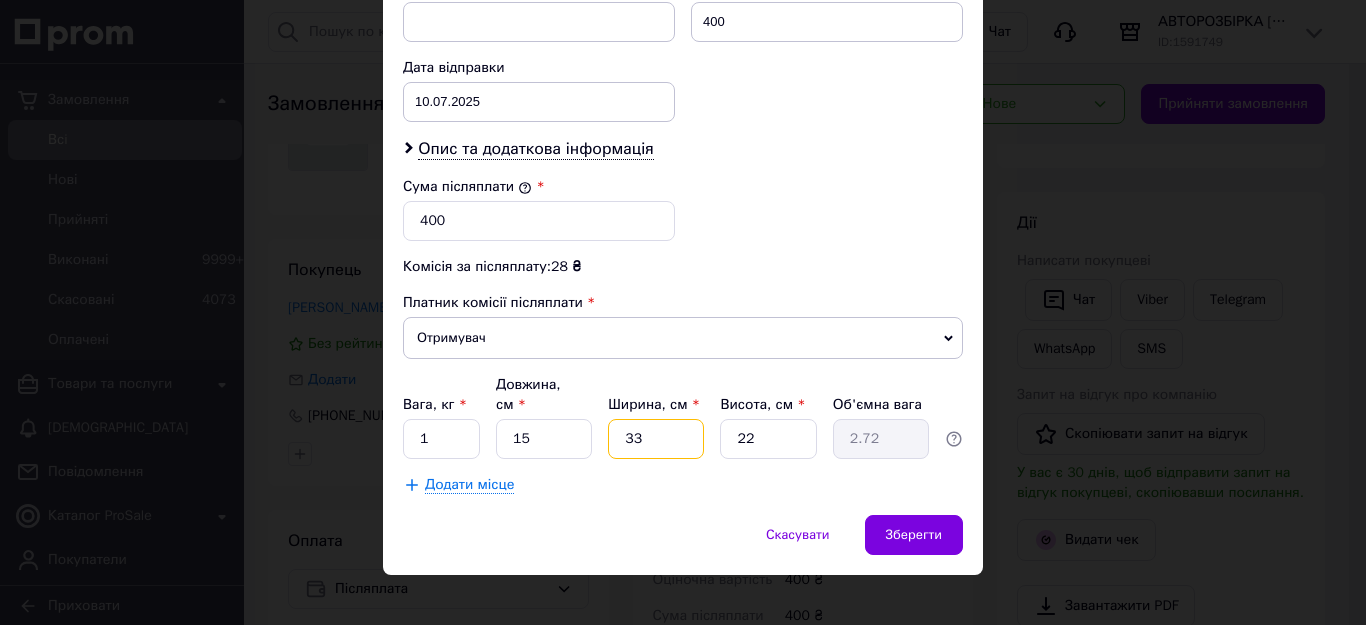 drag, startPoint x: 639, startPoint y: 418, endPoint x: 610, endPoint y: 420, distance: 29.068884 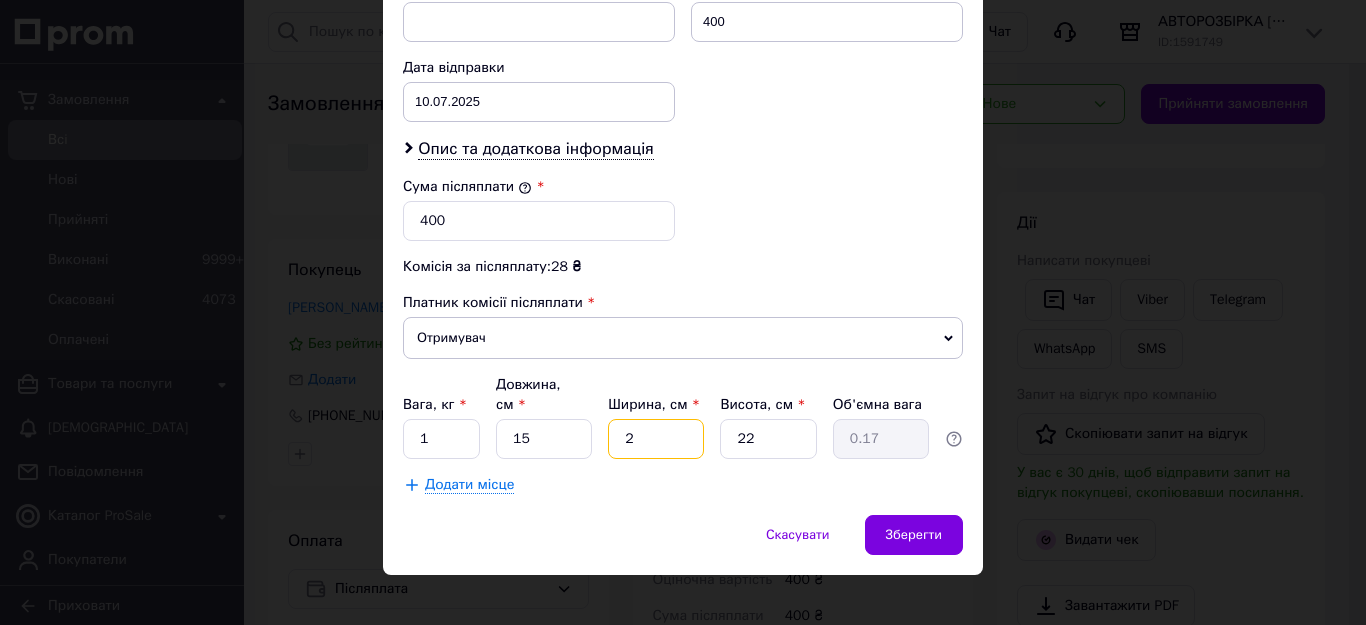 type on "20" 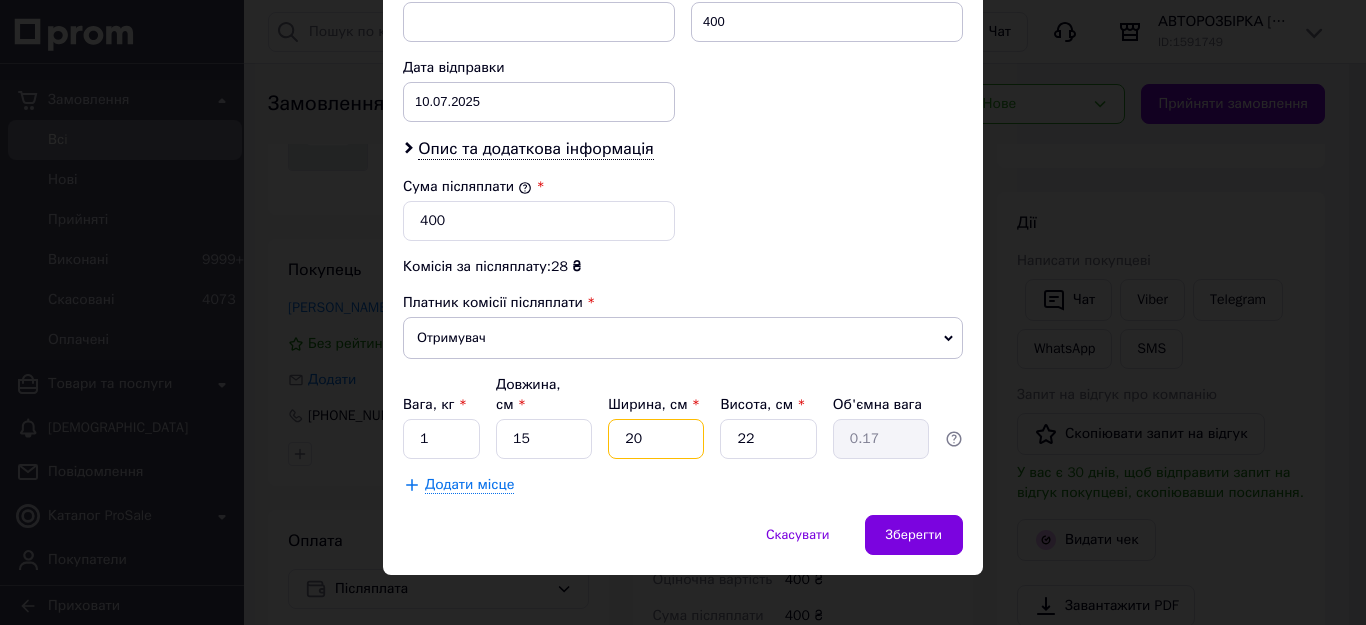 type on "1.65" 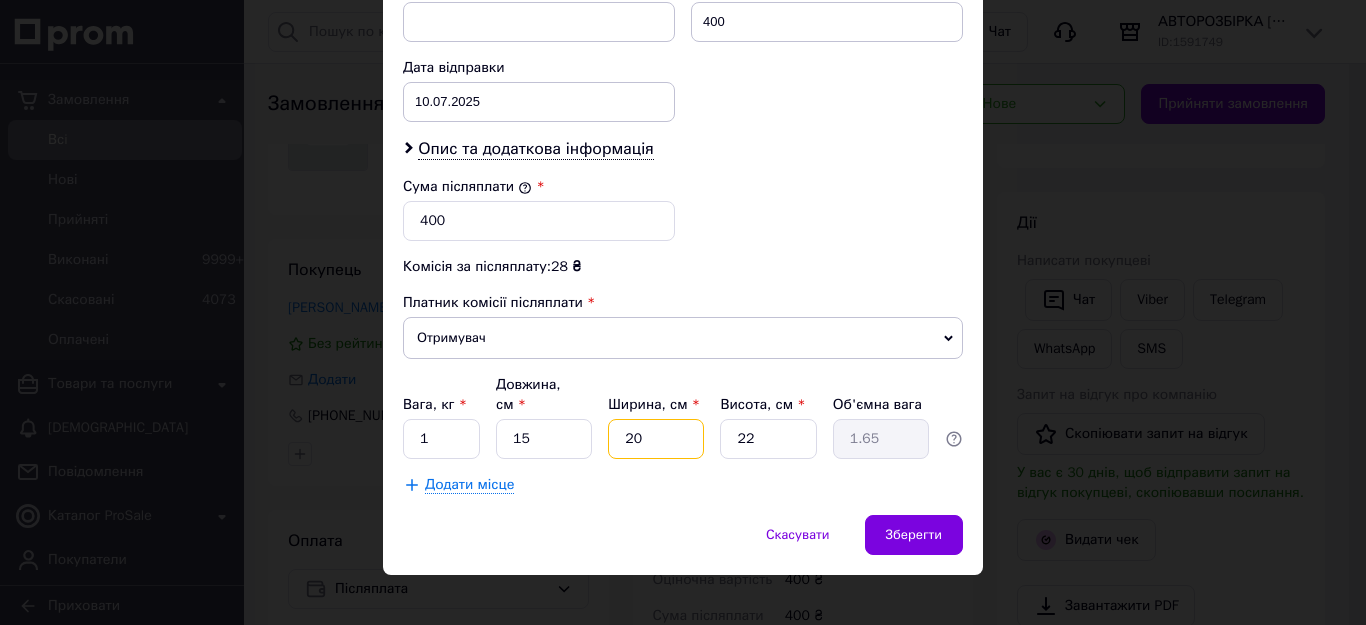 type on "20" 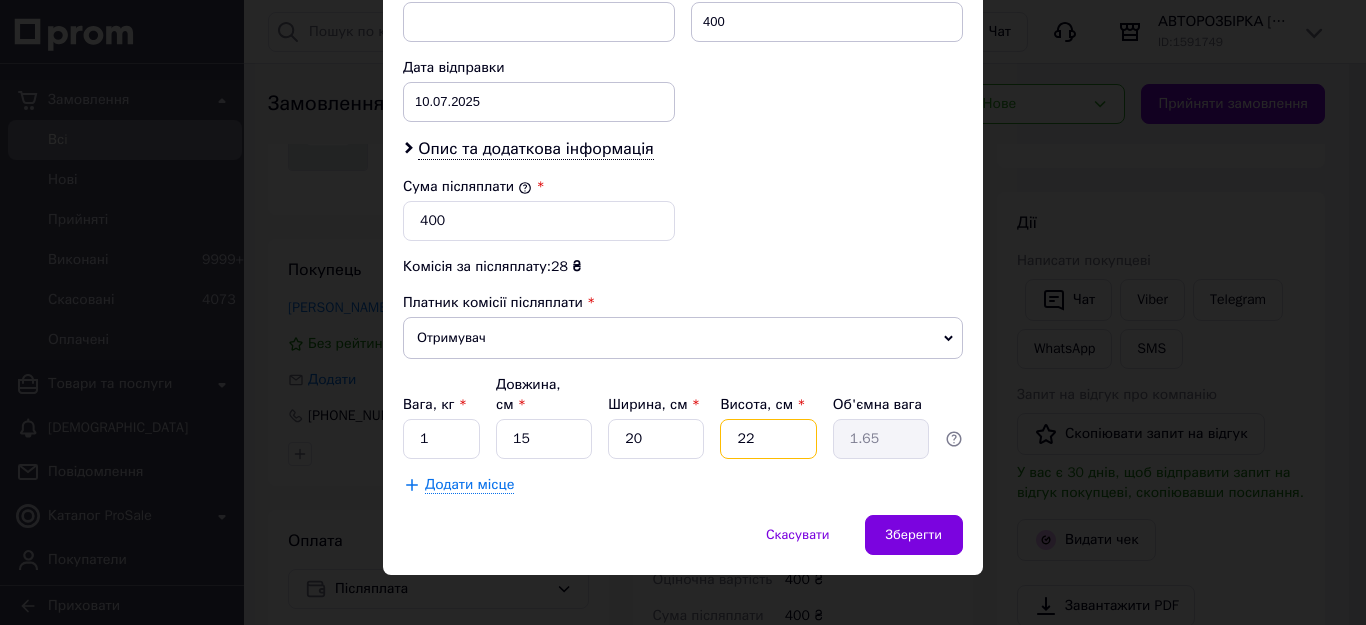 drag, startPoint x: 766, startPoint y: 419, endPoint x: 732, endPoint y: 419, distance: 34 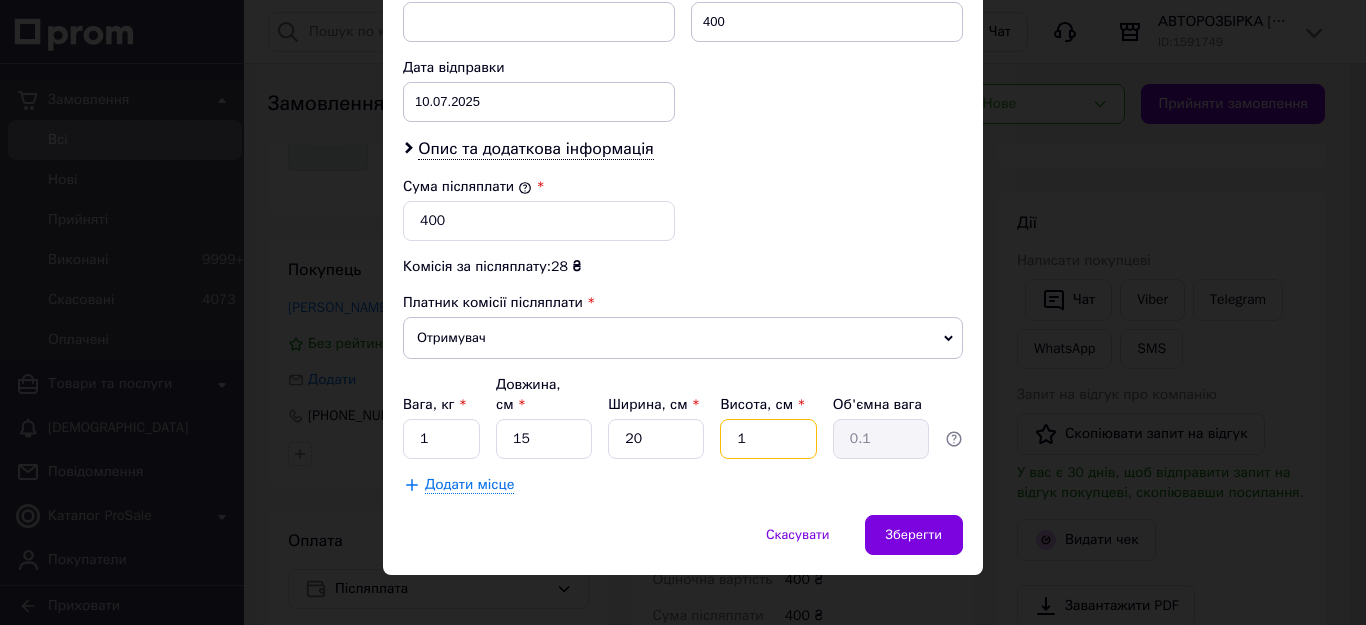type on "15" 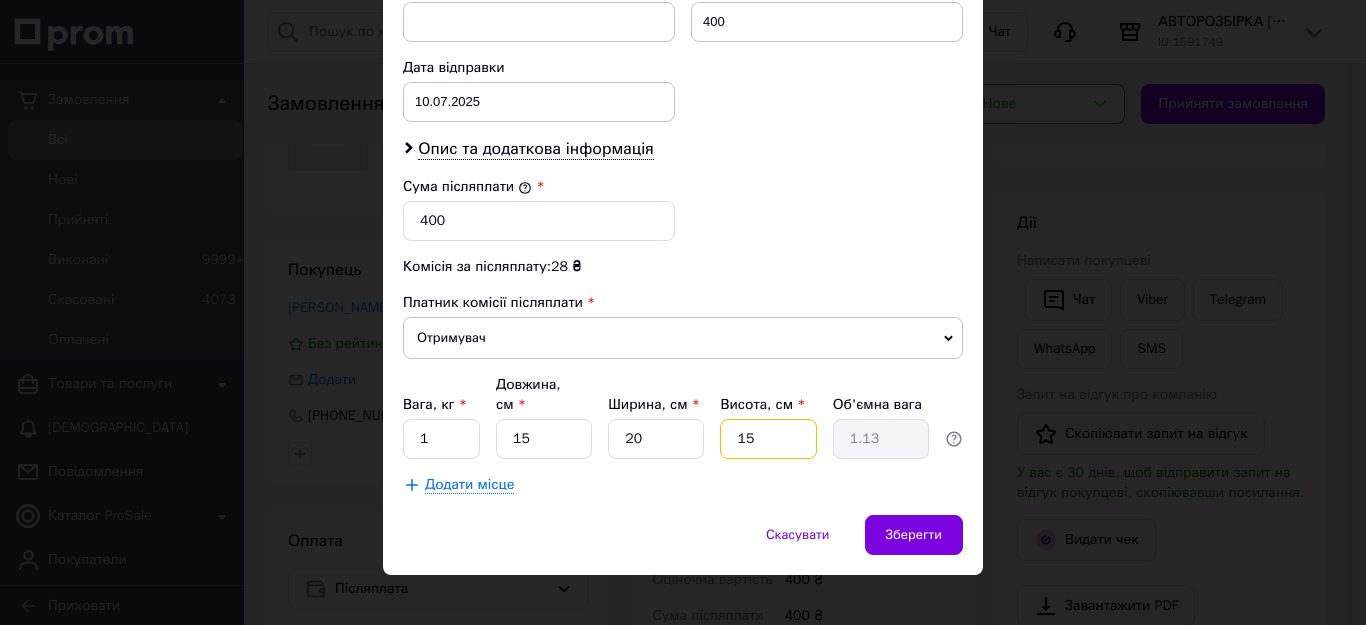 type on "15" 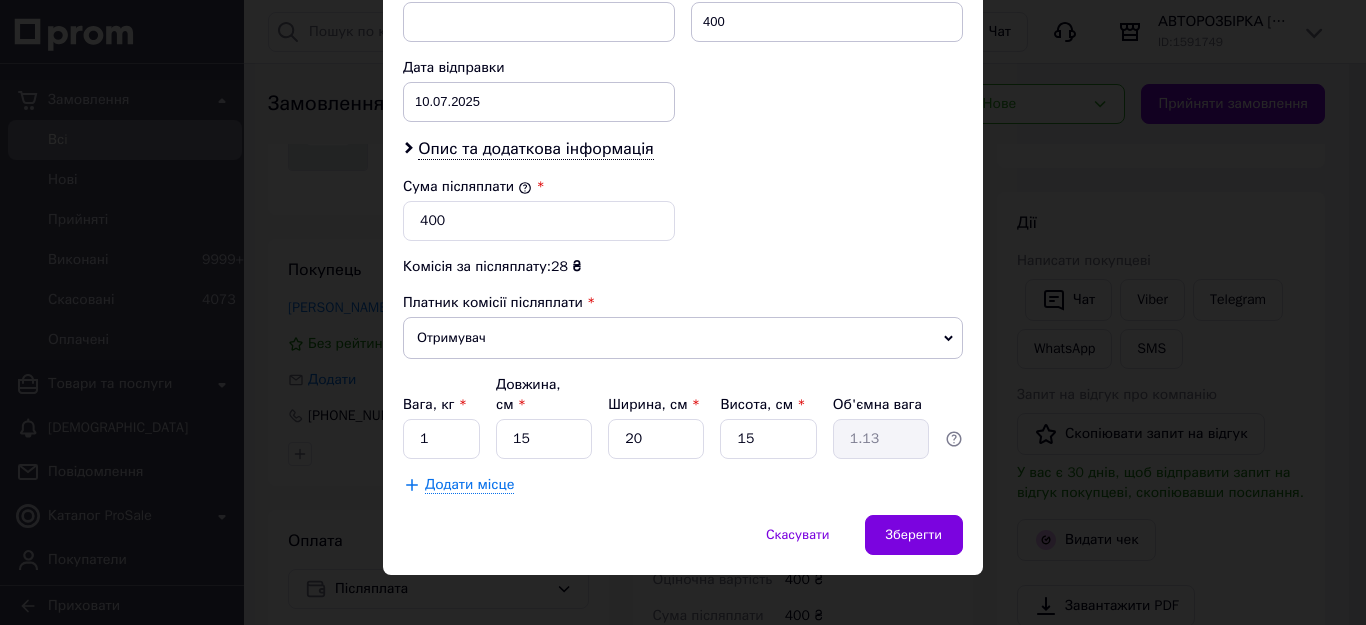 click on "Сума післяплати     * 400" at bounding box center (683, 209) 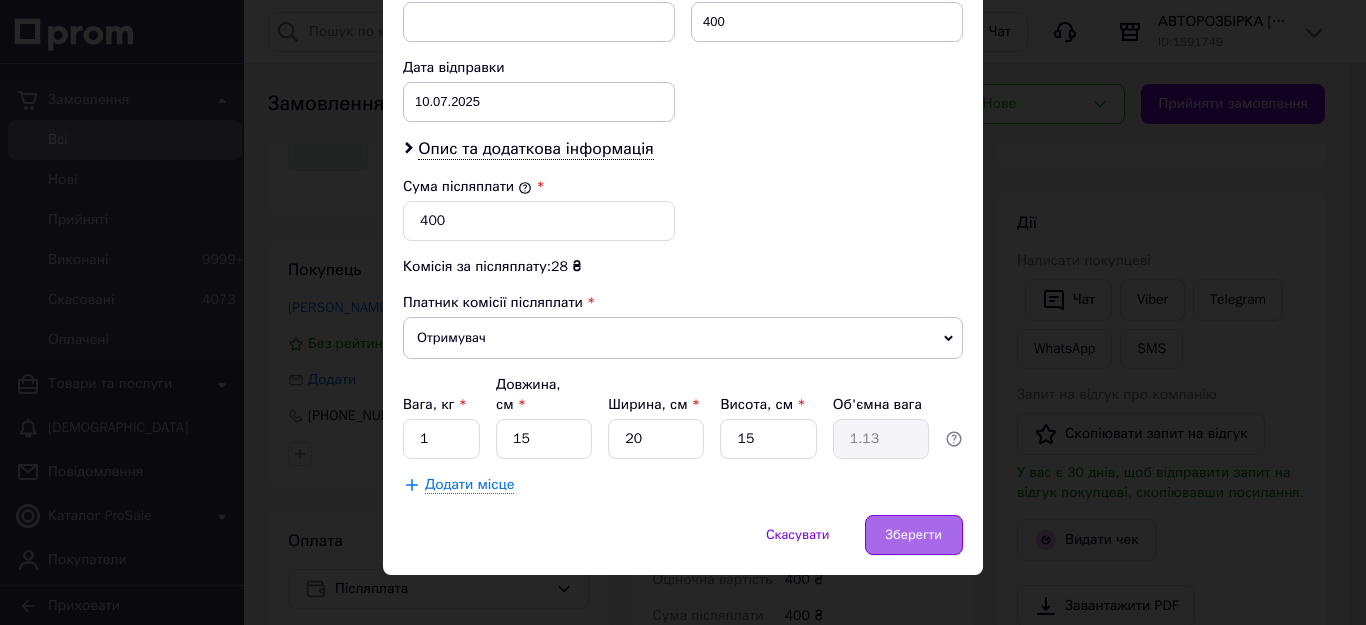 click on "Зберегти" at bounding box center [914, 535] 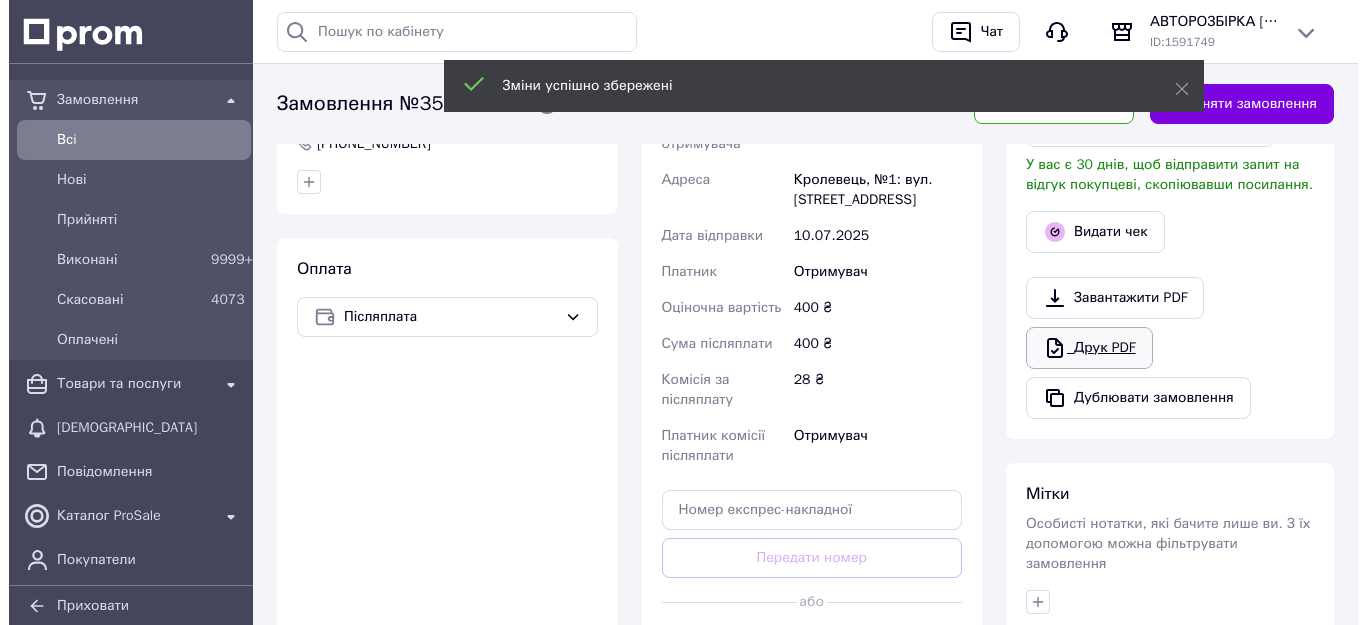 scroll, scrollTop: 500, scrollLeft: 0, axis: vertical 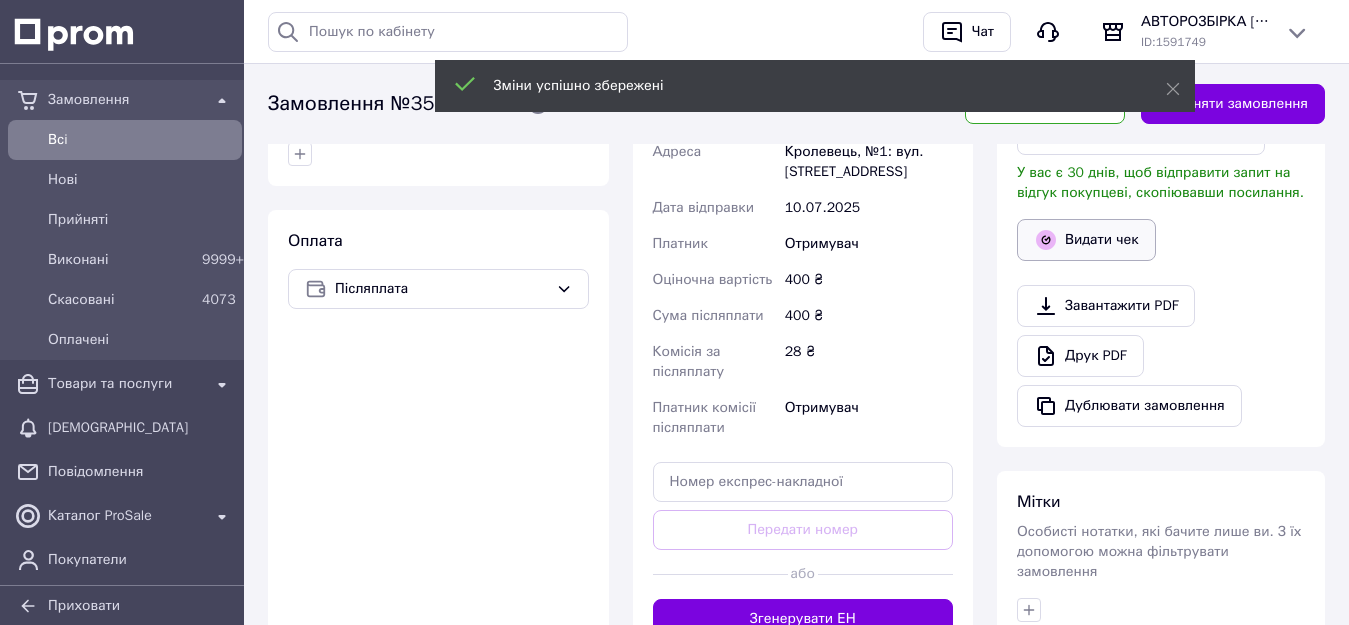 click on "Видати чек" at bounding box center [1086, 240] 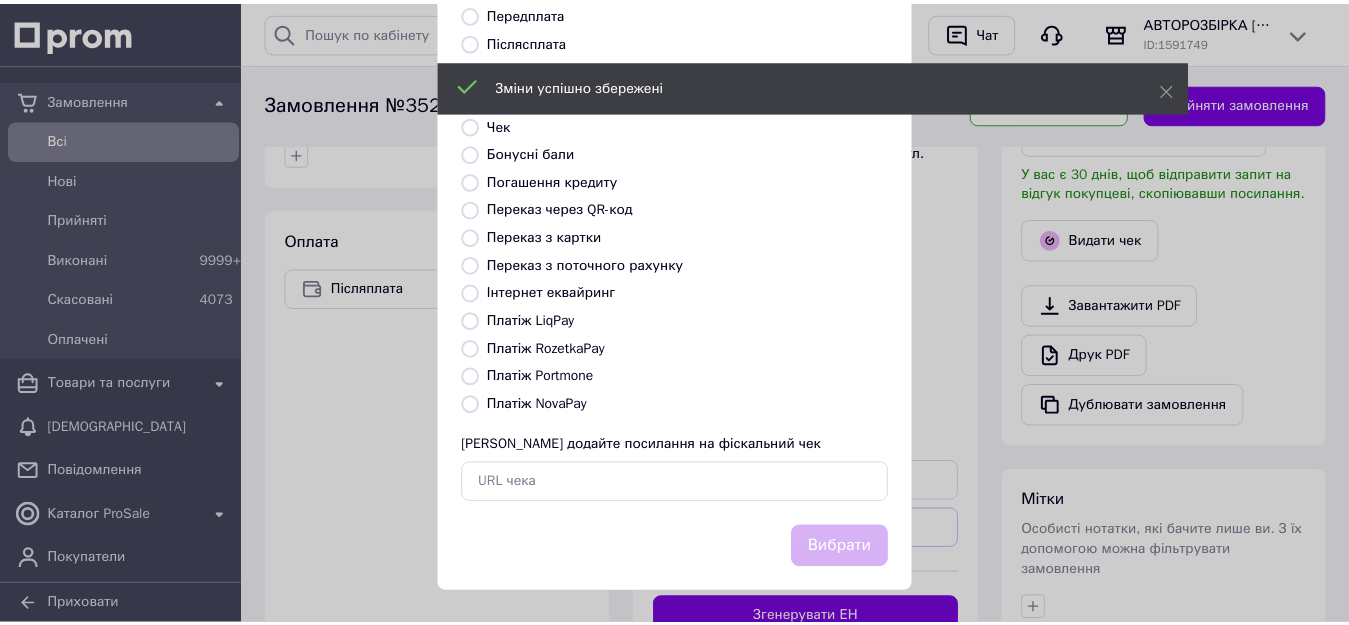 scroll, scrollTop: 234, scrollLeft: 0, axis: vertical 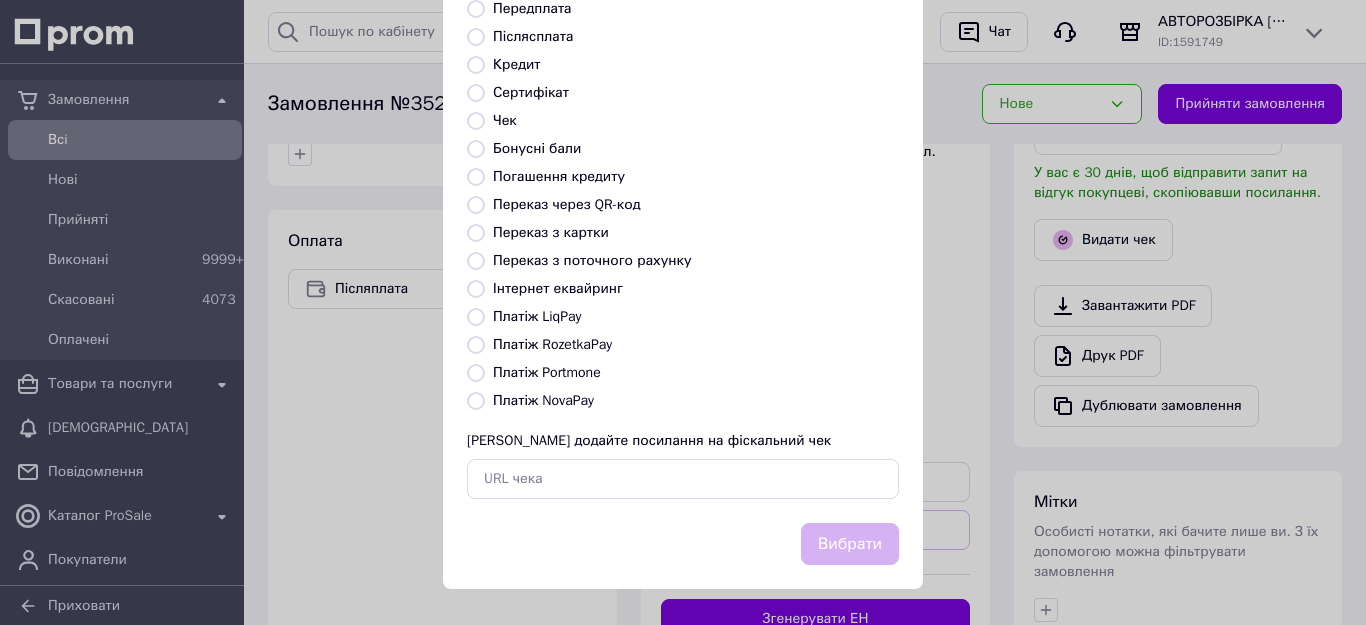 click on "Платіж NovaPay" at bounding box center [476, 401] 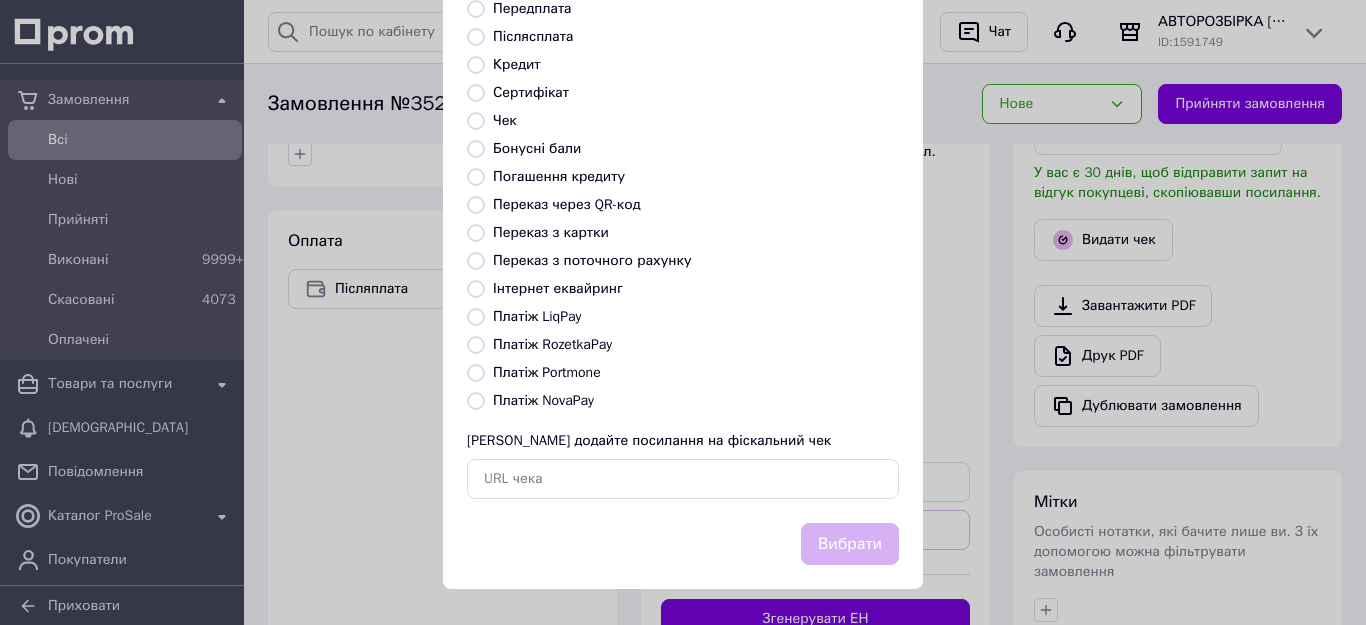 radio on "true" 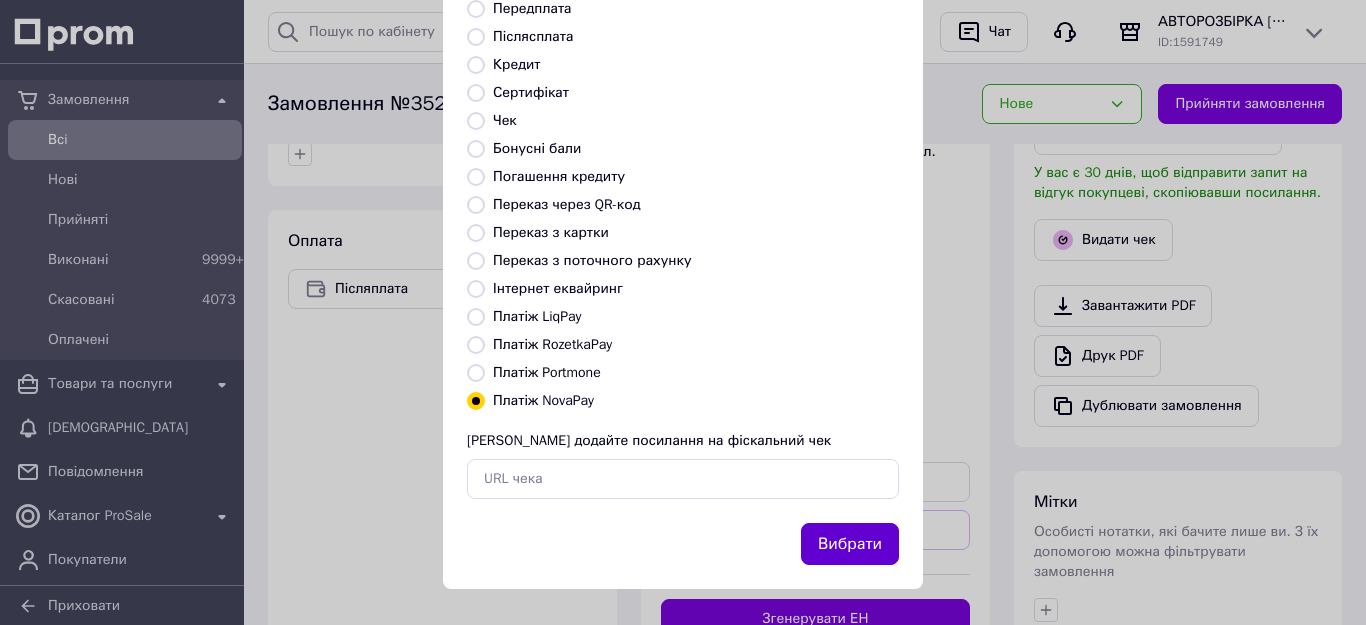 click on "Вибрати" at bounding box center [850, 544] 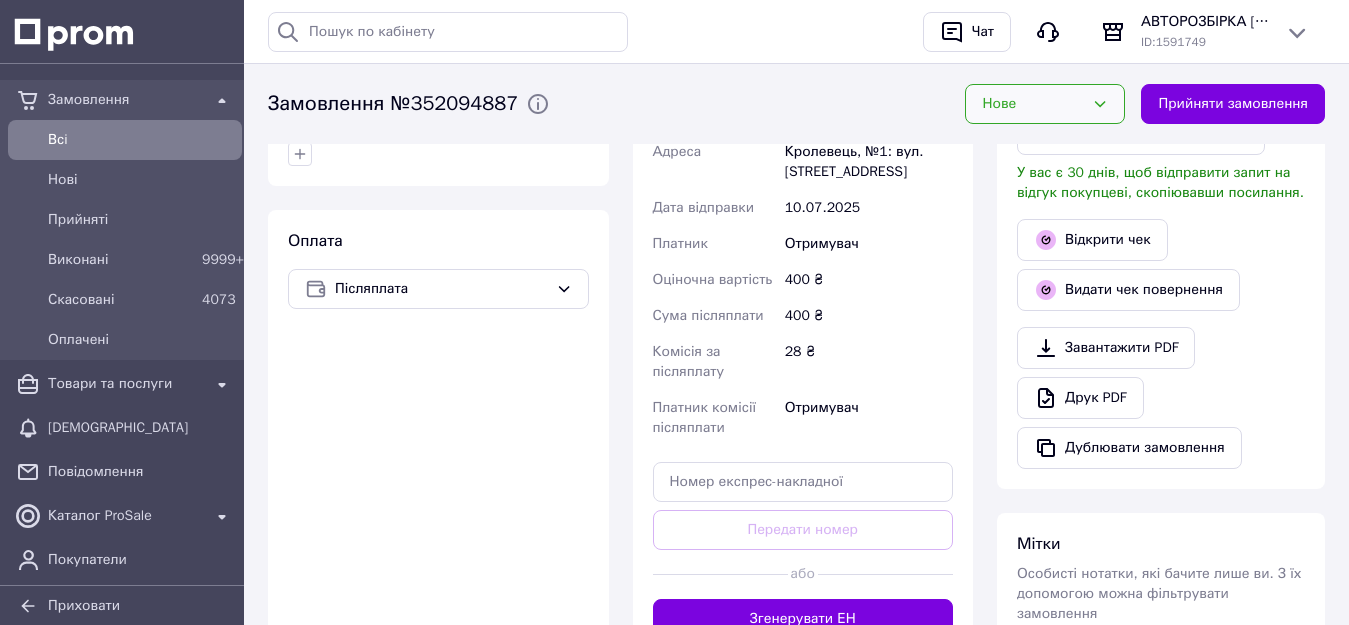 click on "Нове" at bounding box center (1045, 104) 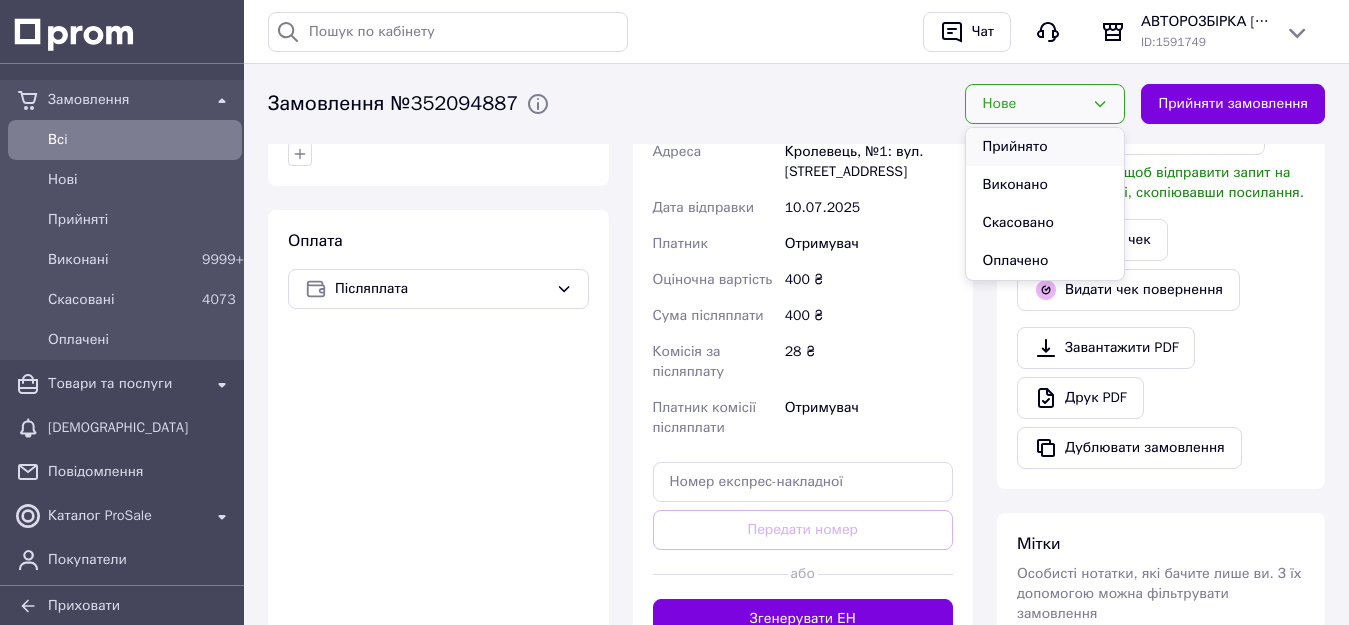click on "Прийнято" at bounding box center [1045, 147] 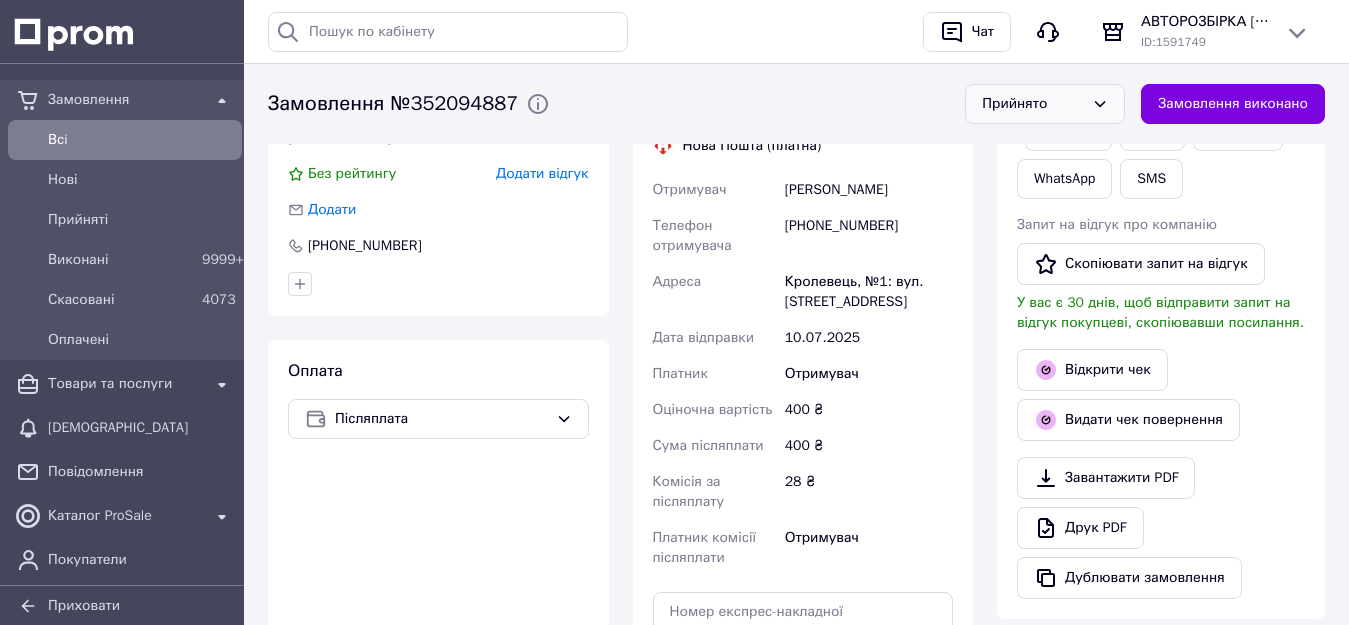 scroll, scrollTop: 600, scrollLeft: 0, axis: vertical 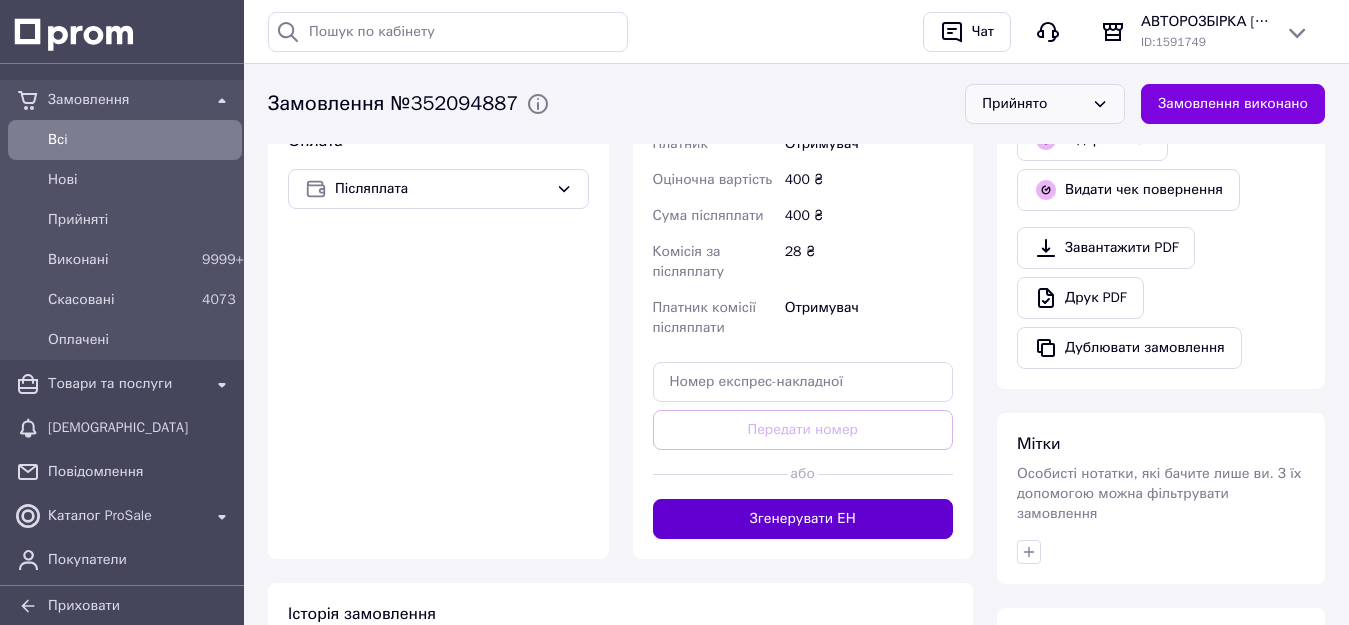 click on "Згенерувати ЕН" at bounding box center [803, 519] 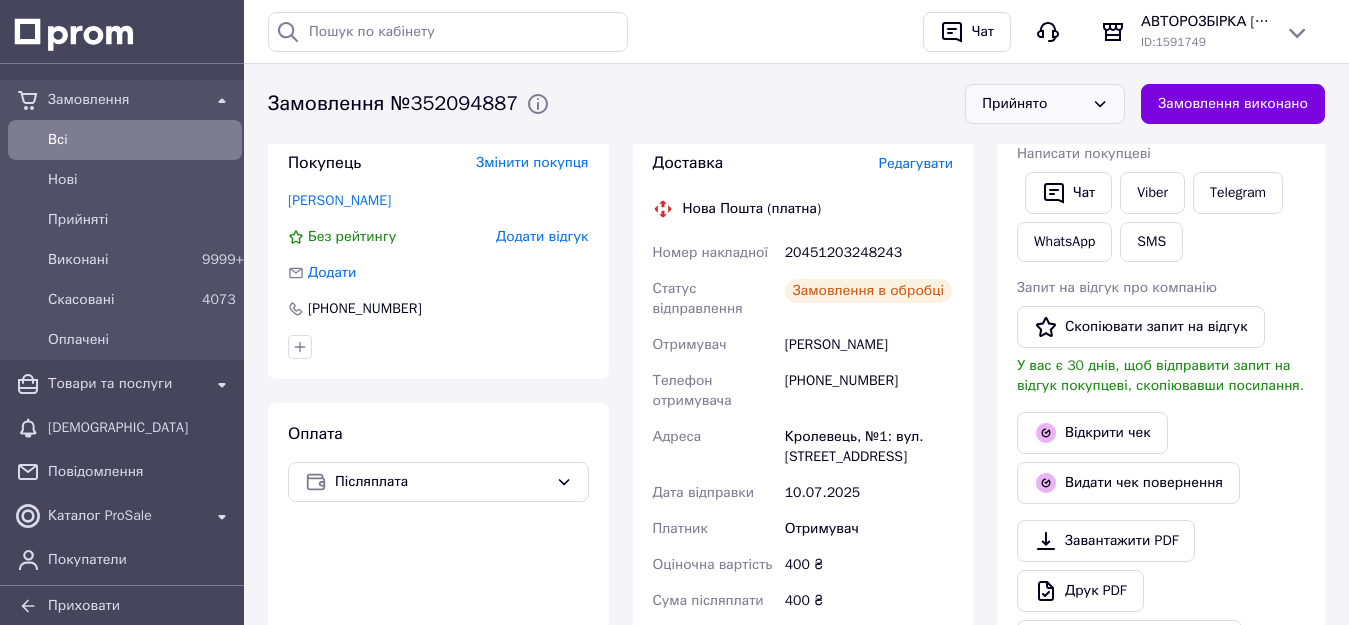 scroll, scrollTop: 300, scrollLeft: 0, axis: vertical 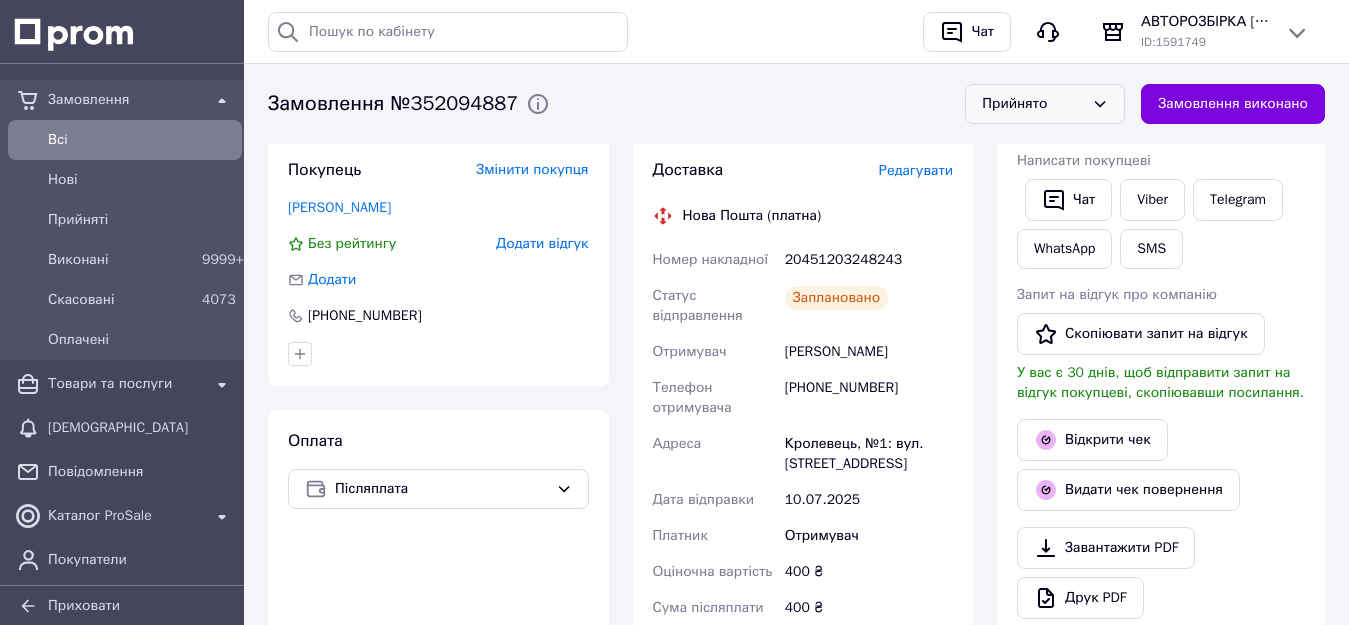 click on "20451203248243" at bounding box center [869, 260] 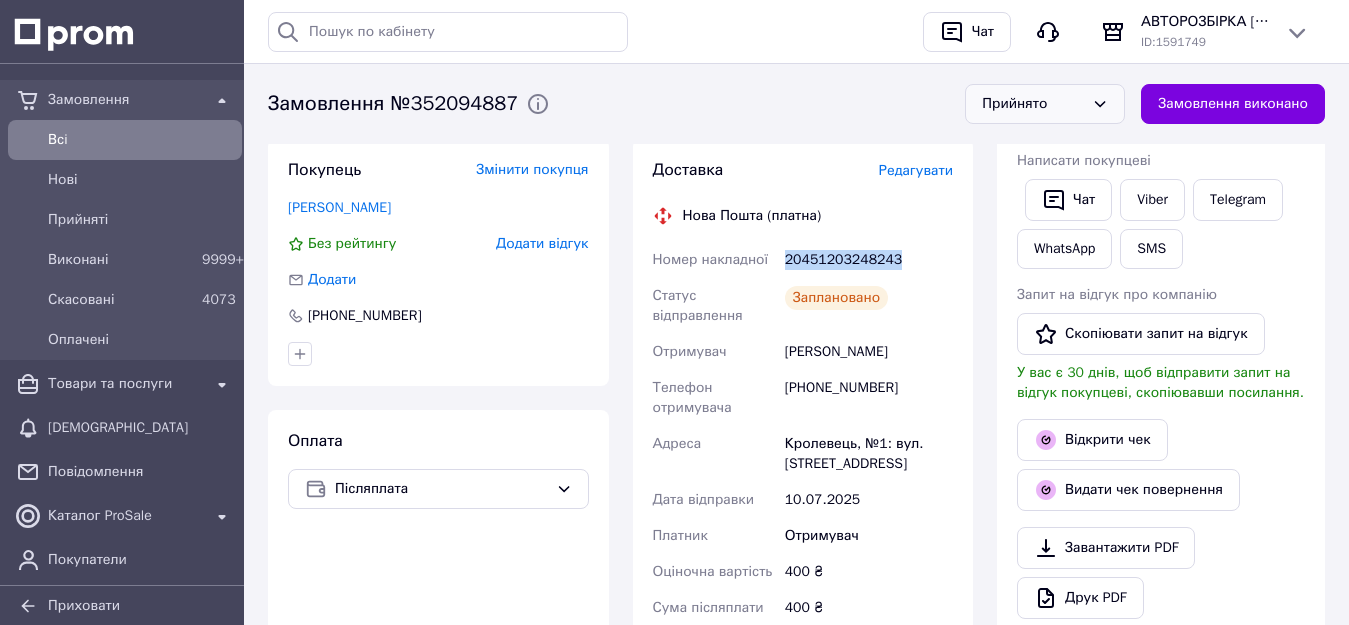 click on "20451203248243" at bounding box center (869, 260) 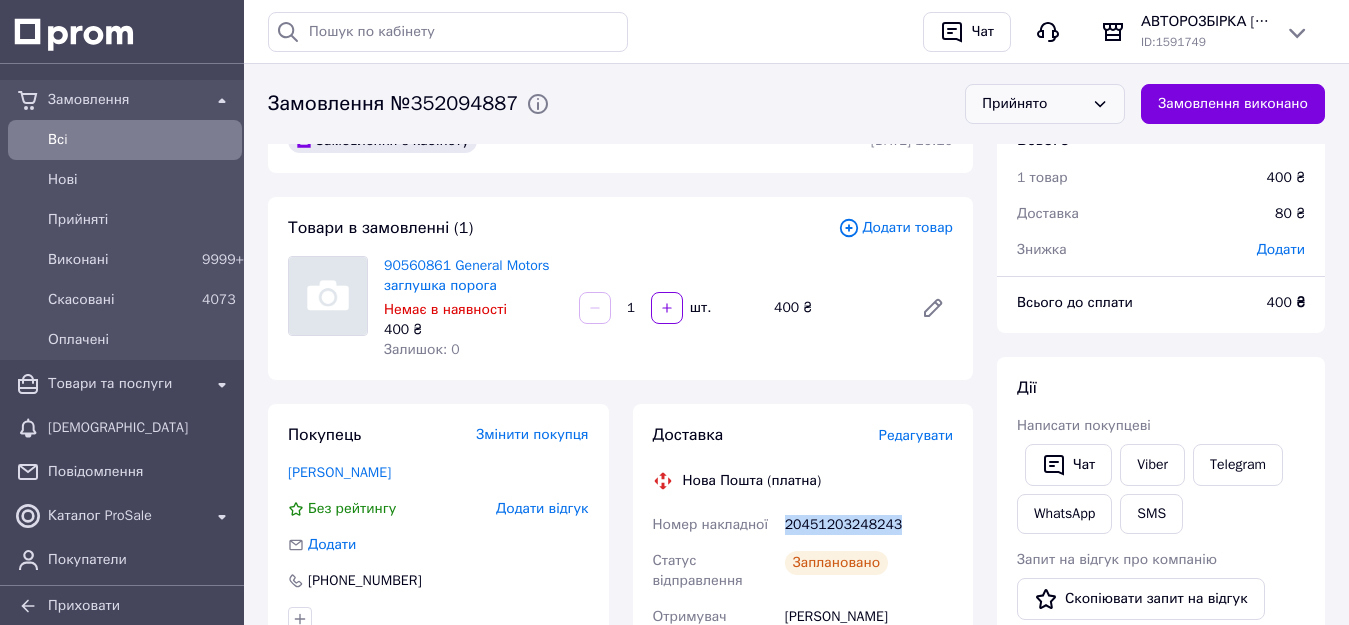 scroll, scrollTop: 0, scrollLeft: 0, axis: both 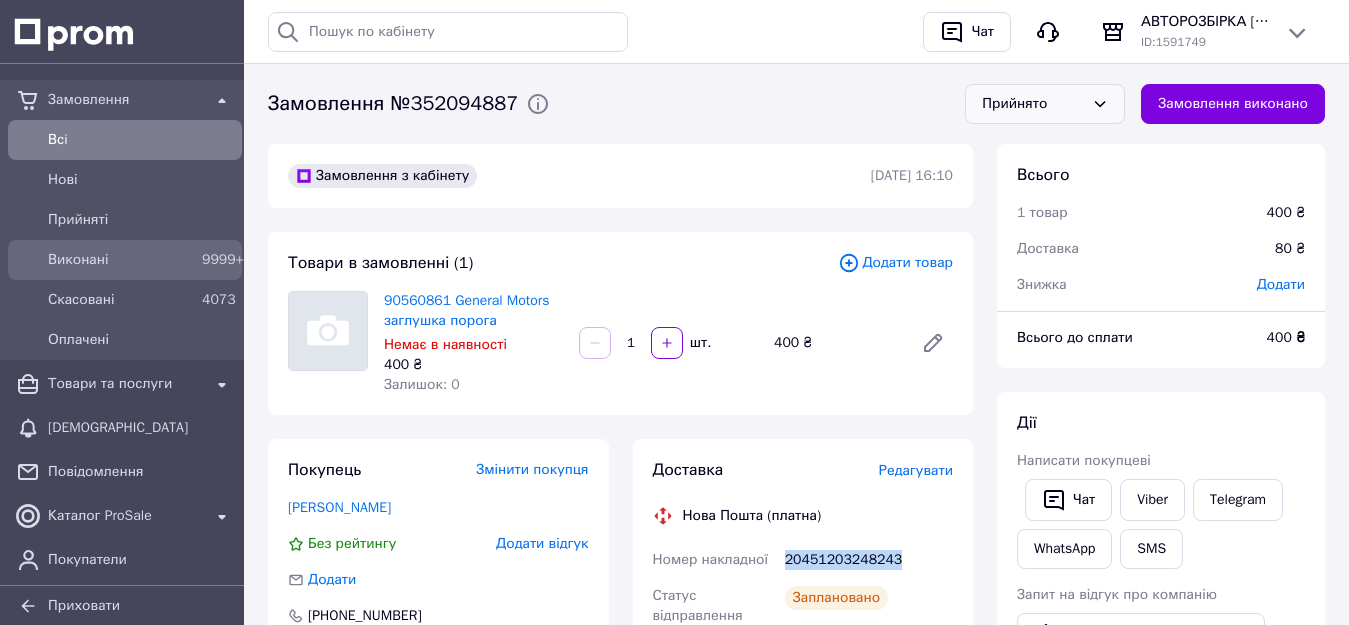 click on "Виконані" at bounding box center (121, 260) 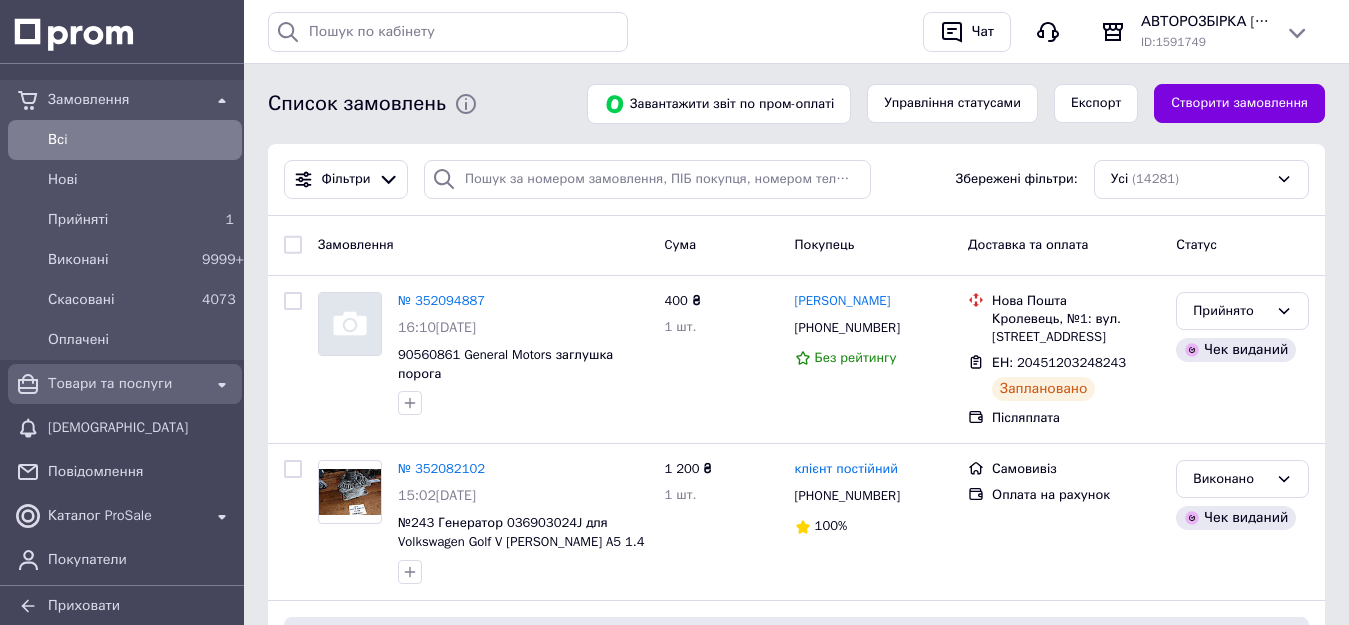 click on "Товари та послуги" at bounding box center [125, 384] 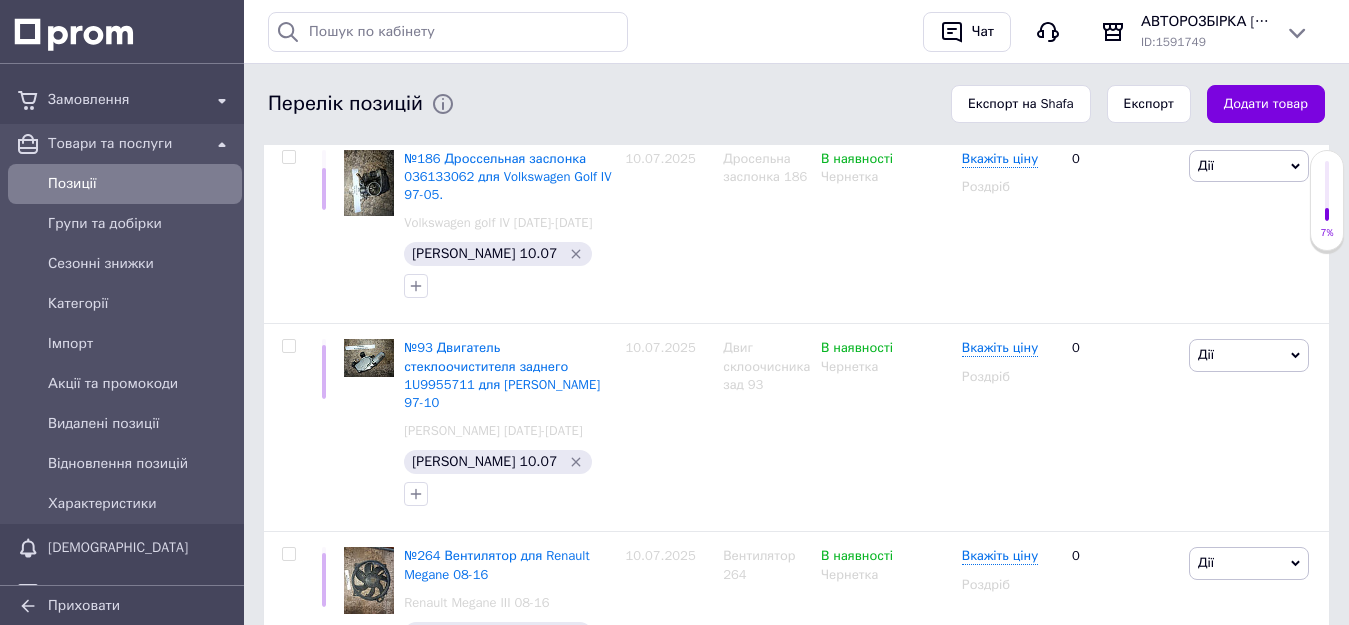 scroll, scrollTop: 500, scrollLeft: 0, axis: vertical 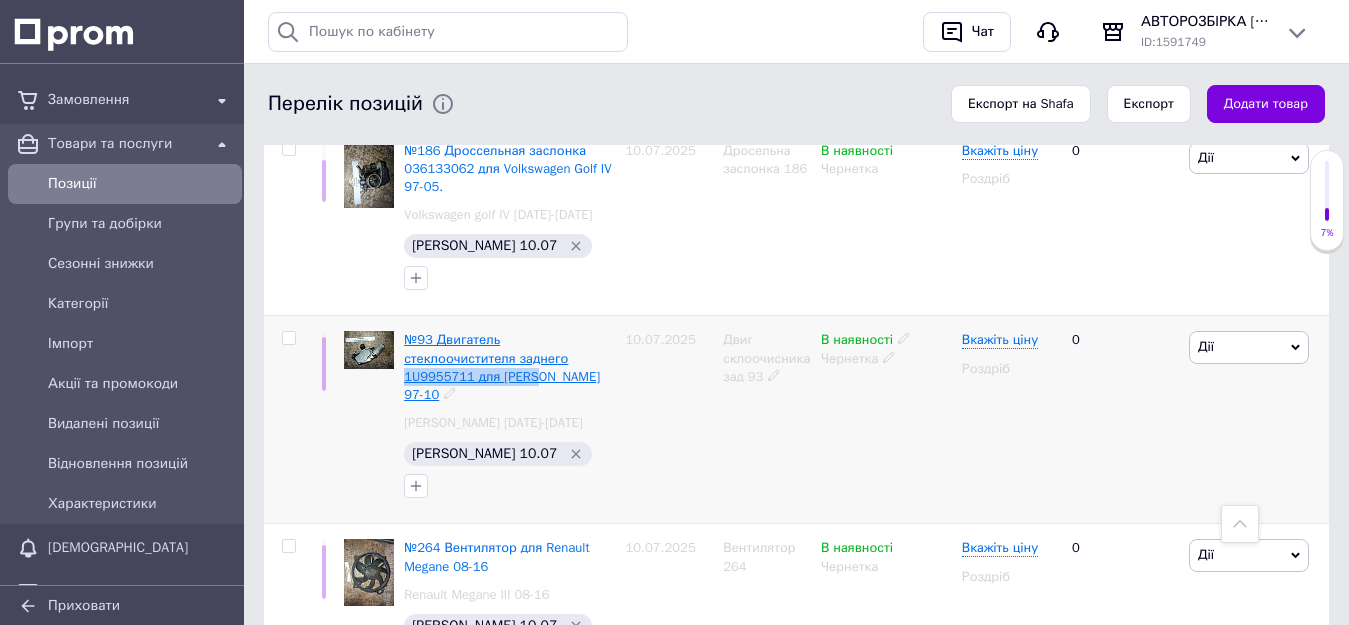 drag, startPoint x: 591, startPoint y: 328, endPoint x: 455, endPoint y: 331, distance: 136.03308 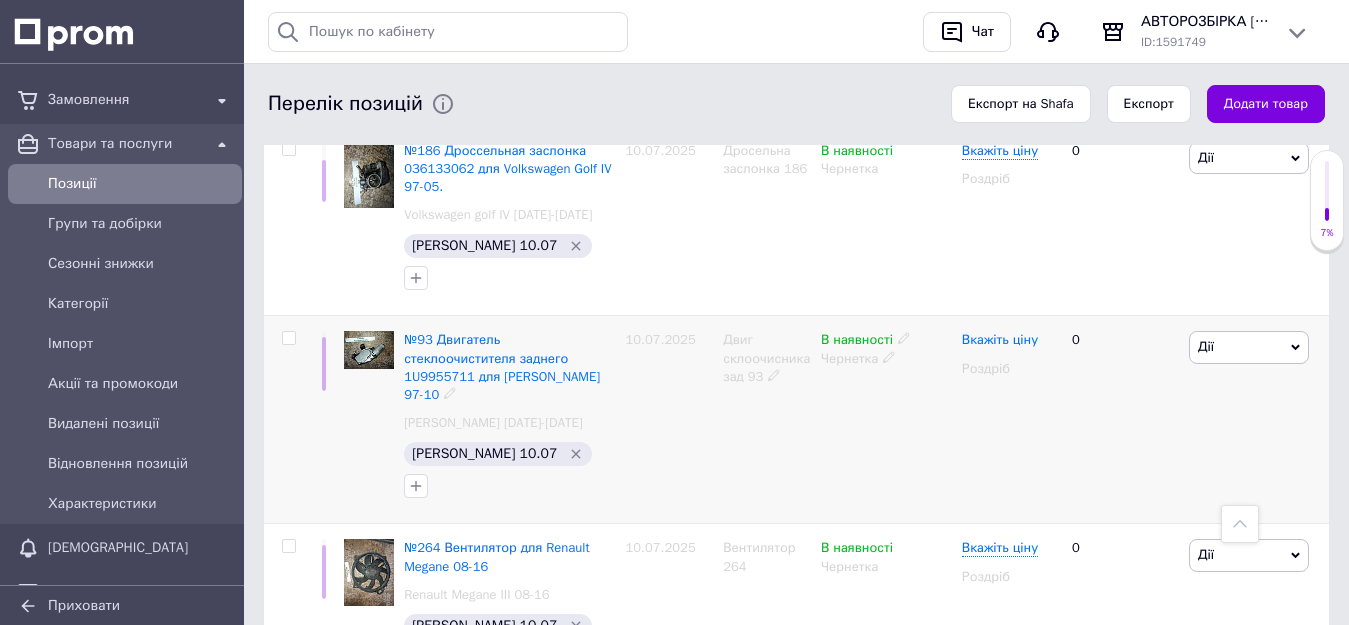 click on "Вкажіть ціну" at bounding box center [1000, 340] 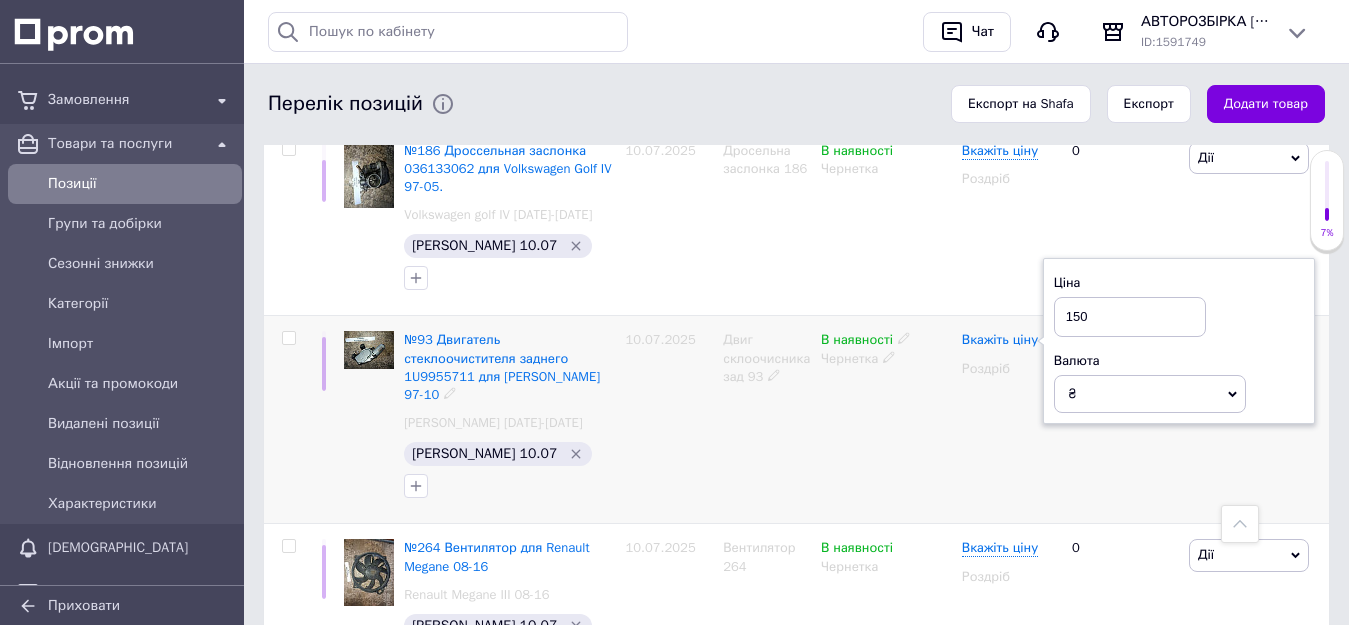 type on "1500" 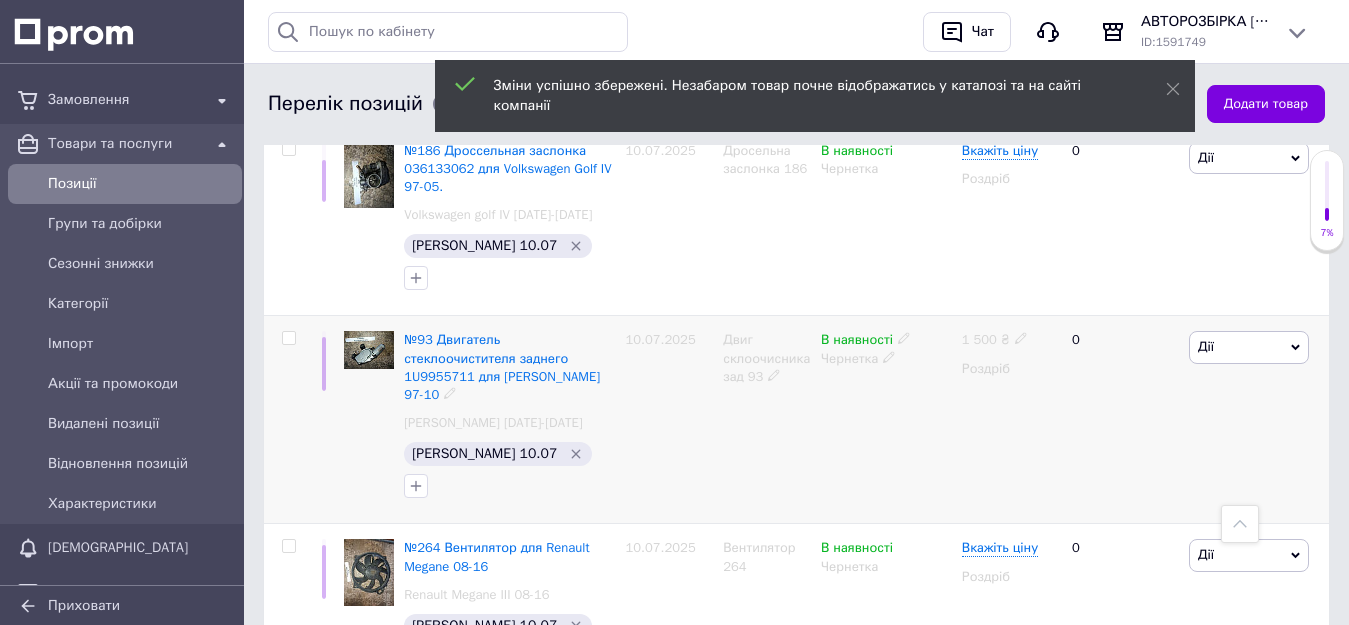 click 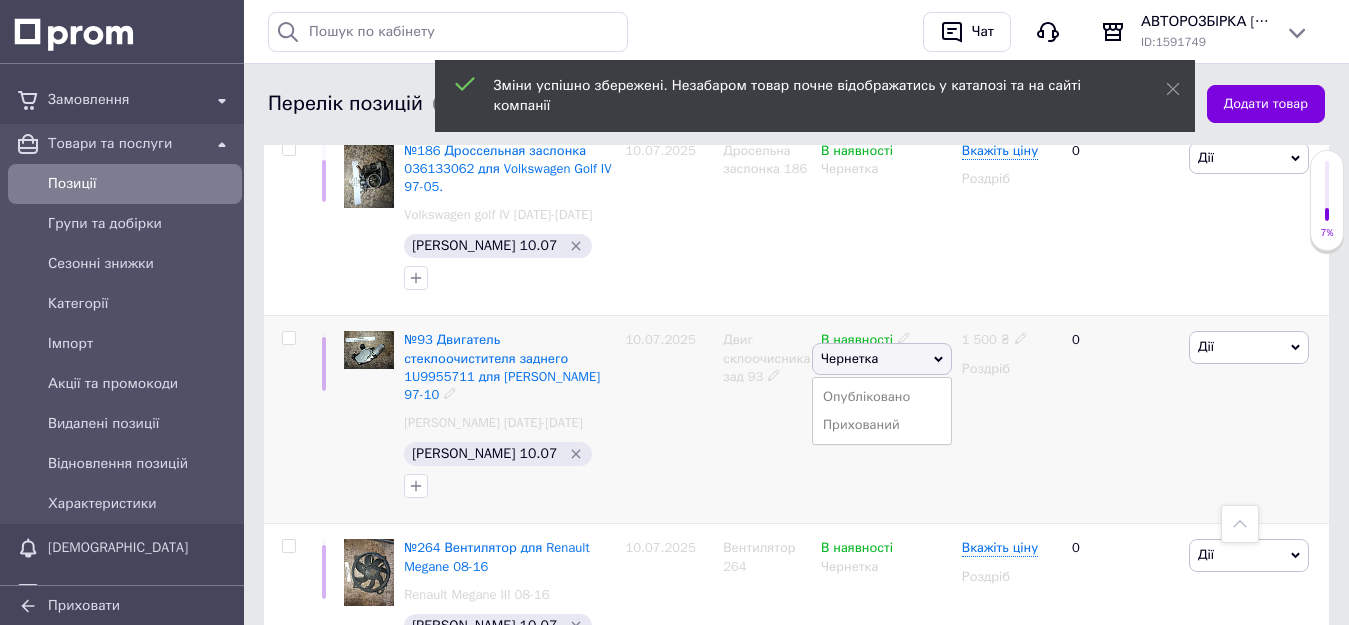 drag, startPoint x: 861, startPoint y: 363, endPoint x: 837, endPoint y: 367, distance: 24.33105 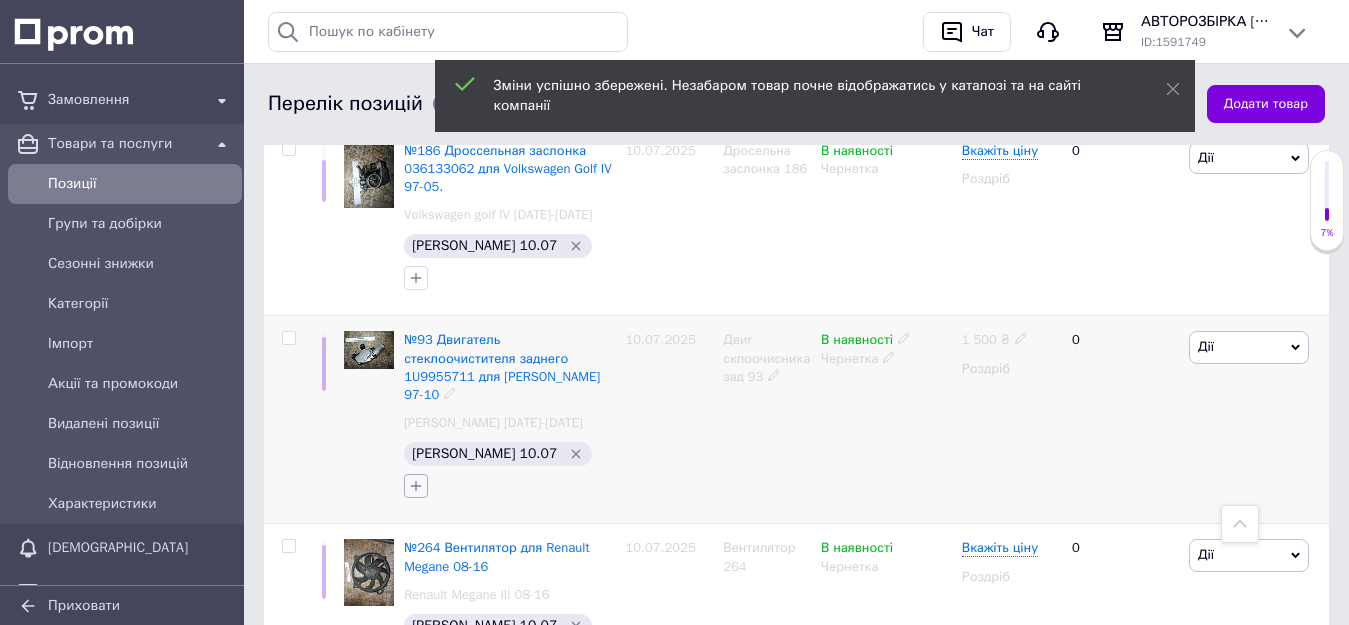 click 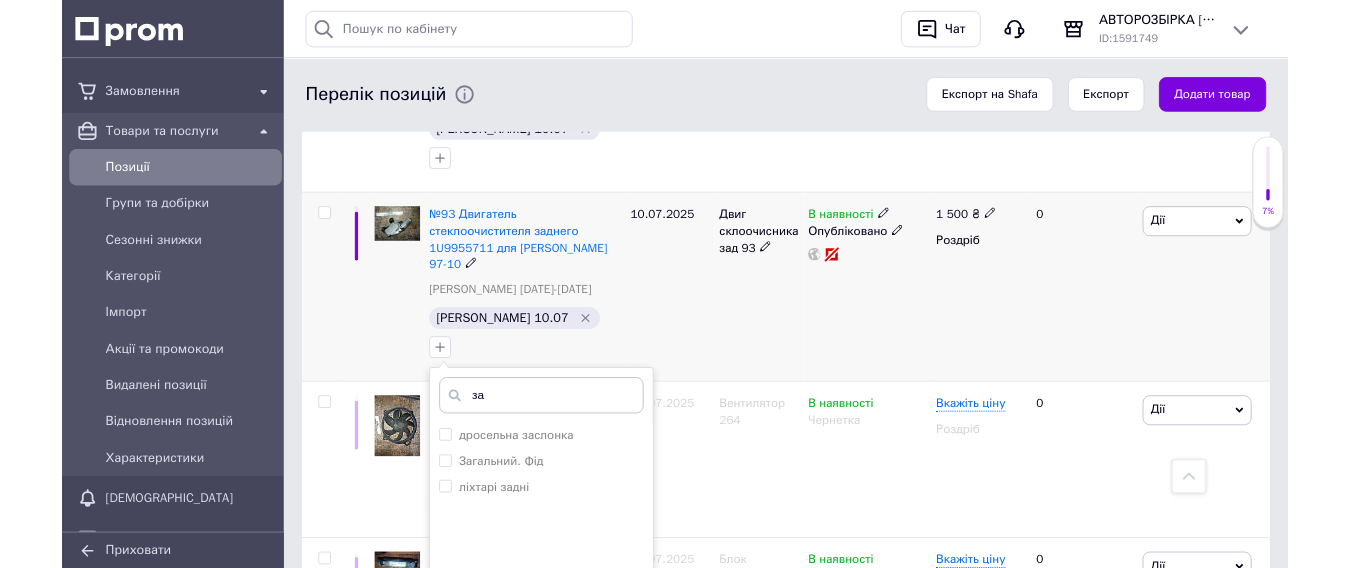 scroll, scrollTop: 700, scrollLeft: 0, axis: vertical 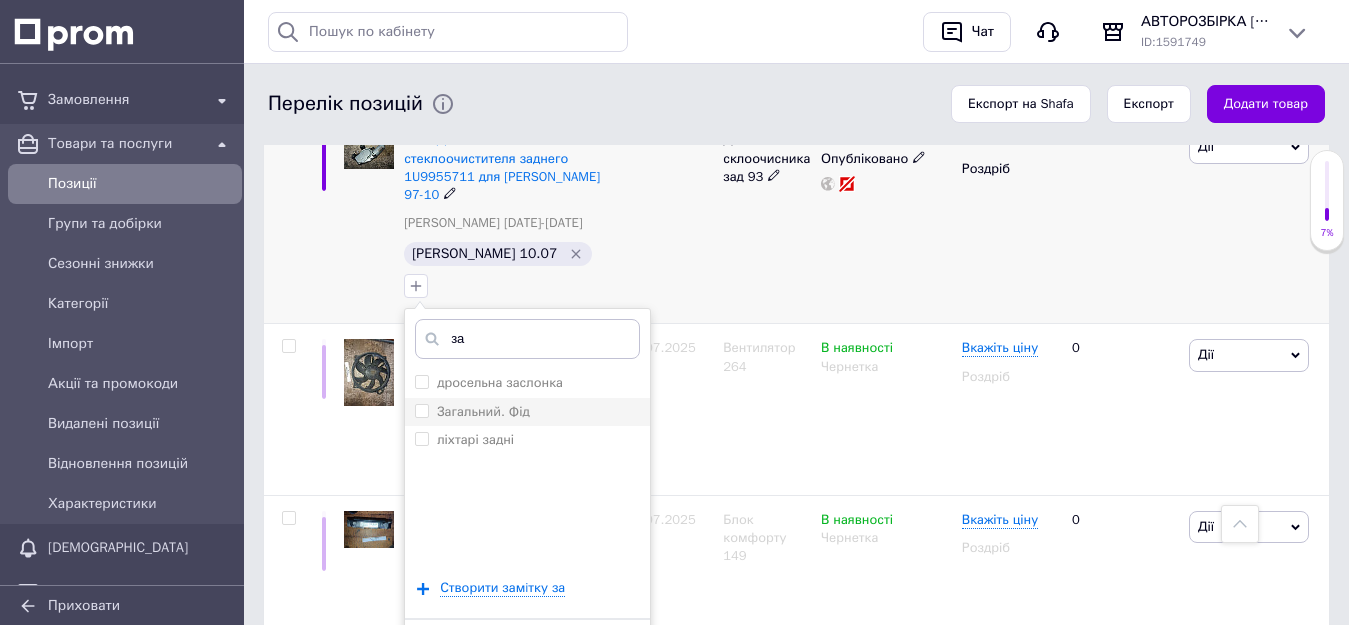 type on "за" 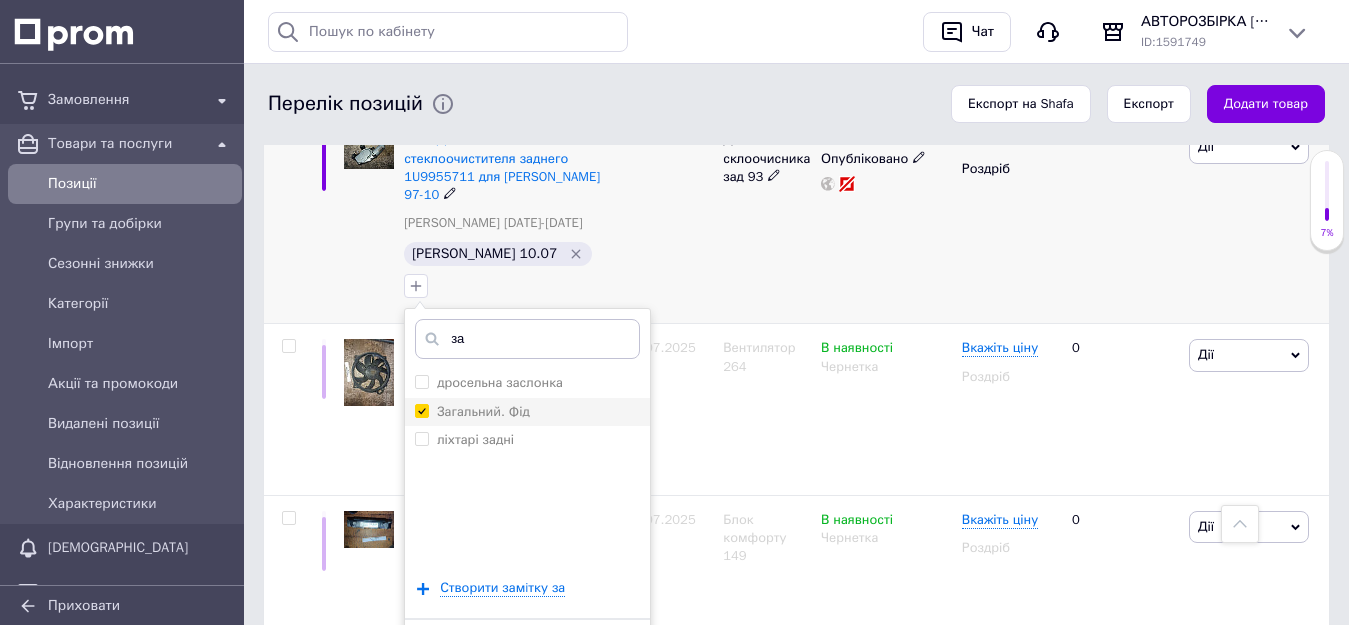 checkbox on "true" 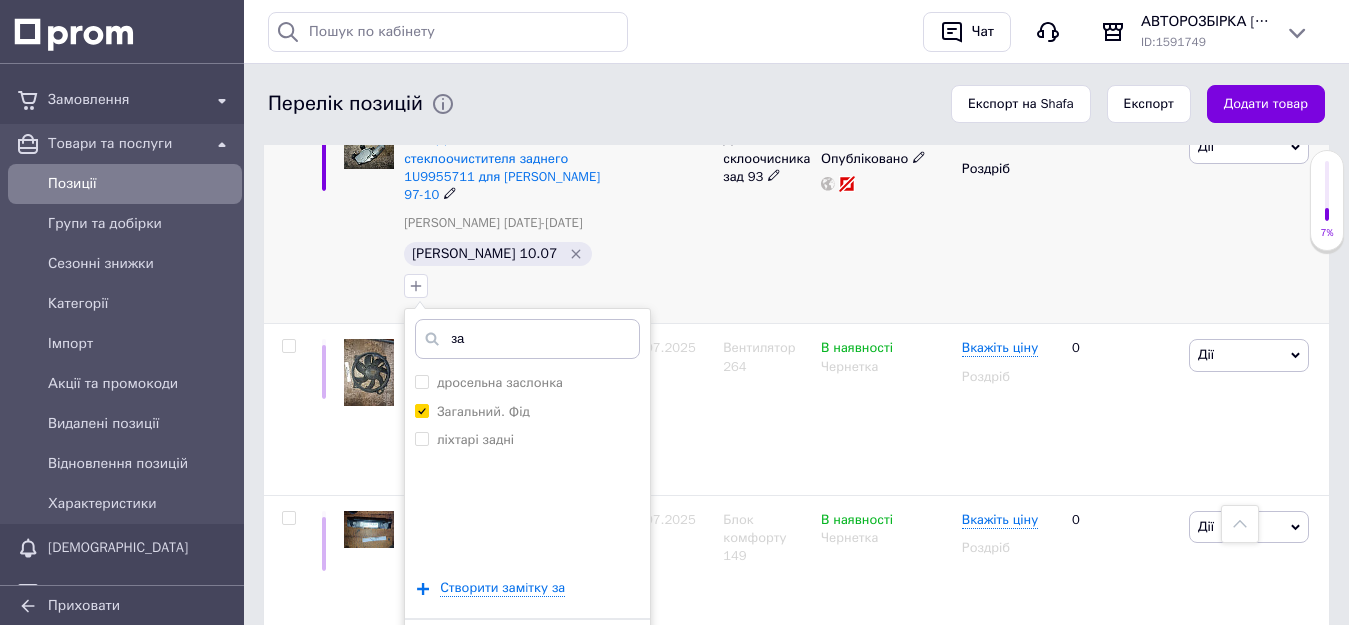click on "Додати мітку" at bounding box center [527, 649] 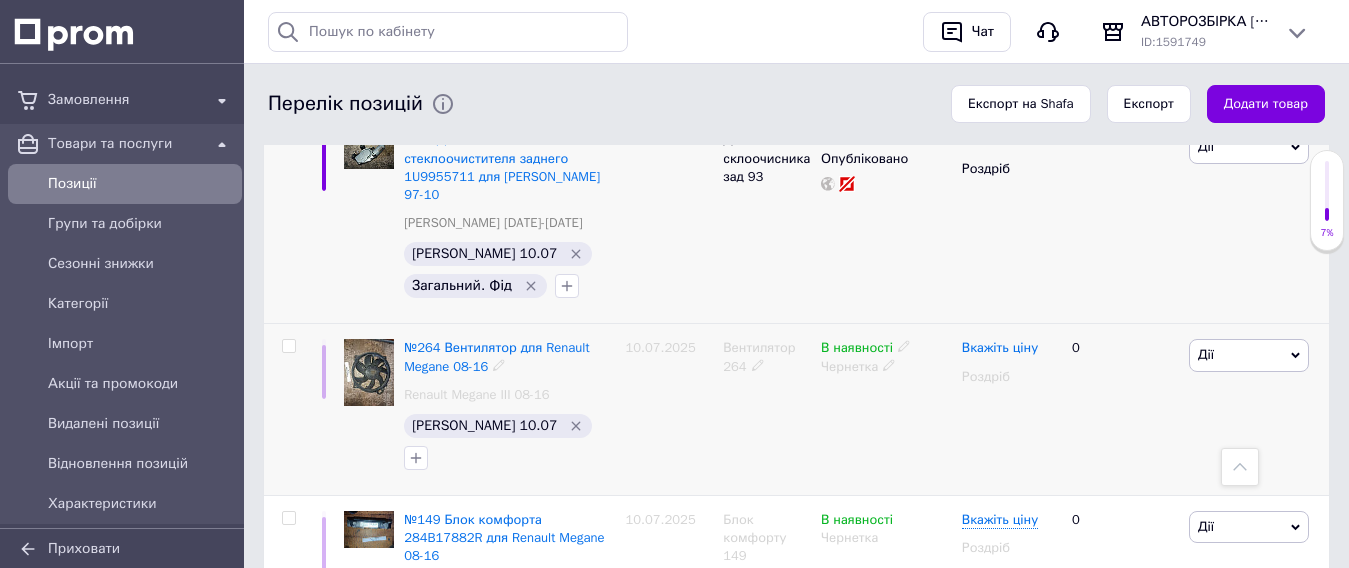 click on "Вкажіть ціну" at bounding box center (1000, 348) 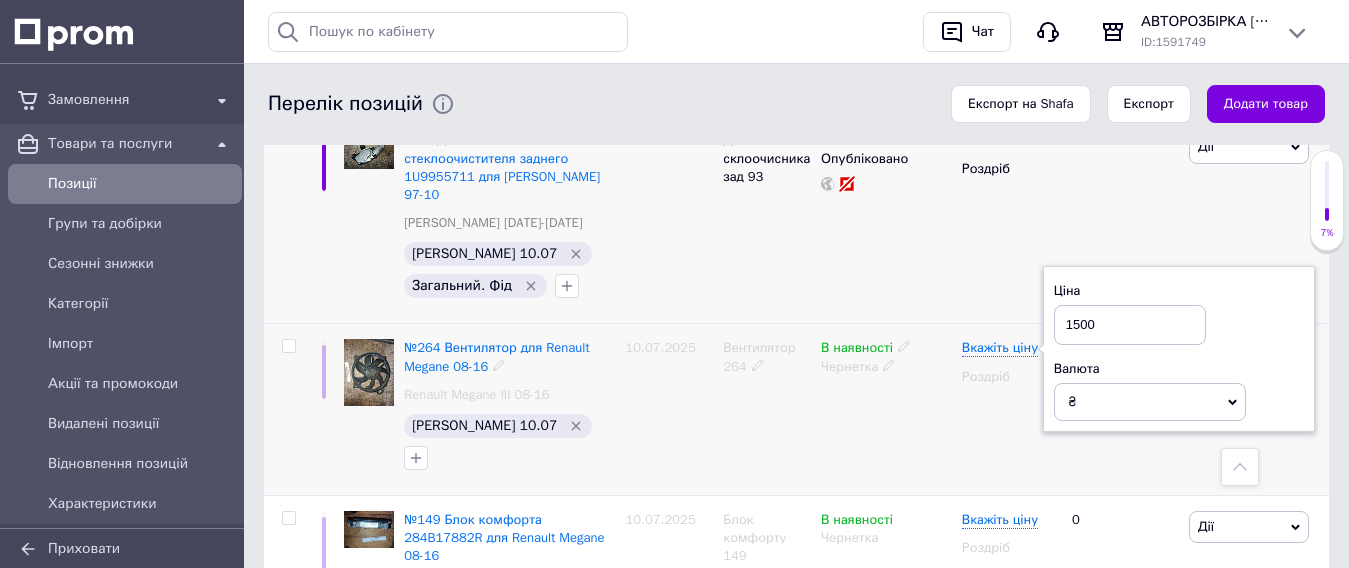 type on "1500" 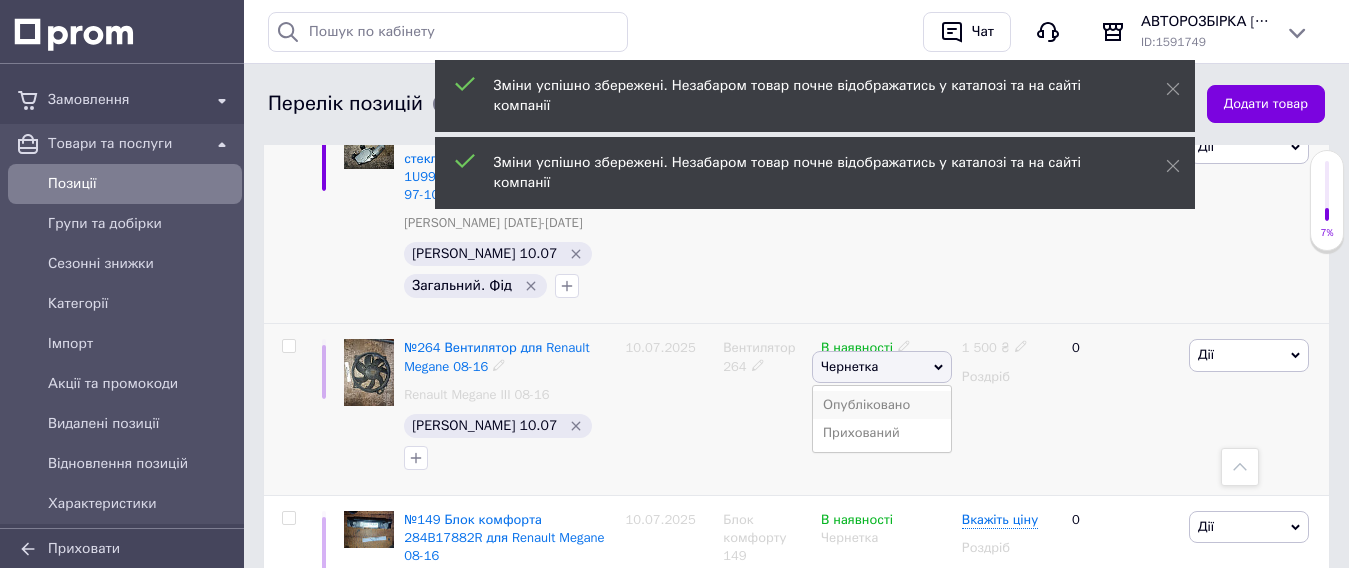 click on "Опубліковано" at bounding box center [882, 405] 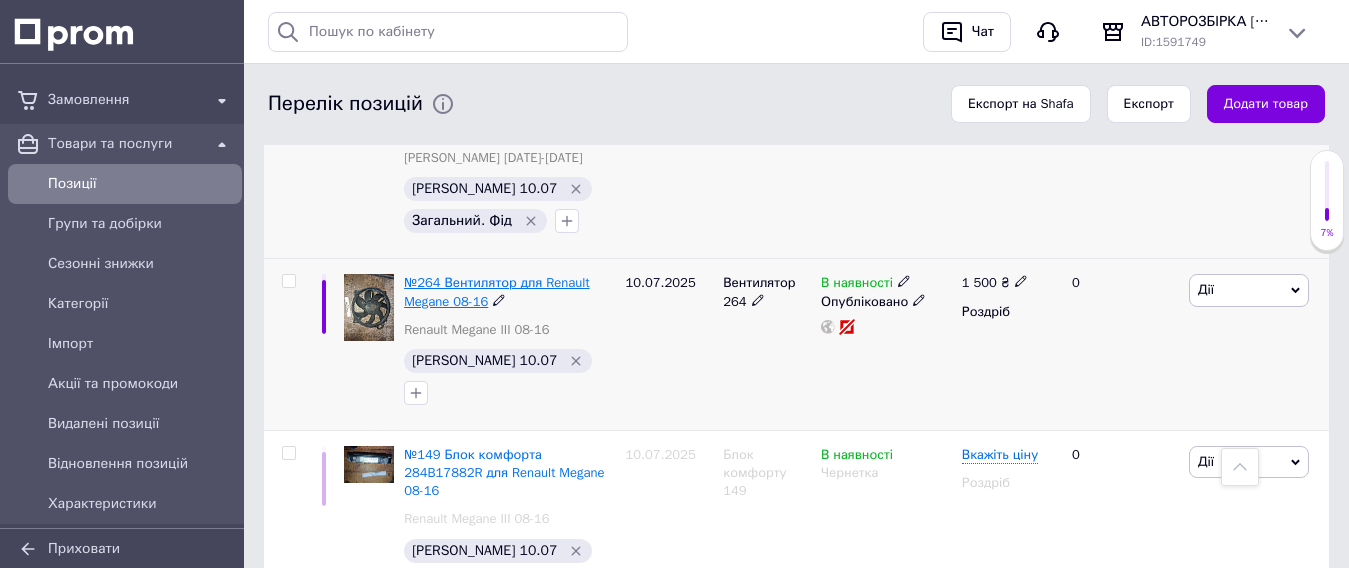scroll, scrollTop: 800, scrollLeft: 0, axis: vertical 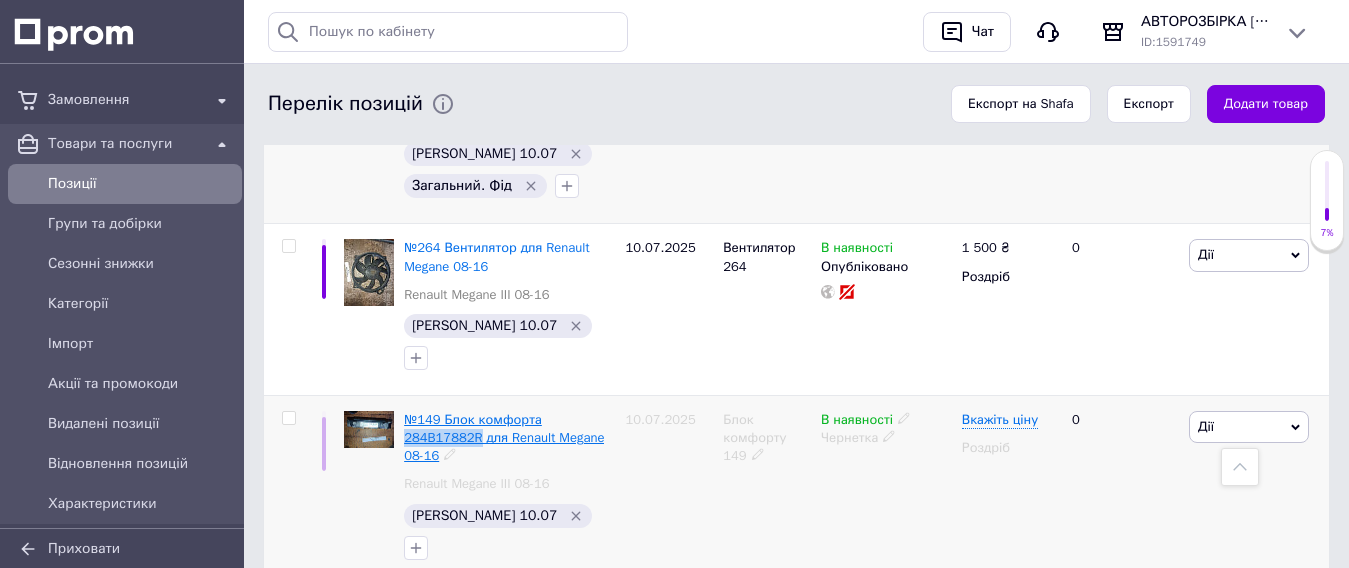 drag, startPoint x: 614, startPoint y: 337, endPoint x: 540, endPoint y: 335, distance: 74.02702 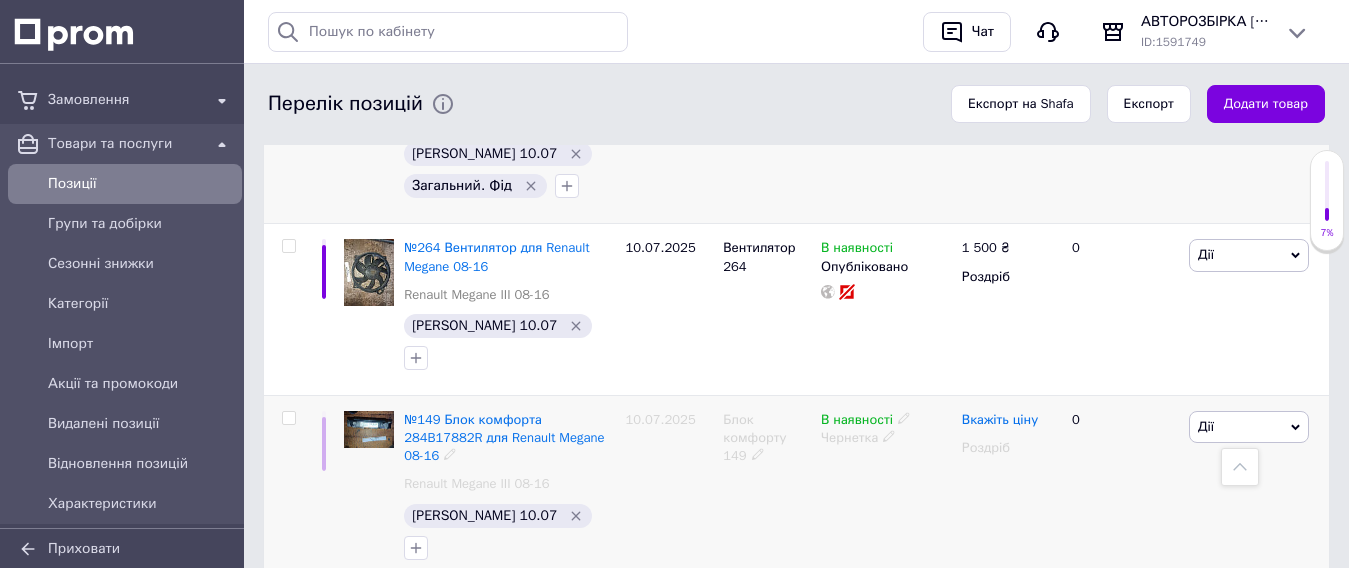 click on "Вкажіть ціну" at bounding box center (1000, 420) 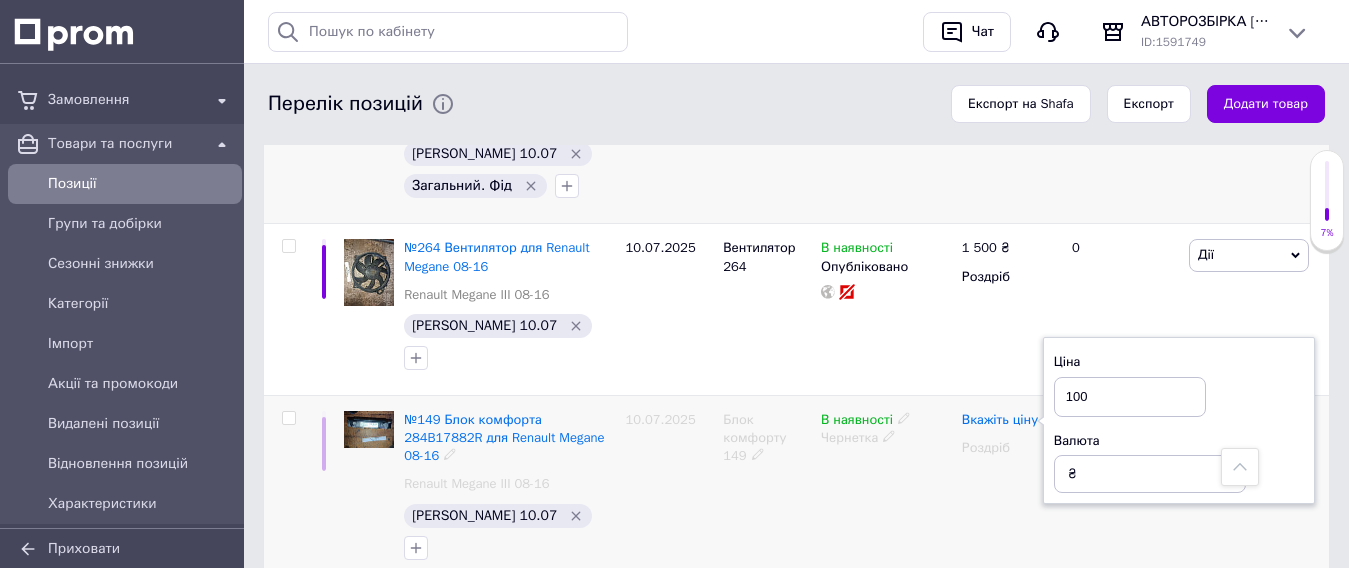 type on "1000" 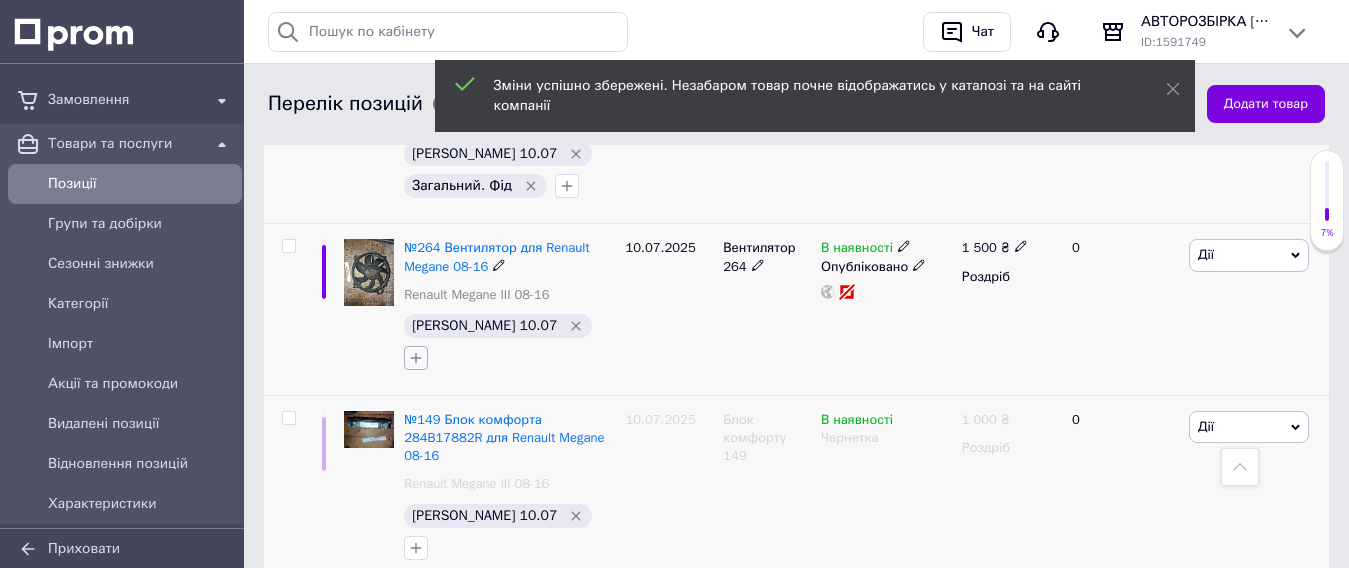click 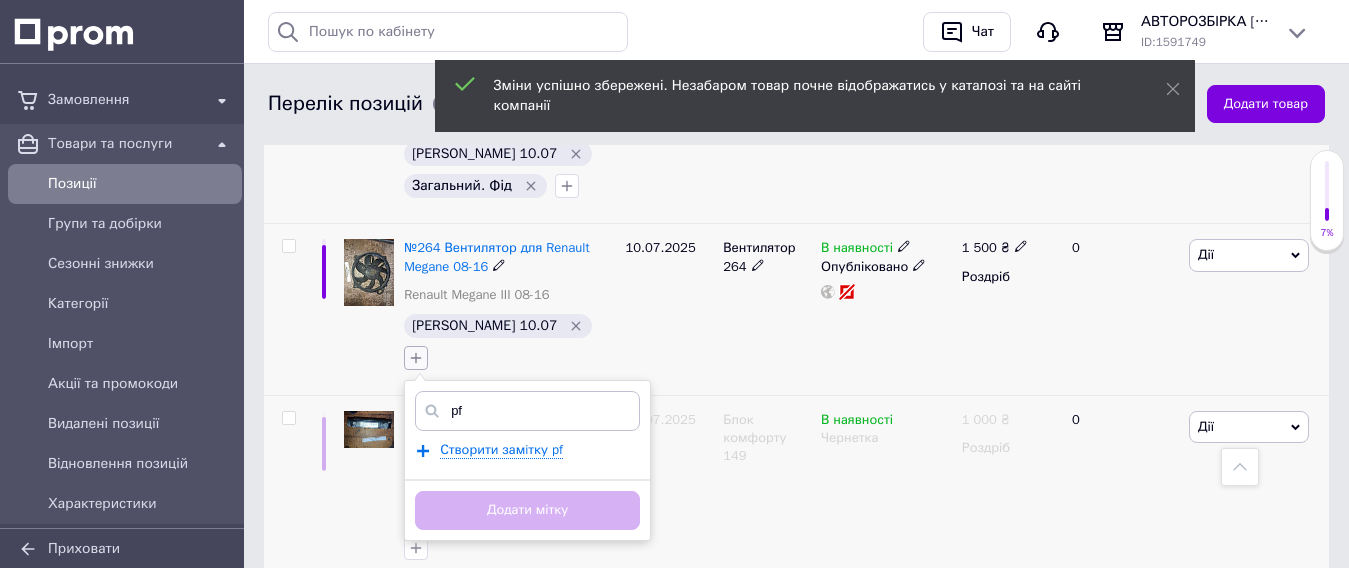 type on "p" 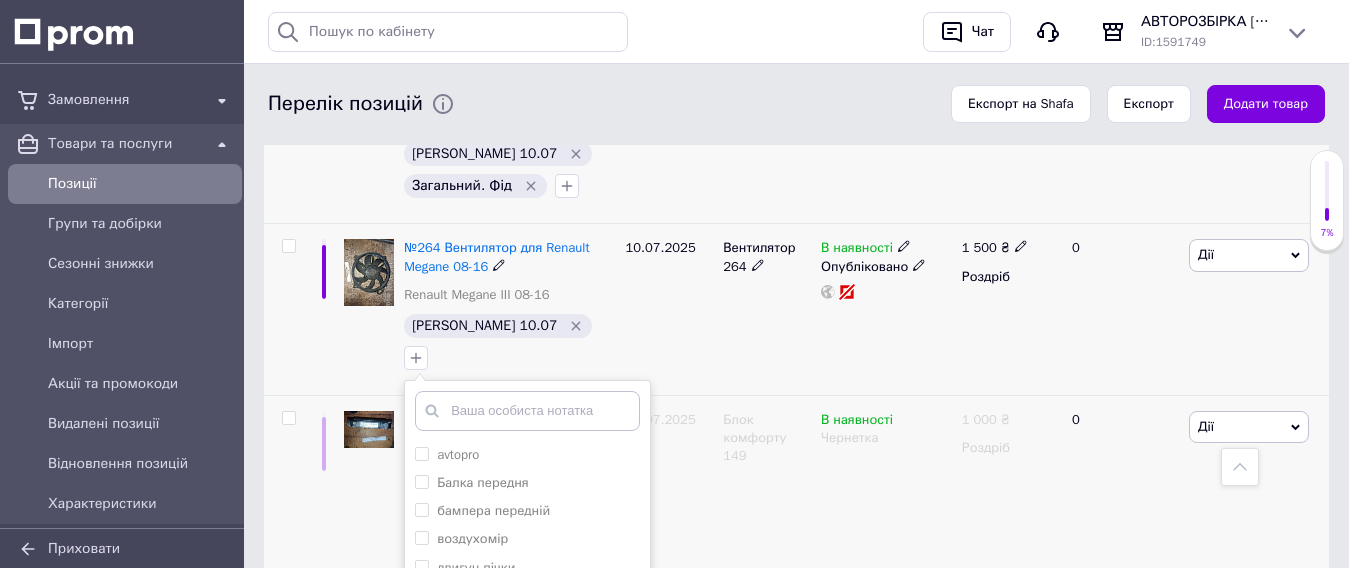 drag, startPoint x: 533, startPoint y: 278, endPoint x: 593, endPoint y: 321, distance: 73.817345 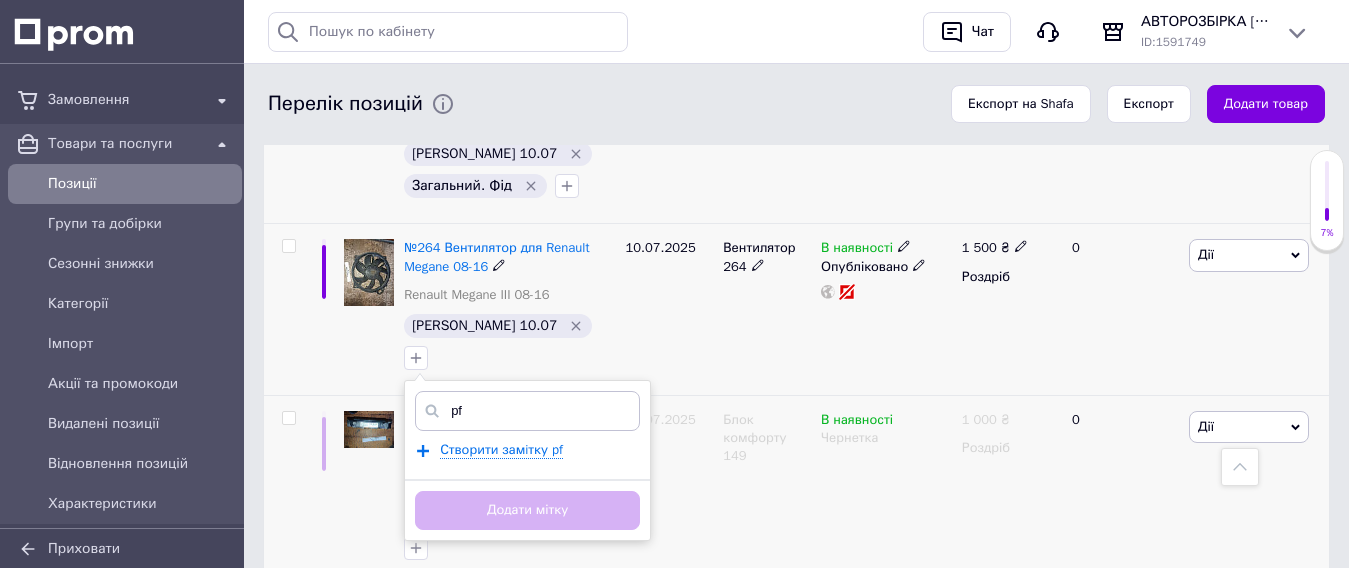 type on "p" 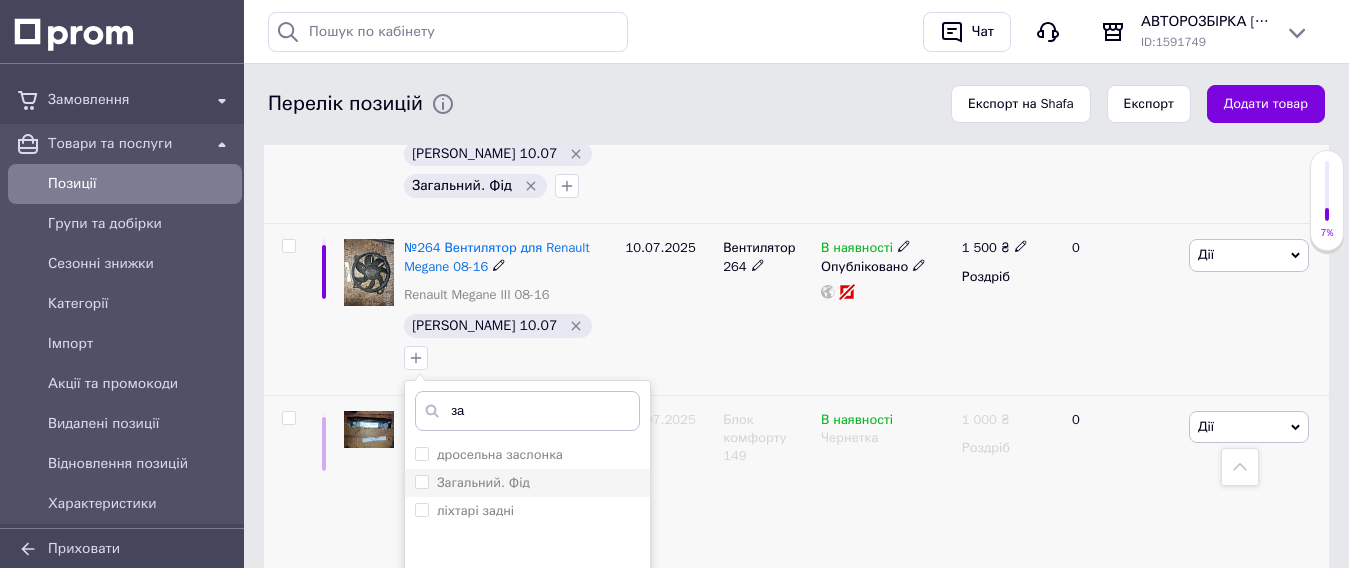 type on "за" 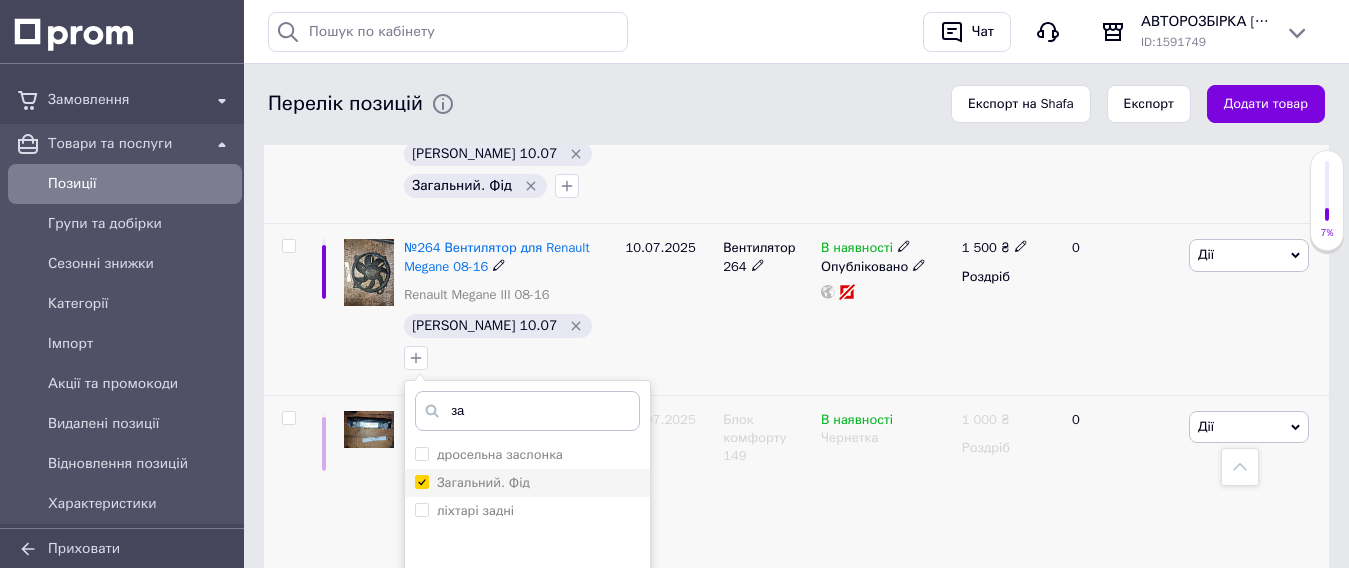 checkbox on "true" 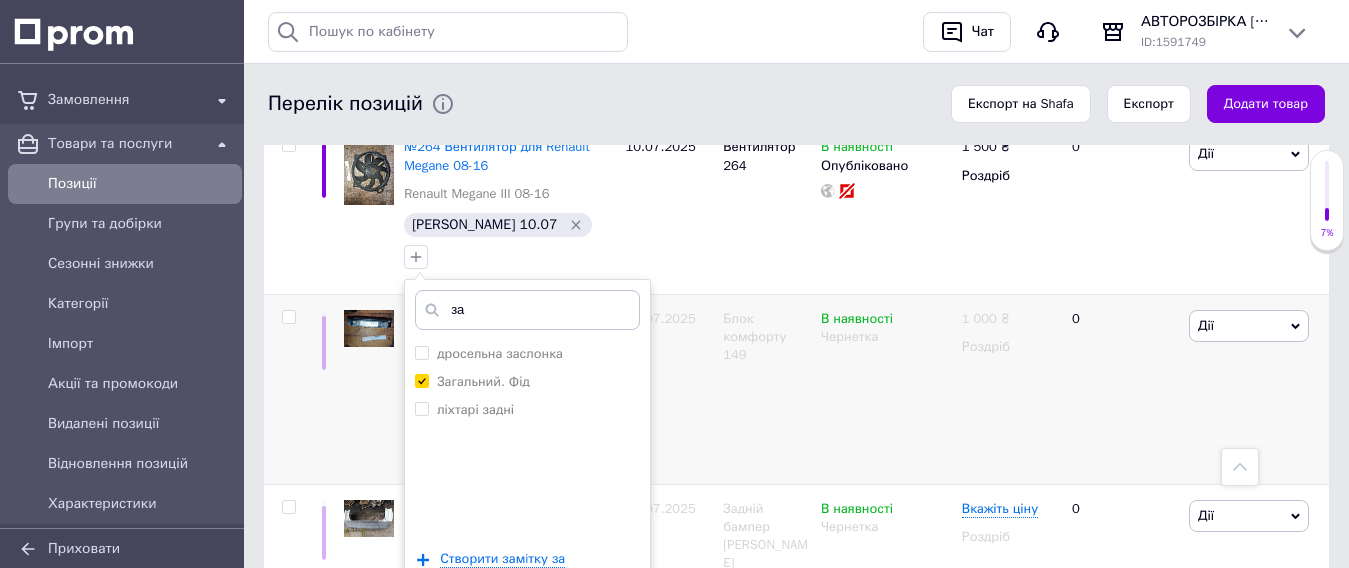 scroll, scrollTop: 1100, scrollLeft: 0, axis: vertical 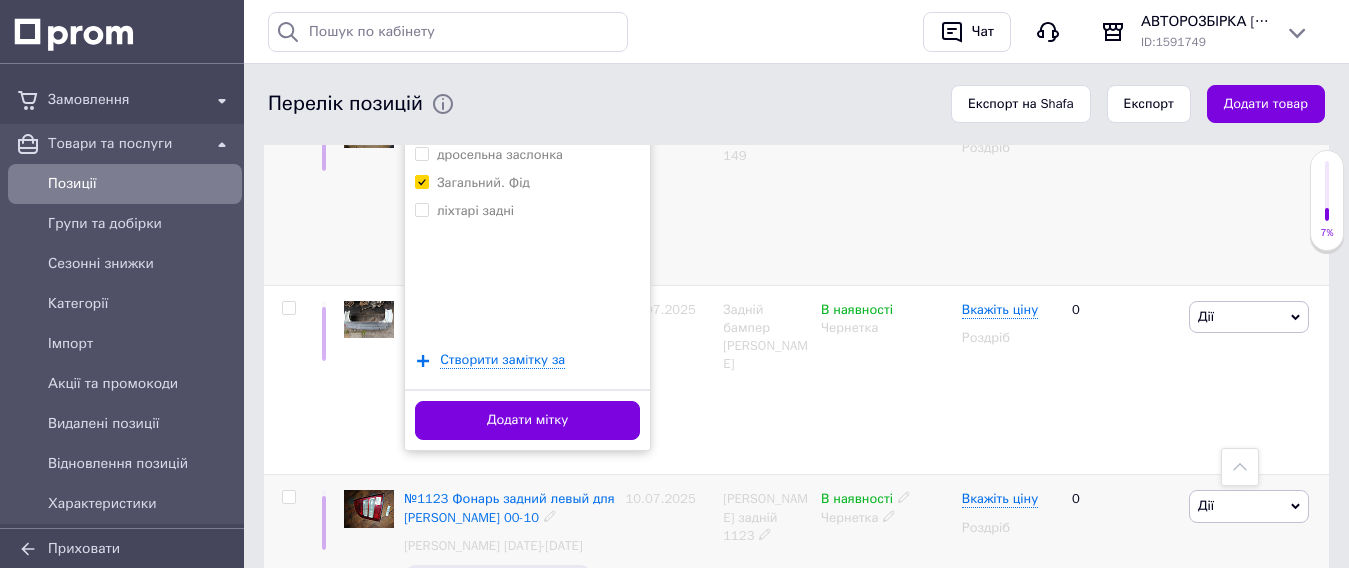 click on "Додати мітку" at bounding box center [527, 420] 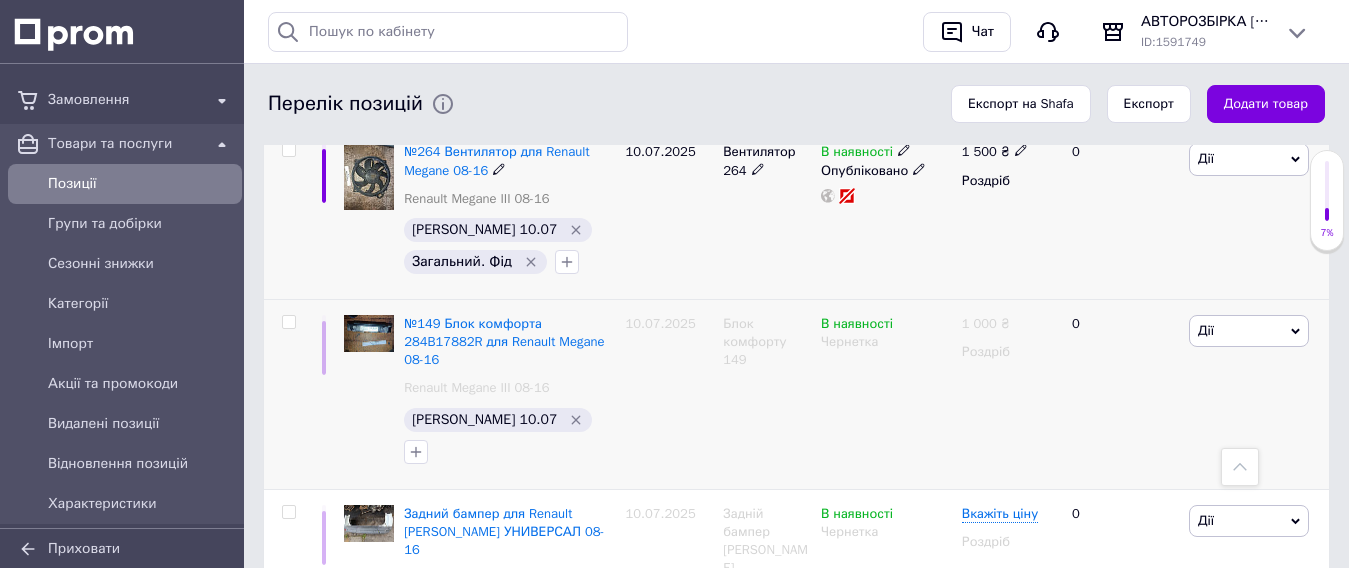 scroll, scrollTop: 900, scrollLeft: 0, axis: vertical 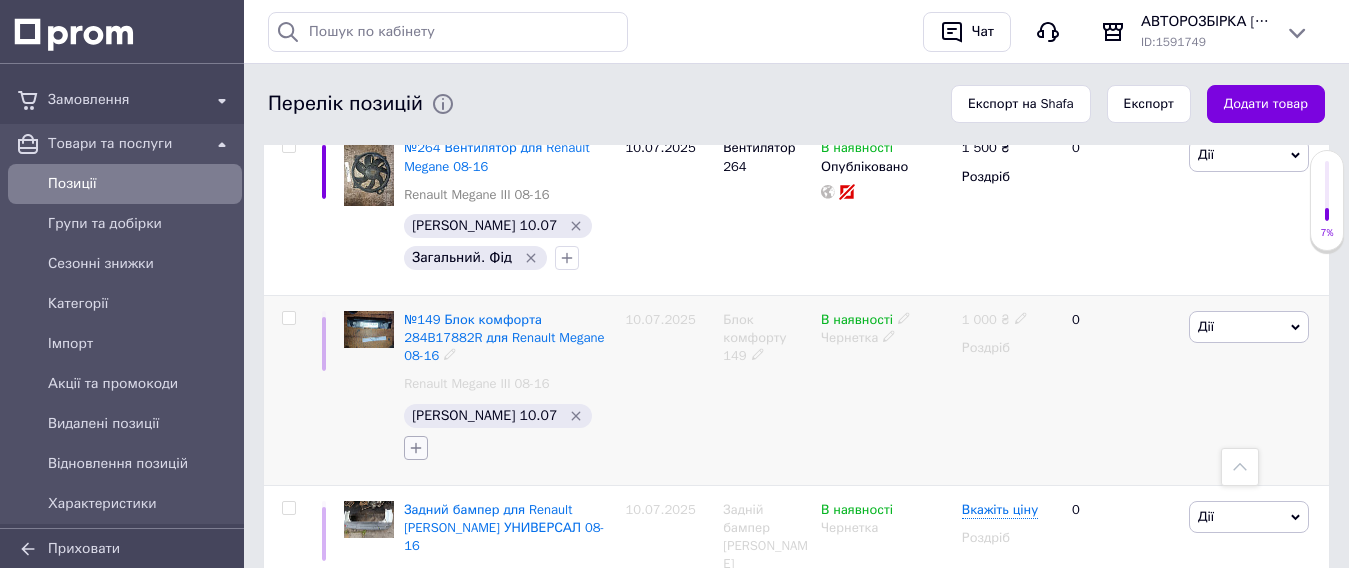 click 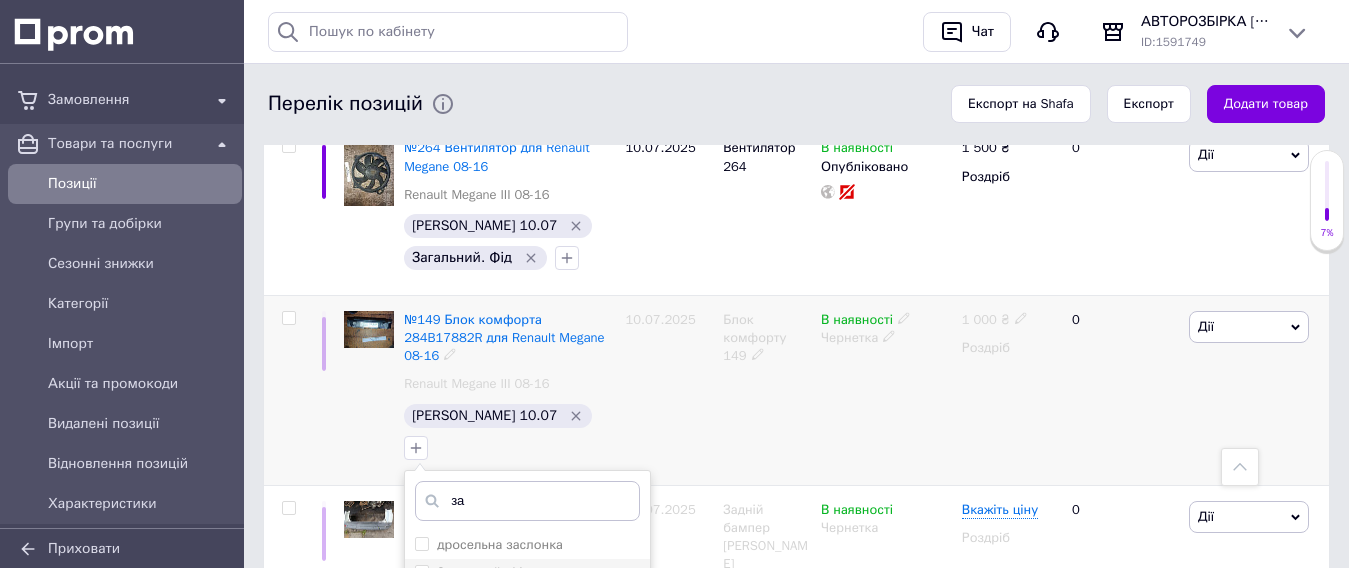 type on "за" 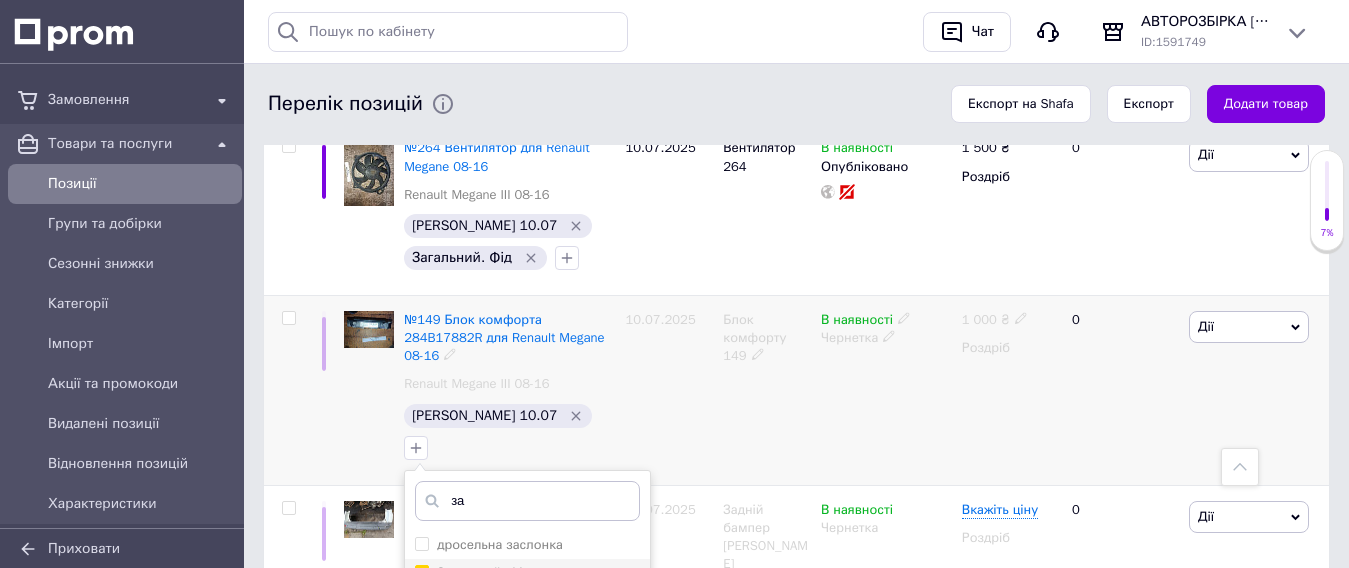 checkbox on "true" 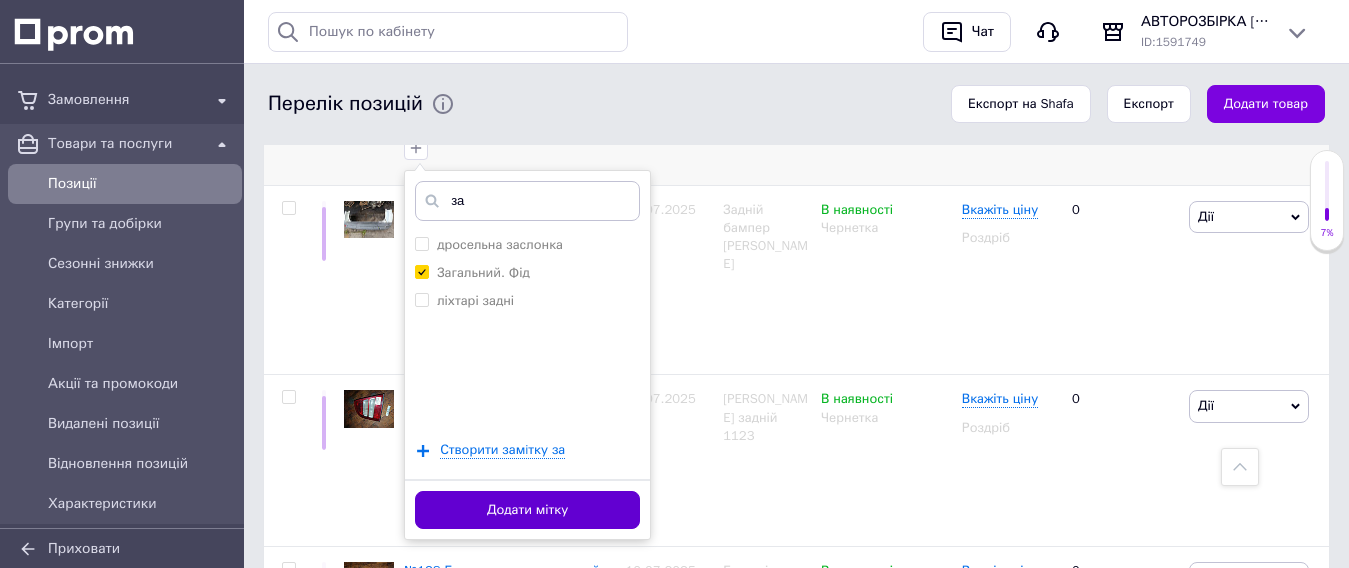 click on "Додати мітку" at bounding box center (527, 510) 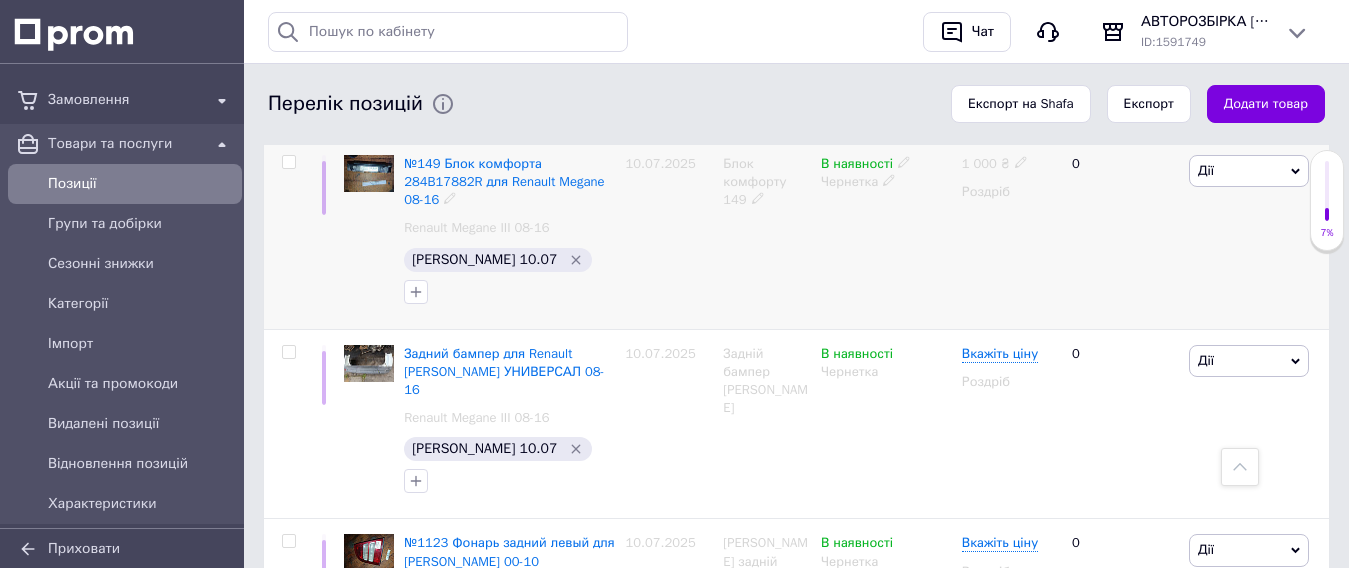scroll, scrollTop: 900, scrollLeft: 0, axis: vertical 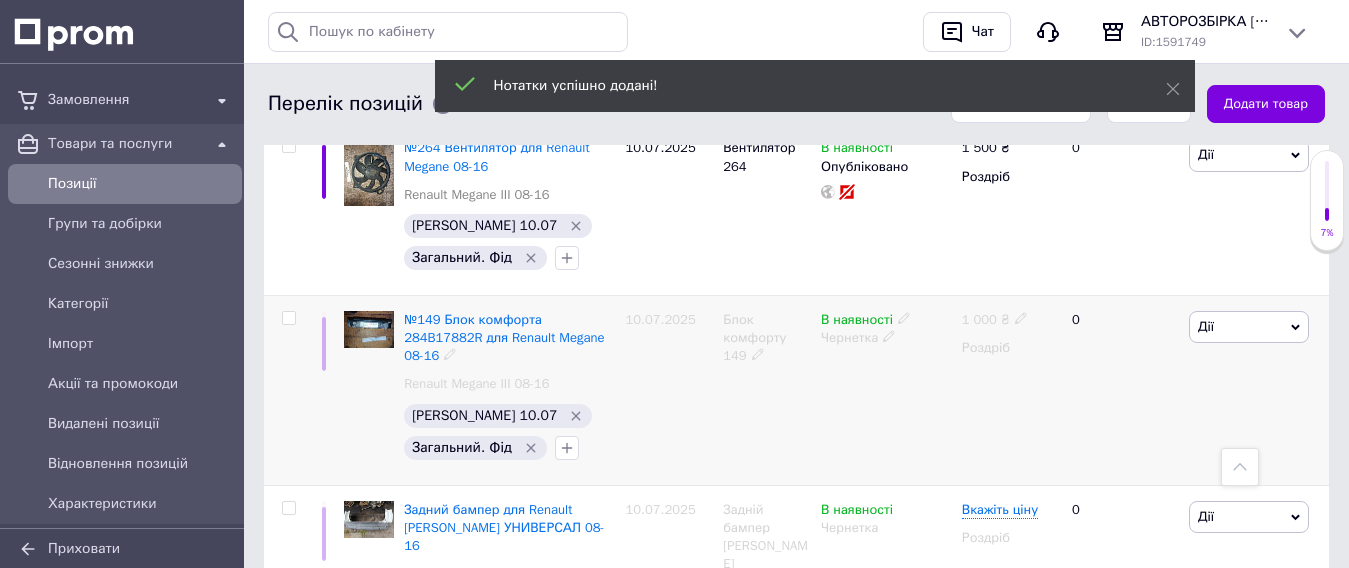 click 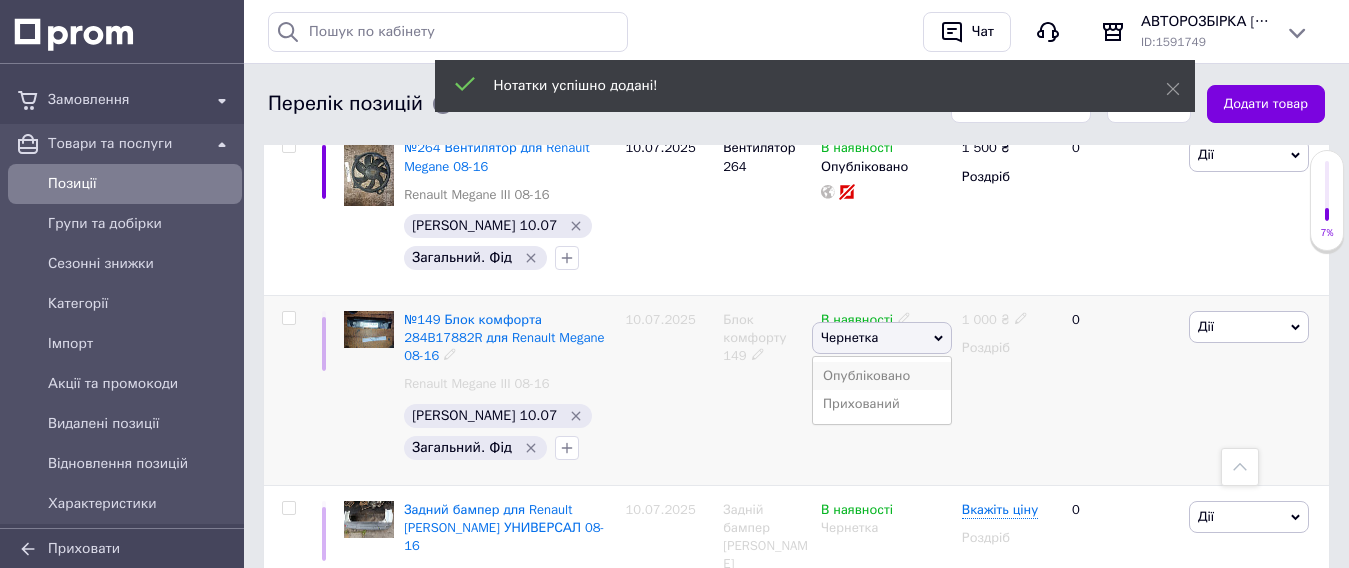 click on "Опубліковано" at bounding box center [882, 376] 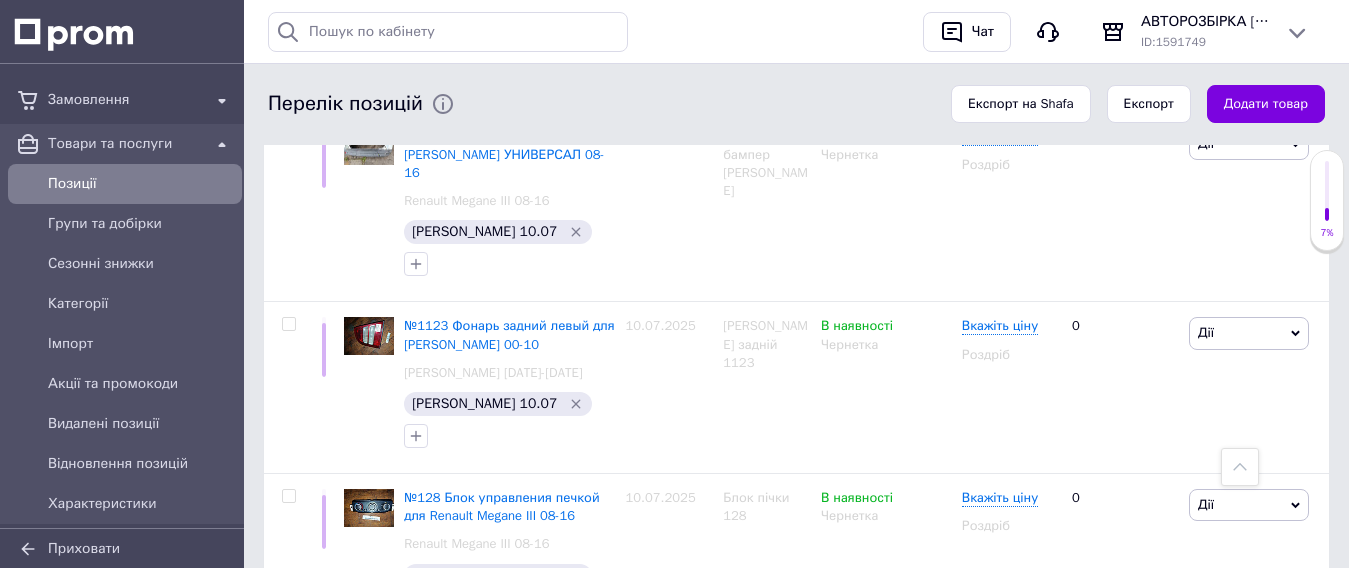 scroll, scrollTop: 1300, scrollLeft: 0, axis: vertical 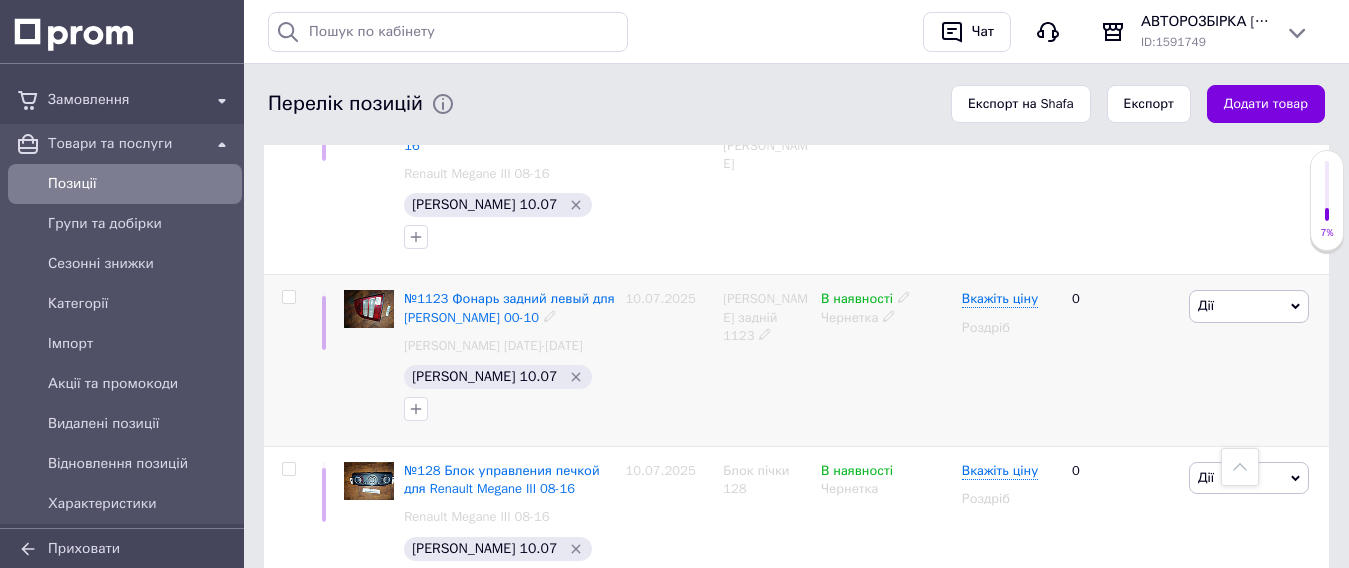 click on "Вкажіть ціну" at bounding box center [1008, 299] 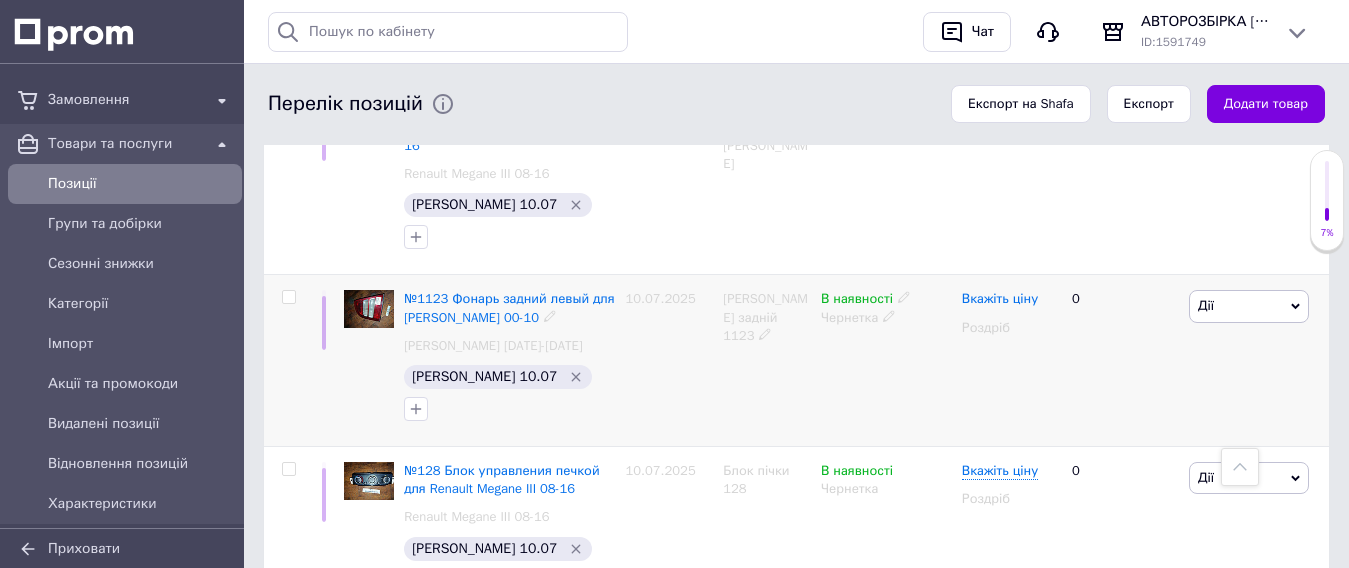 click on "Вкажіть ціну" at bounding box center [1000, 299] 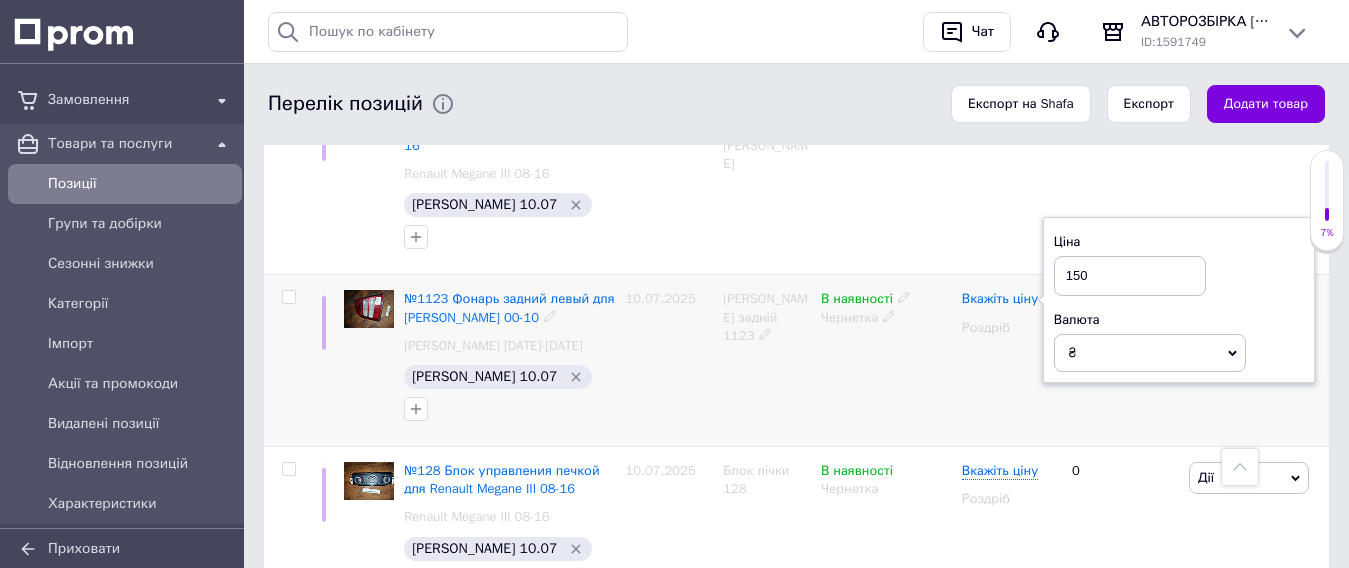 type on "1500" 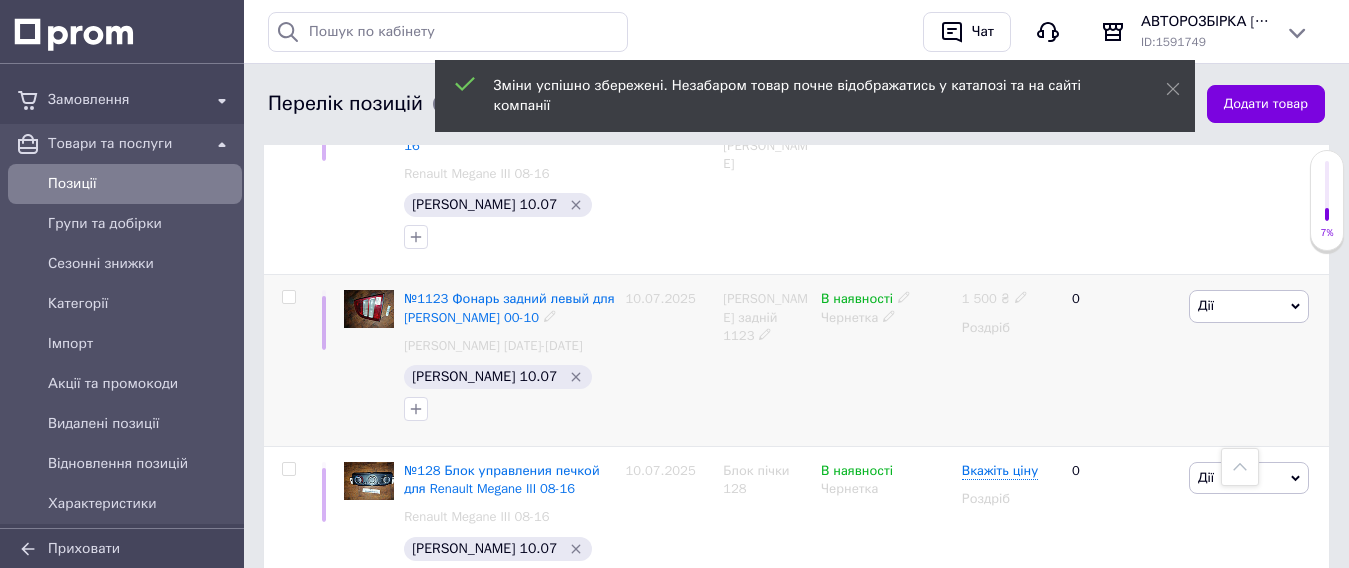 click 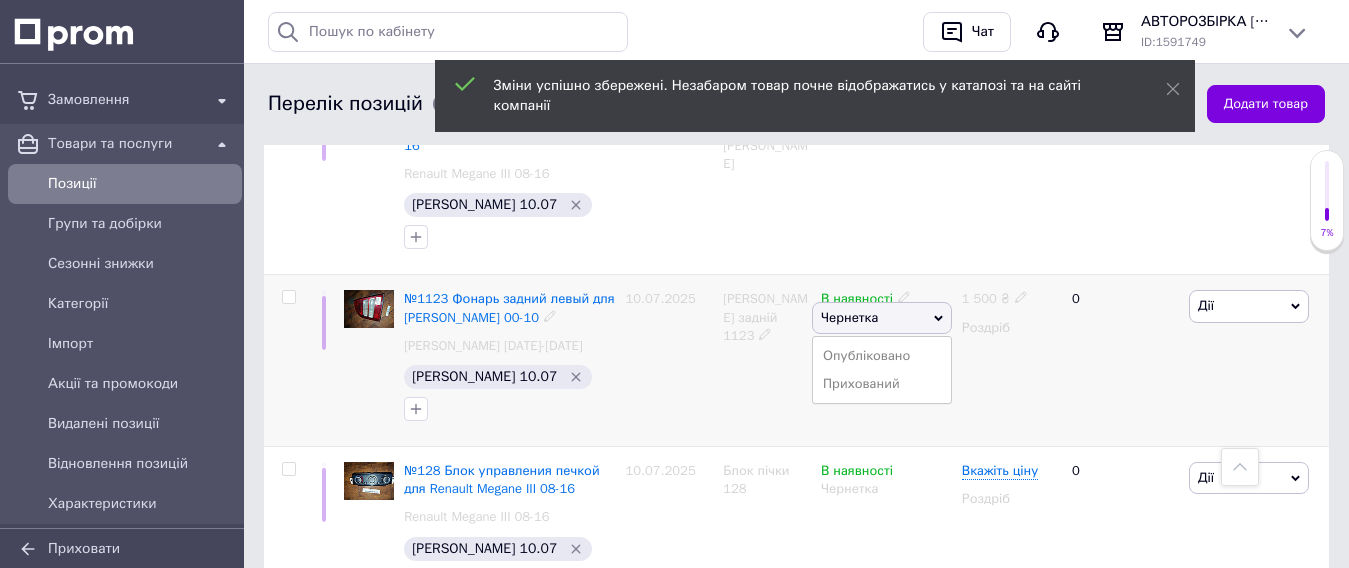 click on "Опубліковано" at bounding box center (882, 356) 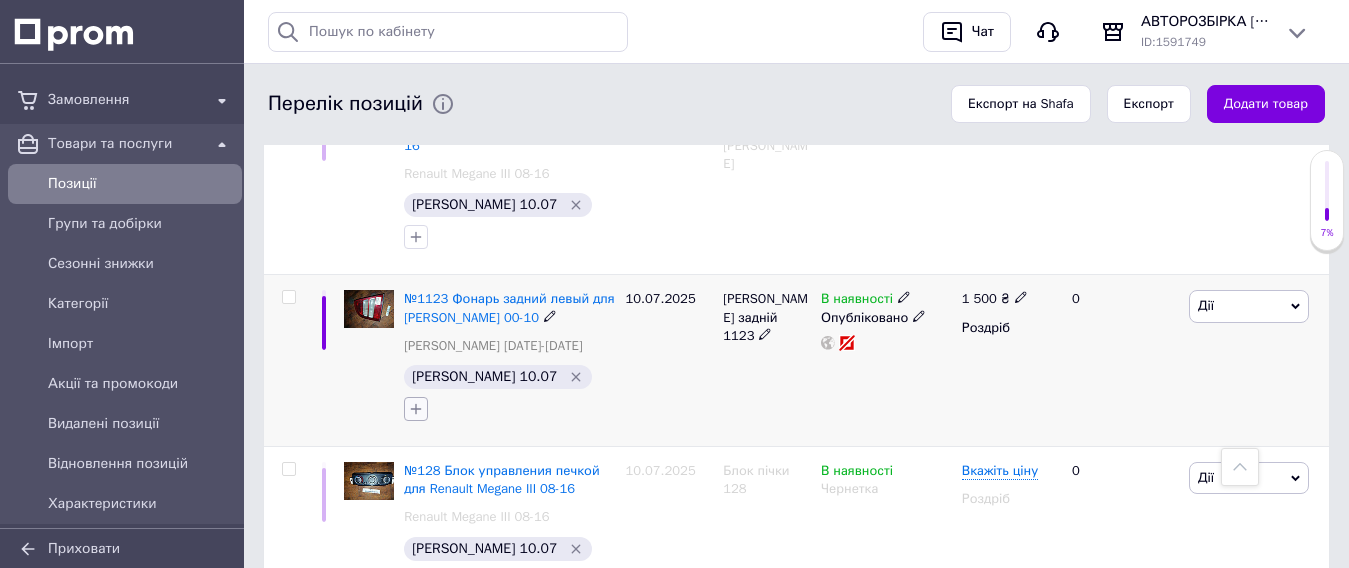 click 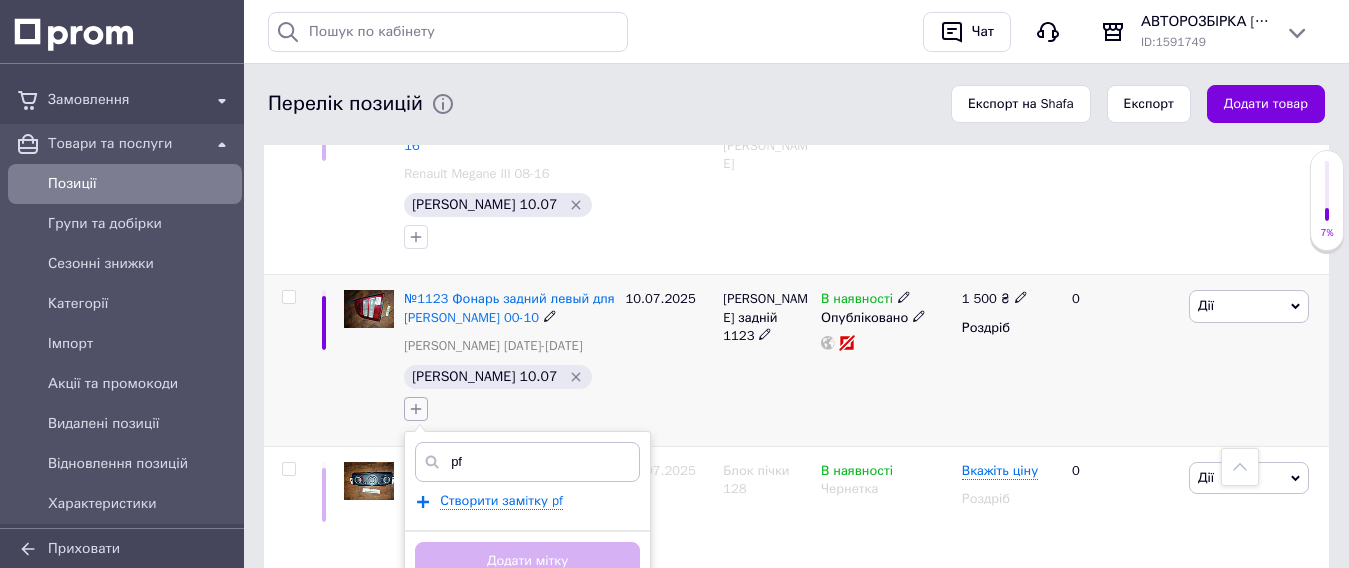 type on "p" 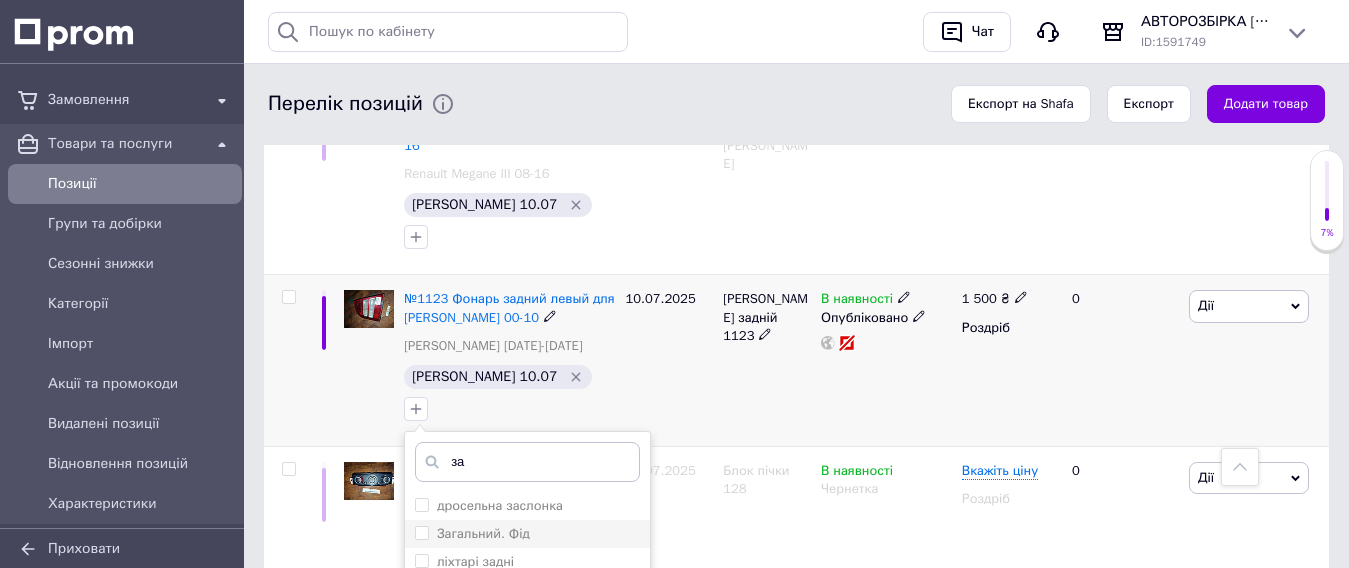 type on "за" 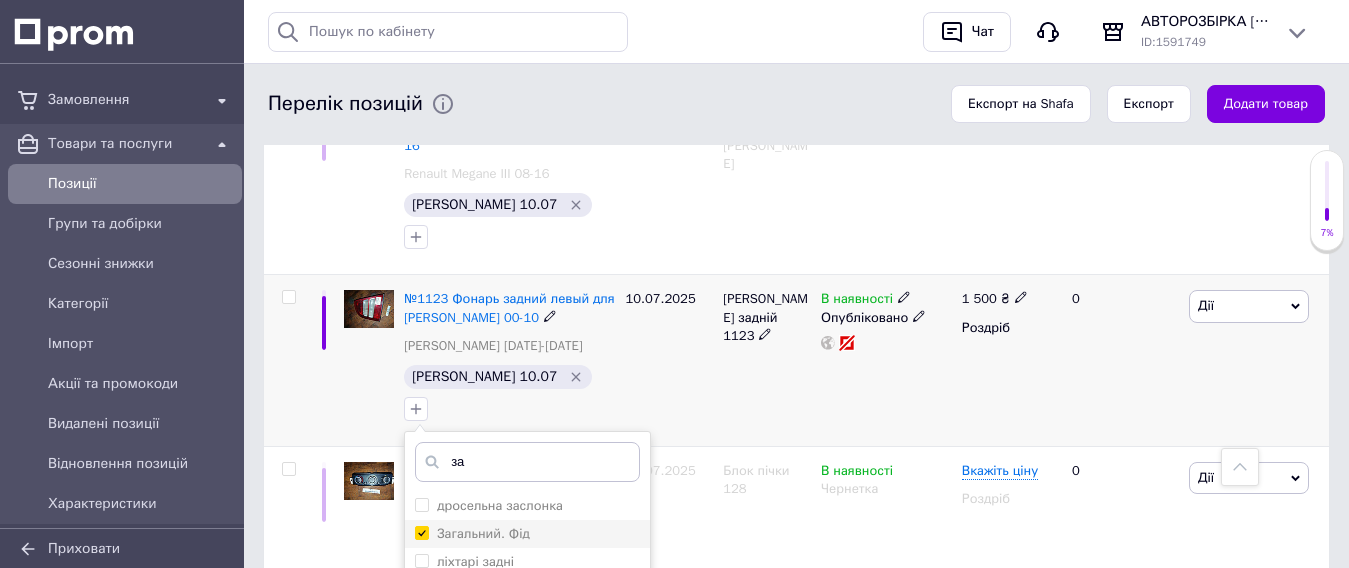 checkbox on "true" 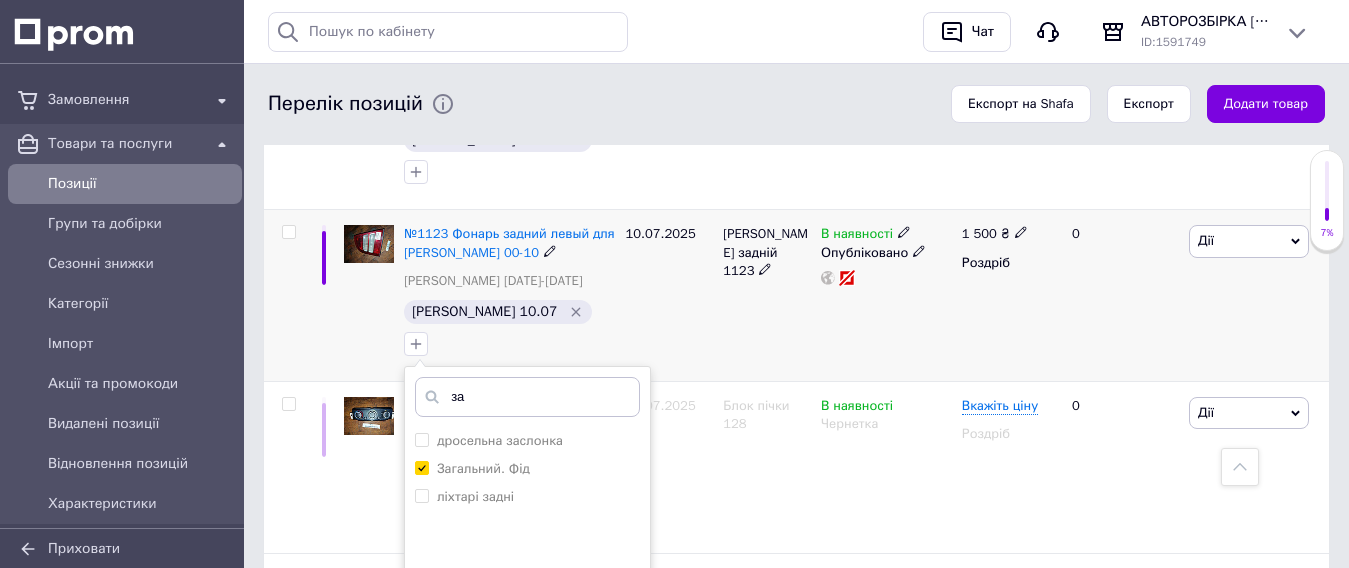 scroll, scrollTop: 1400, scrollLeft: 0, axis: vertical 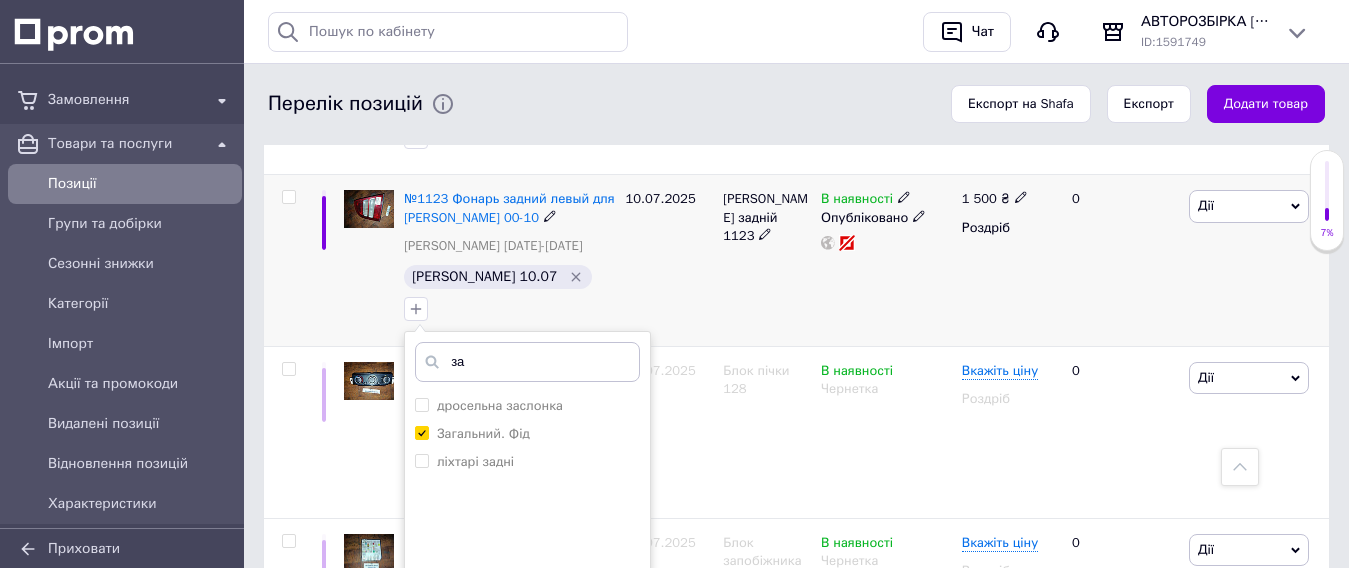 click on "Додати мітку" at bounding box center [527, 671] 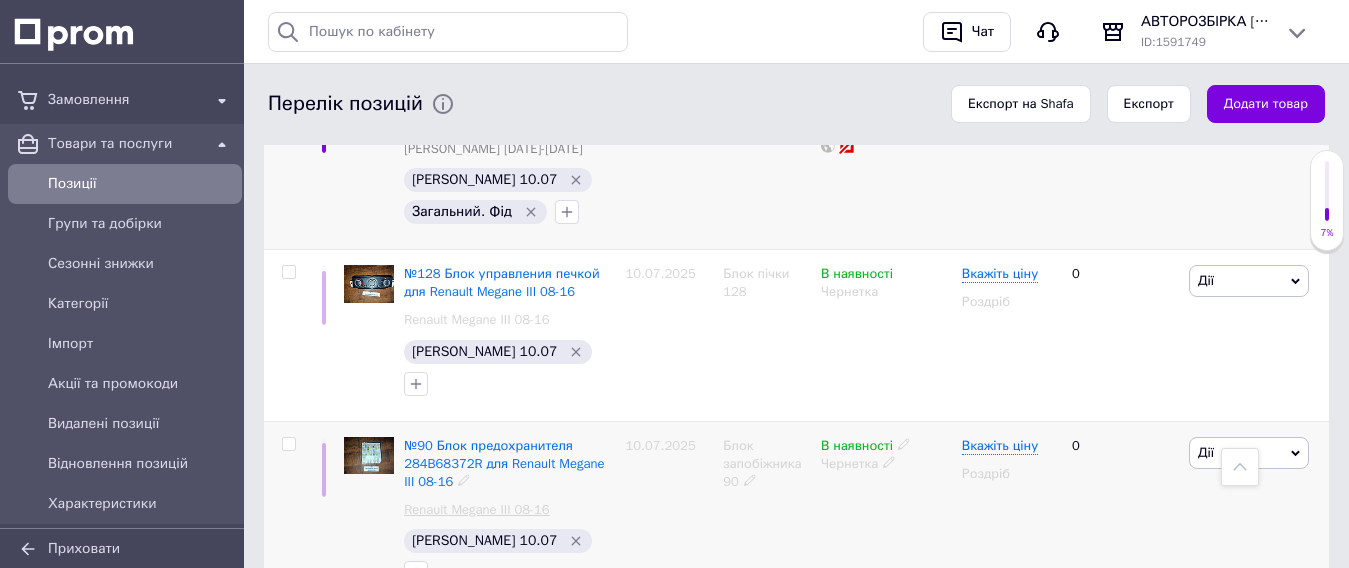 scroll, scrollTop: 1500, scrollLeft: 0, axis: vertical 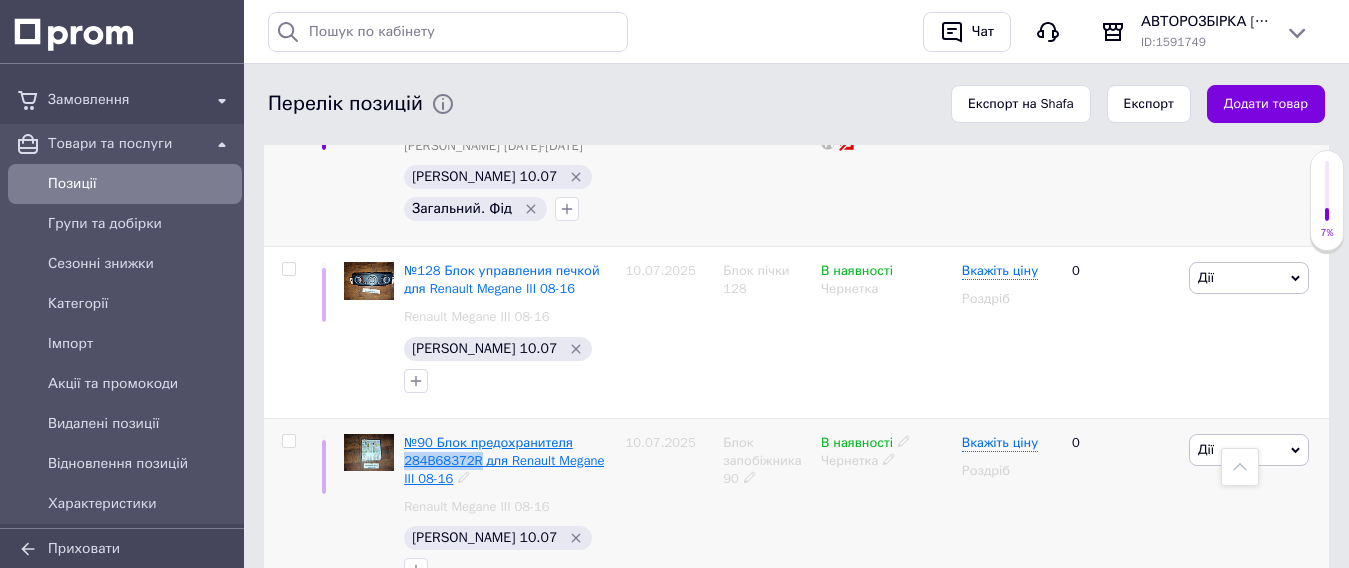 drag, startPoint x: 402, startPoint y: 308, endPoint x: 469, endPoint y: 308, distance: 67 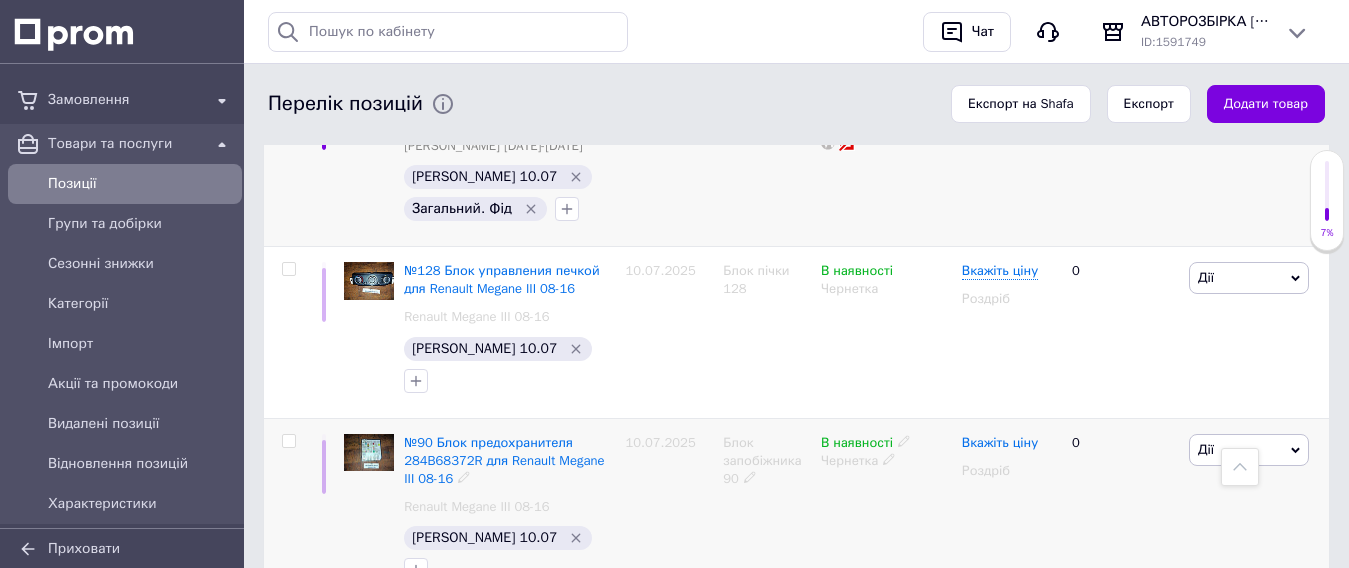 click on "Вкажіть ціну" at bounding box center [1000, 443] 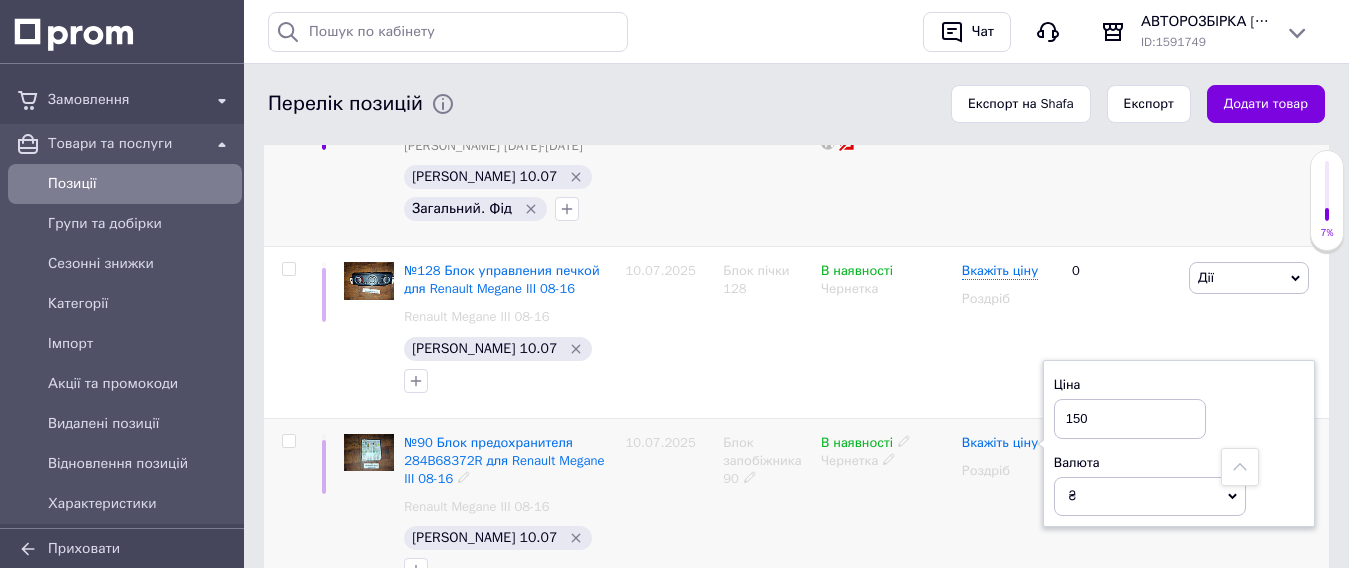 type on "1500" 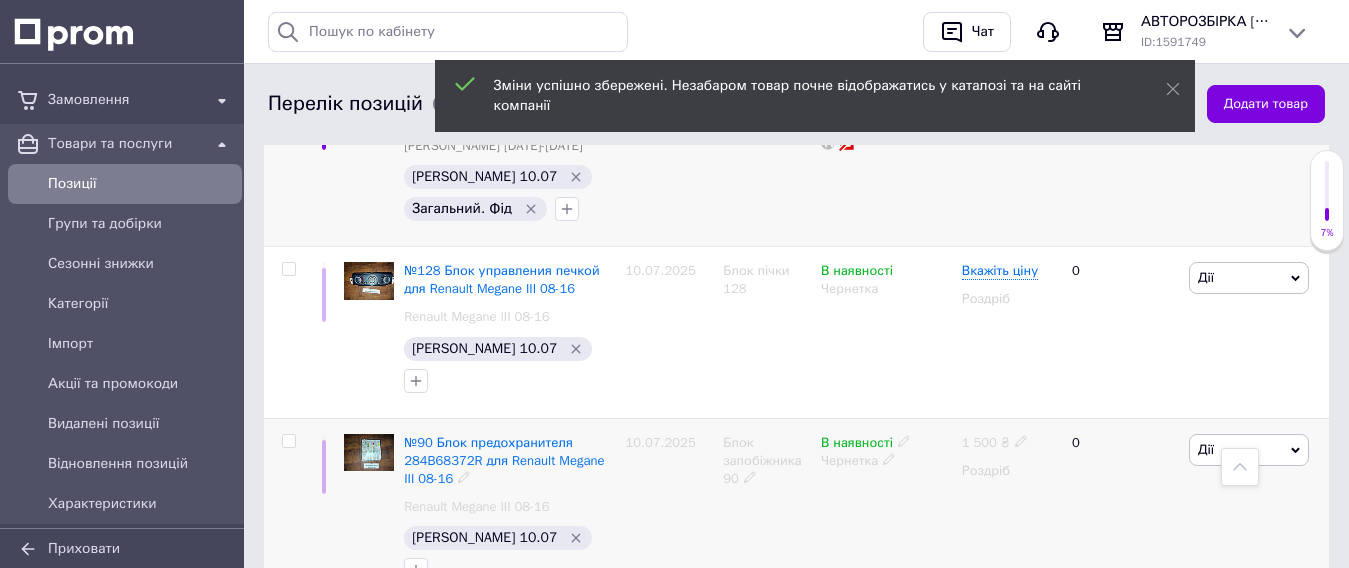 click on "Чернетка" at bounding box center (886, 461) 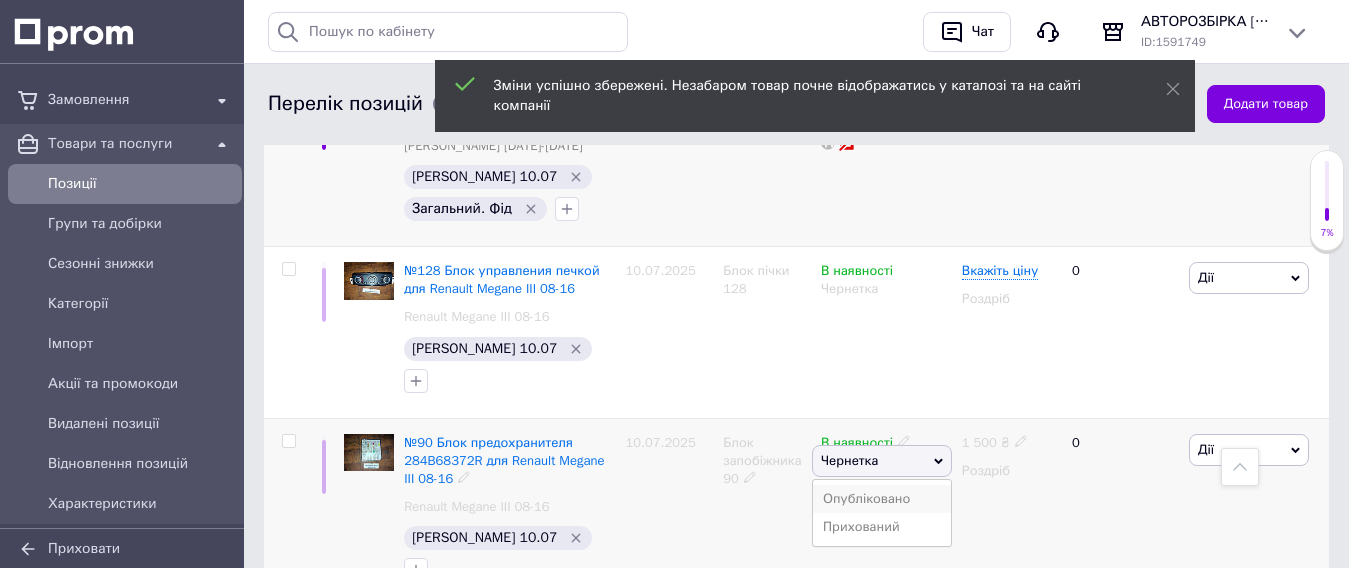 click on "Опубліковано" at bounding box center [882, 499] 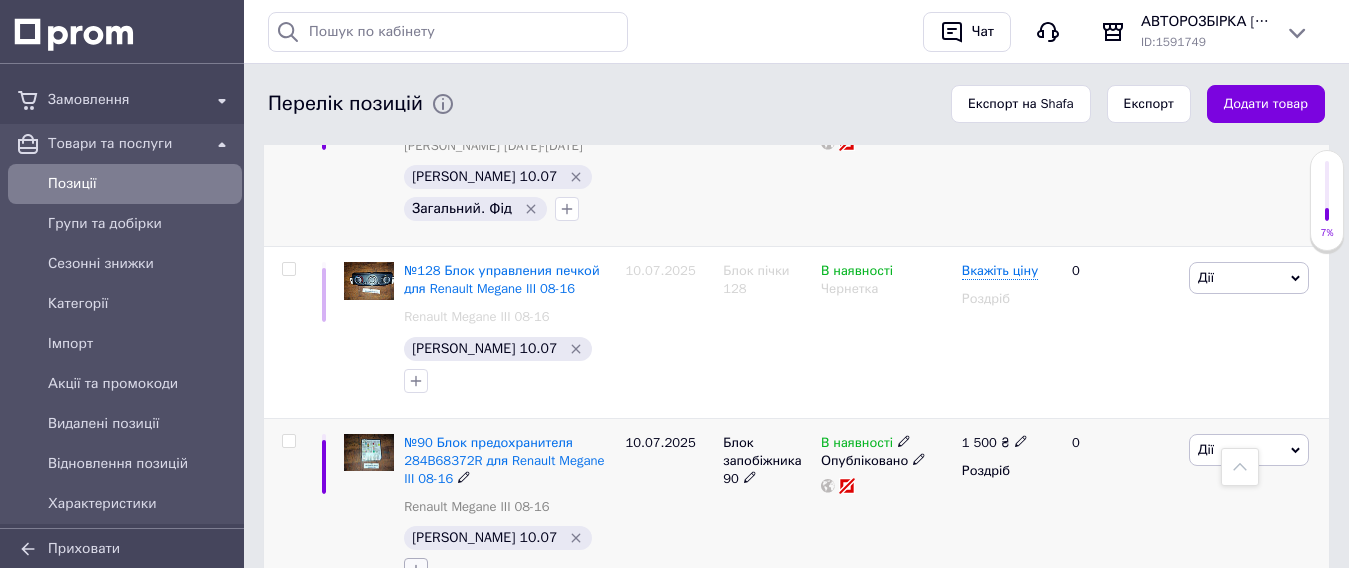 click 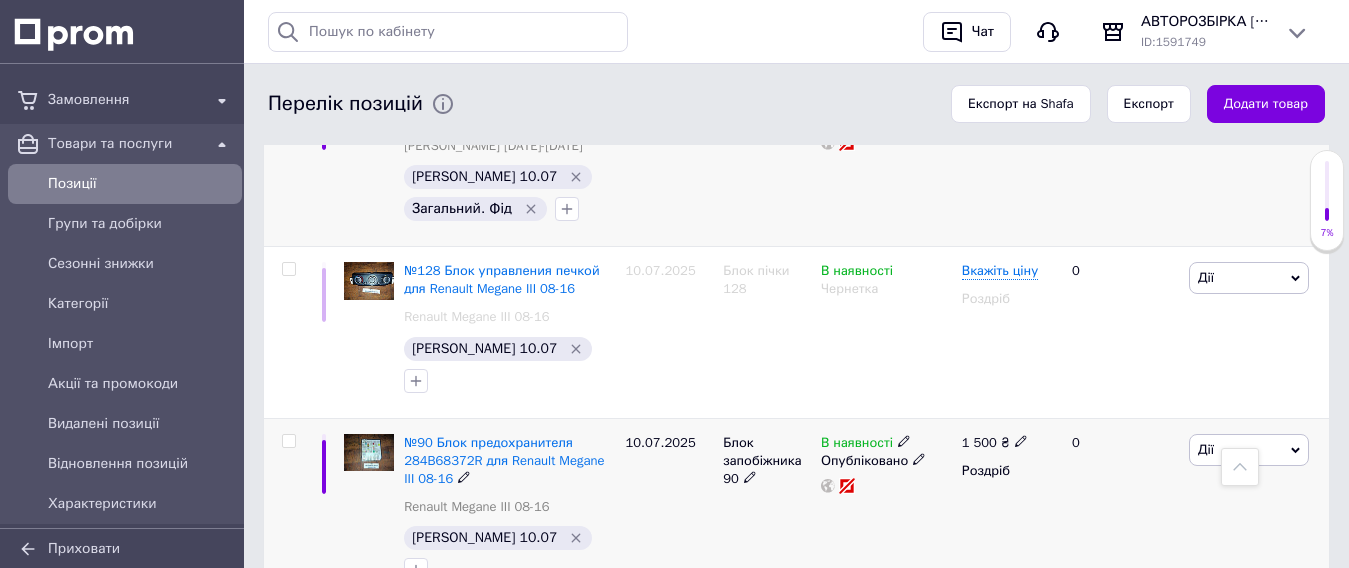 type on "за" 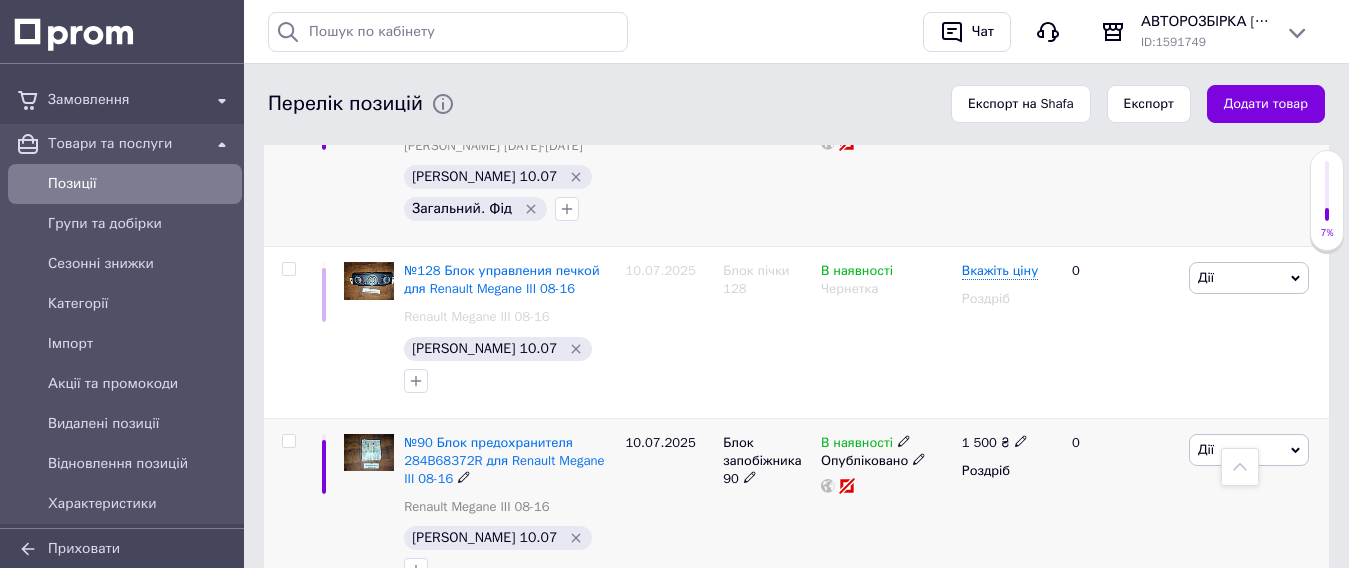 checkbox on "true" 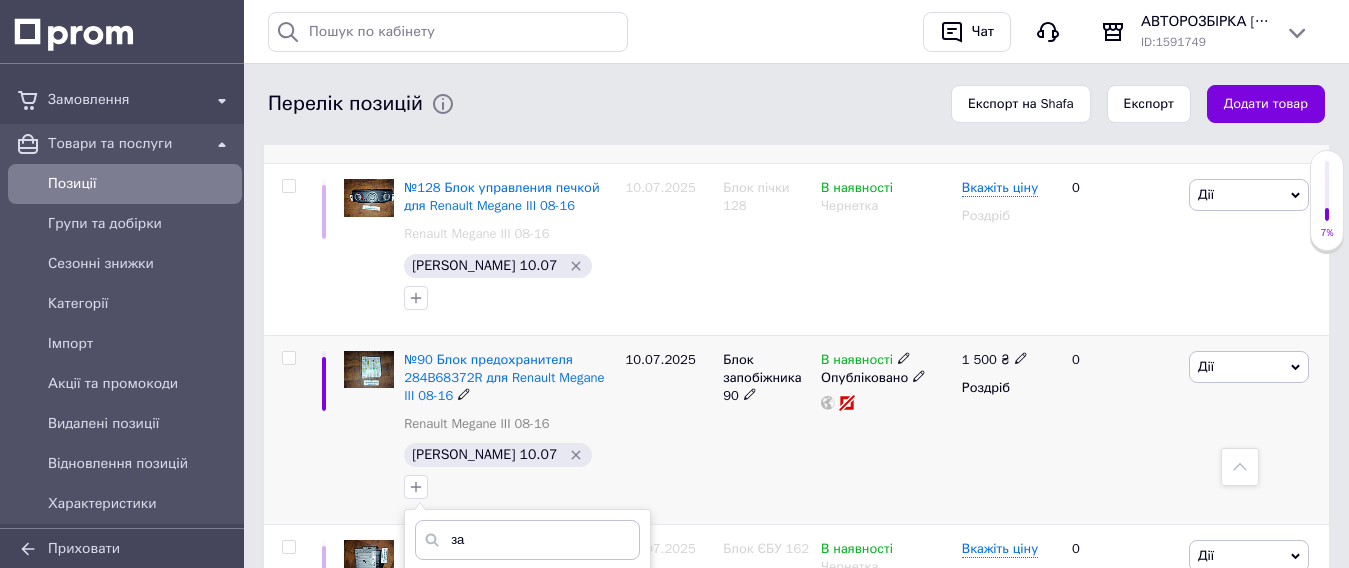 scroll, scrollTop: 1700, scrollLeft: 0, axis: vertical 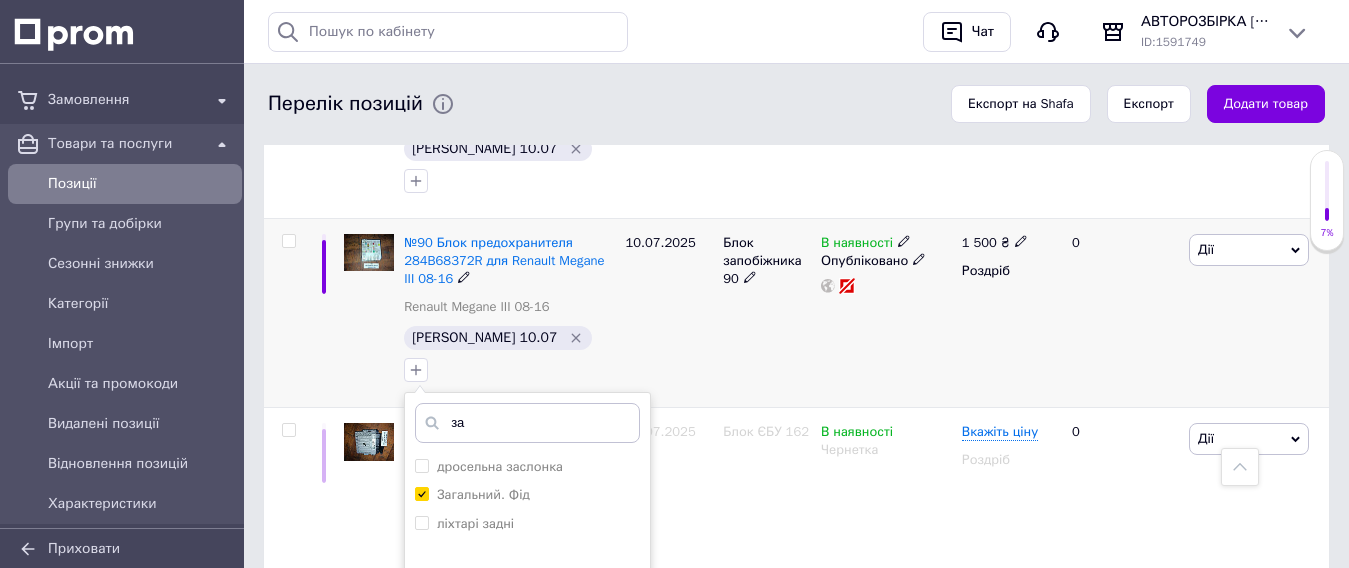 click on "Додати мітку" at bounding box center [527, 732] 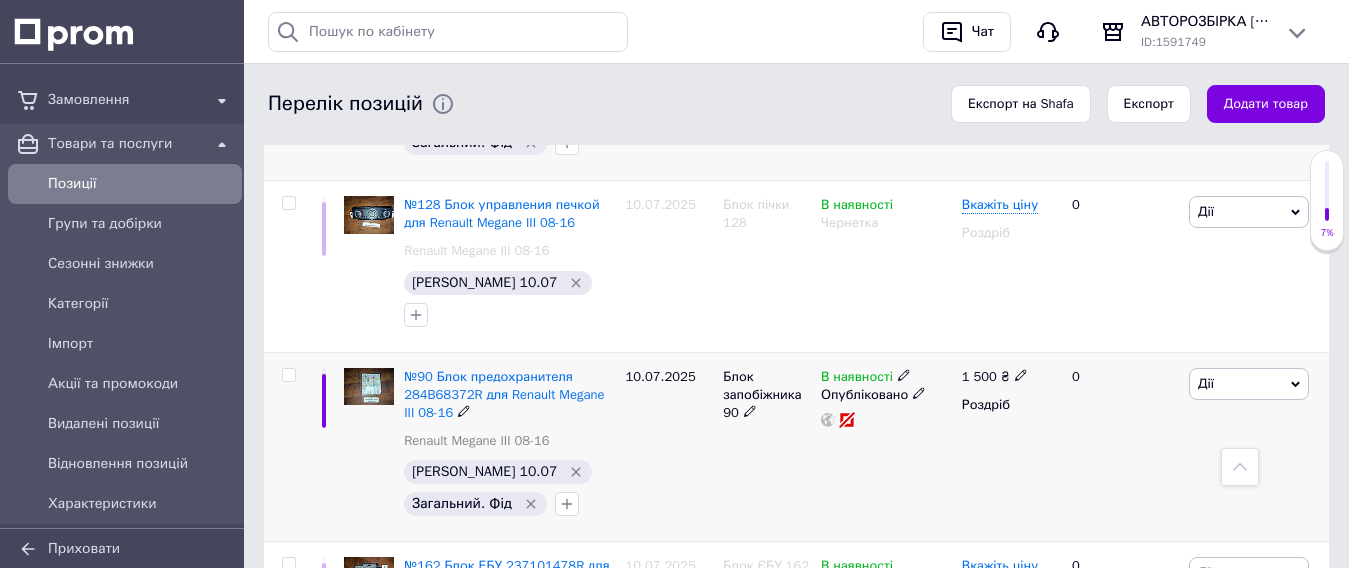 scroll, scrollTop: 1600, scrollLeft: 0, axis: vertical 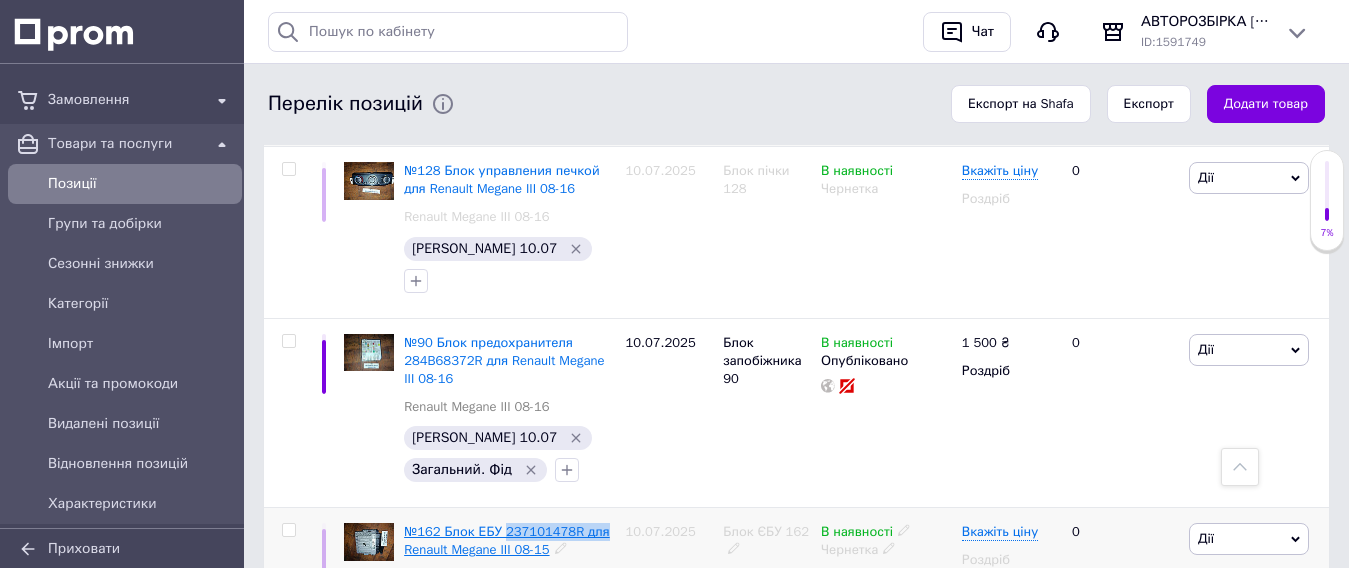 drag, startPoint x: 608, startPoint y: 378, endPoint x: 502, endPoint y: 380, distance: 106.01887 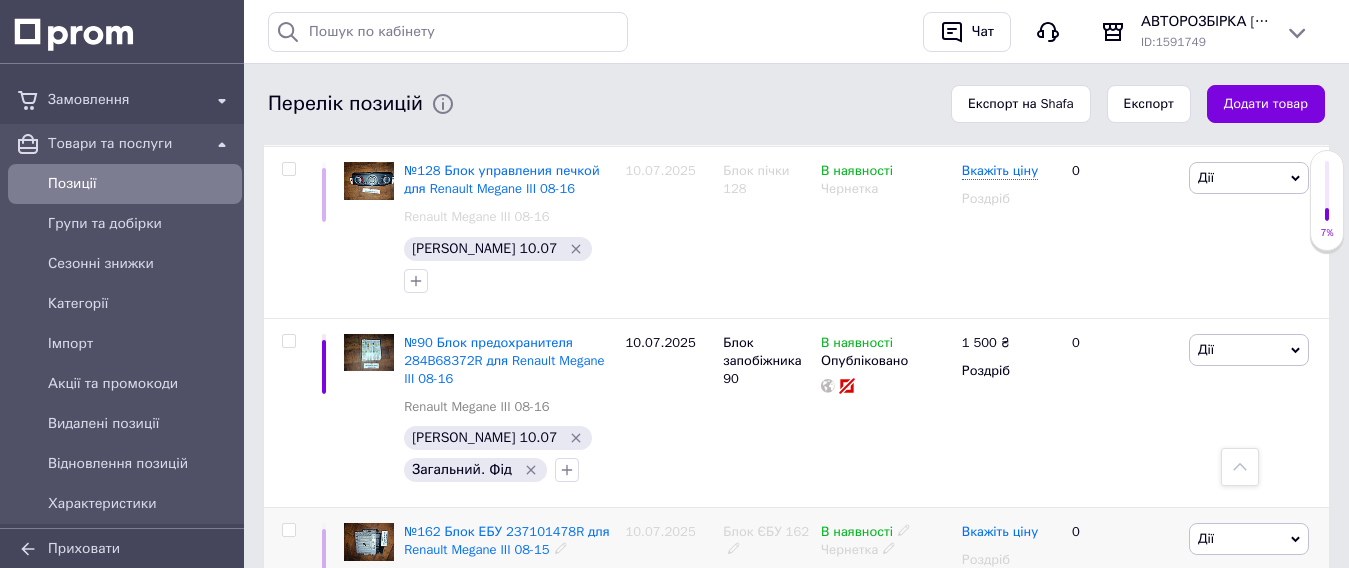 click on "Вкажіть ціну" at bounding box center [1000, 532] 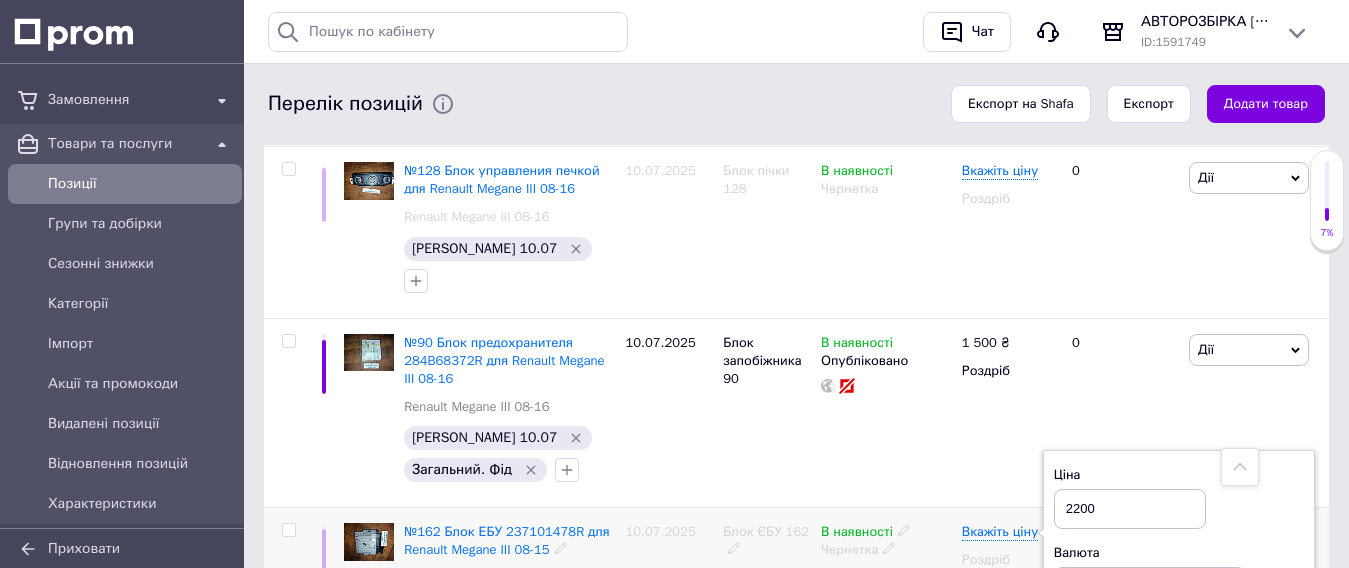 type on "2200" 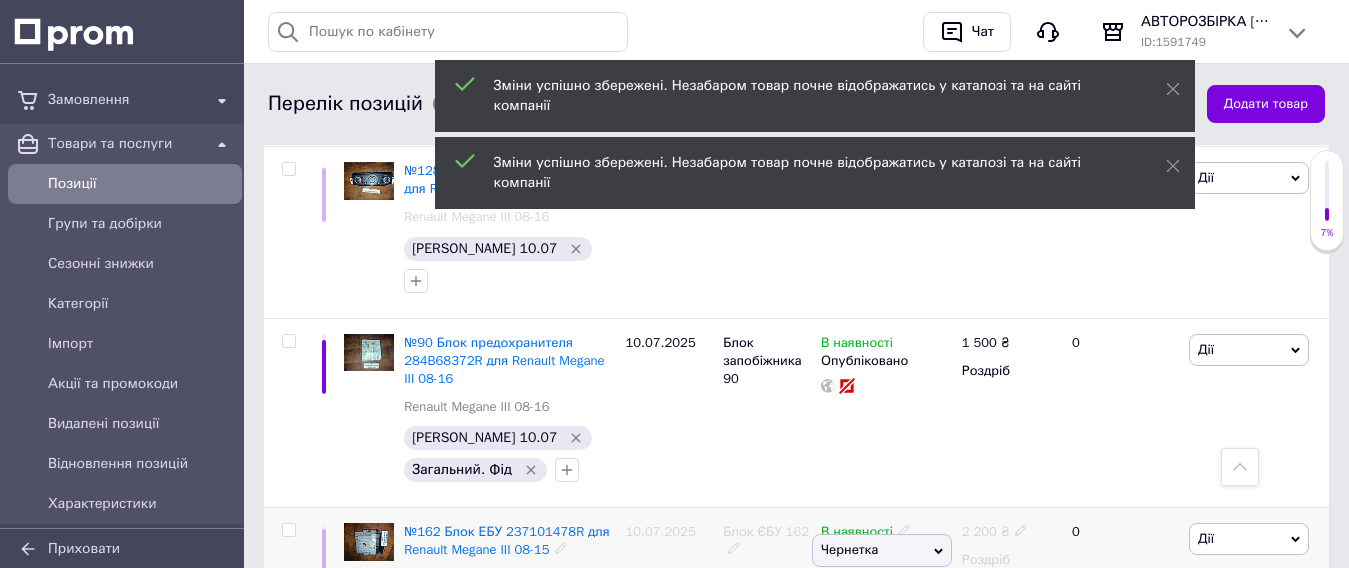 click on "Опубліковано" at bounding box center (882, 589) 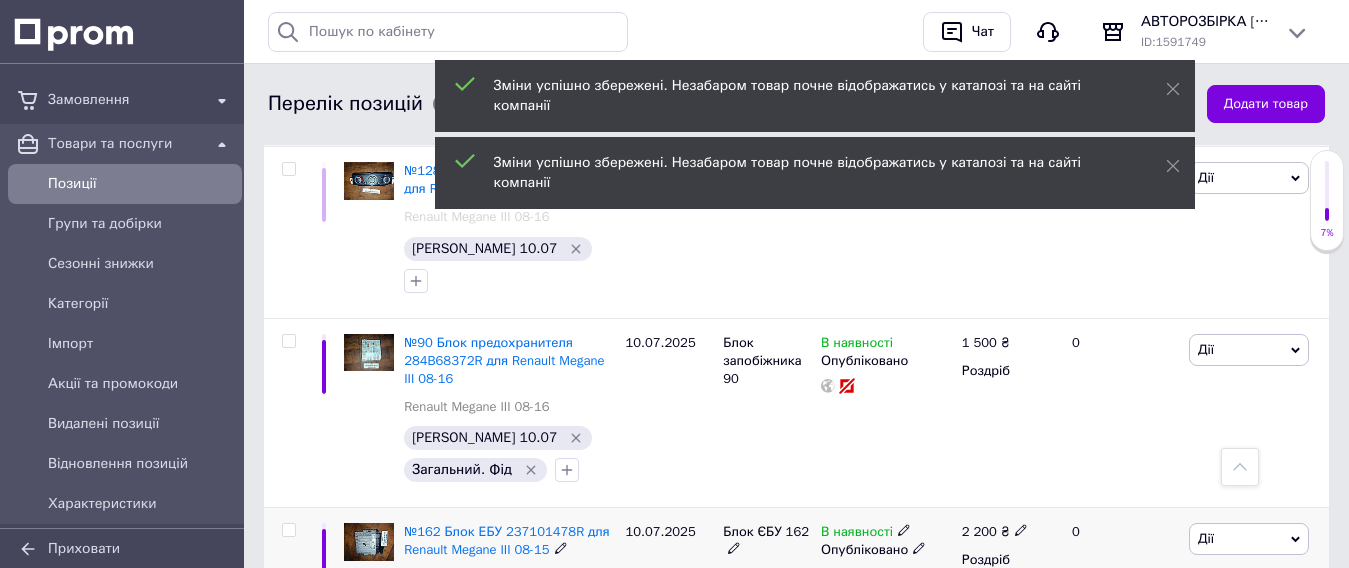 click 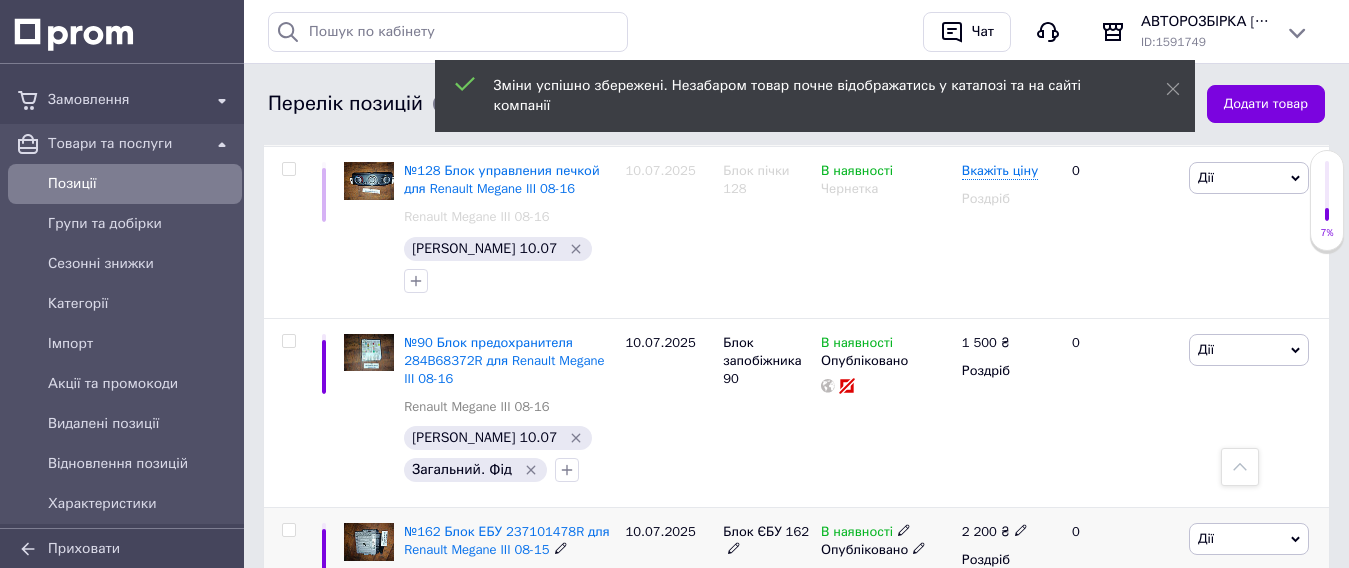 type on "p" 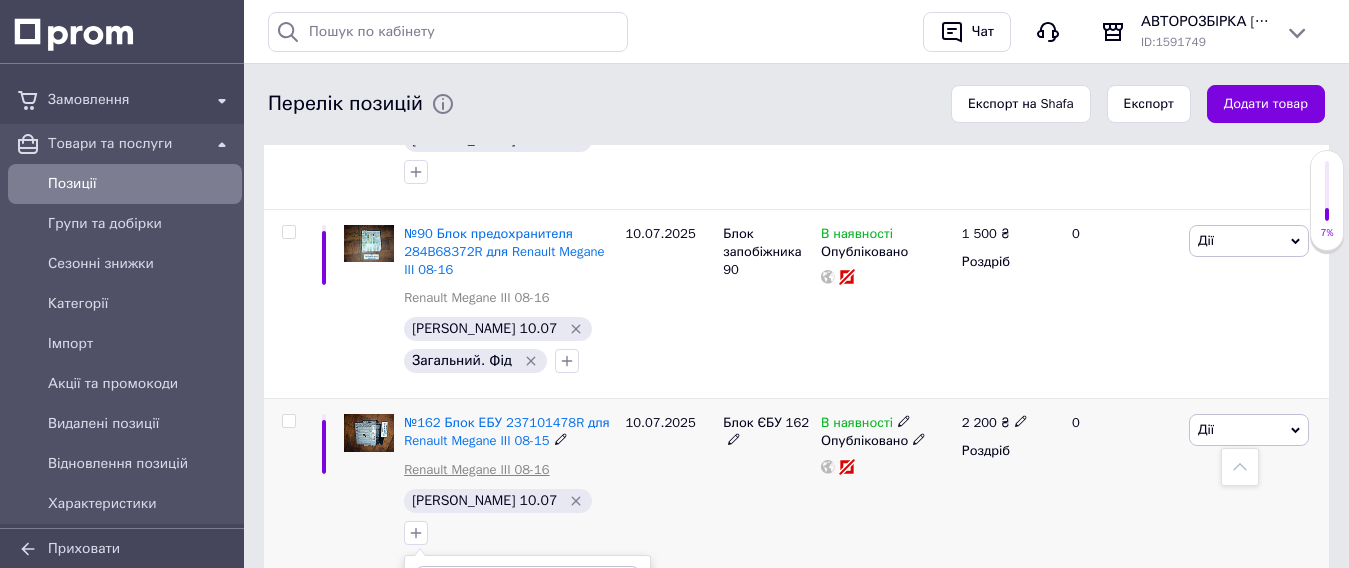 scroll, scrollTop: 1800, scrollLeft: 0, axis: vertical 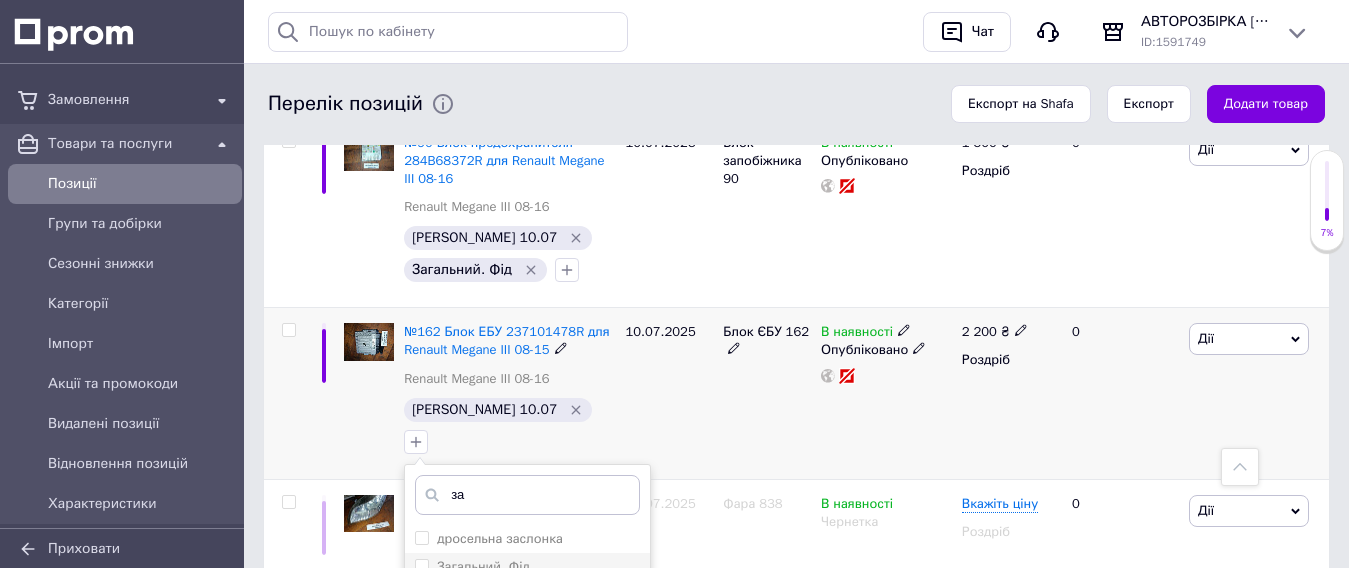 type on "за" 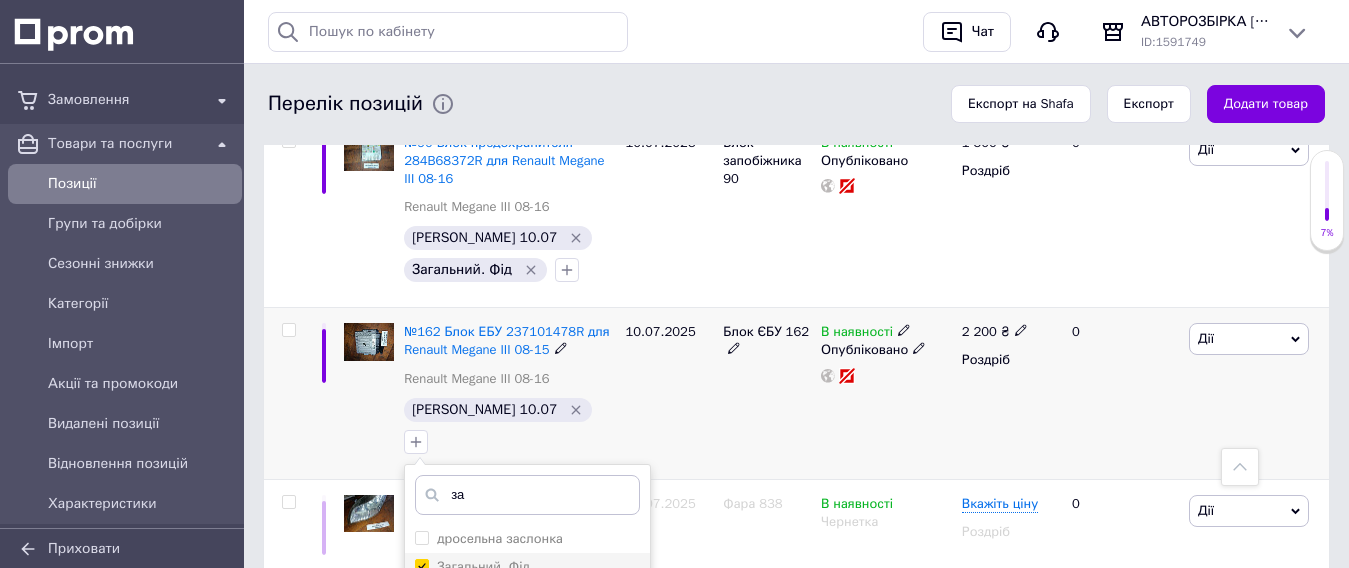 checkbox on "true" 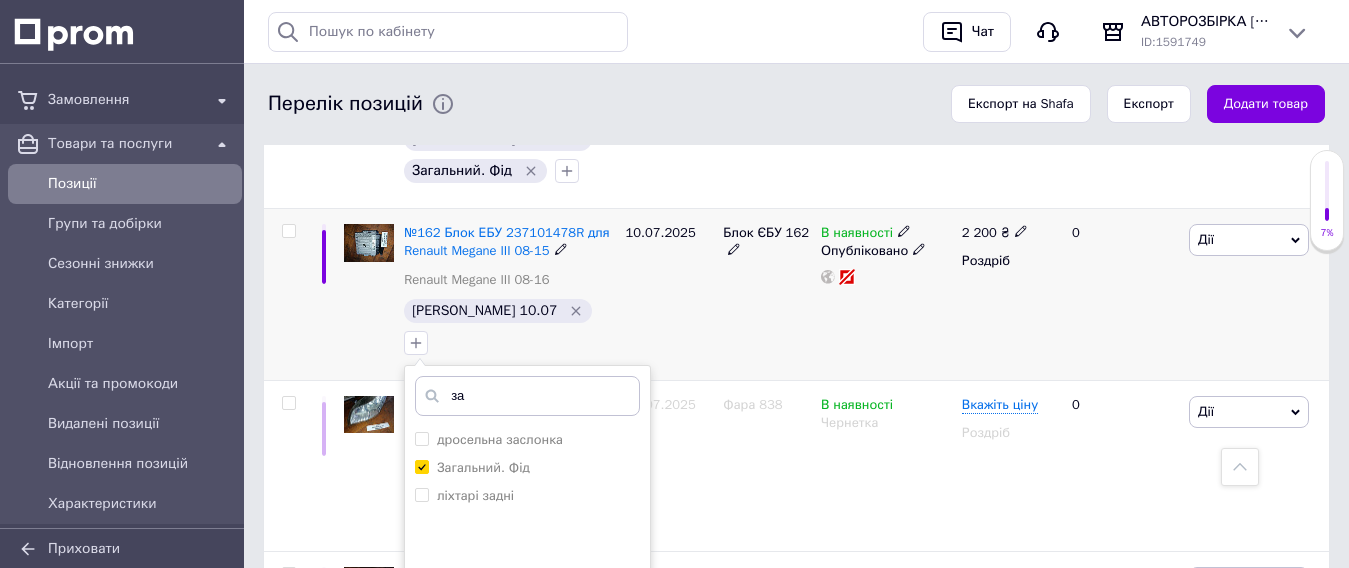 scroll, scrollTop: 1900, scrollLeft: 0, axis: vertical 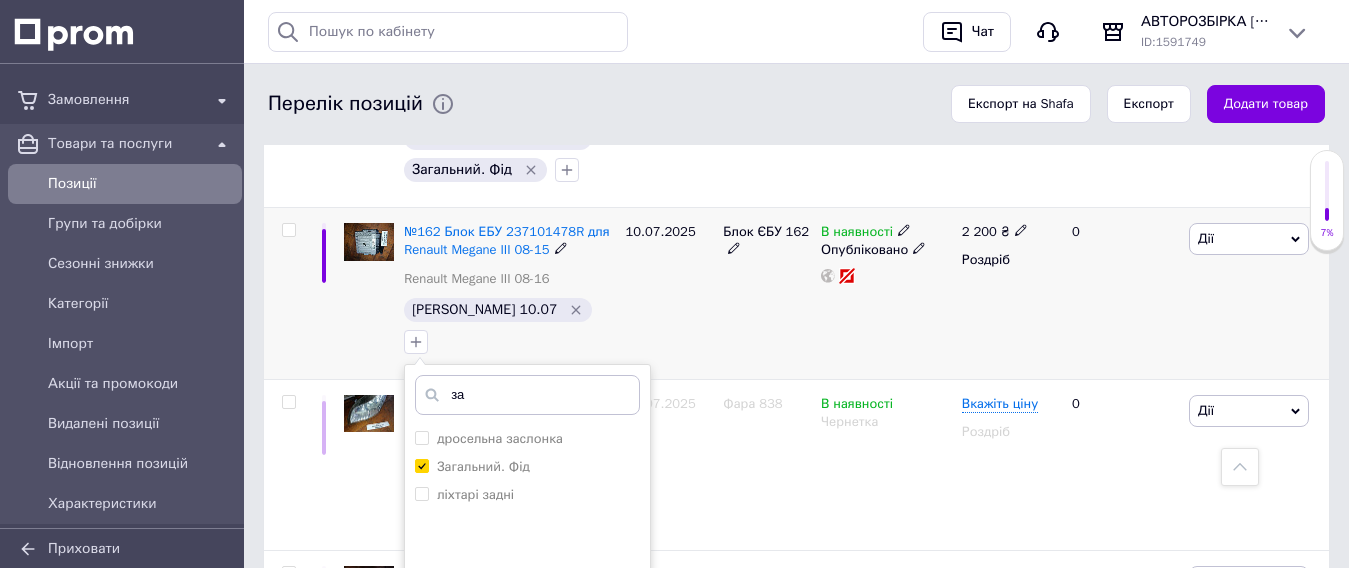 click on "Додати мітку" at bounding box center [527, 704] 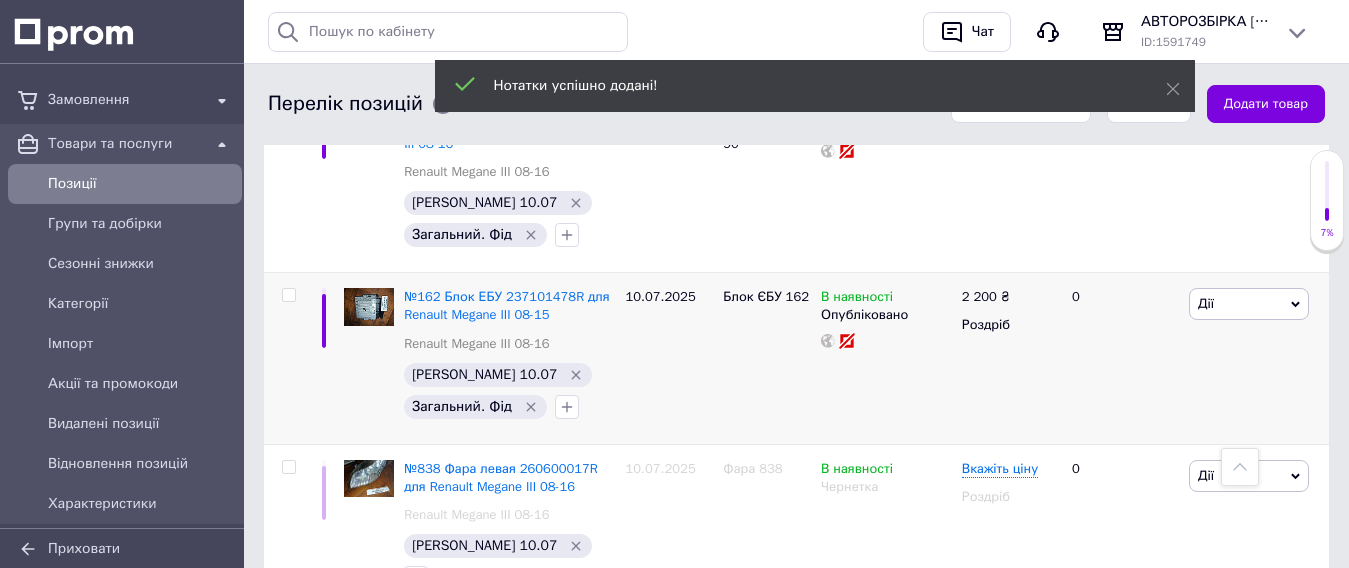 scroll, scrollTop: 1800, scrollLeft: 0, axis: vertical 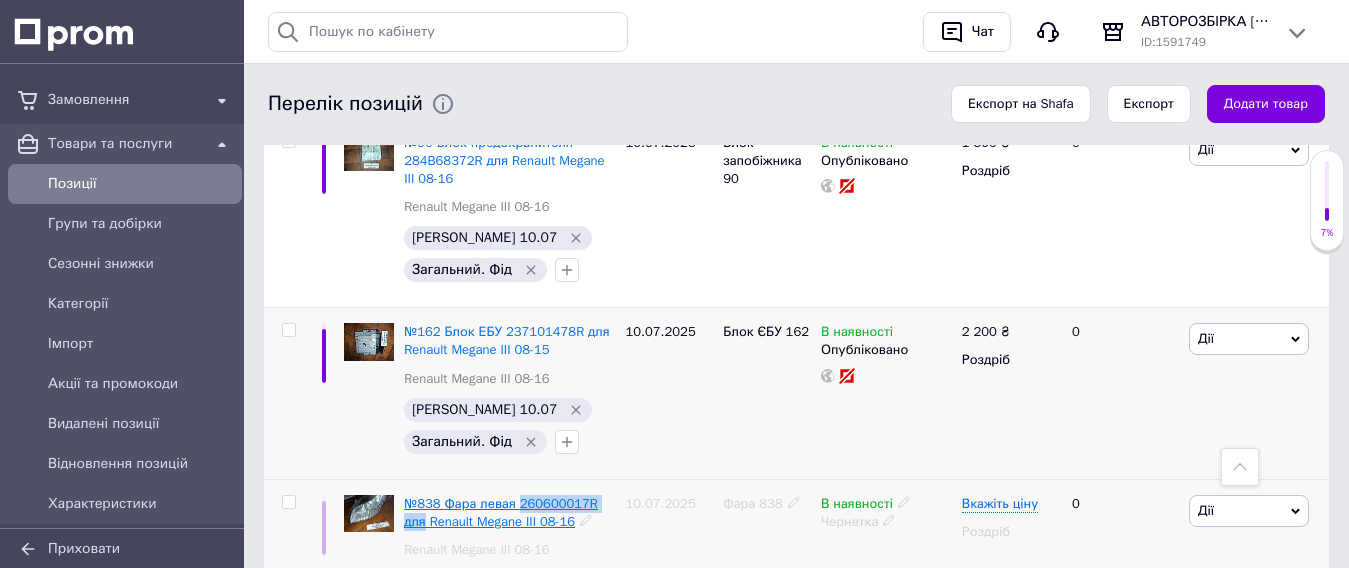 drag, startPoint x: 610, startPoint y: 353, endPoint x: 517, endPoint y: 353, distance: 93 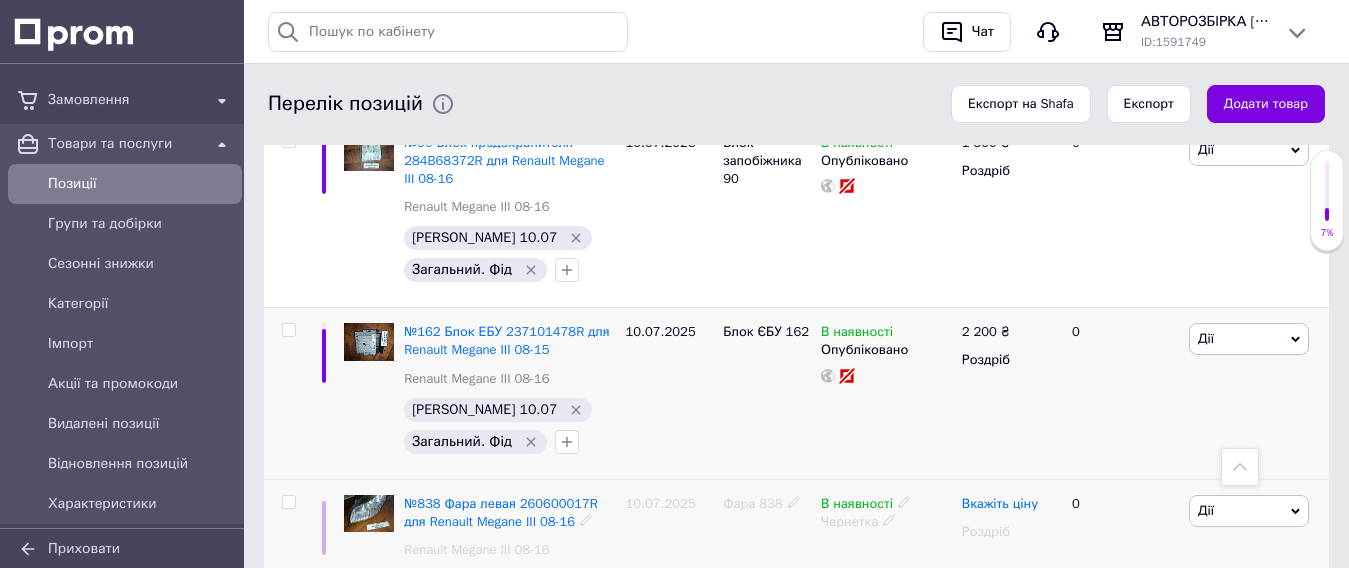 click on "Вкажіть ціну" at bounding box center (1000, 504) 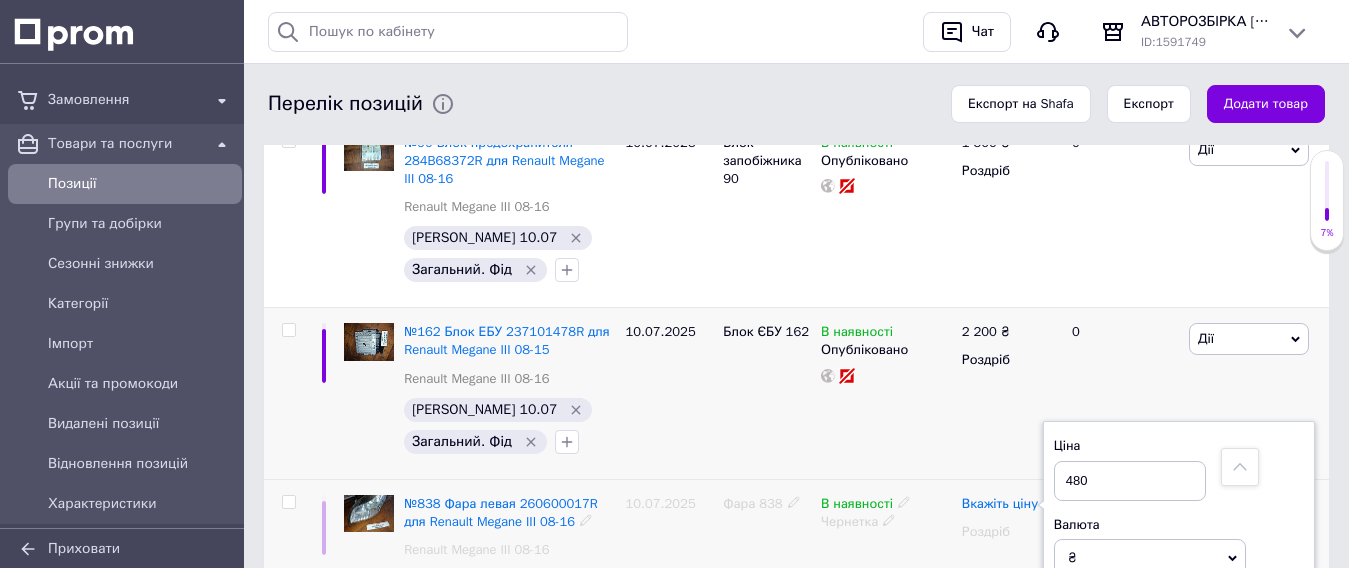 type on "4800" 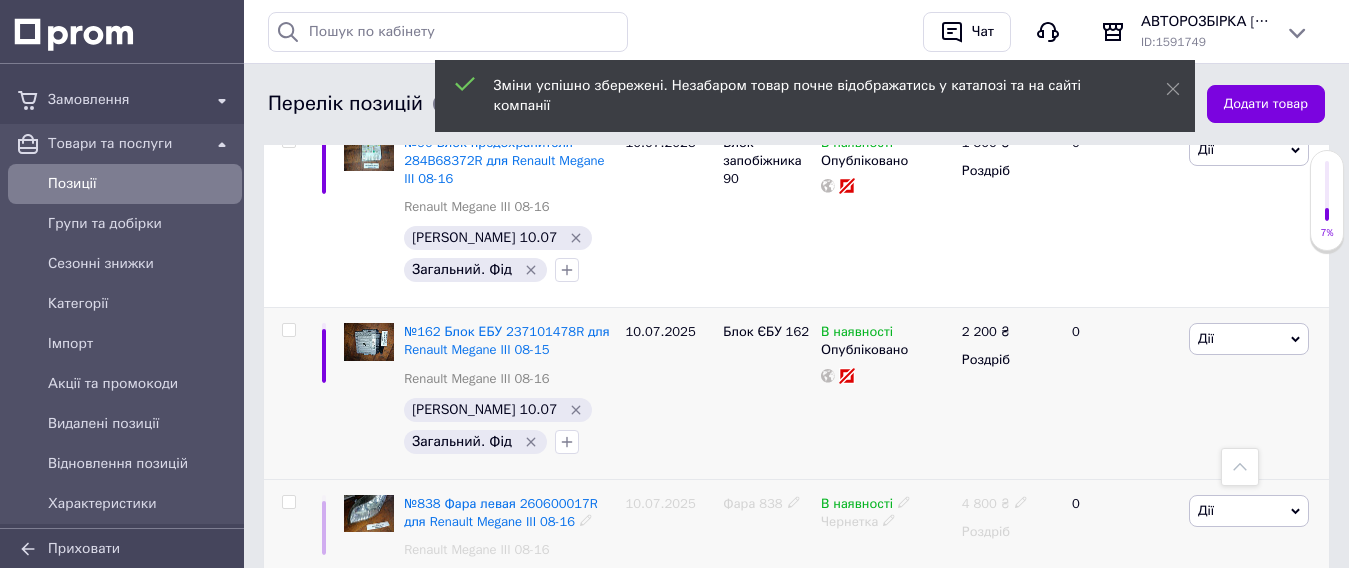 click 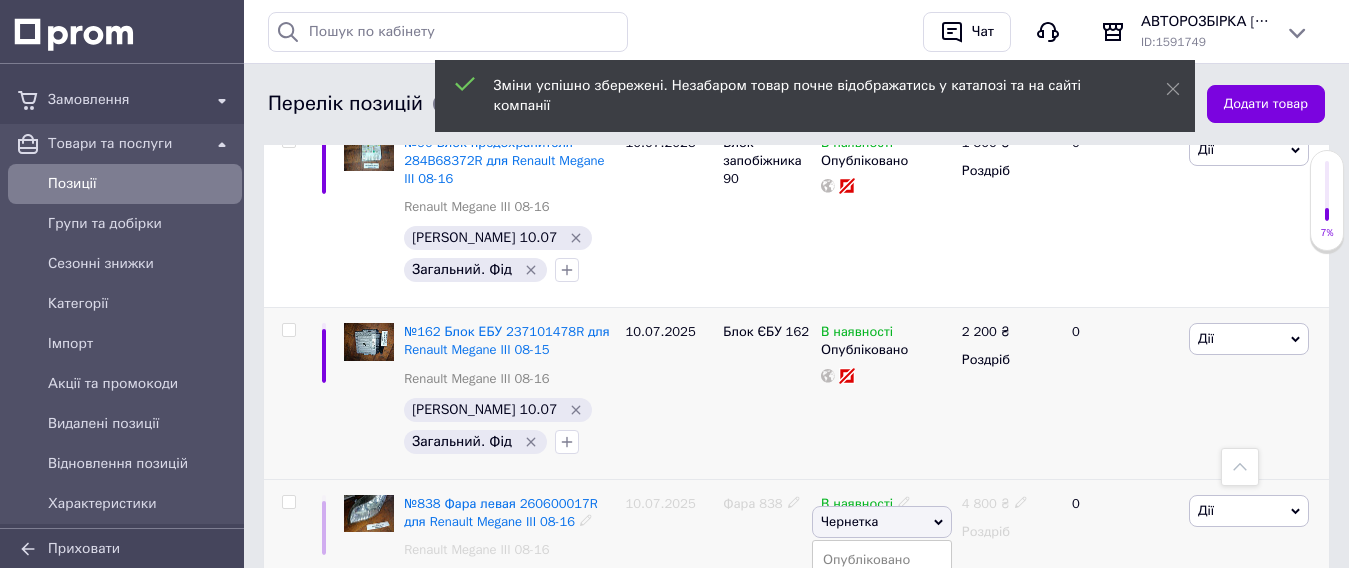 click on "Опубліковано" at bounding box center (882, 560) 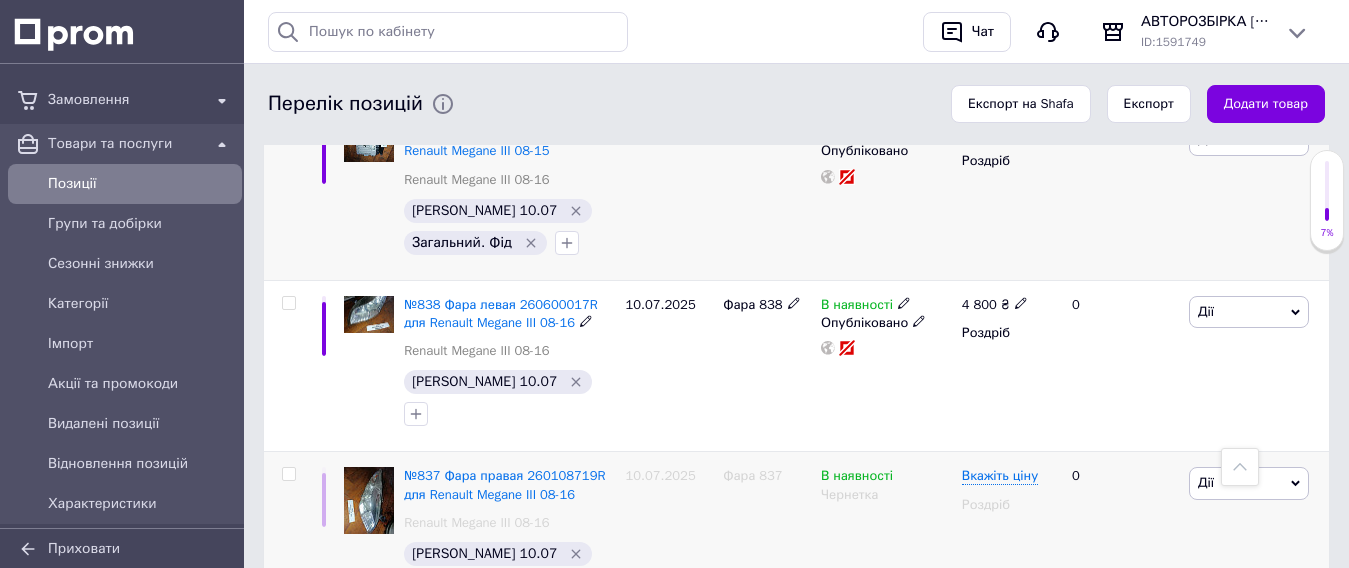 scroll, scrollTop: 2000, scrollLeft: 0, axis: vertical 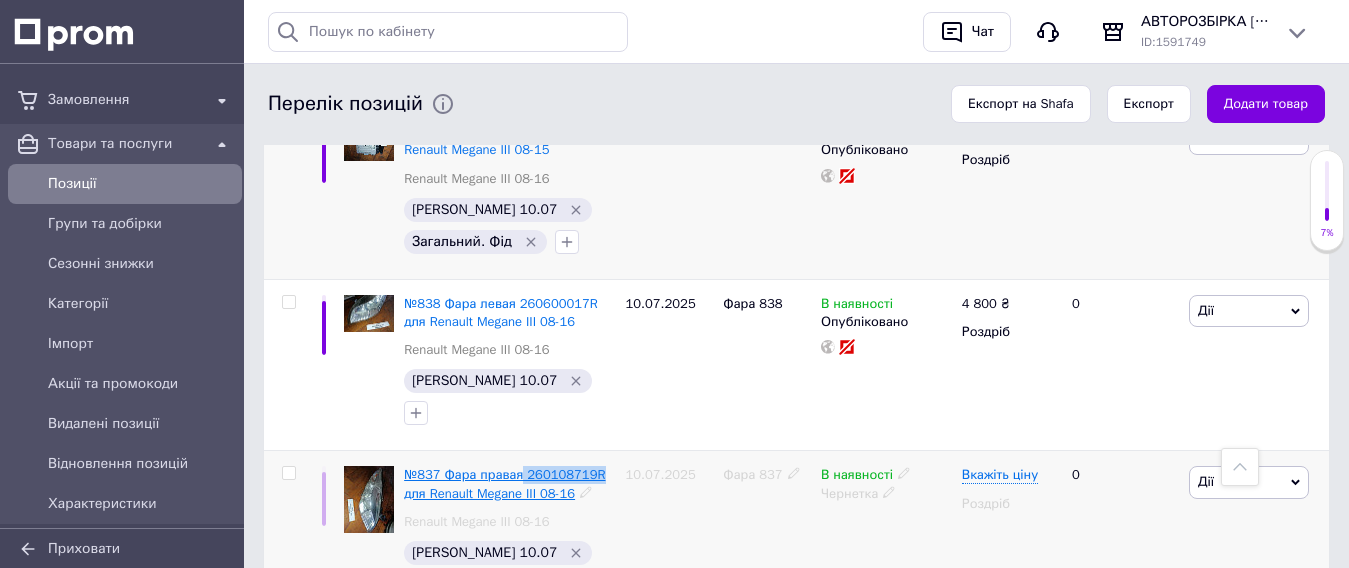 drag, startPoint x: 596, startPoint y: 292, endPoint x: 520, endPoint y: 295, distance: 76.05919 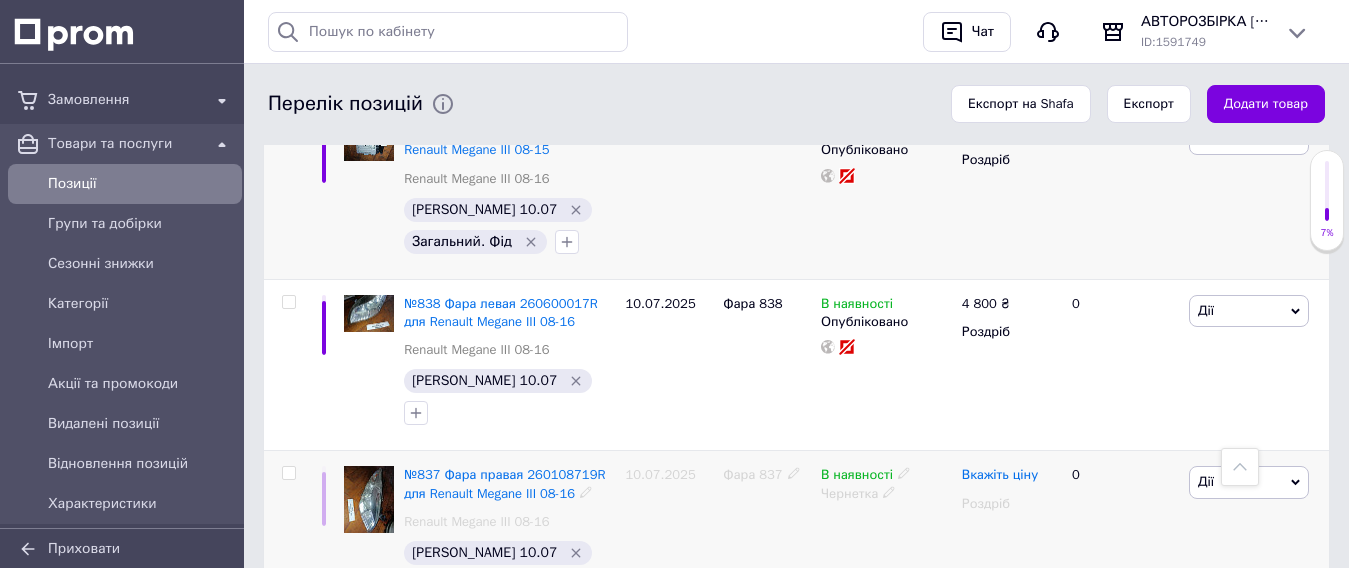 drag, startPoint x: 563, startPoint y: 296, endPoint x: 1001, endPoint y: 300, distance: 438.01825 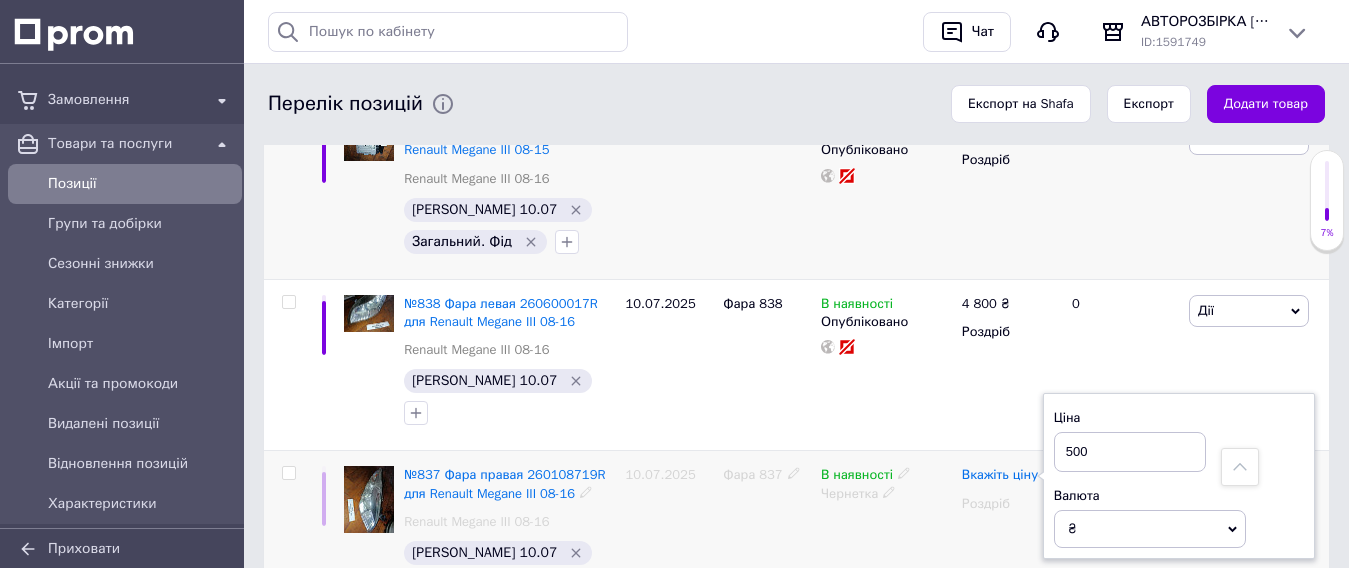 type on "5000" 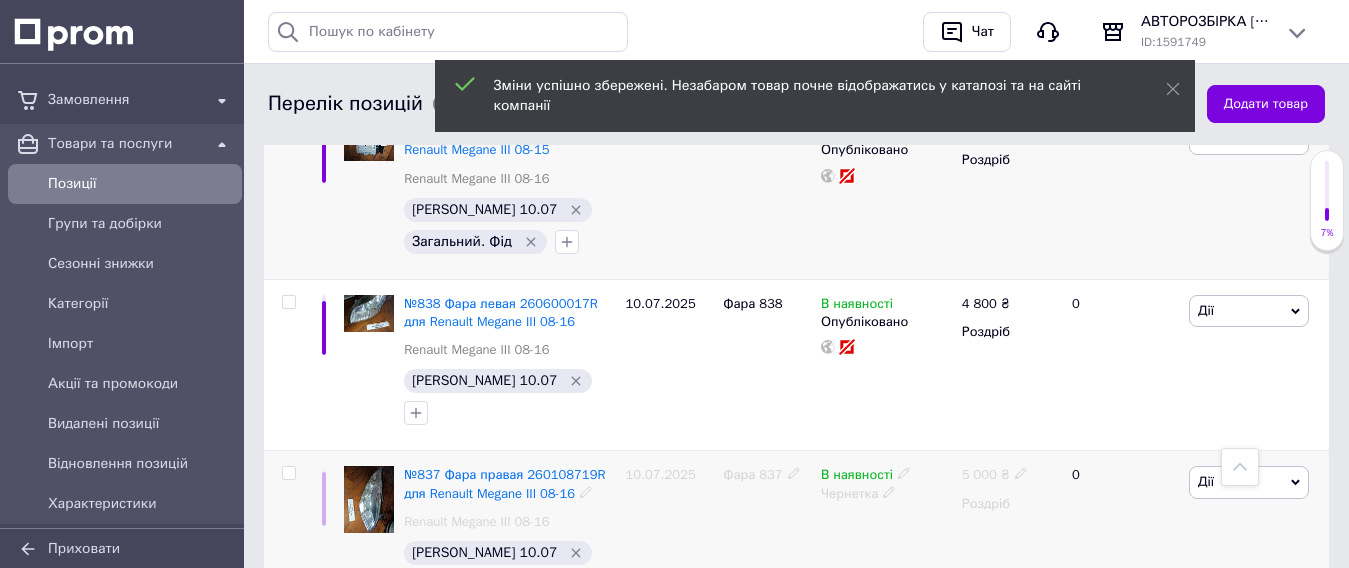 click 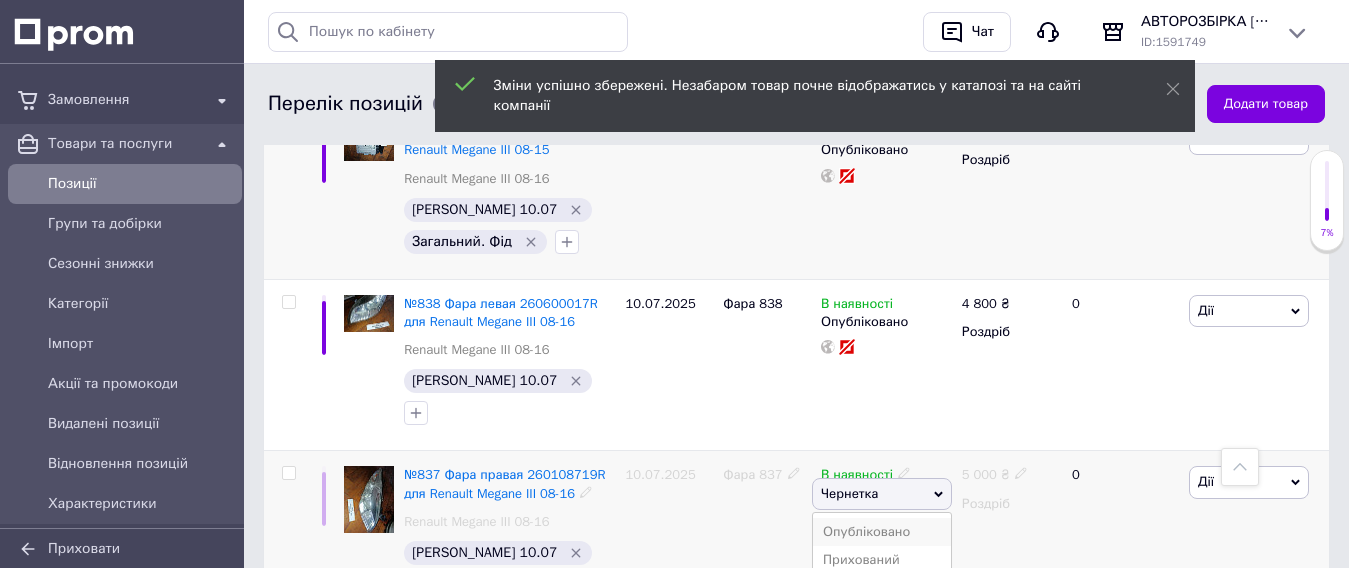 click on "Опубліковано" at bounding box center [882, 532] 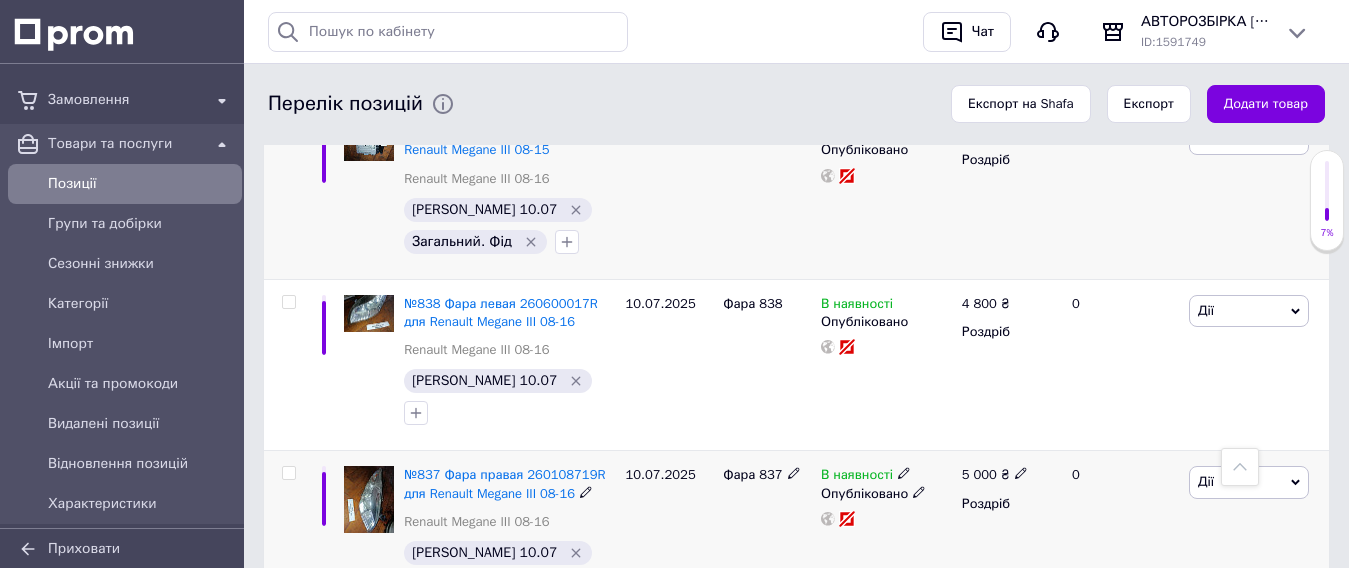 click 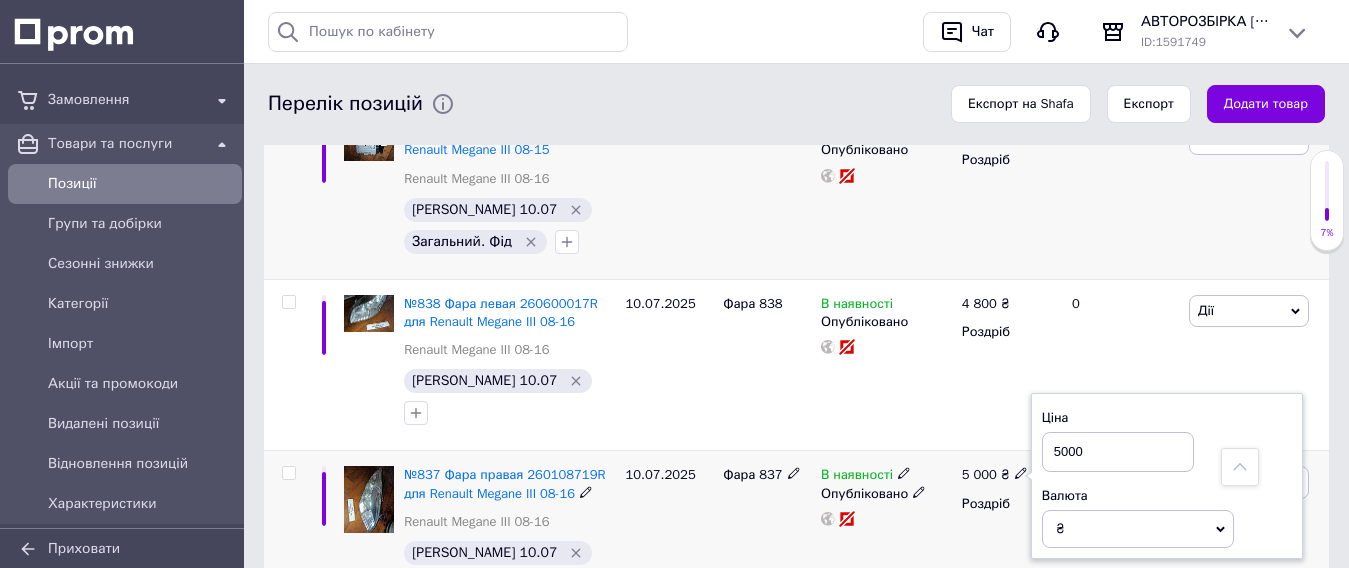drag, startPoint x: 1070, startPoint y: 274, endPoint x: 1046, endPoint y: 283, distance: 25.632011 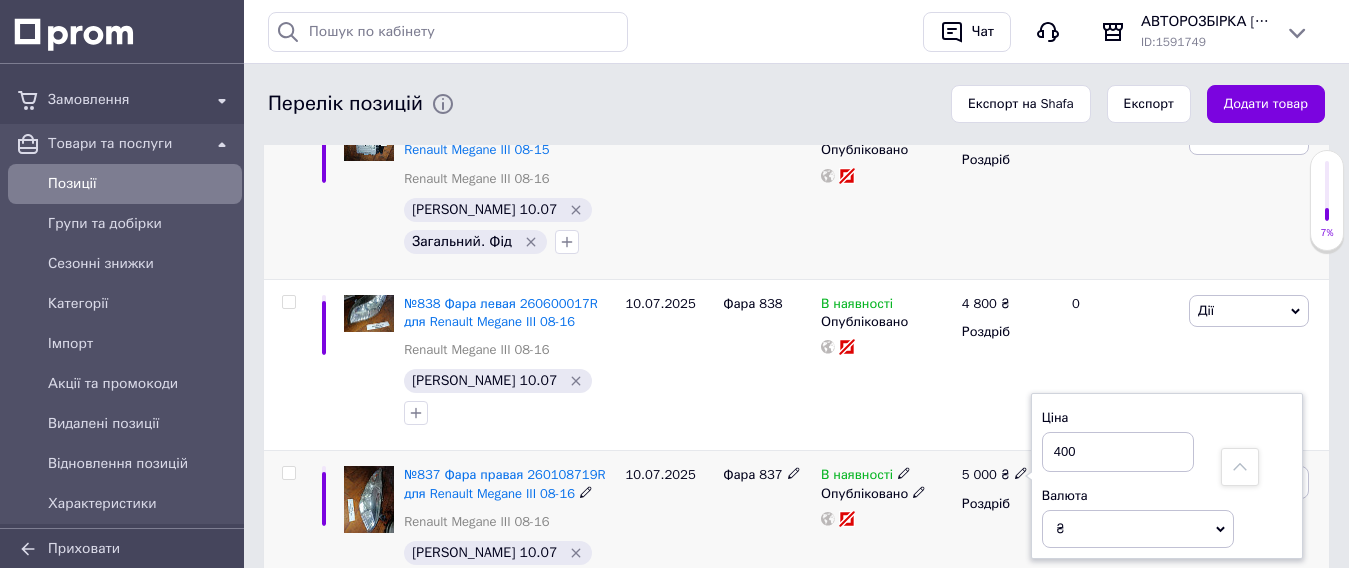 type on "4000" 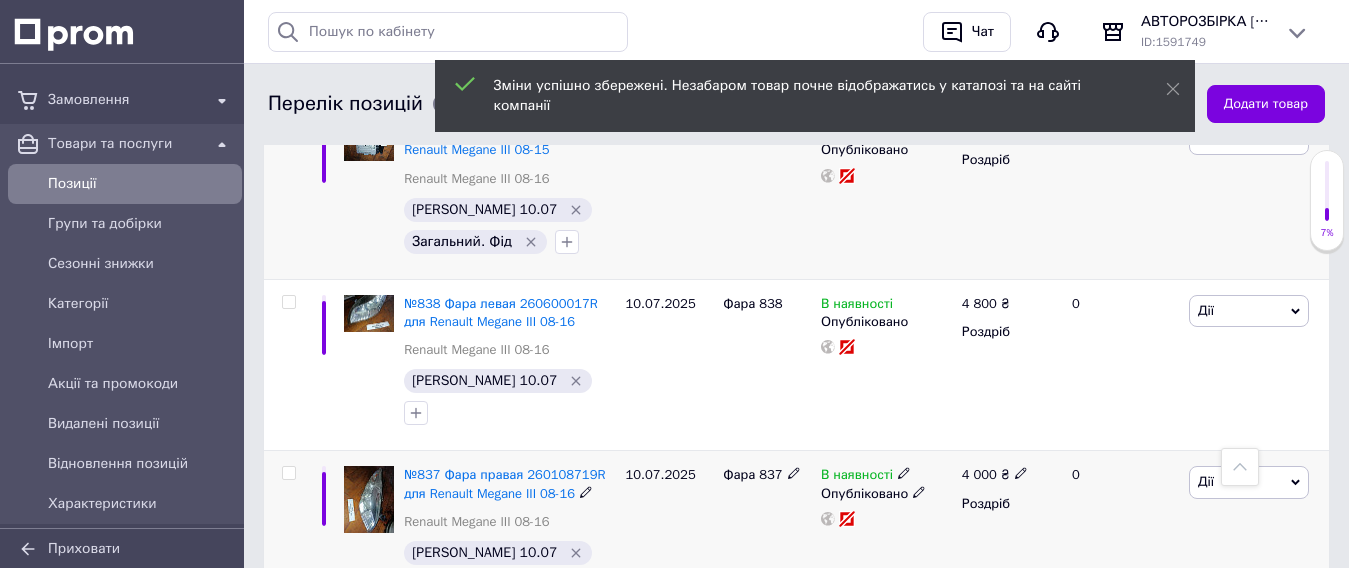 click 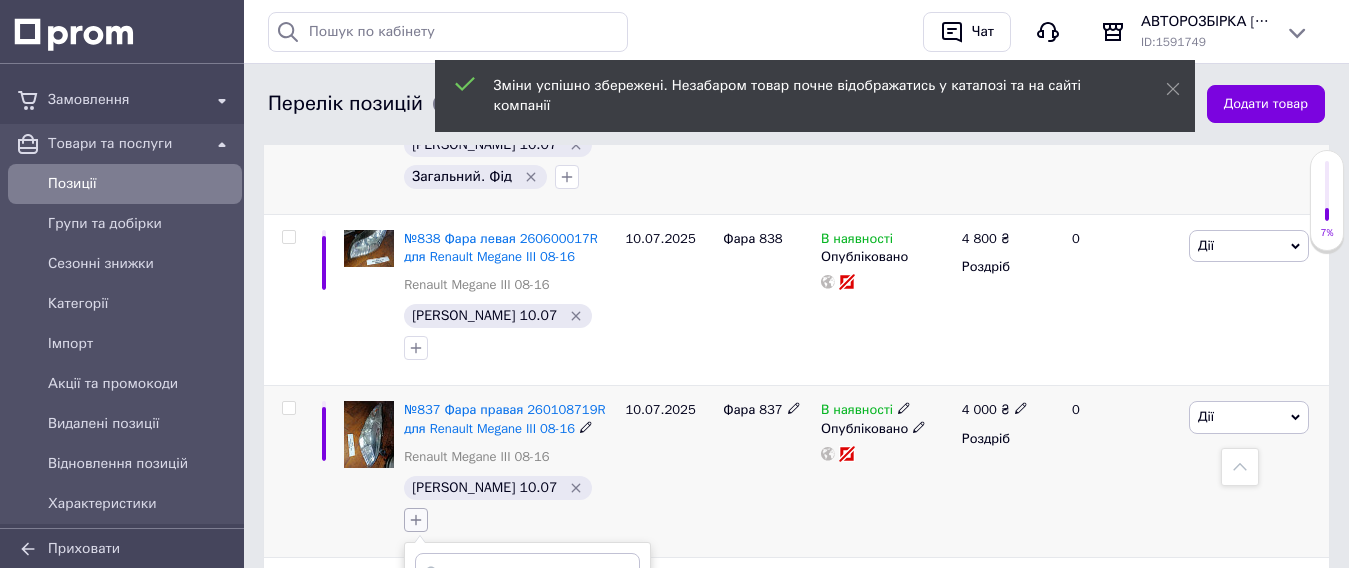 scroll, scrollTop: 2100, scrollLeft: 0, axis: vertical 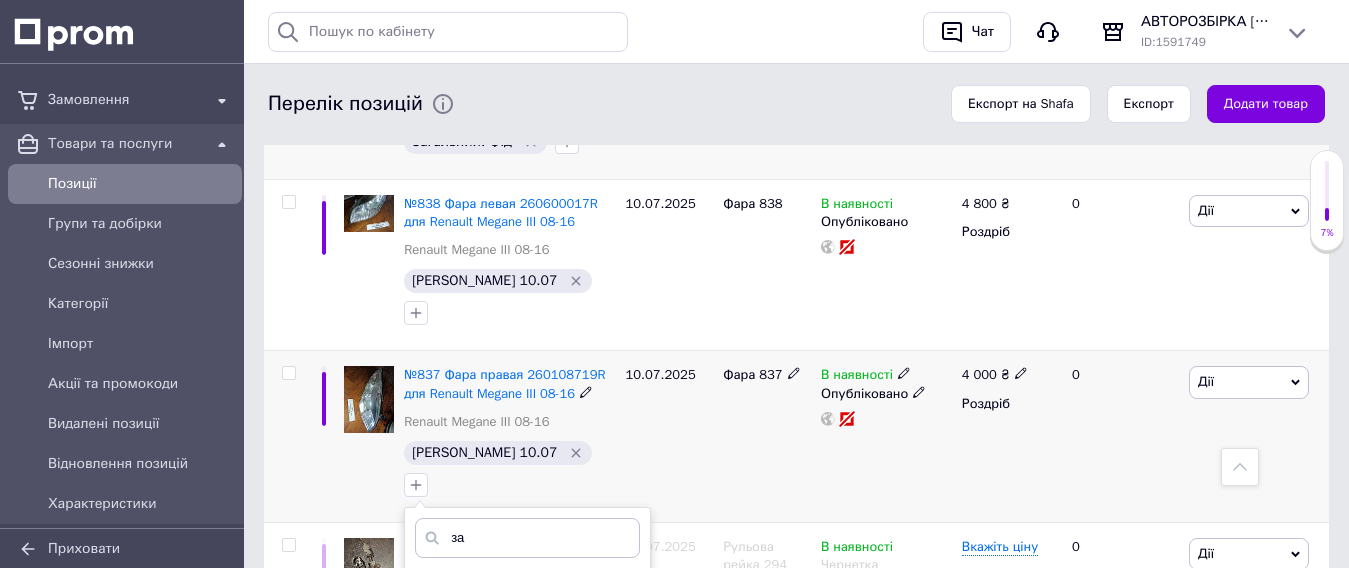 type on "за" 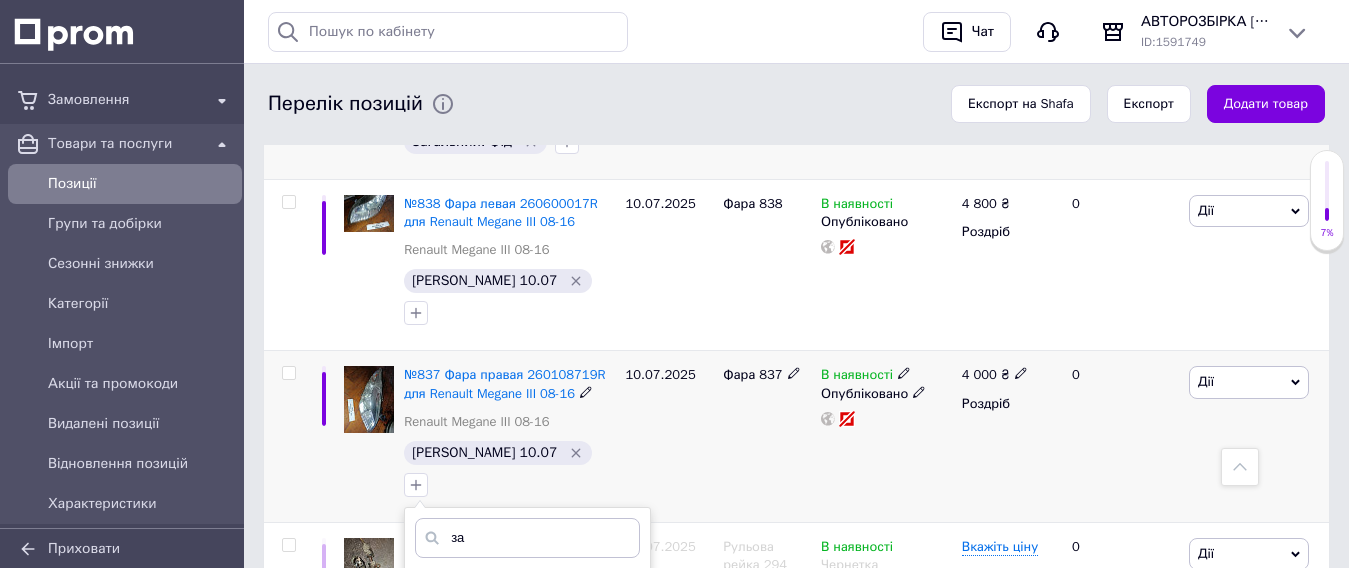 checkbox on "true" 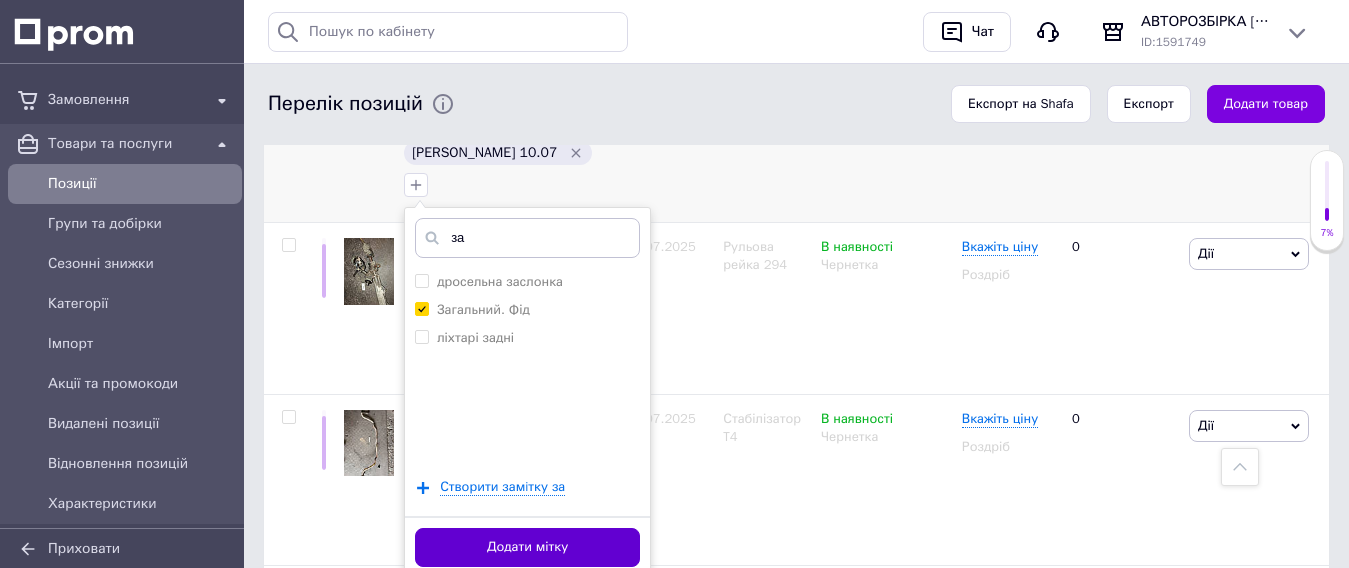 click on "Додати мітку" at bounding box center (527, 547) 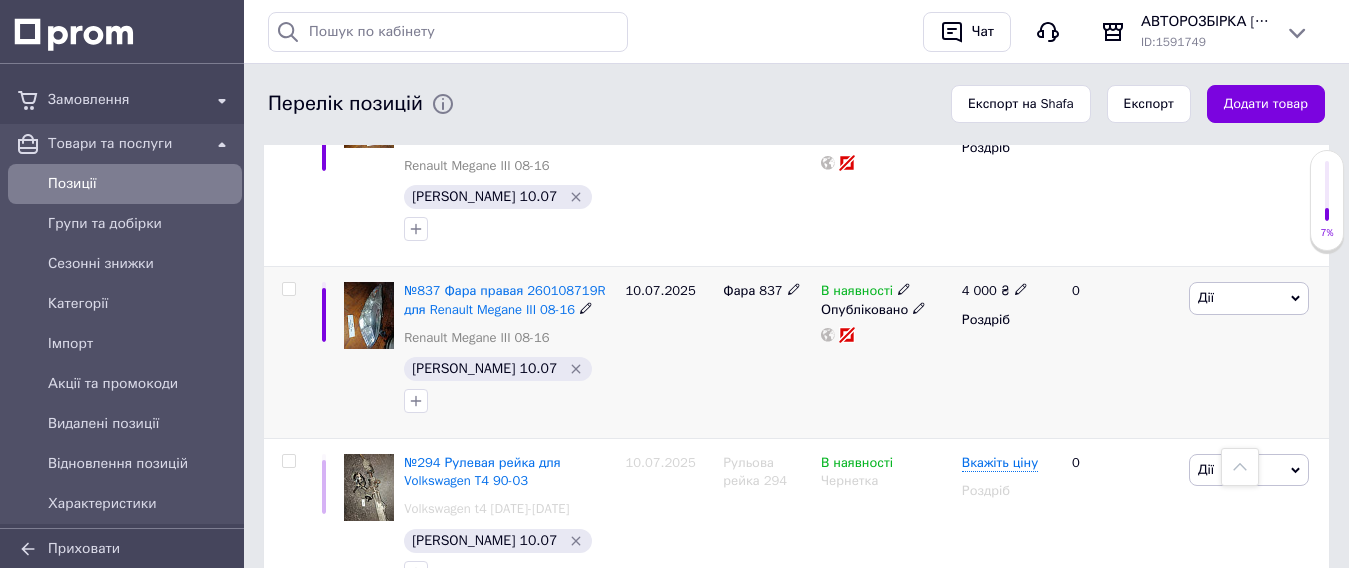 scroll, scrollTop: 2000, scrollLeft: 0, axis: vertical 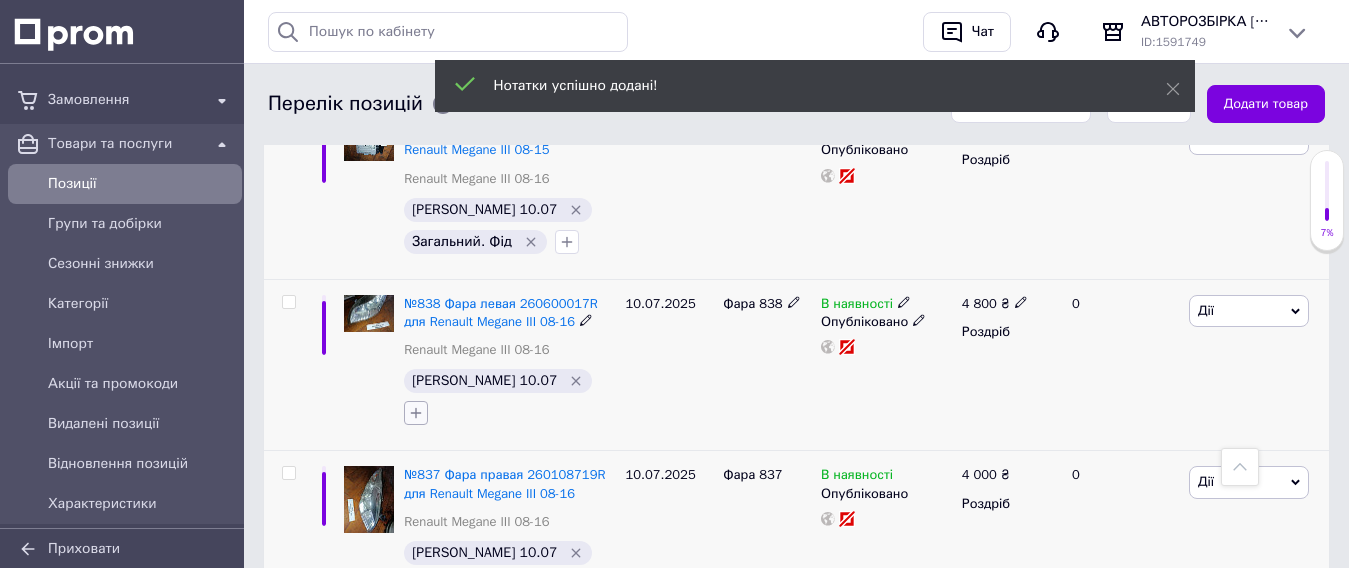 click at bounding box center (416, 413) 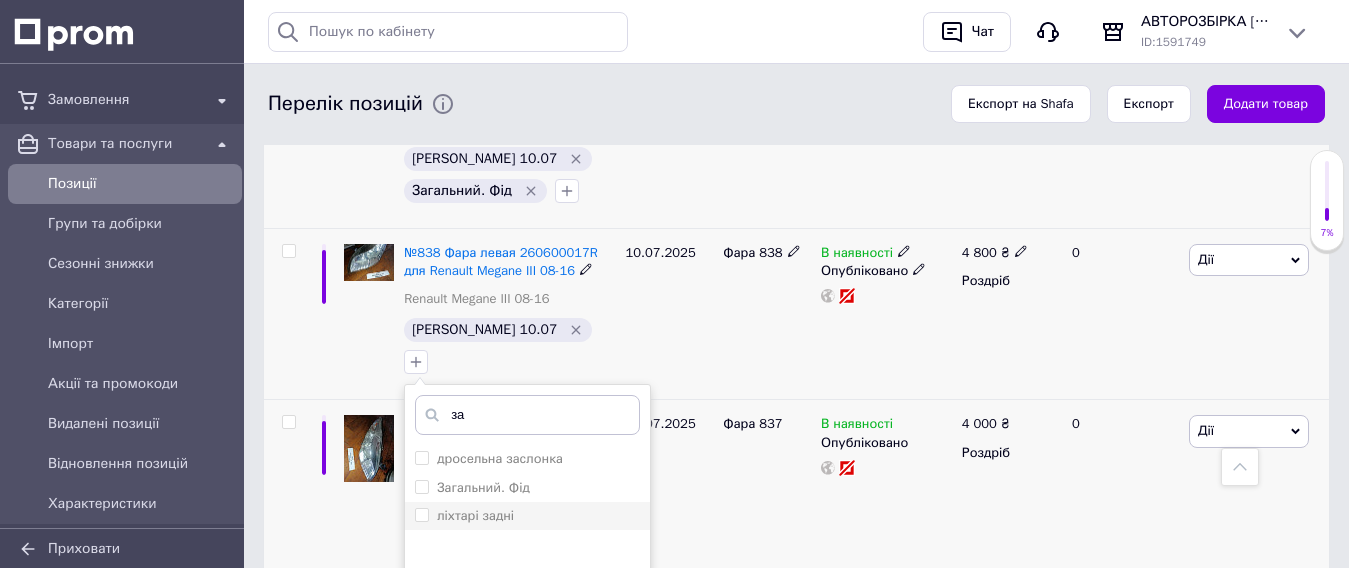 scroll, scrollTop: 2100, scrollLeft: 0, axis: vertical 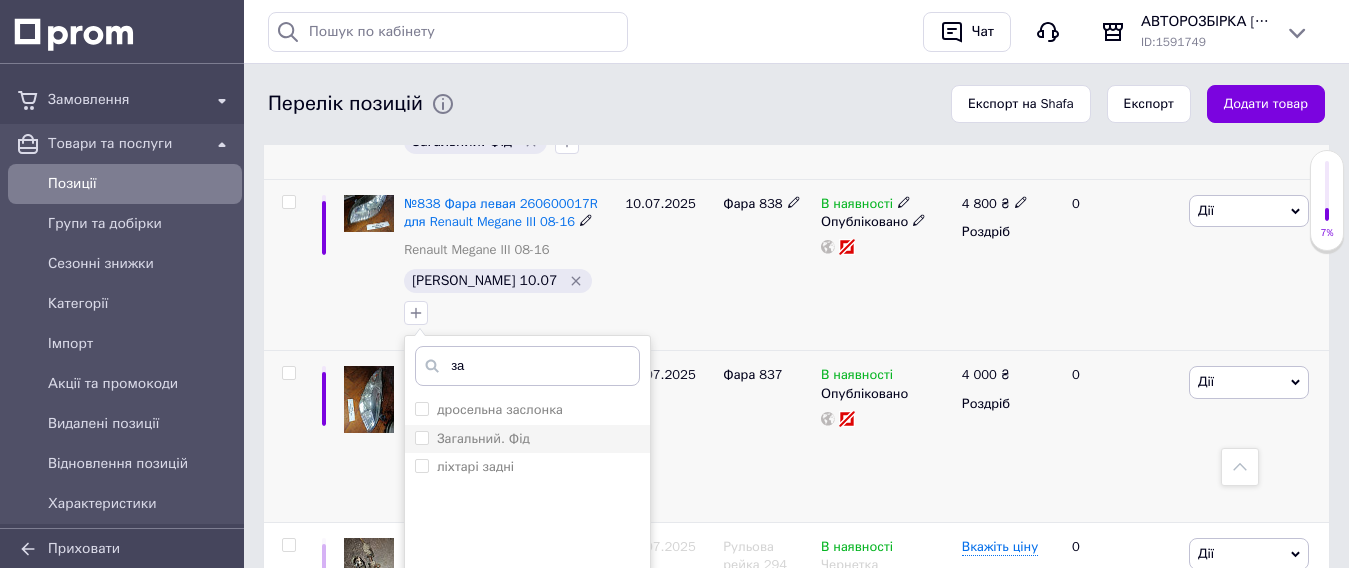 type on "за" 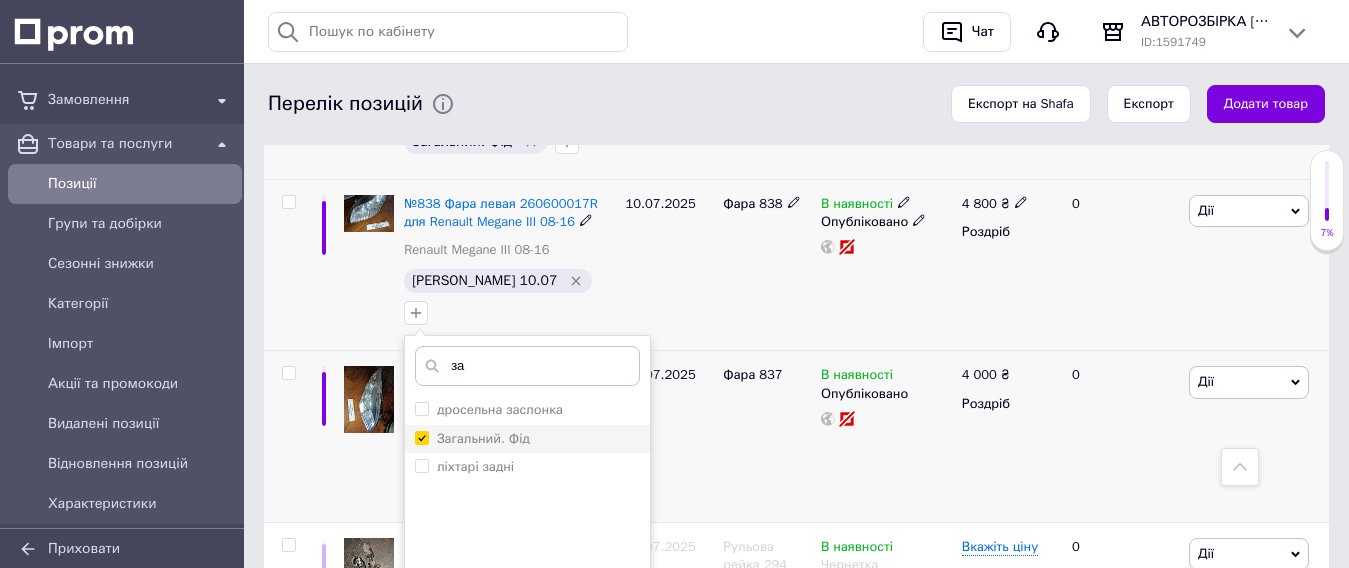 checkbox on "true" 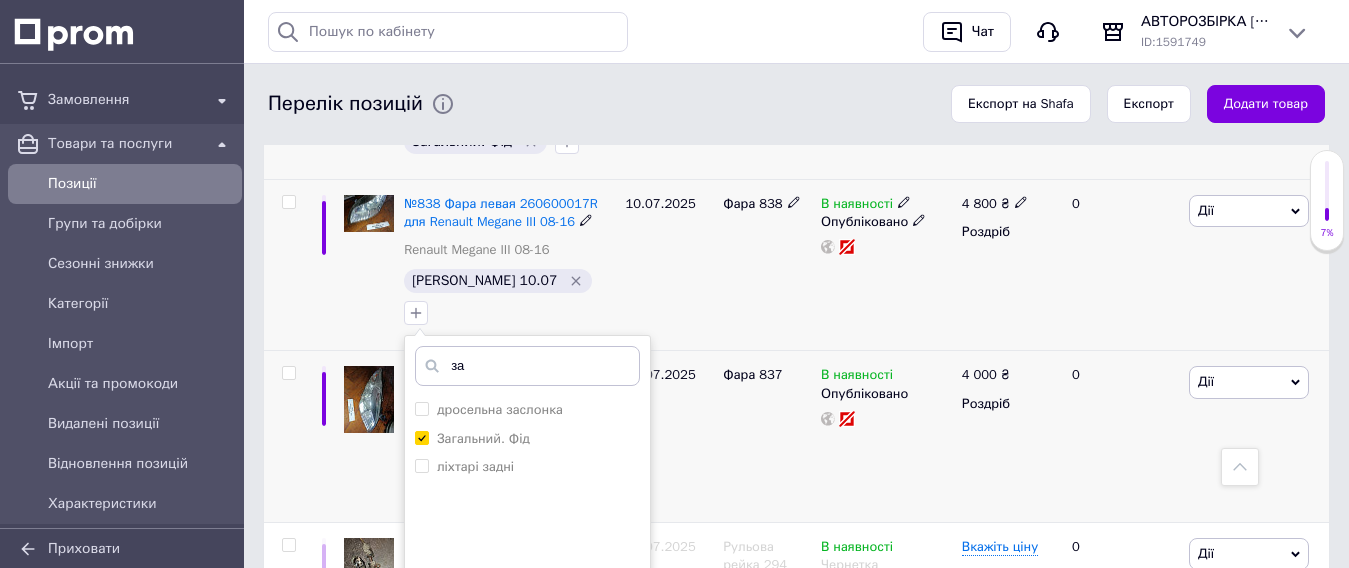 click on "Додати мітку" at bounding box center (527, 676) 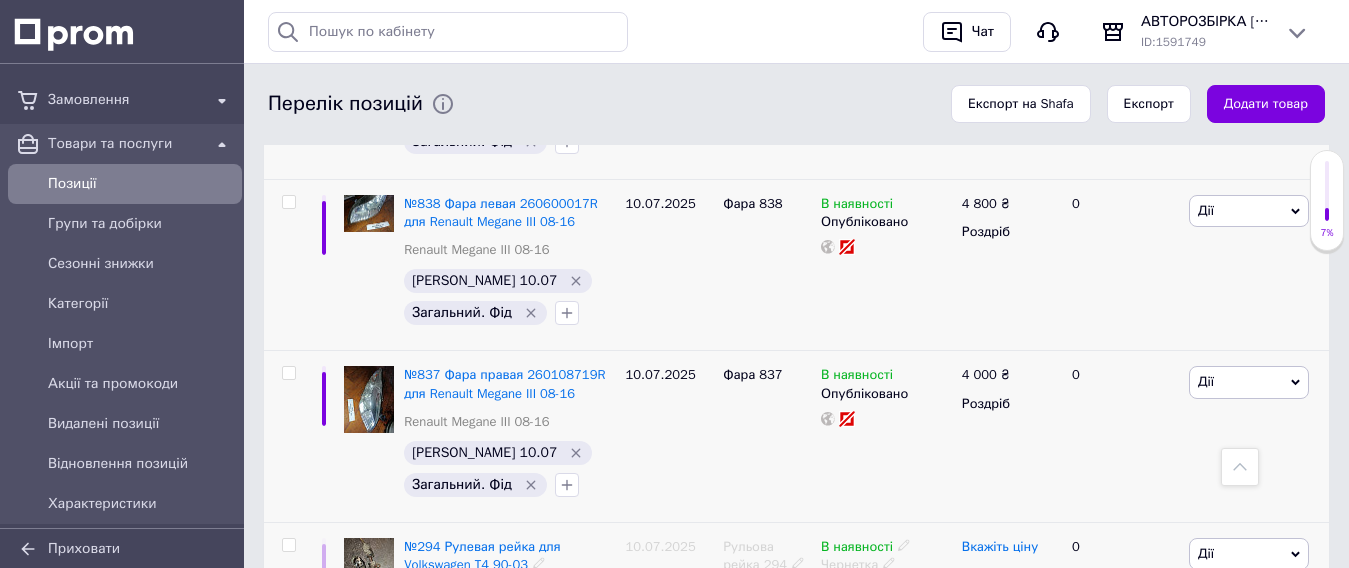 click on "Вкажіть ціну" at bounding box center (1000, 547) 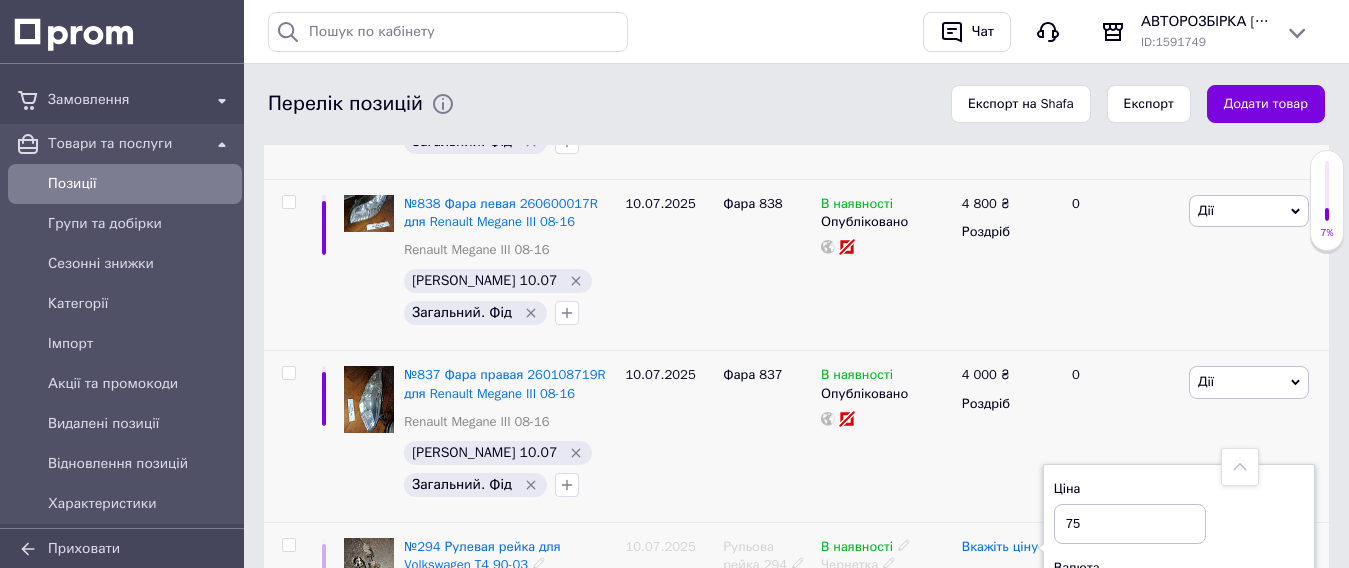 type on "7" 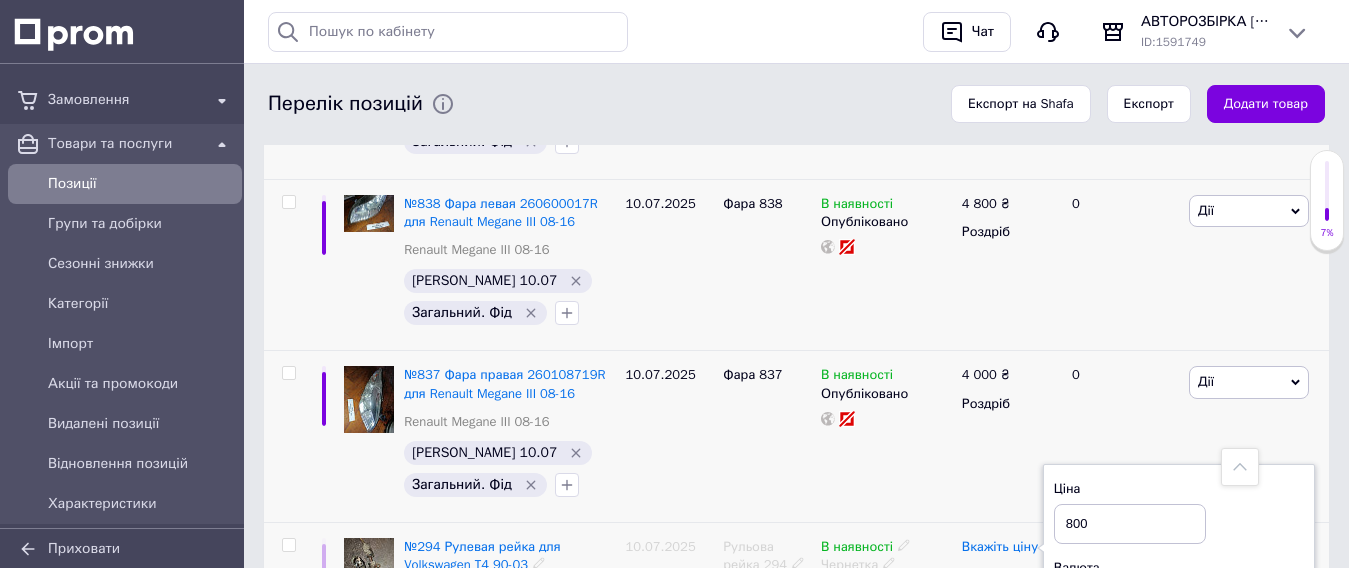 type on "8000" 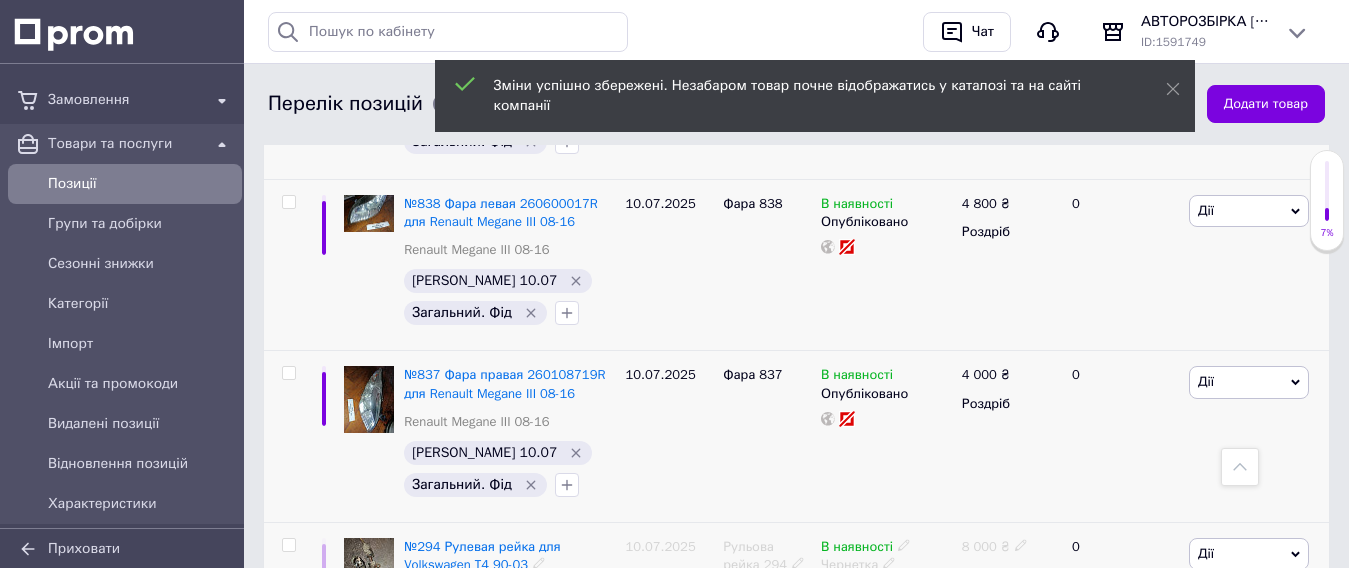 click 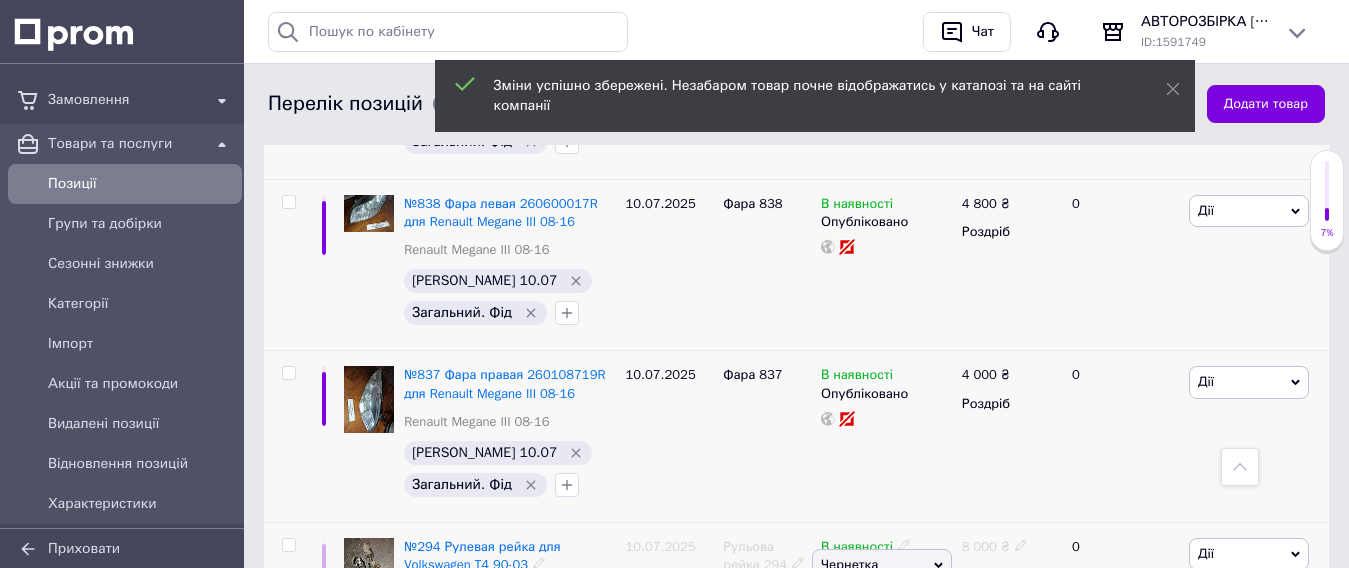 click on "Опубліковано" at bounding box center (882, 603) 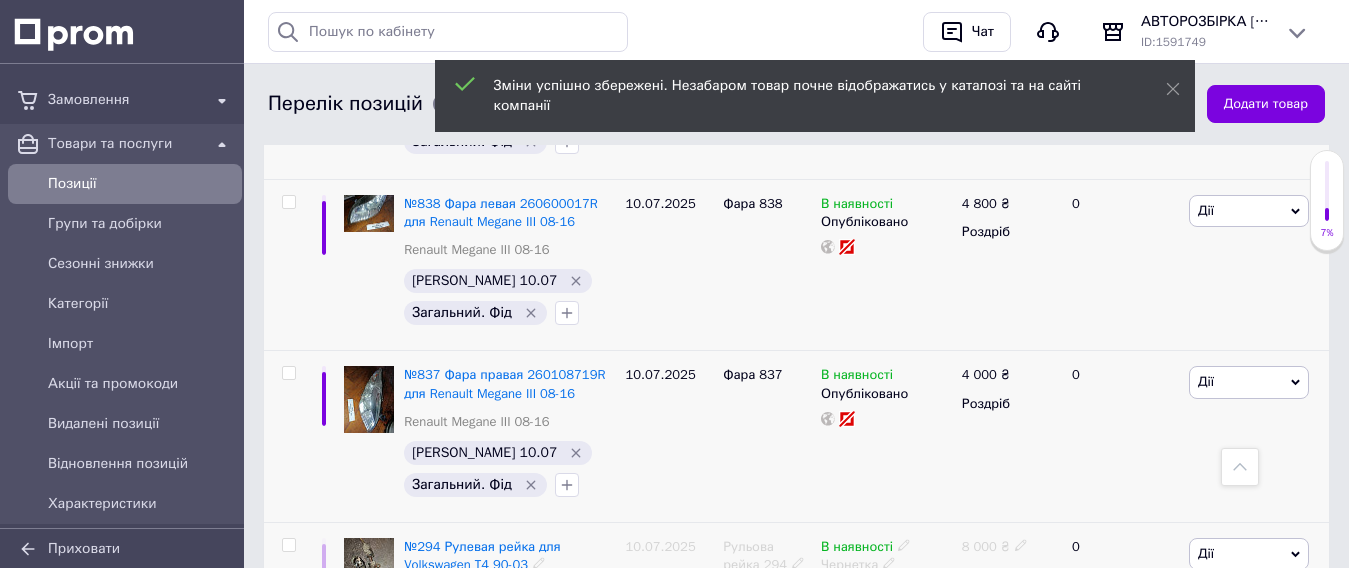 click 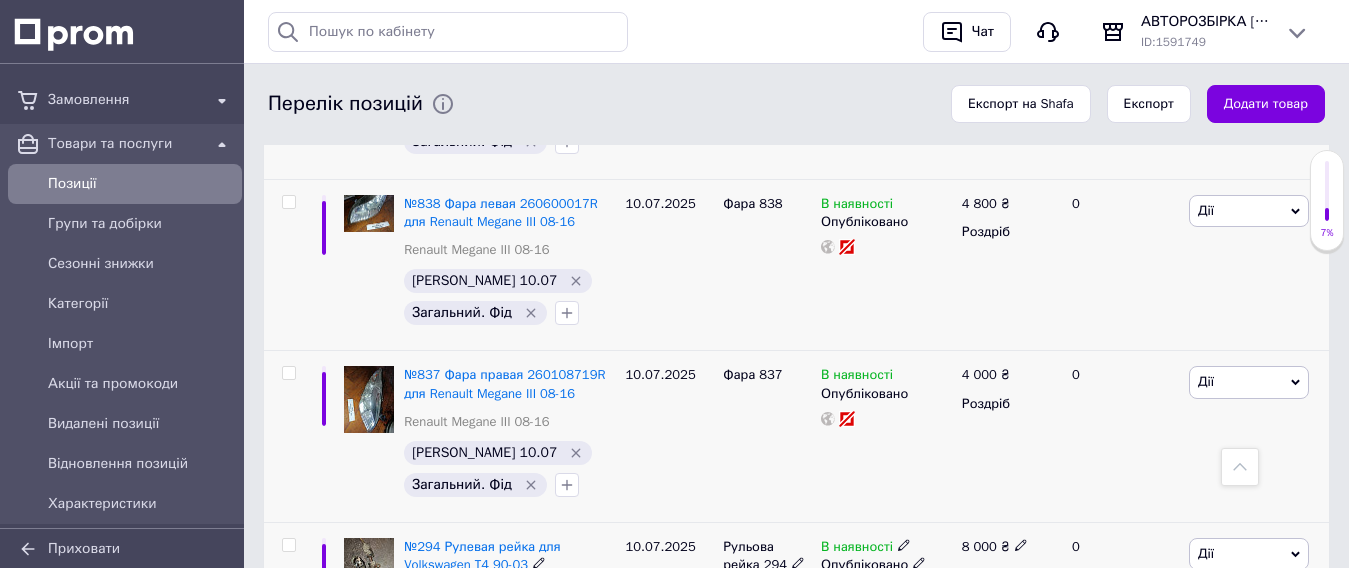 scroll, scrollTop: 2200, scrollLeft: 0, axis: vertical 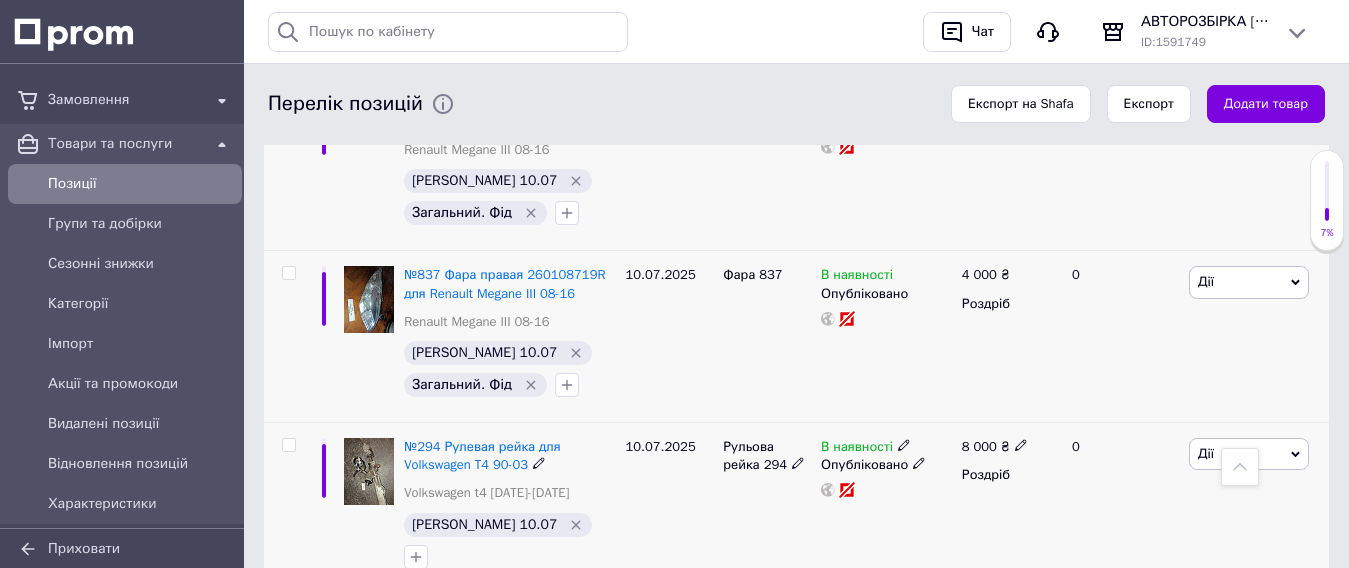 type on "за" 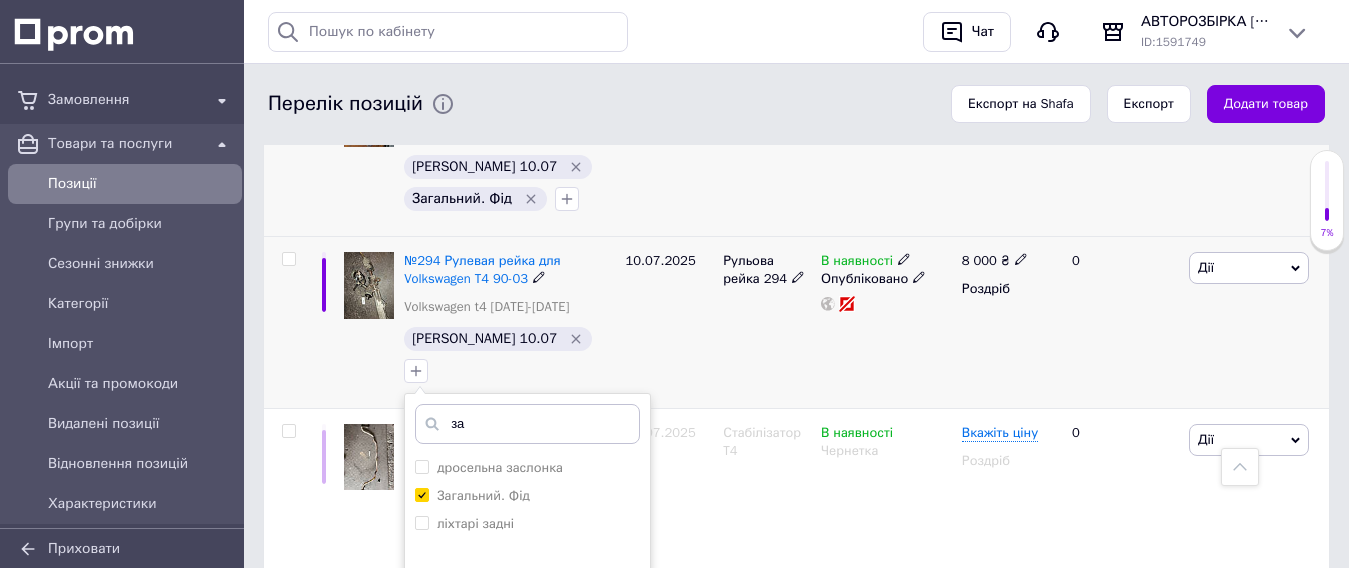 scroll, scrollTop: 2400, scrollLeft: 0, axis: vertical 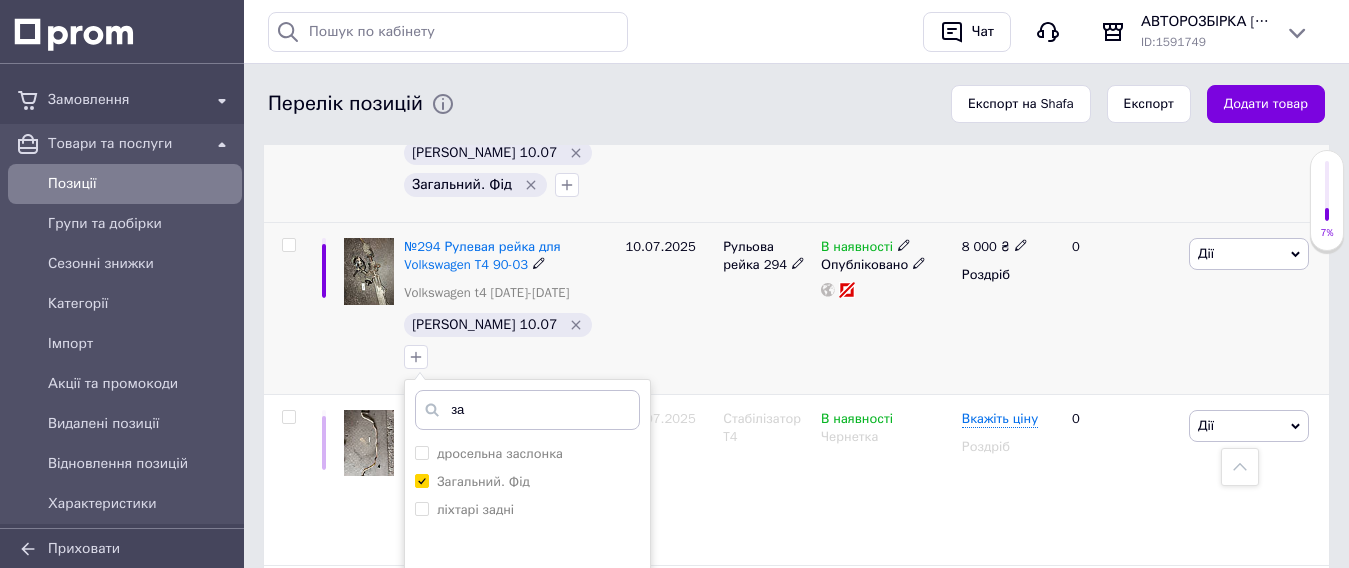 click on "Додати мітку" at bounding box center (527, 719) 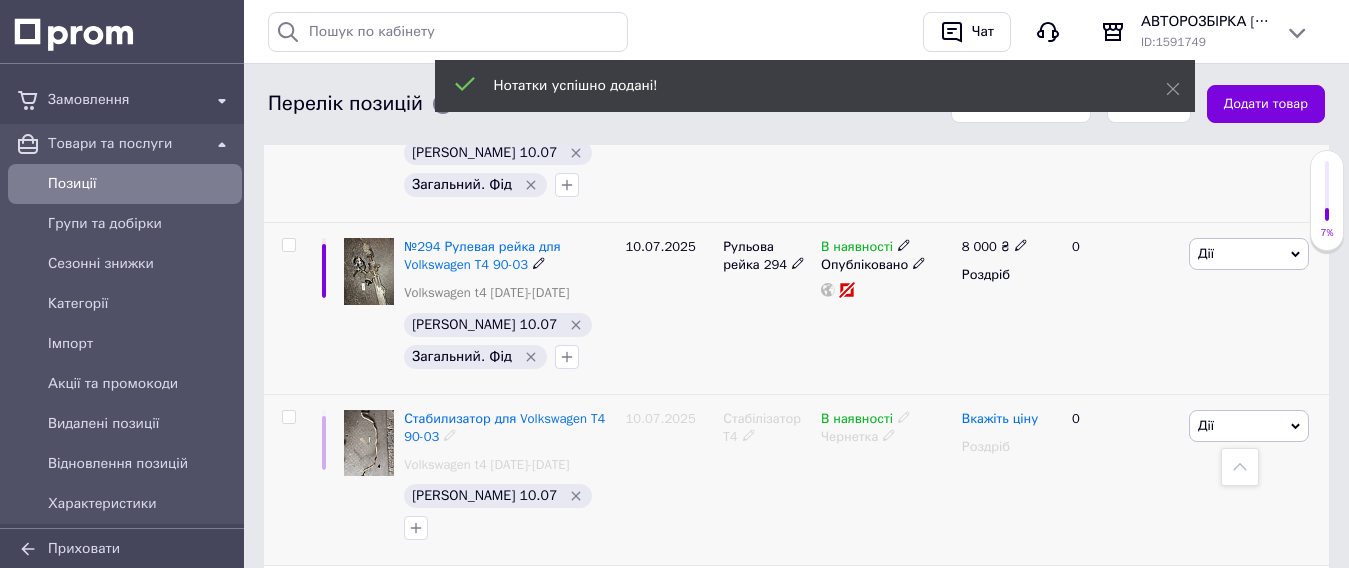 click on "Вкажіть ціну" at bounding box center [1000, 419] 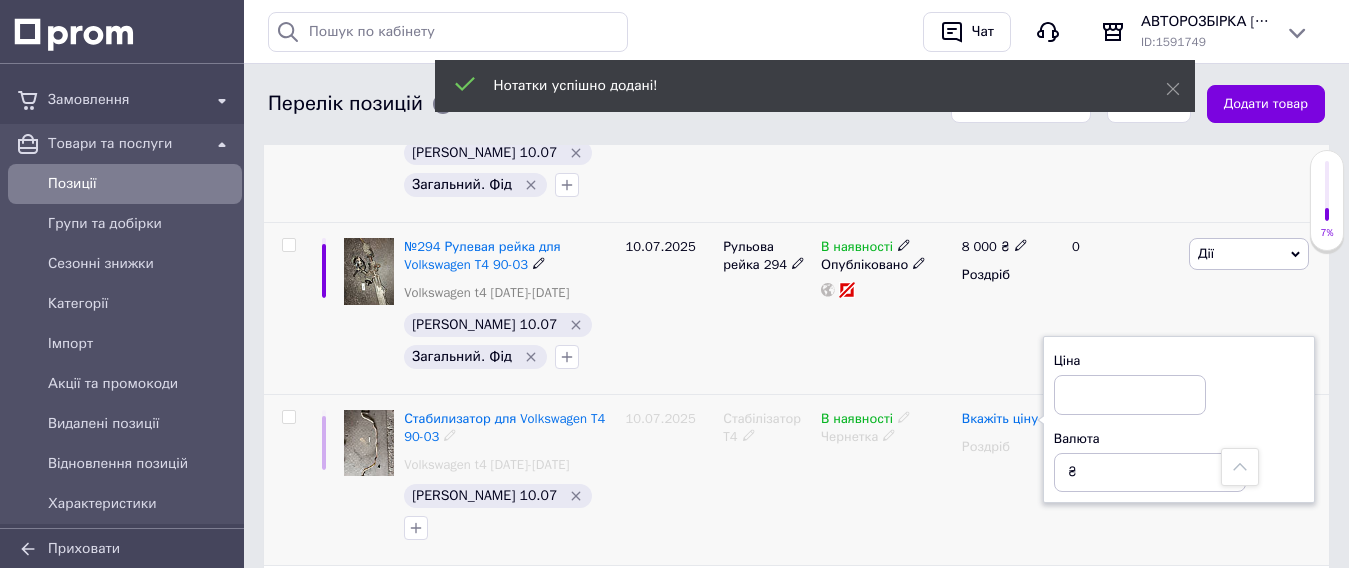 type on "3" 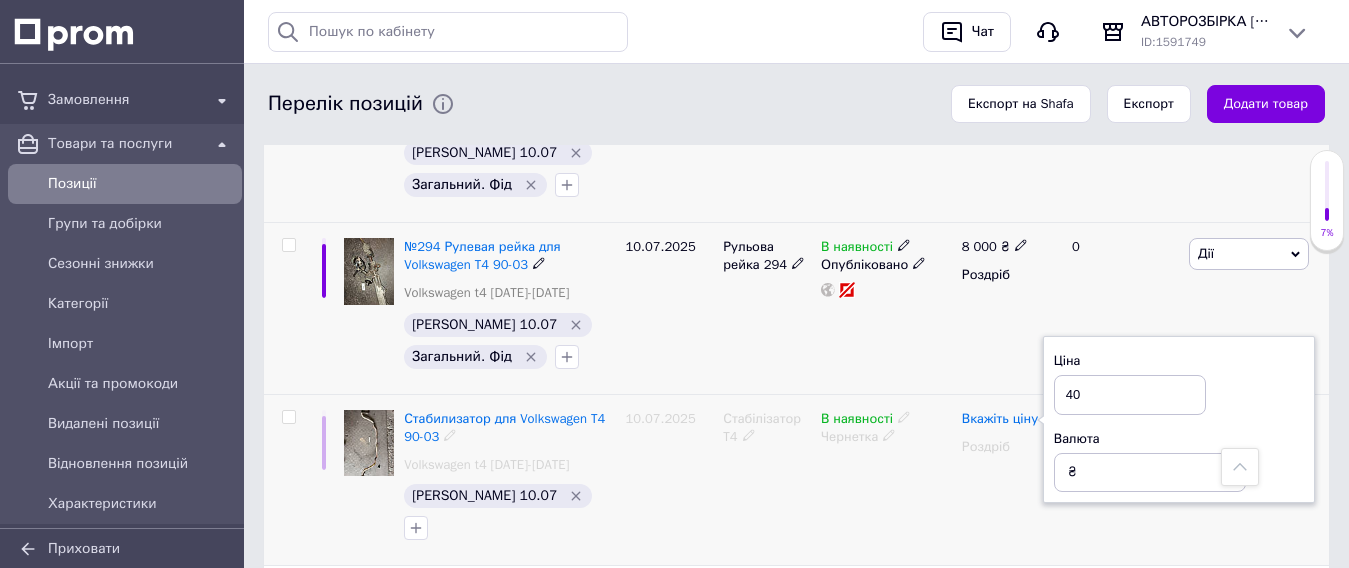 type on "4" 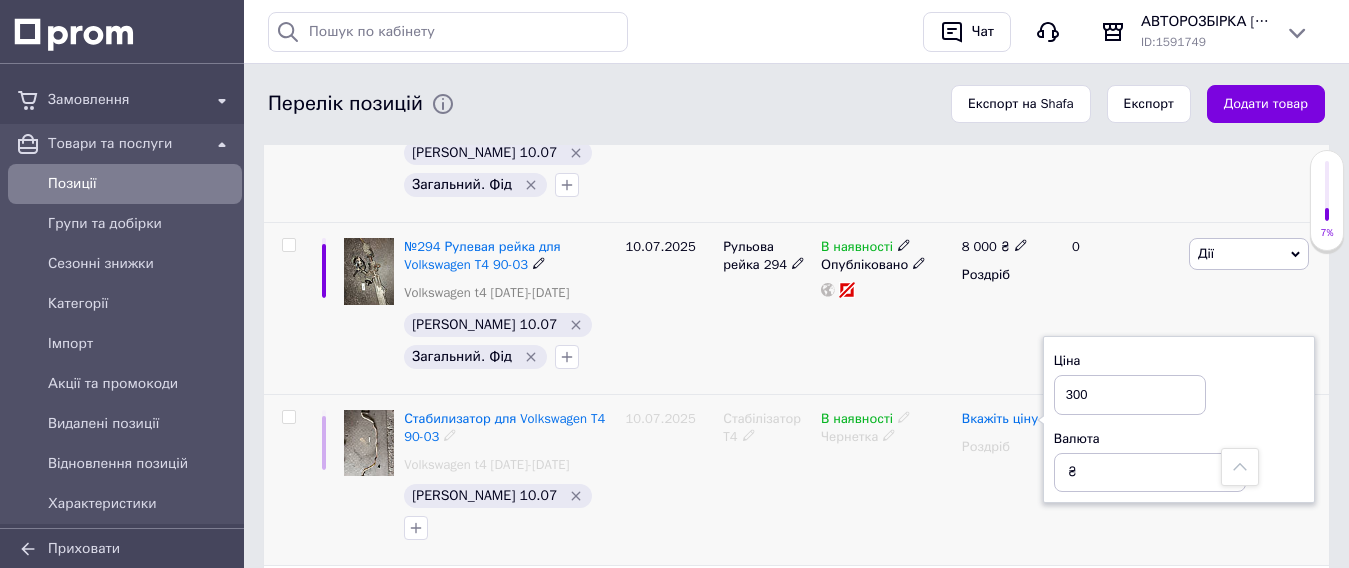 type on "3000" 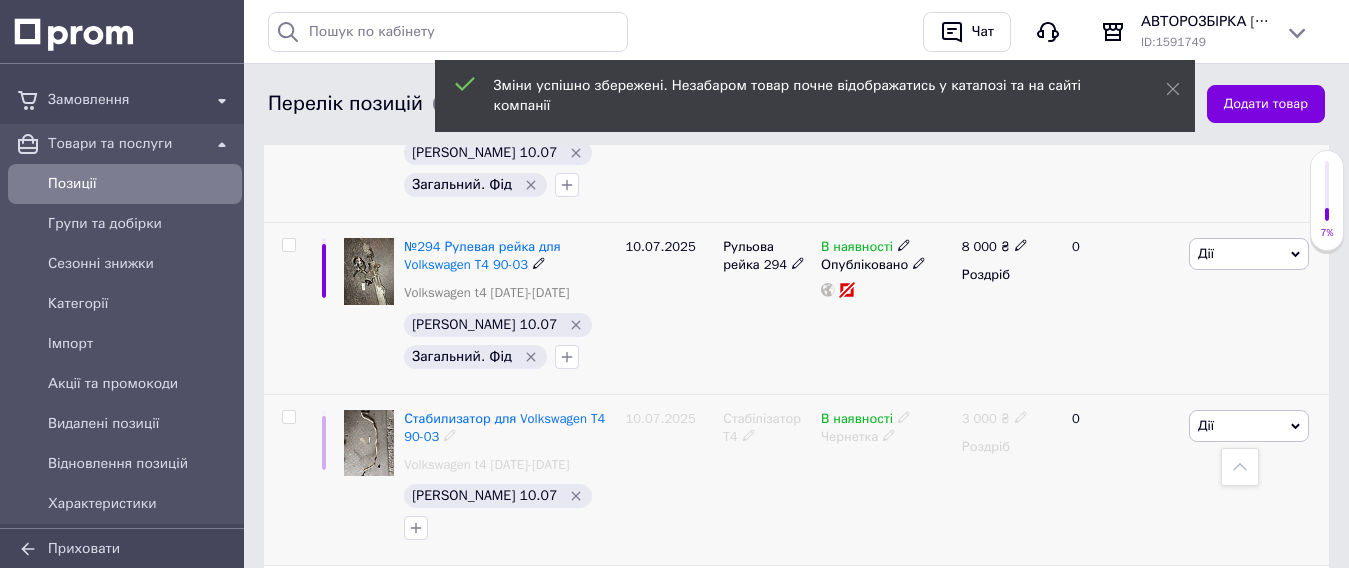 click 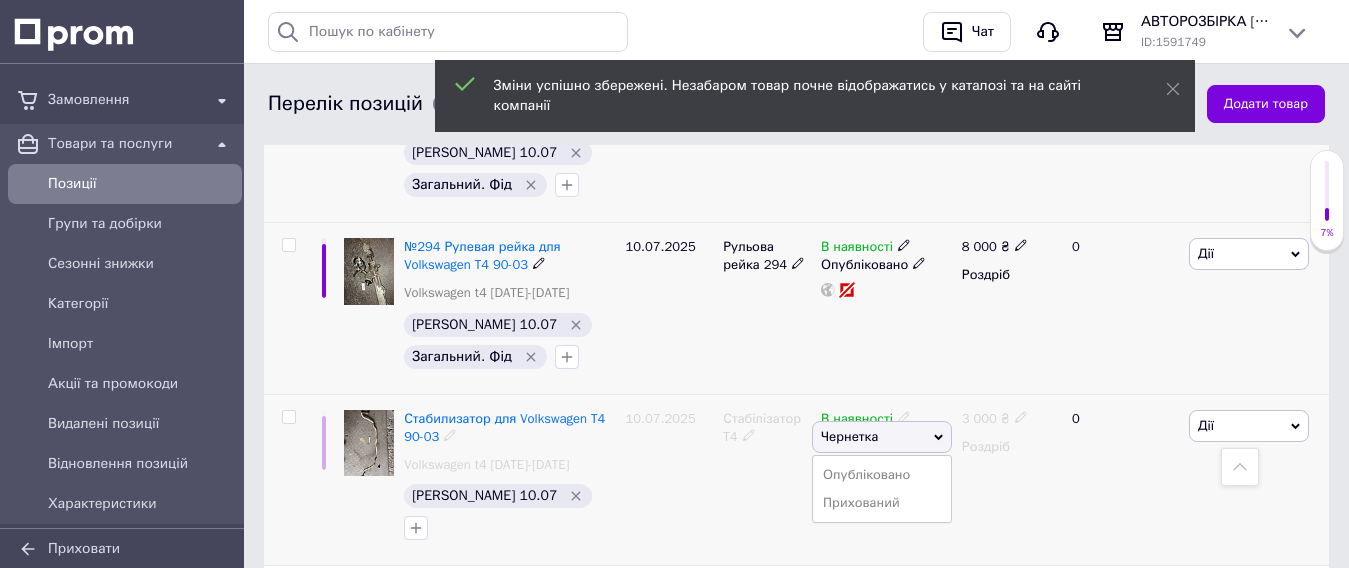 click on "Опубліковано" at bounding box center (882, 475) 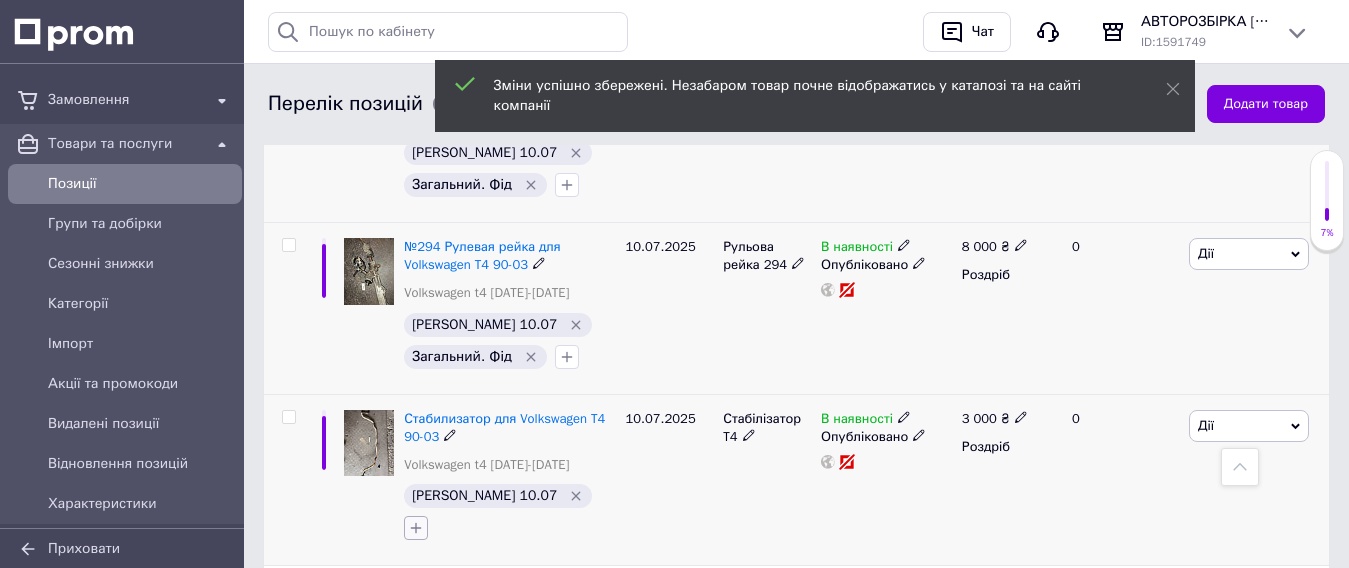 click 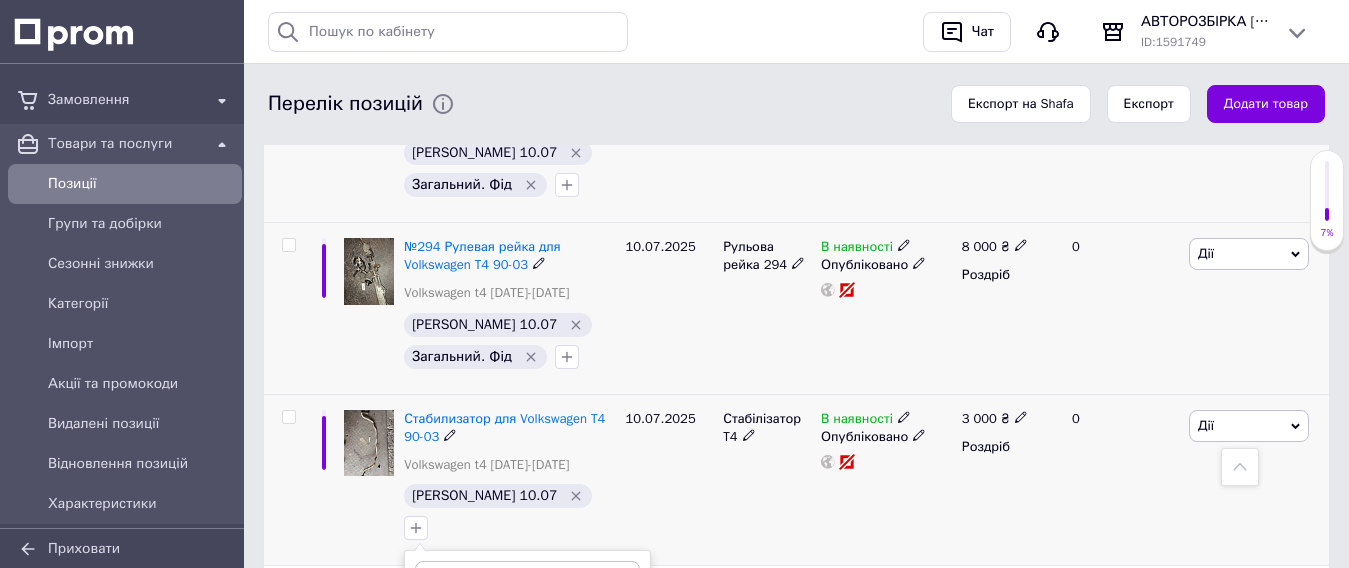 type on "за" 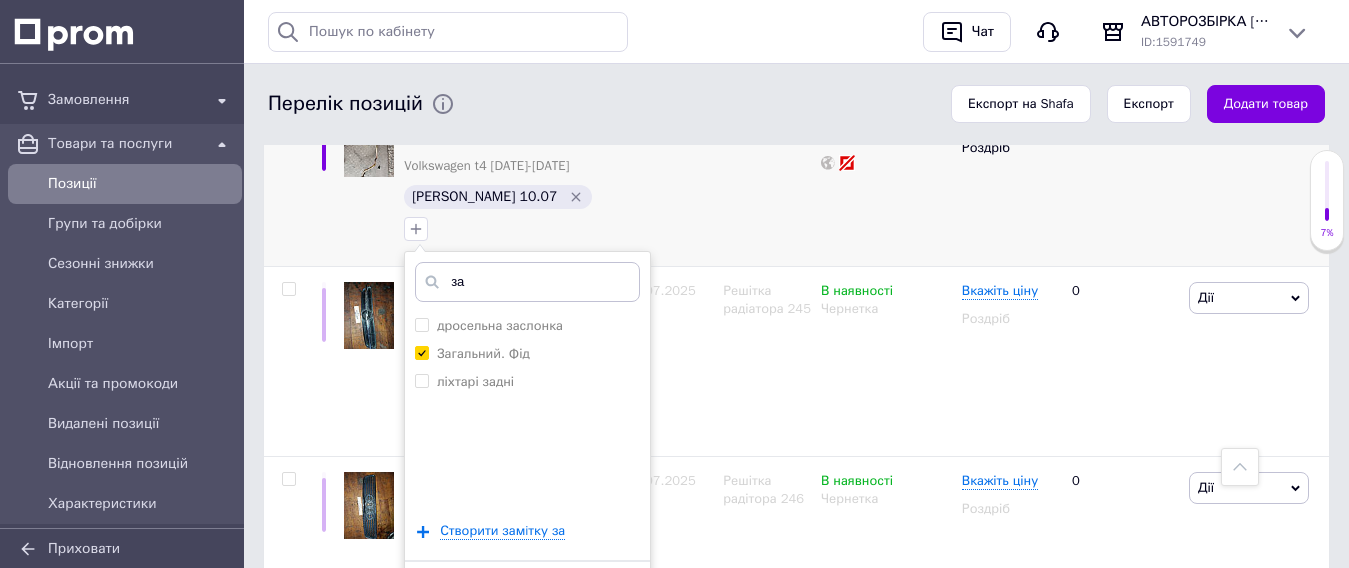 scroll, scrollTop: 2700, scrollLeft: 0, axis: vertical 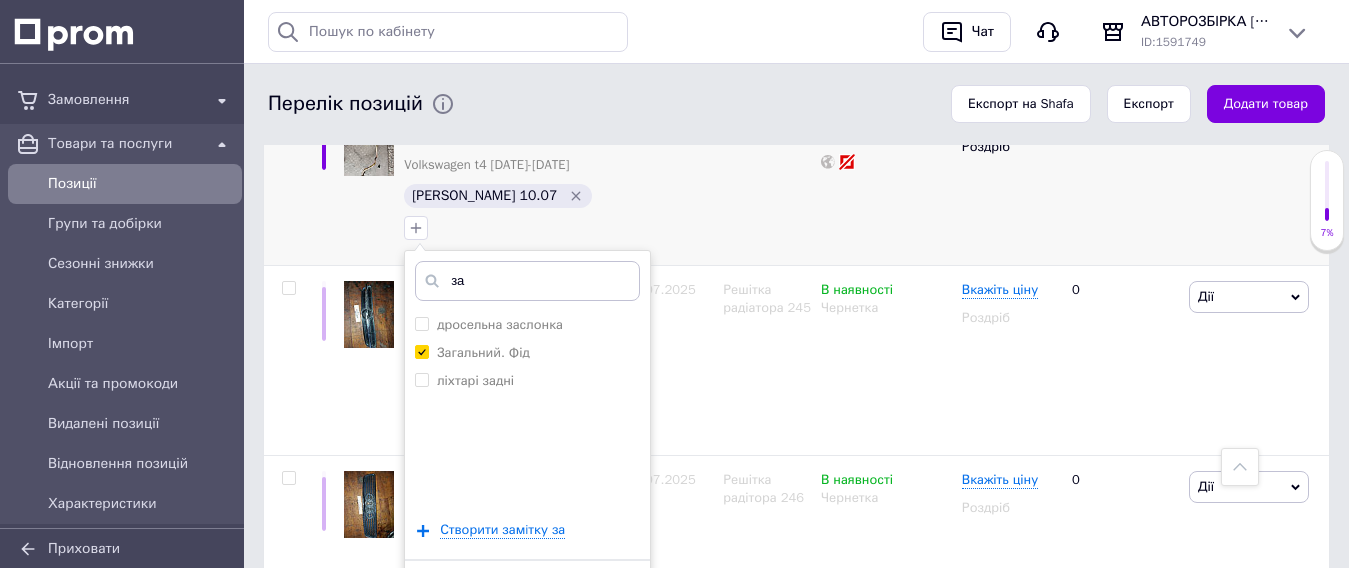 click on "Додати мітку" at bounding box center (527, 590) 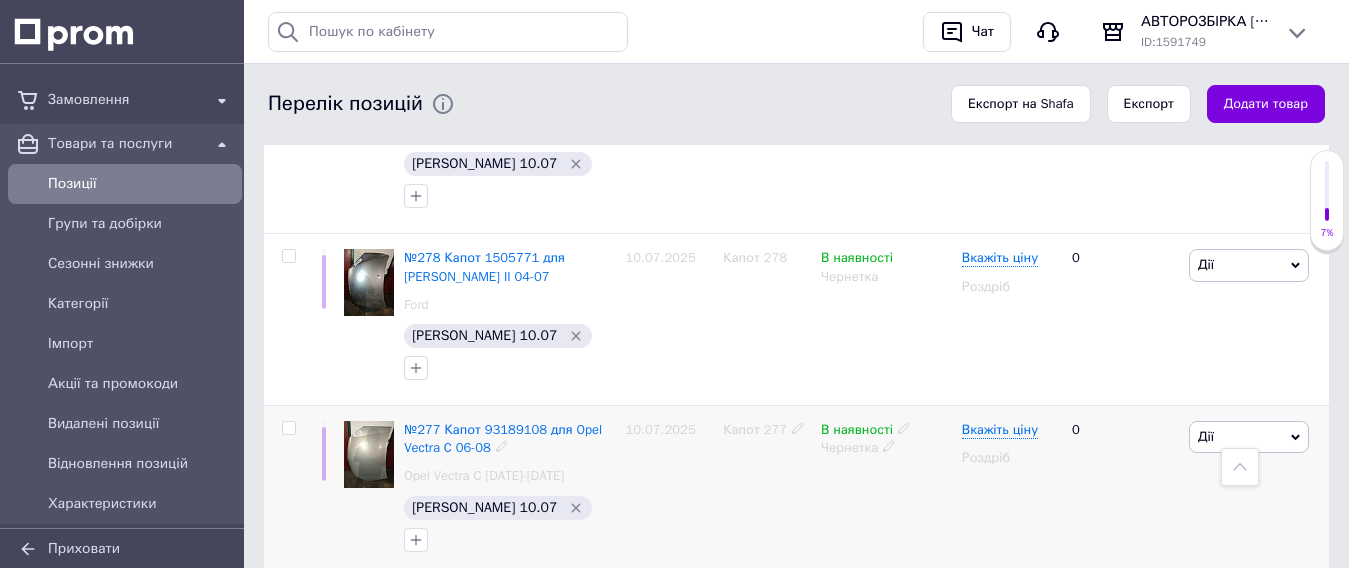 scroll, scrollTop: 3200, scrollLeft: 0, axis: vertical 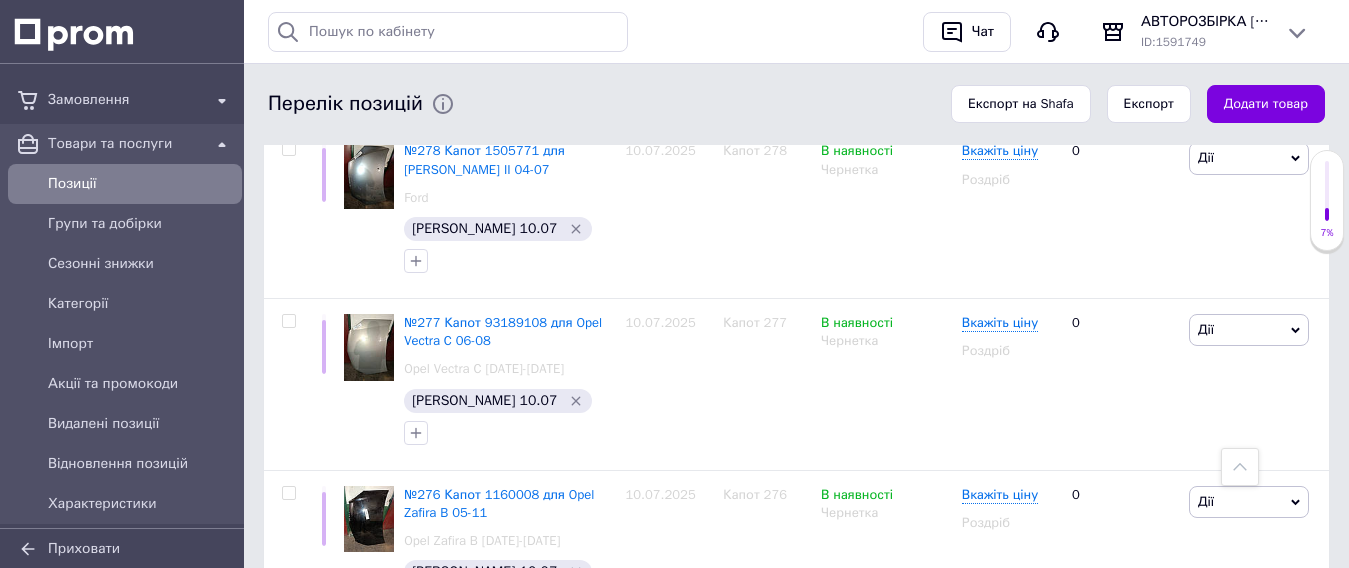 drag, startPoint x: 602, startPoint y: 337, endPoint x: 482, endPoint y: 332, distance: 120.10412 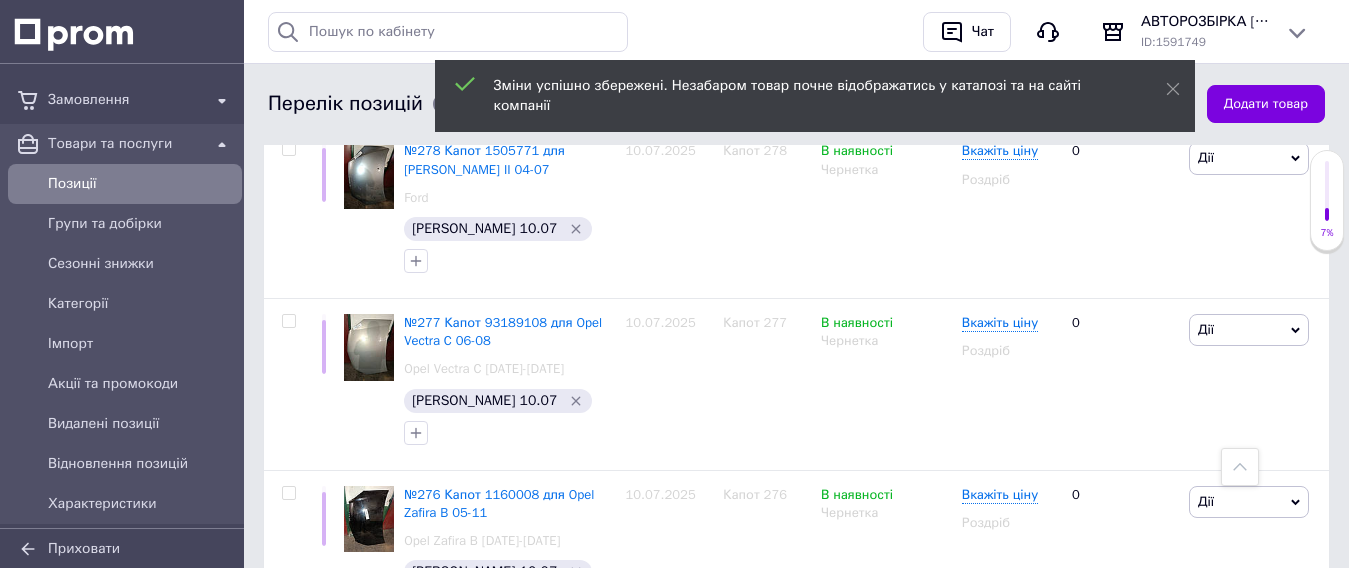 click 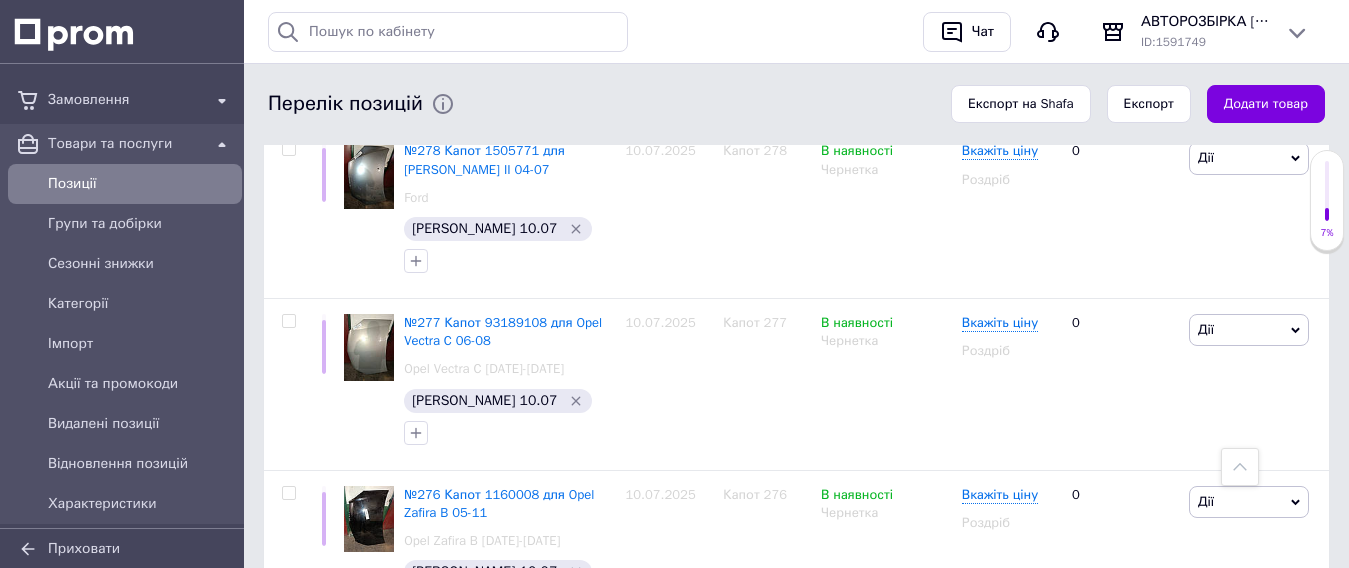 type on "за" 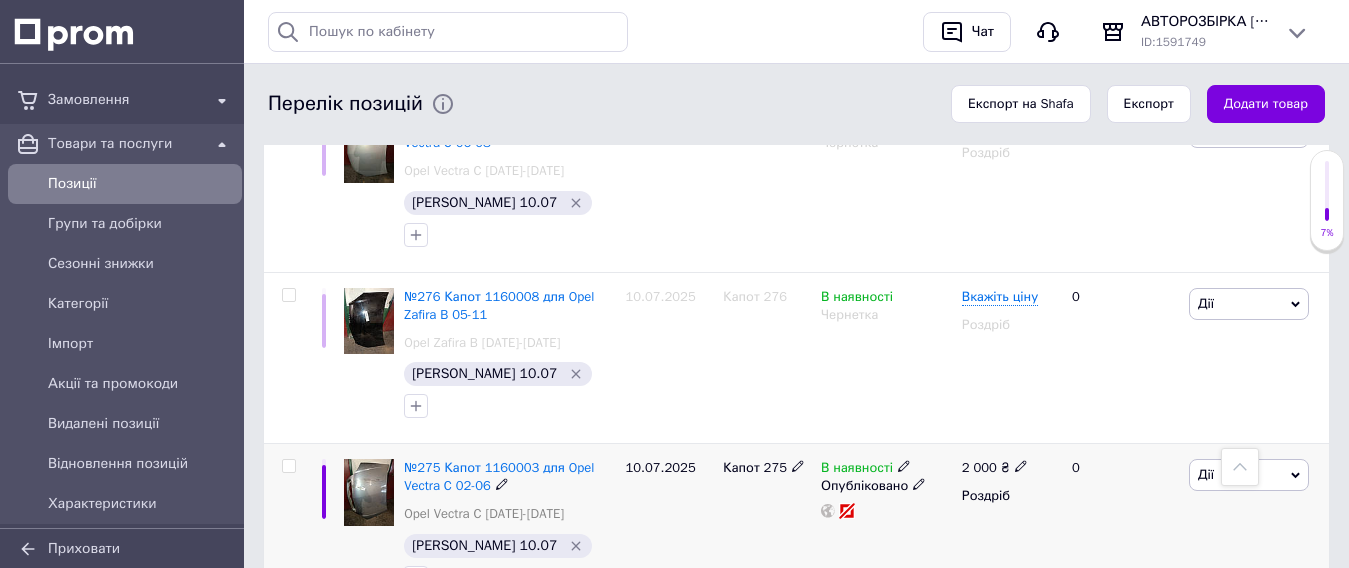 scroll, scrollTop: 3400, scrollLeft: 0, axis: vertical 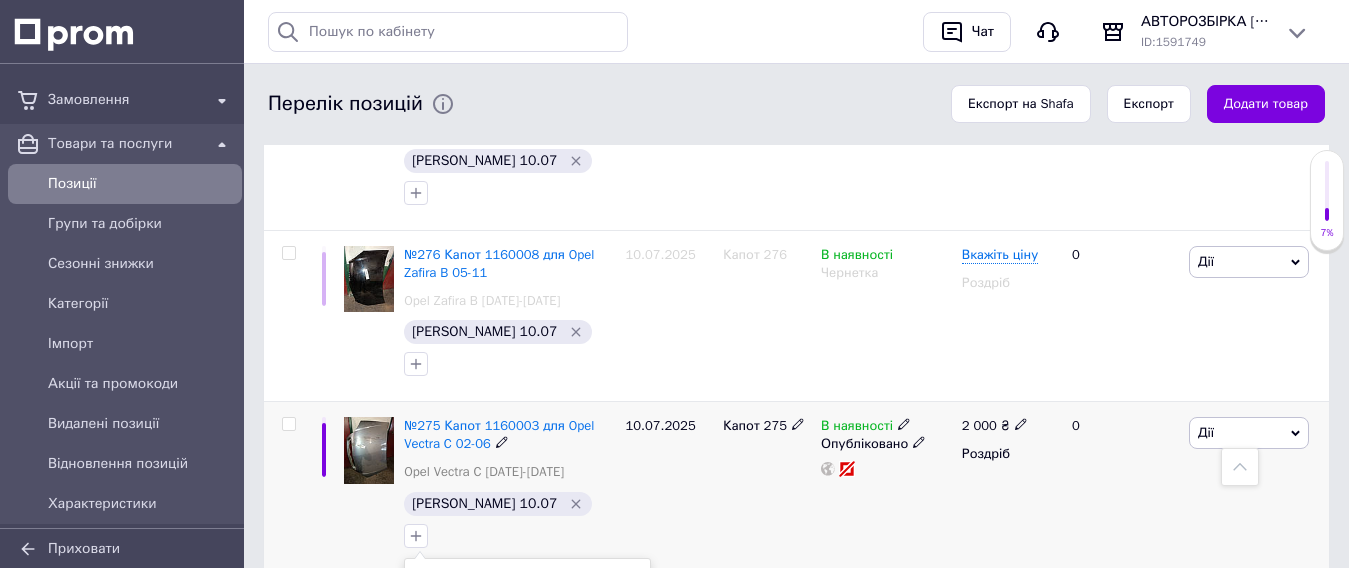 click on "Додати мітку" at bounding box center [527, 898] 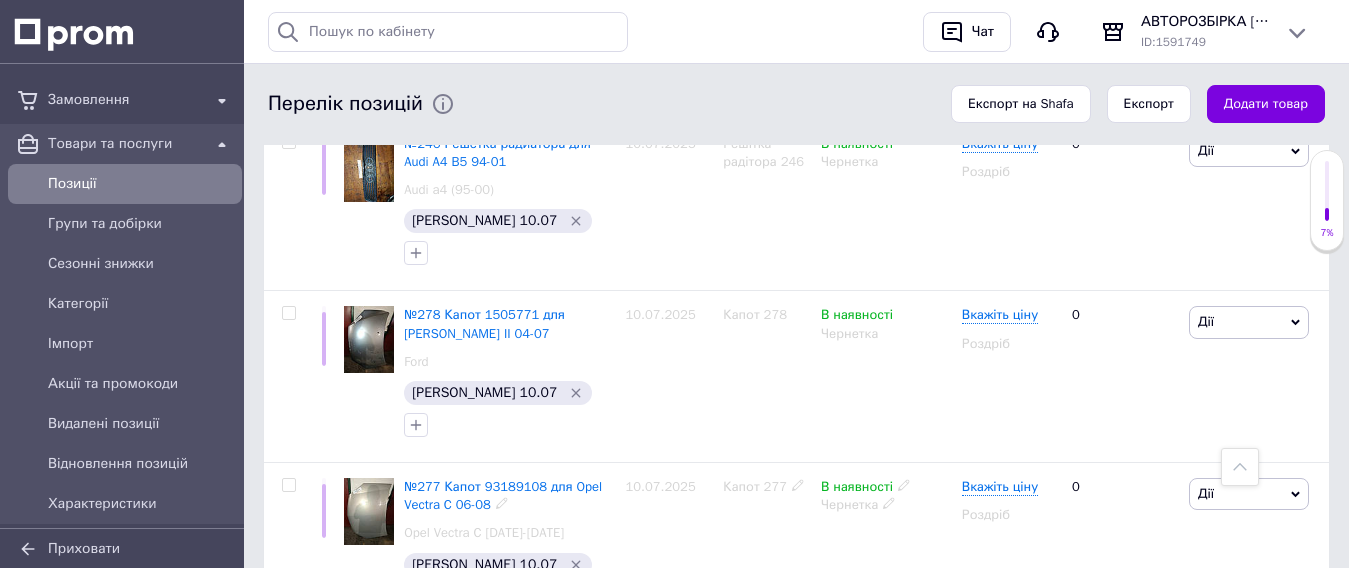 scroll, scrollTop: 3139, scrollLeft: 0, axis: vertical 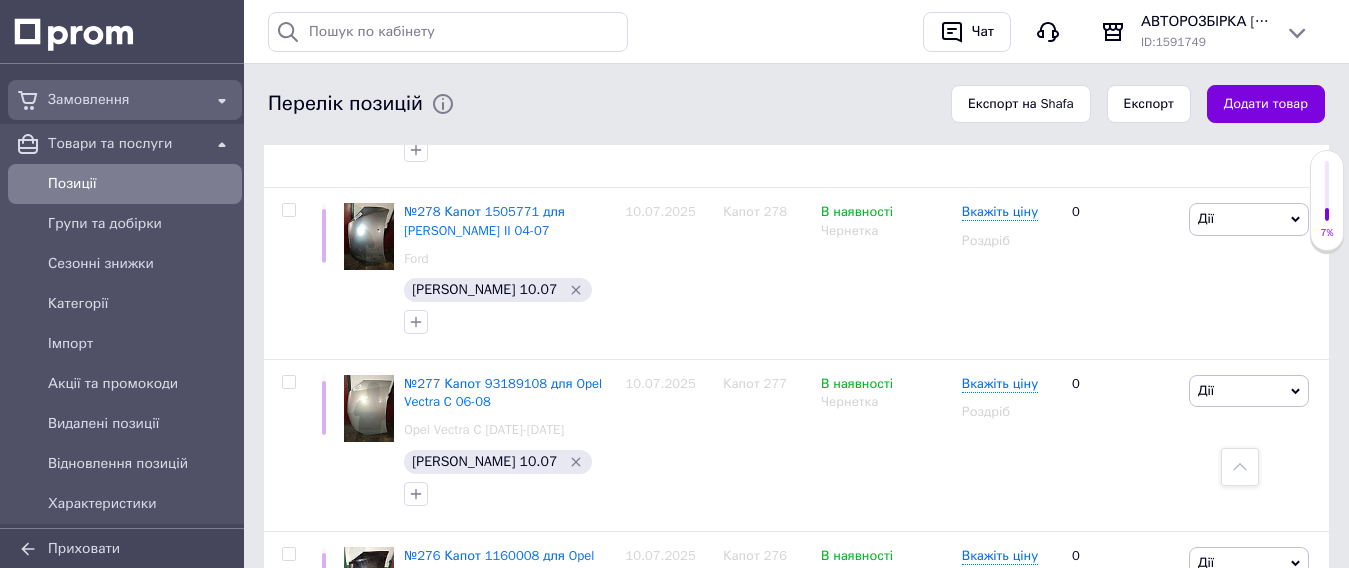 click on "Замовлення" at bounding box center [125, 100] 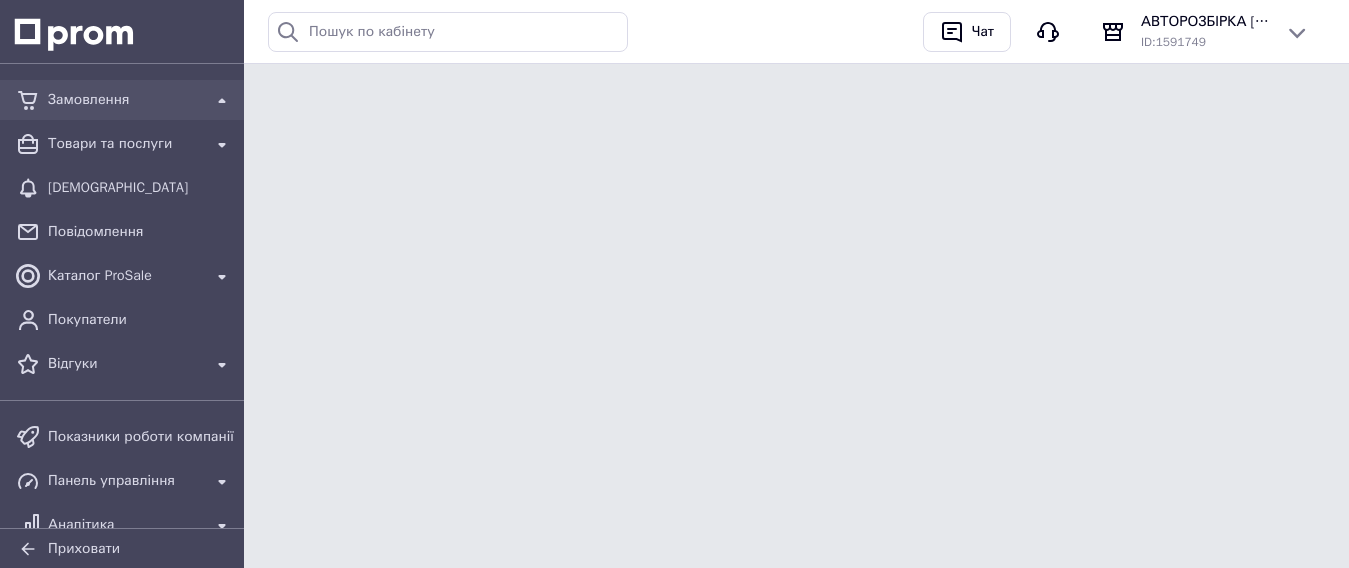 scroll, scrollTop: 0, scrollLeft: 0, axis: both 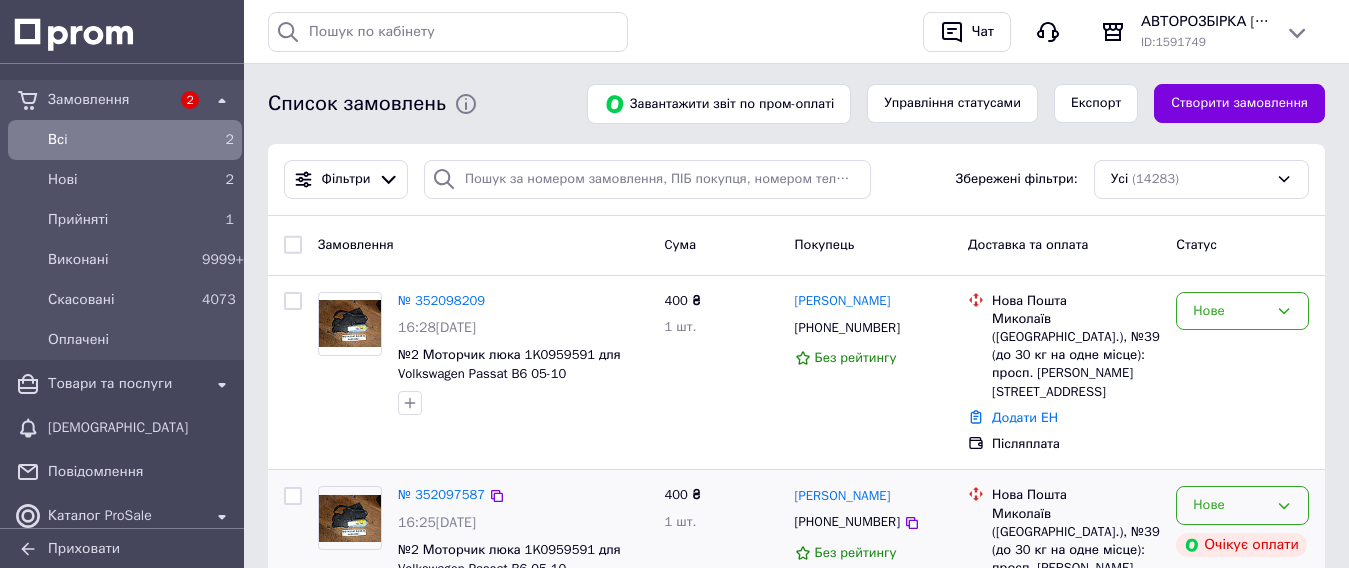 click on "Нове" at bounding box center (1230, 505) 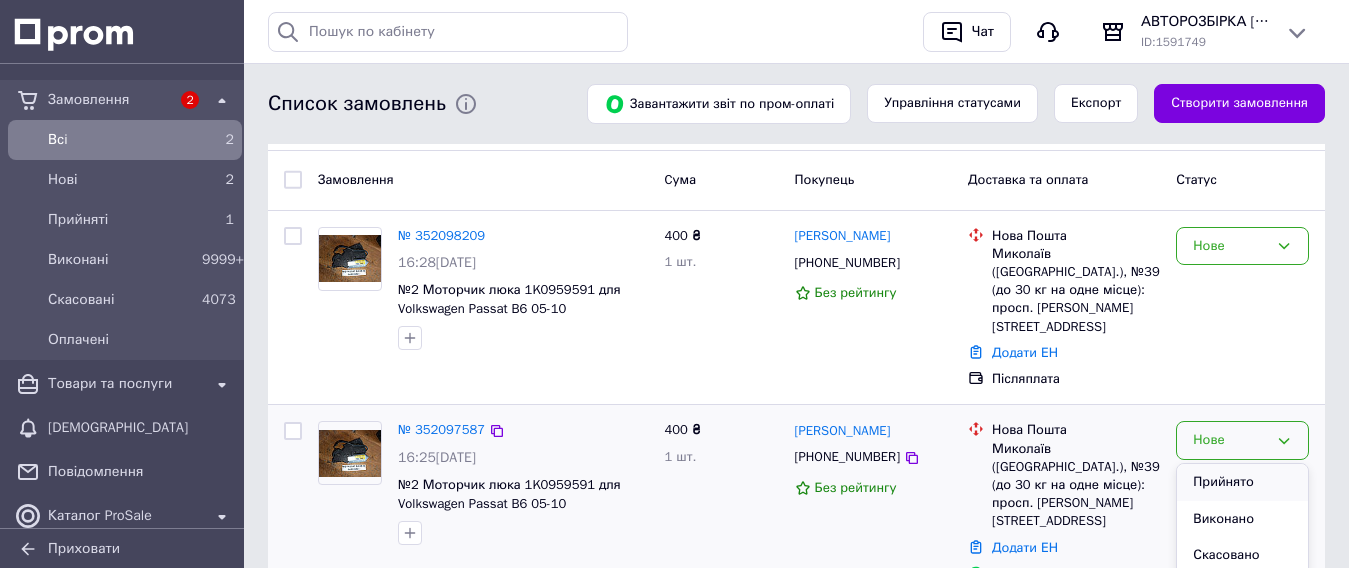 scroll, scrollTop: 100, scrollLeft: 0, axis: vertical 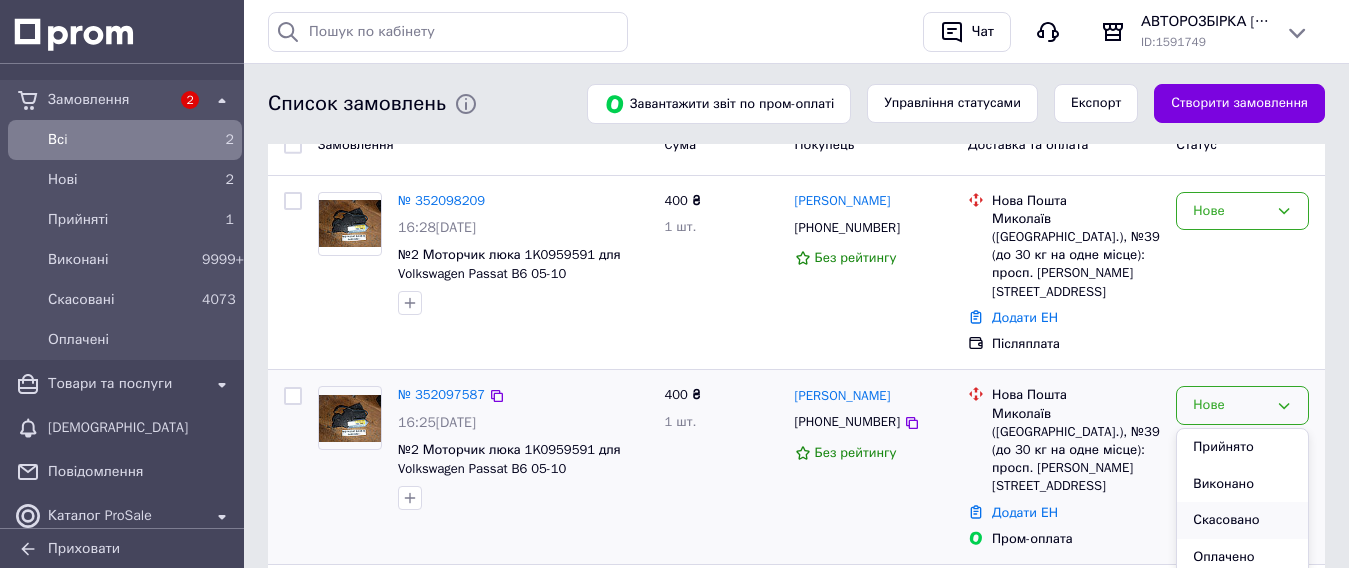 click on "Скасовано" at bounding box center [1242, 520] 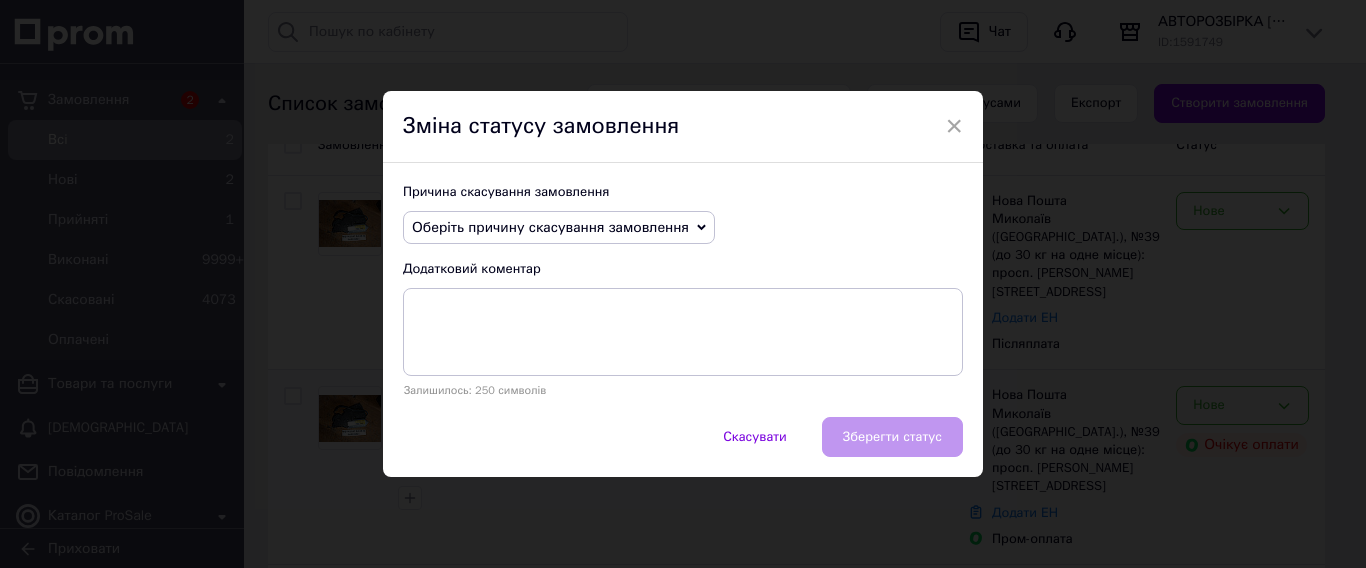 click on "Оберіть причину скасування замовлення" at bounding box center (550, 227) 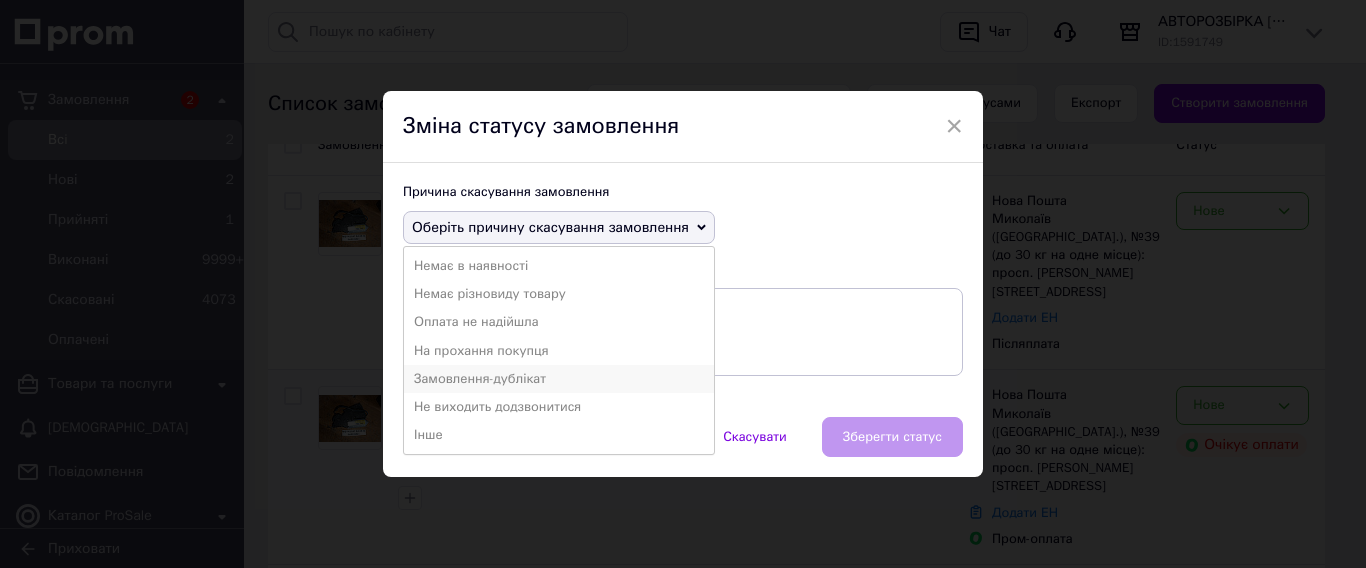click on "Замовлення-дублікат" at bounding box center [559, 379] 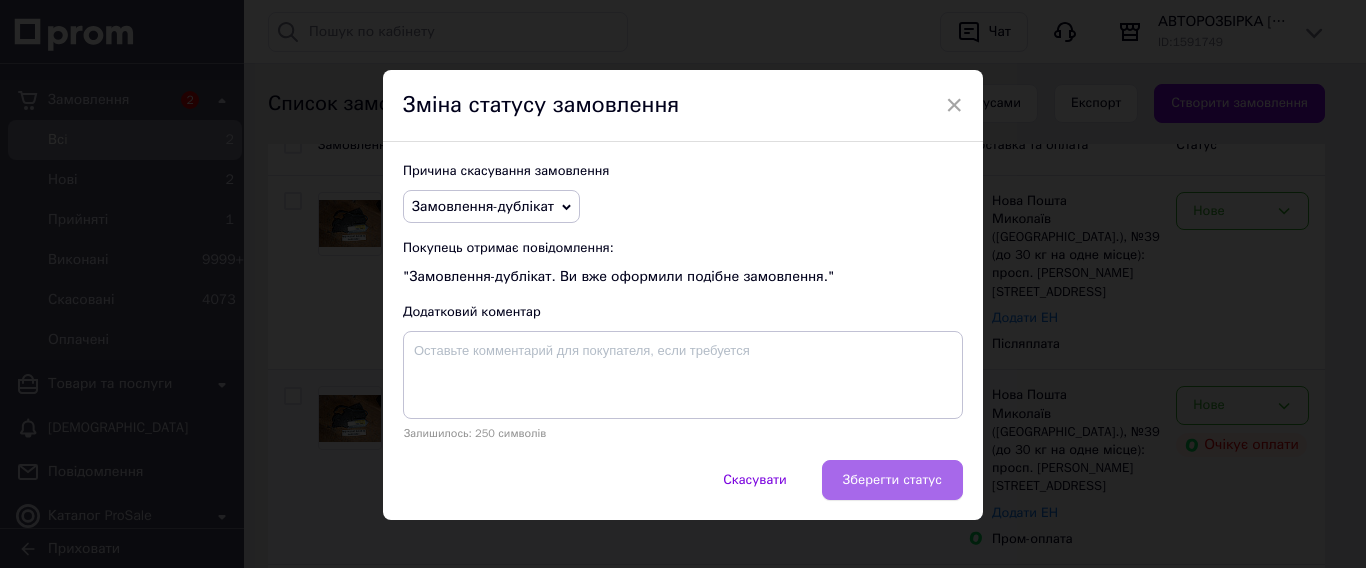 click on "Зберегти статус" at bounding box center (892, 480) 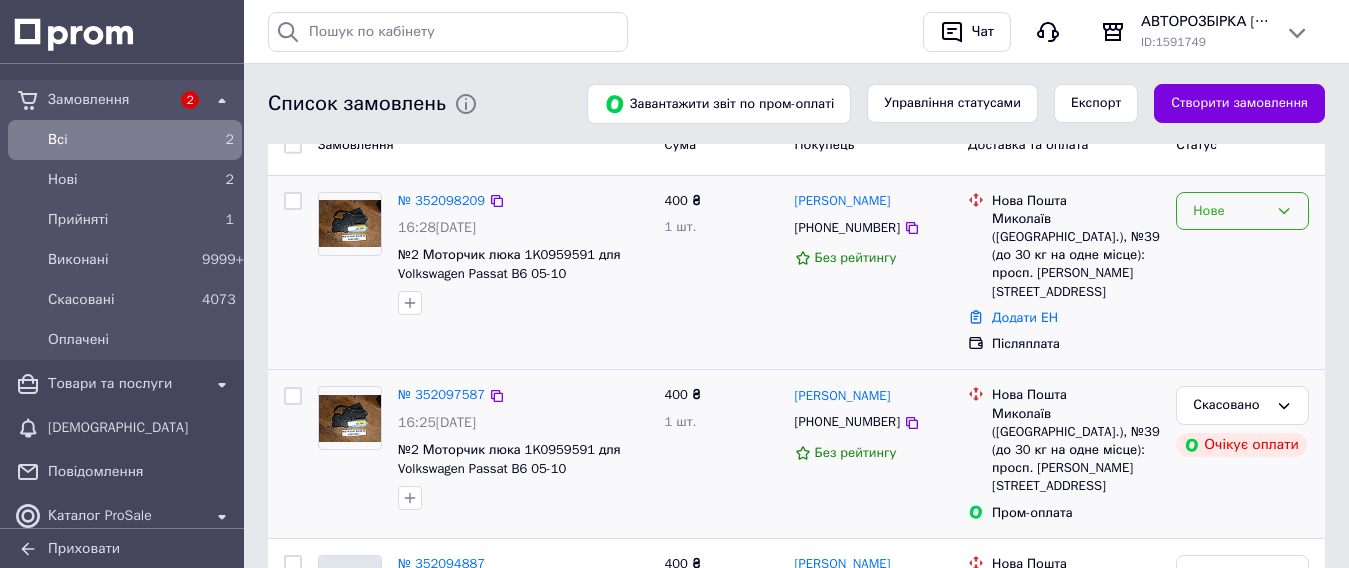 click on "Нове" at bounding box center [1242, 211] 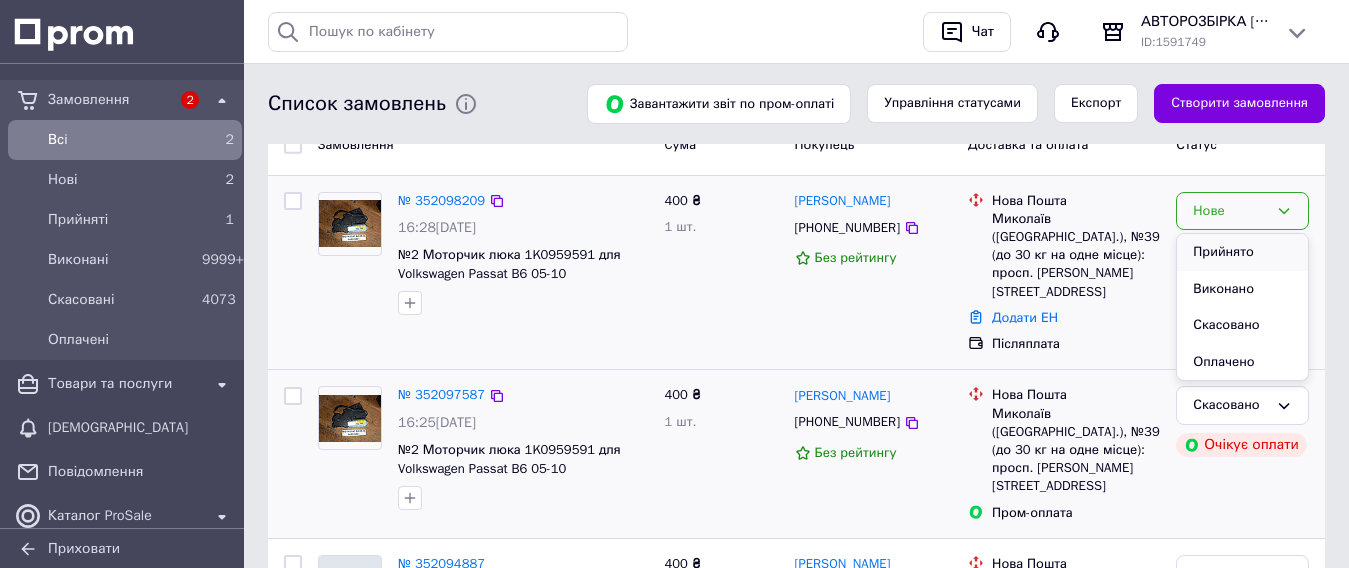 click on "Прийнято" at bounding box center [1242, 252] 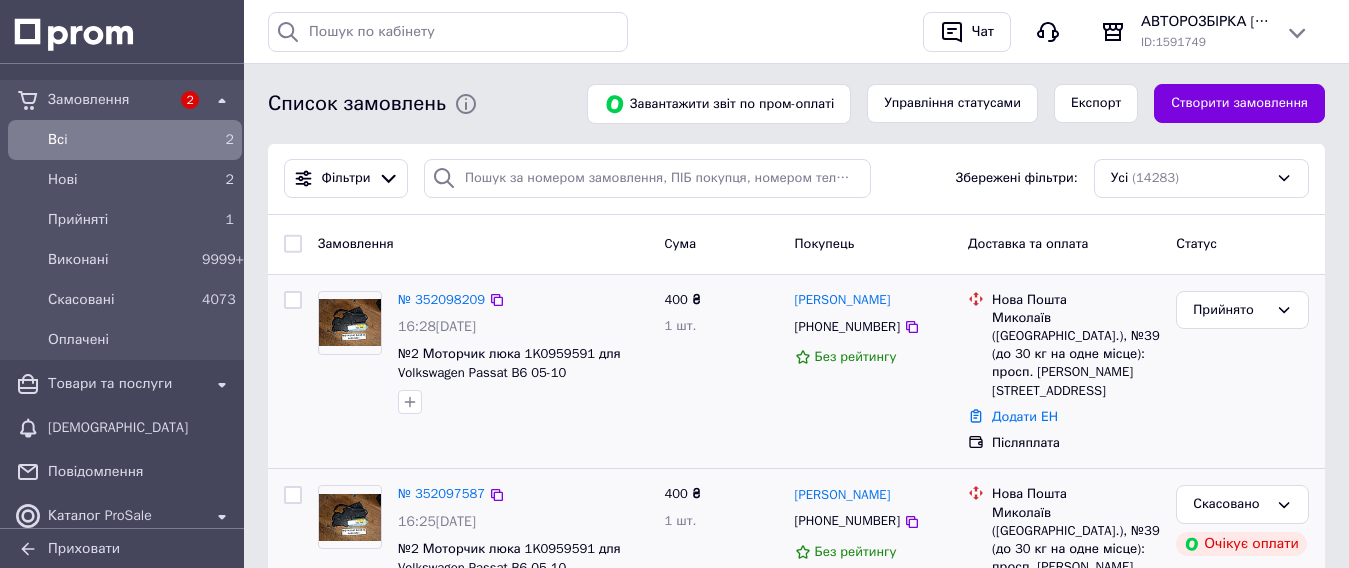 scroll, scrollTop: 0, scrollLeft: 0, axis: both 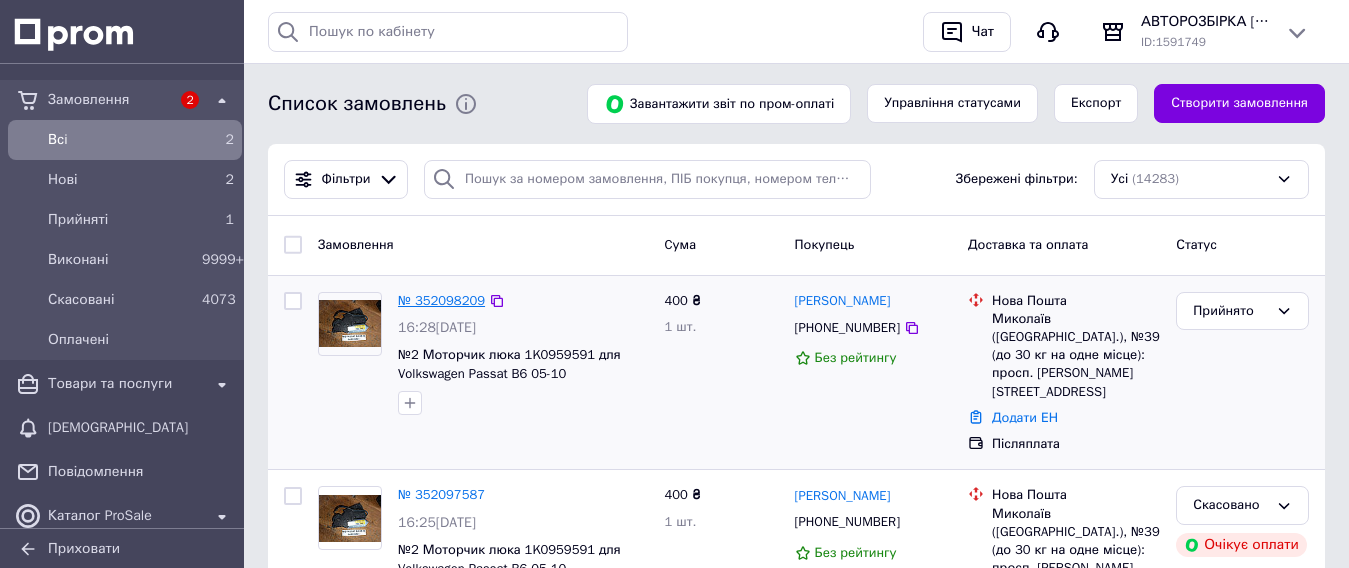 click on "№ 352098209" at bounding box center [441, 300] 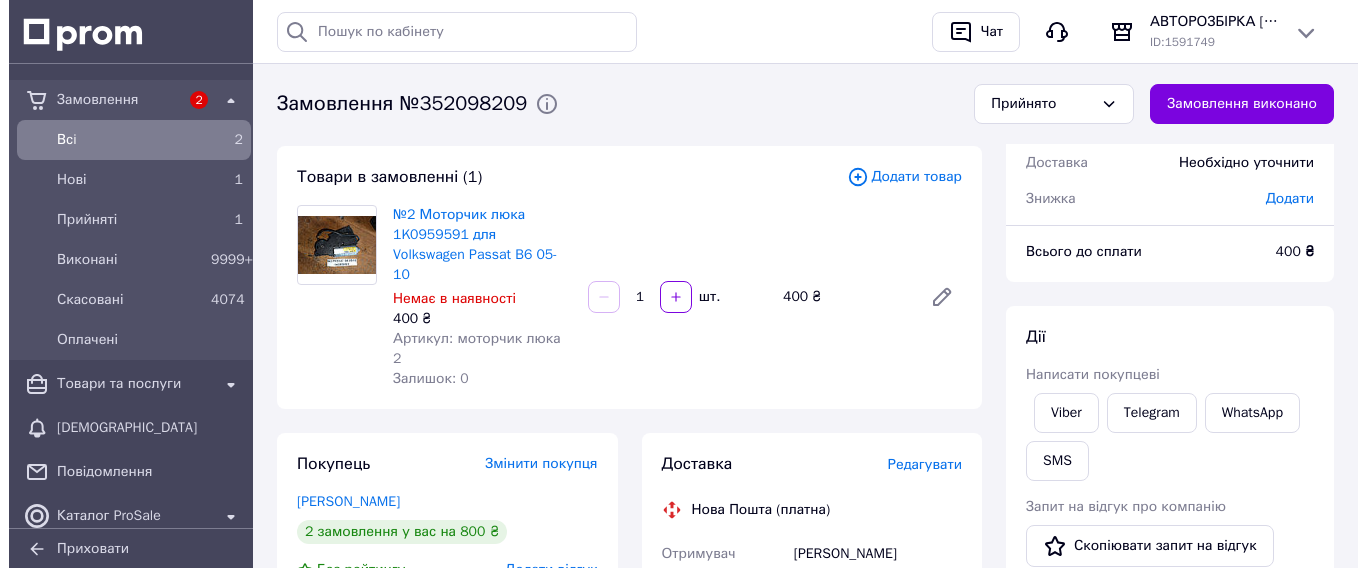 scroll, scrollTop: 200, scrollLeft: 0, axis: vertical 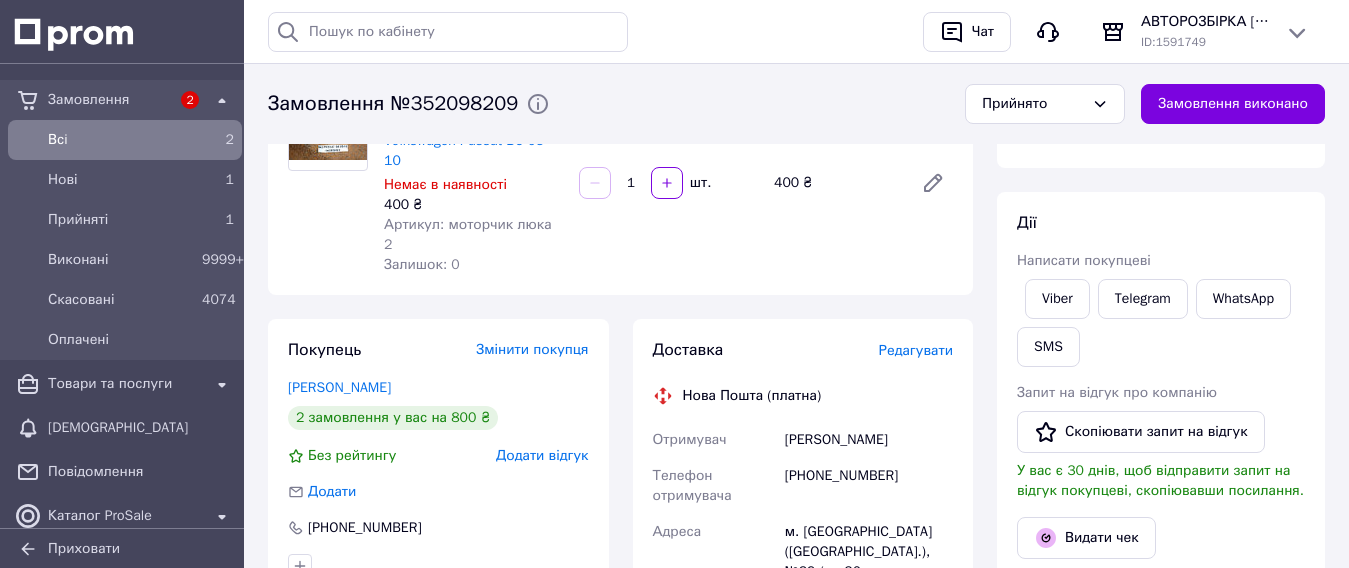 click on "Редагувати" at bounding box center (916, 350) 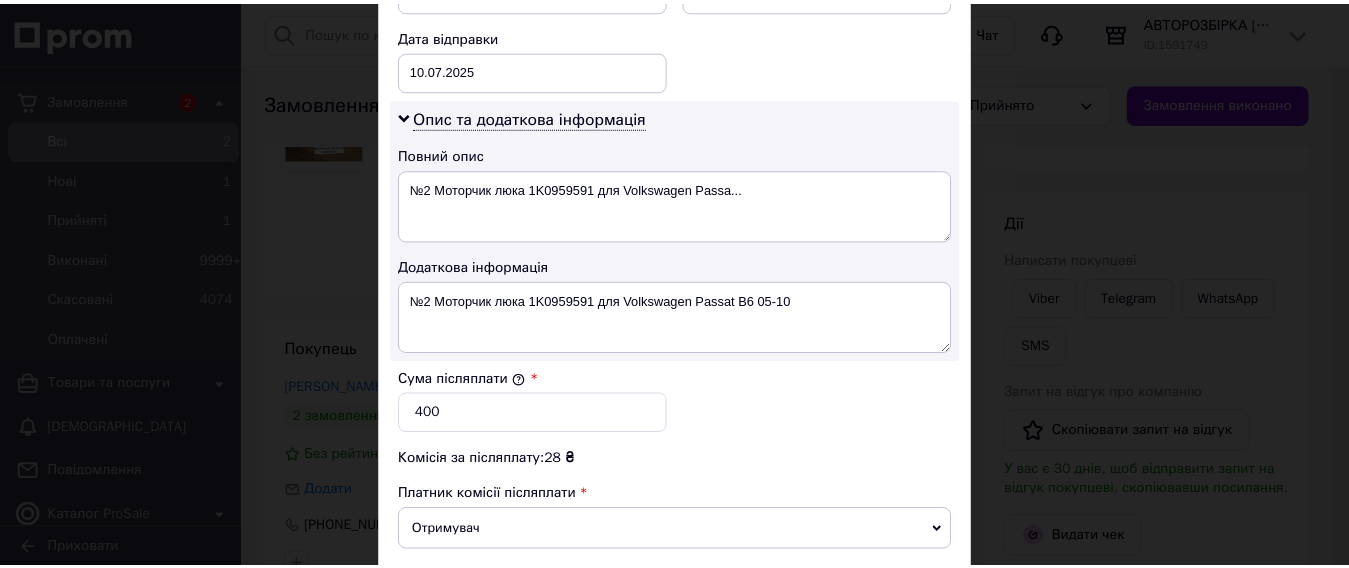 scroll, scrollTop: 1182, scrollLeft: 0, axis: vertical 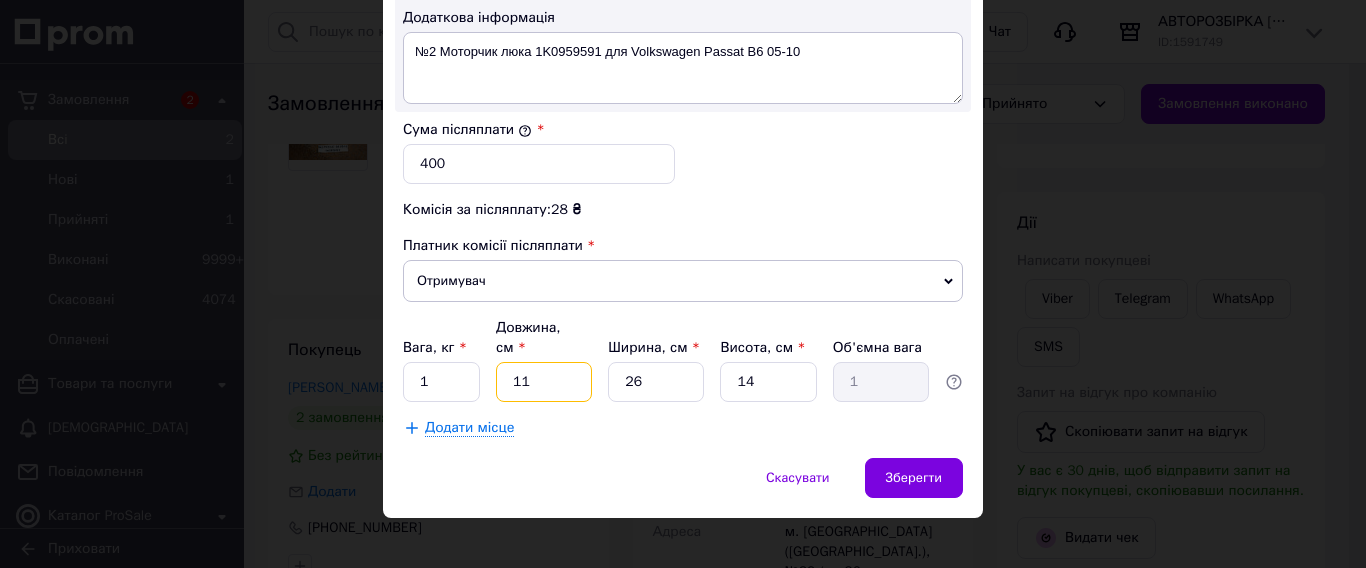 drag, startPoint x: 532, startPoint y: 352, endPoint x: 506, endPoint y: 372, distance: 32.80244 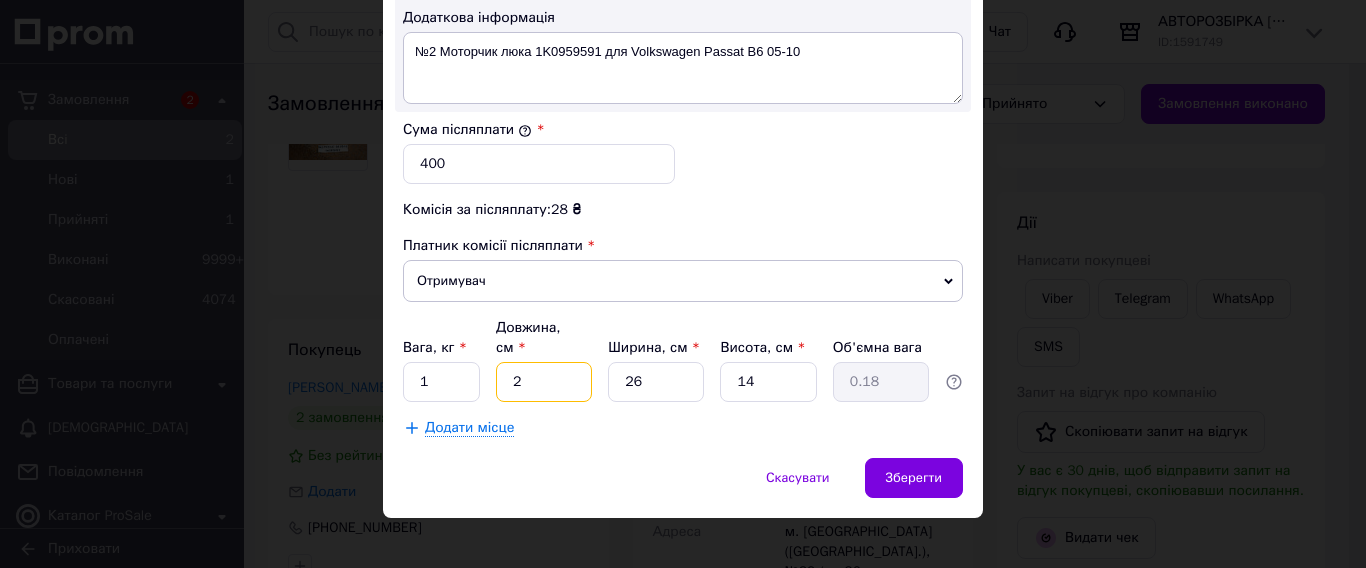 type on "20" 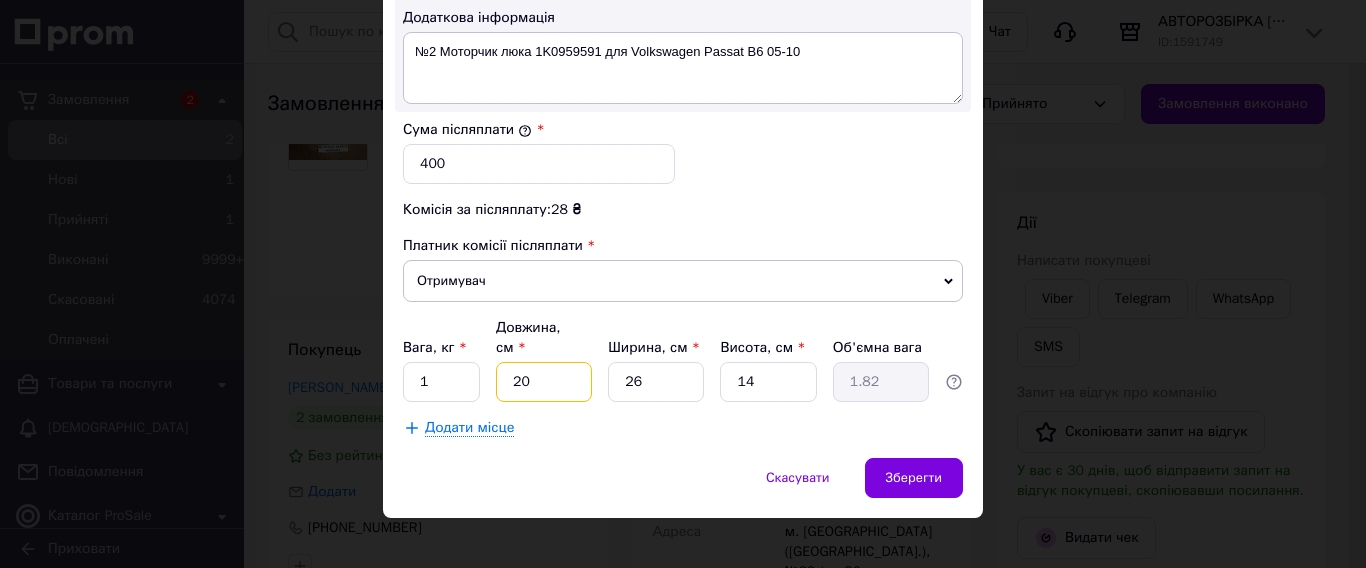 type on "20" 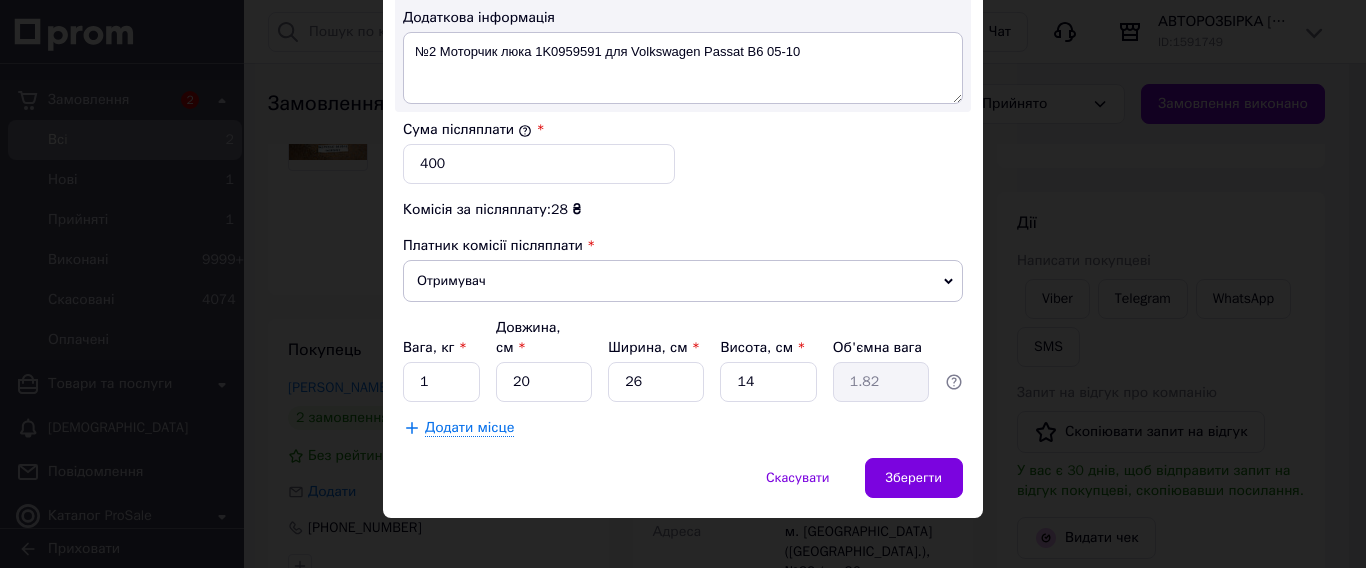 click on "Комісія за післяплату:  28 ₴" at bounding box center (683, 210) 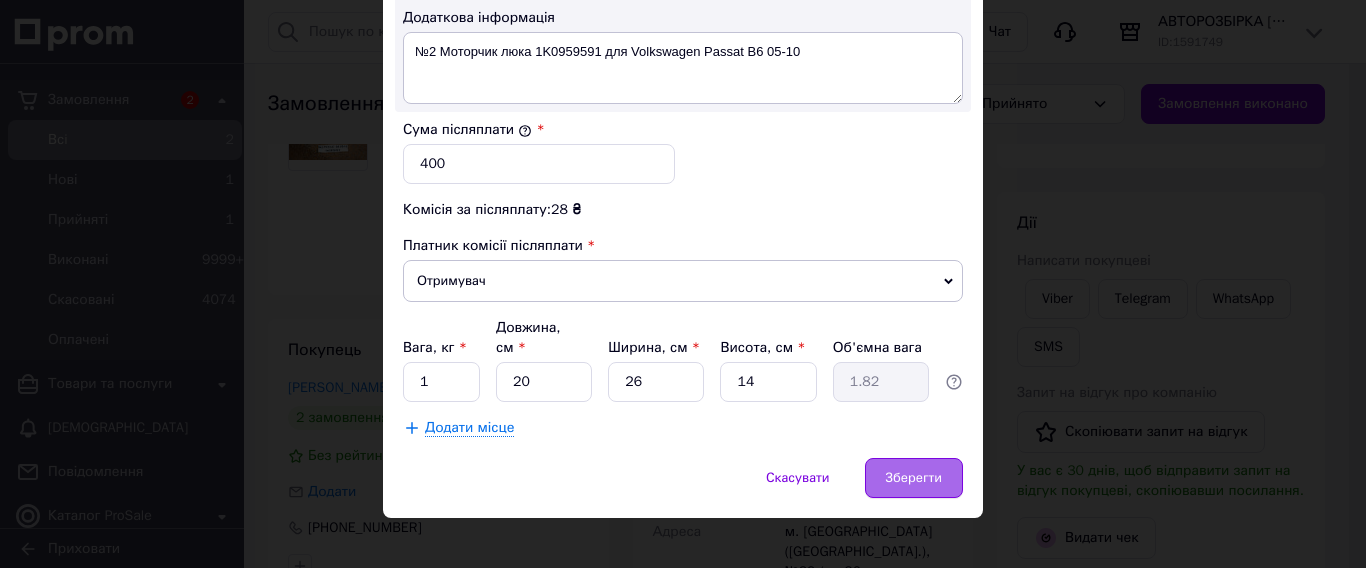 drag, startPoint x: 880, startPoint y: 452, endPoint x: 868, endPoint y: 438, distance: 18.439089 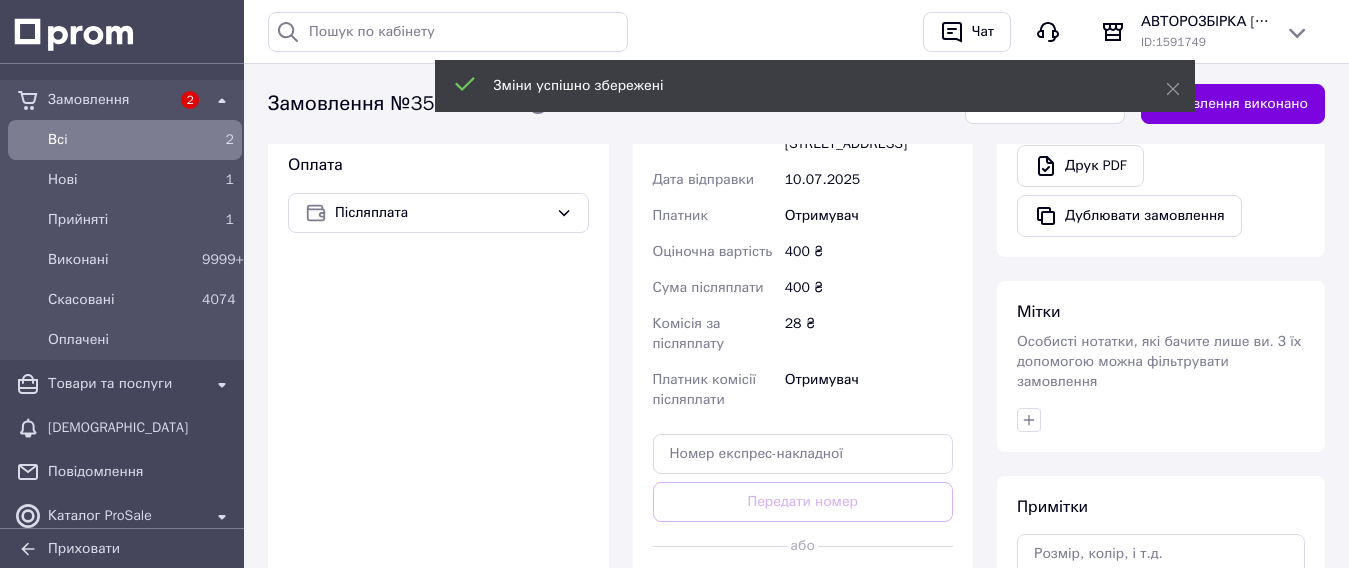 scroll, scrollTop: 700, scrollLeft: 0, axis: vertical 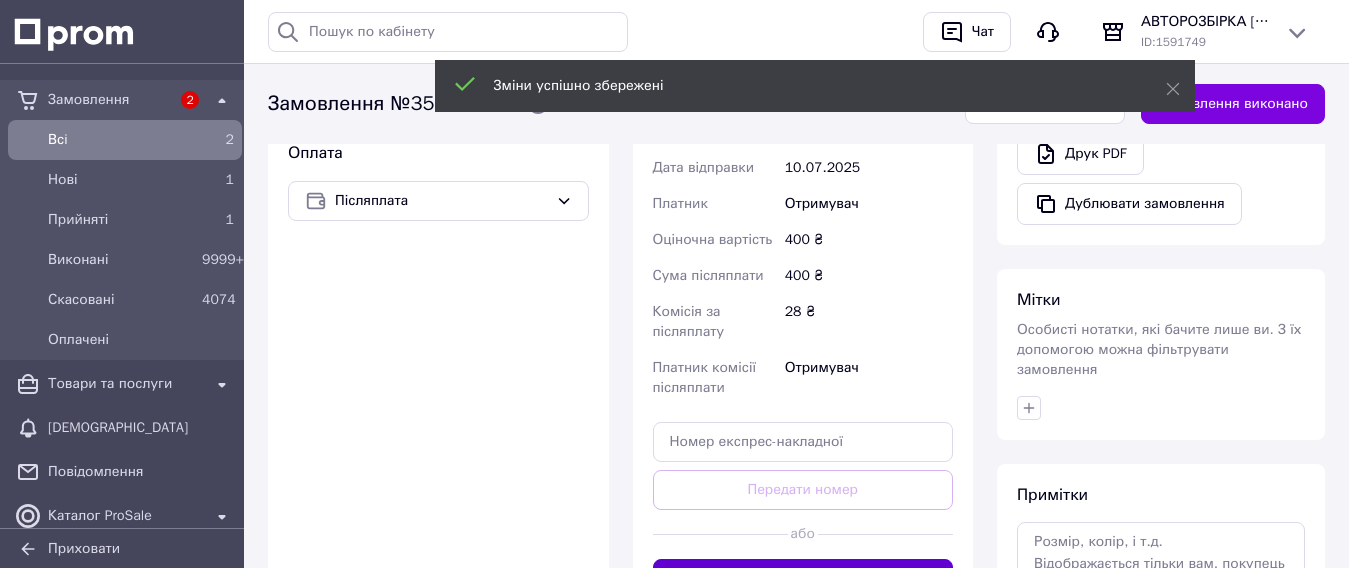 click on "Згенерувати ЕН" at bounding box center [803, 579] 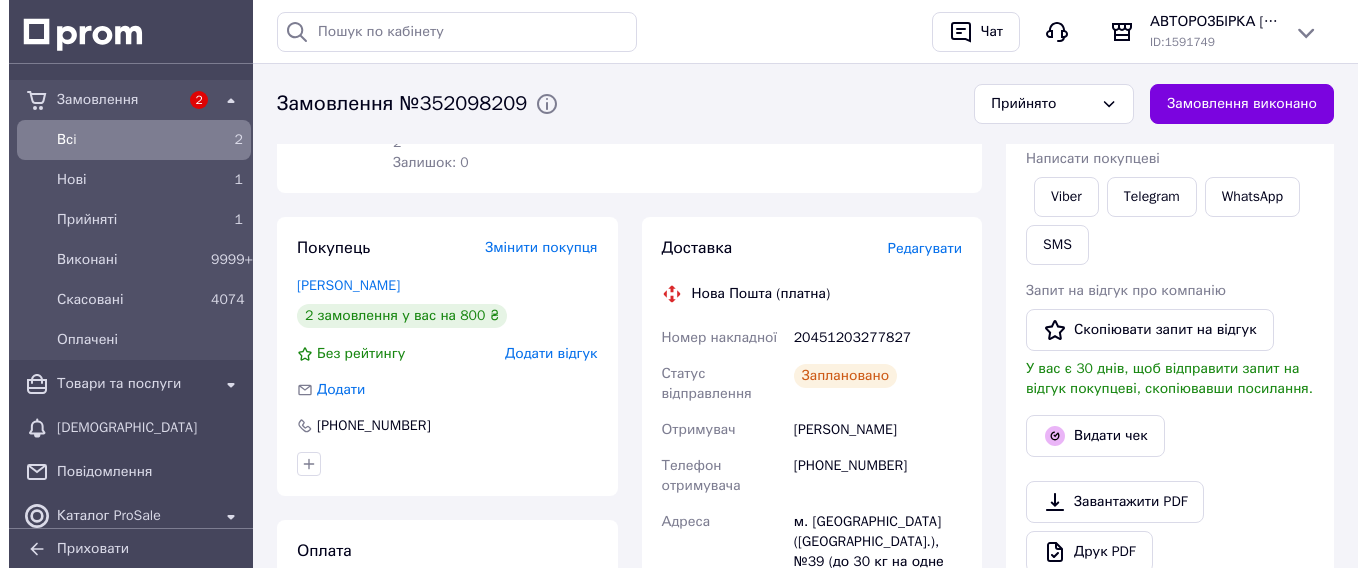 scroll, scrollTop: 300, scrollLeft: 0, axis: vertical 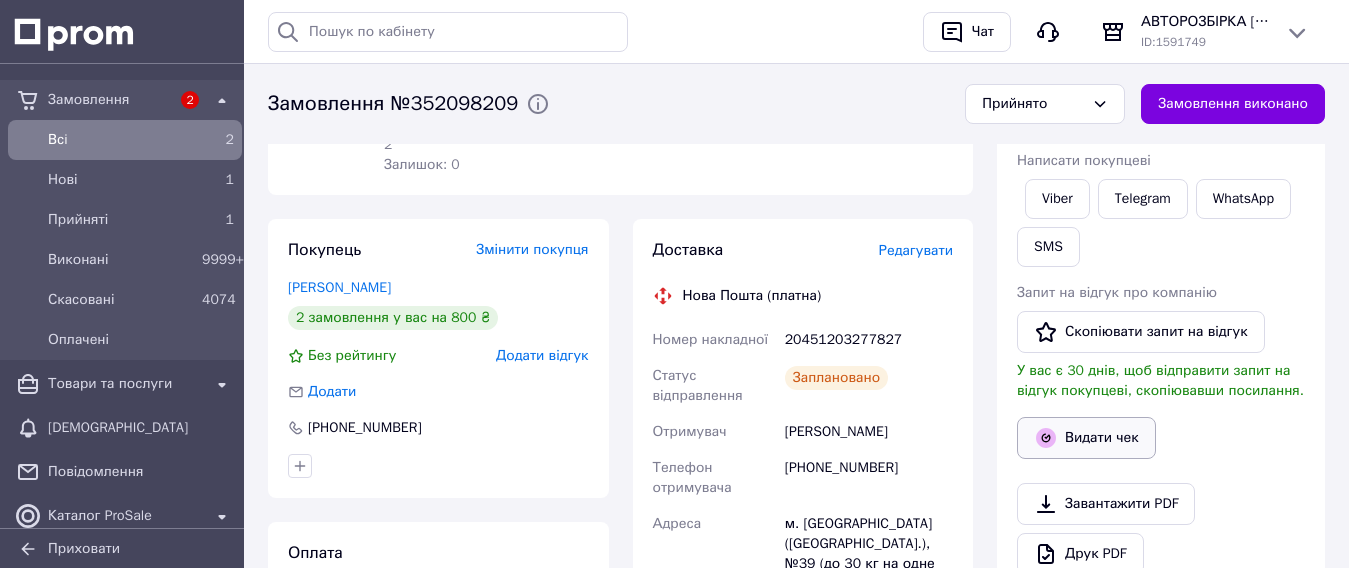 click on "Видати чек" at bounding box center [1086, 438] 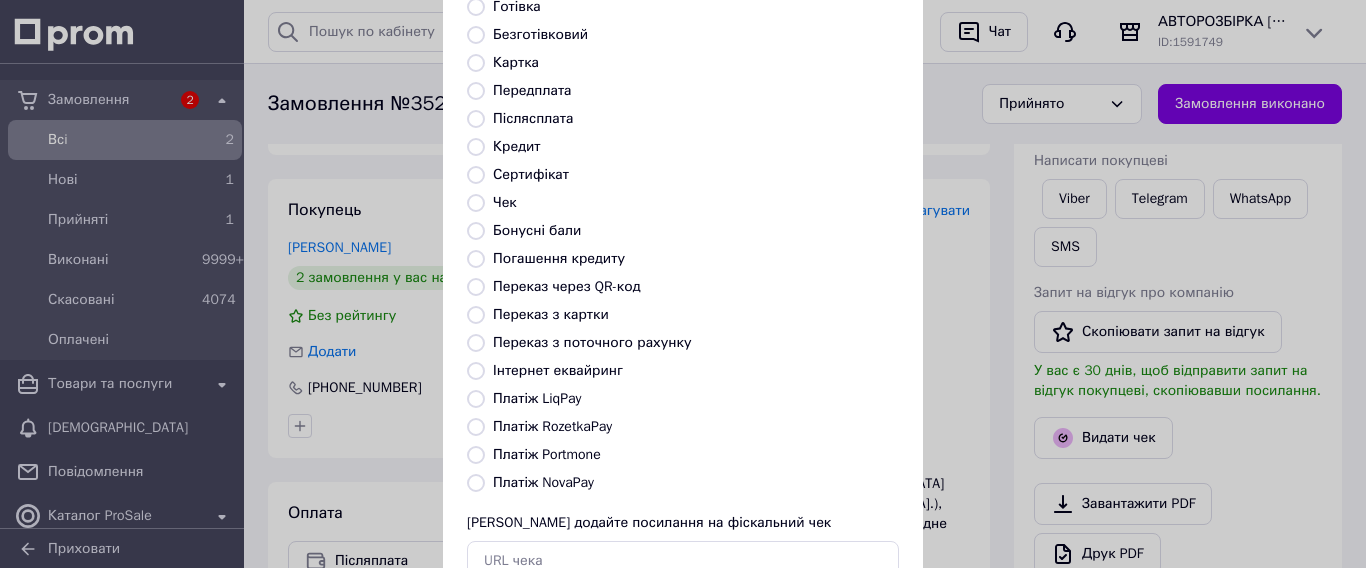 scroll, scrollTop: 291, scrollLeft: 0, axis: vertical 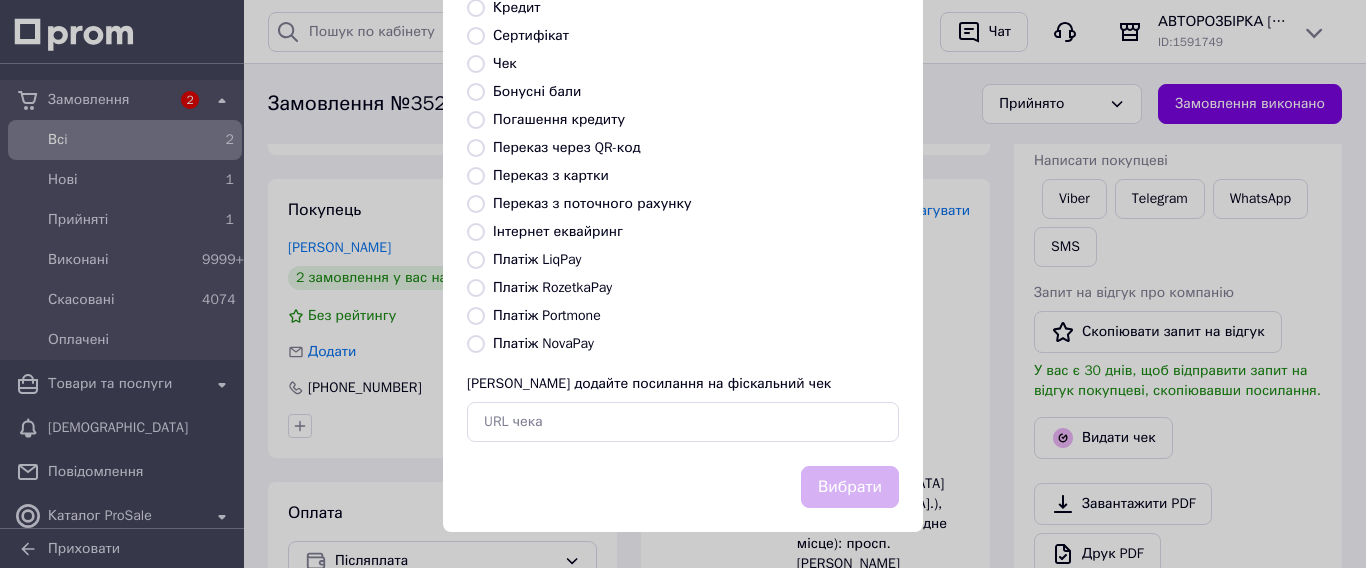 click on "Платіж NovaPay" at bounding box center [476, 344] 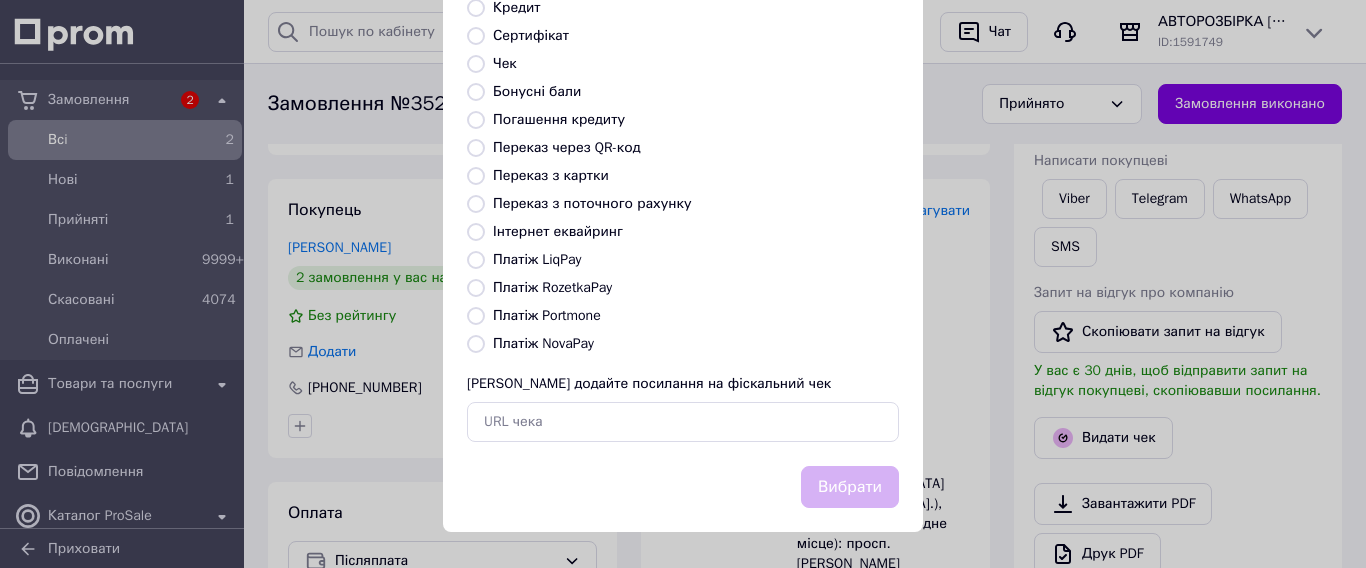 radio on "true" 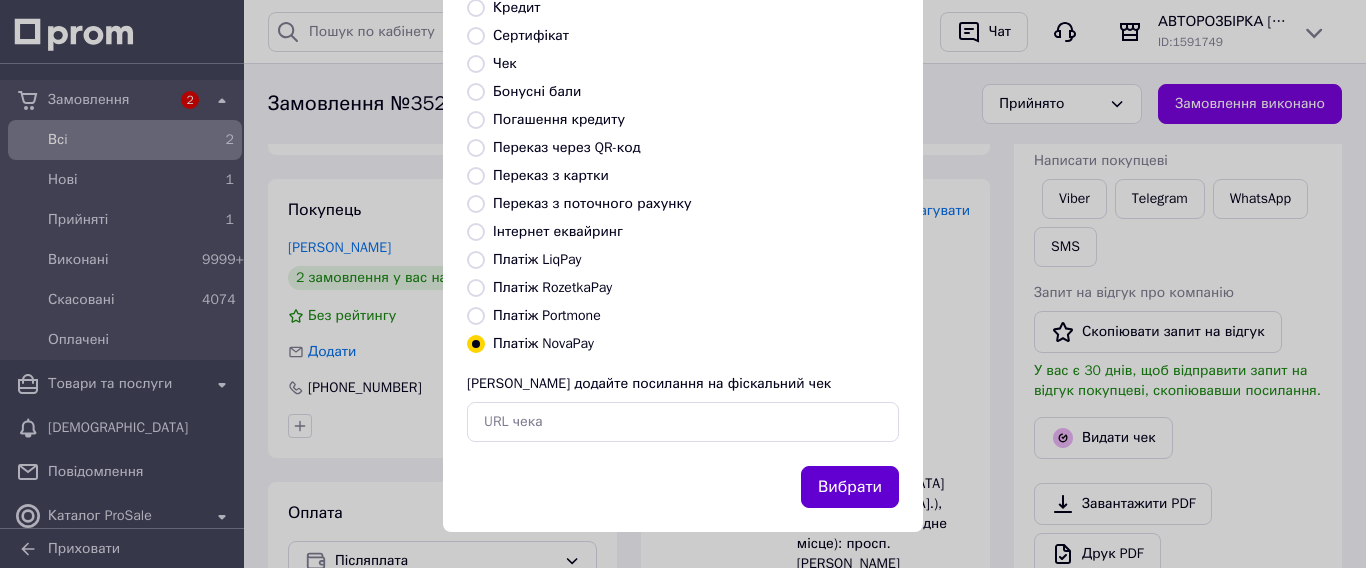 click on "Вибрати" at bounding box center (850, 487) 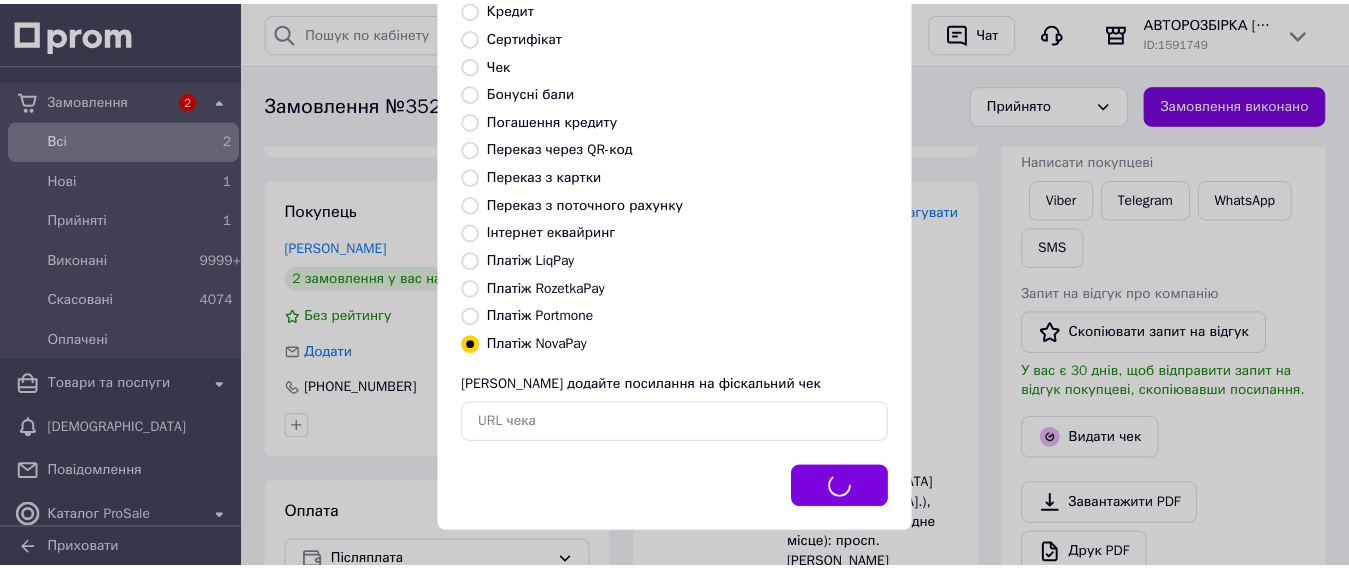 scroll, scrollTop: 191, scrollLeft: 0, axis: vertical 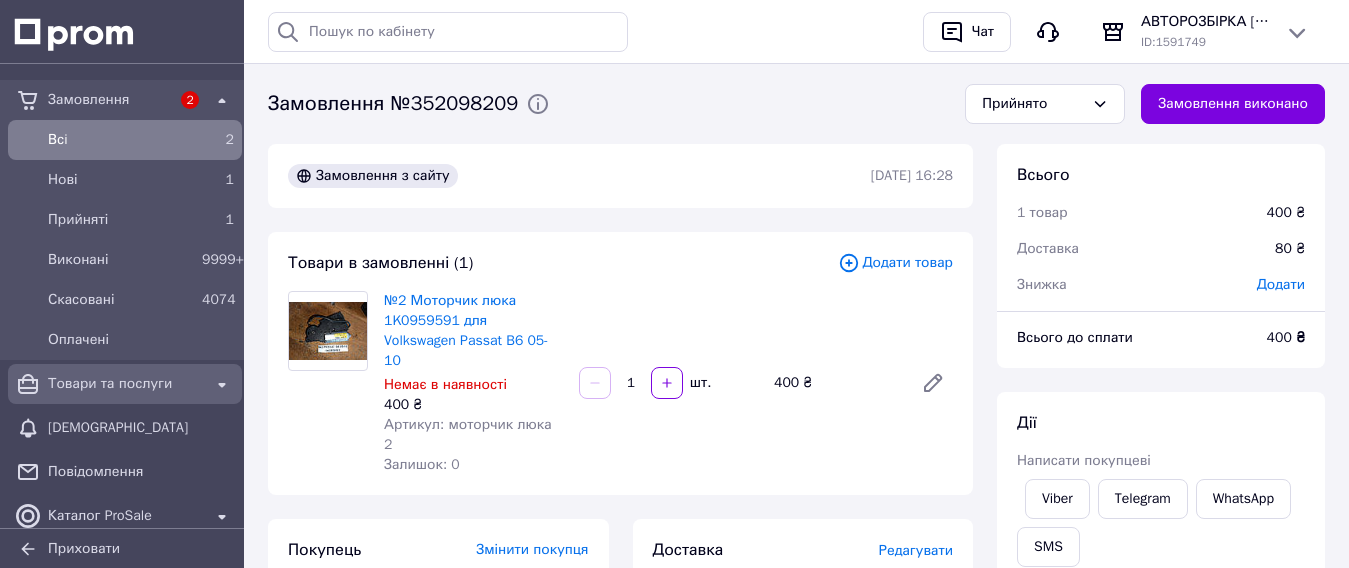 drag, startPoint x: 103, startPoint y: 390, endPoint x: 158, endPoint y: 385, distance: 55.226807 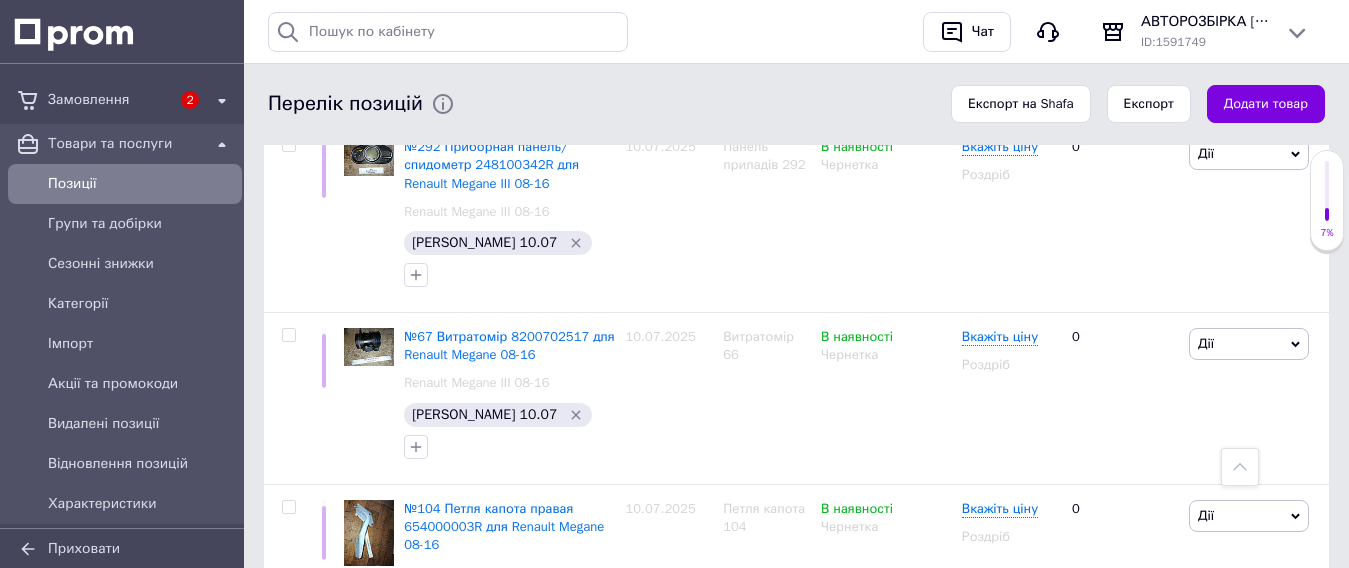 scroll, scrollTop: 2000, scrollLeft: 0, axis: vertical 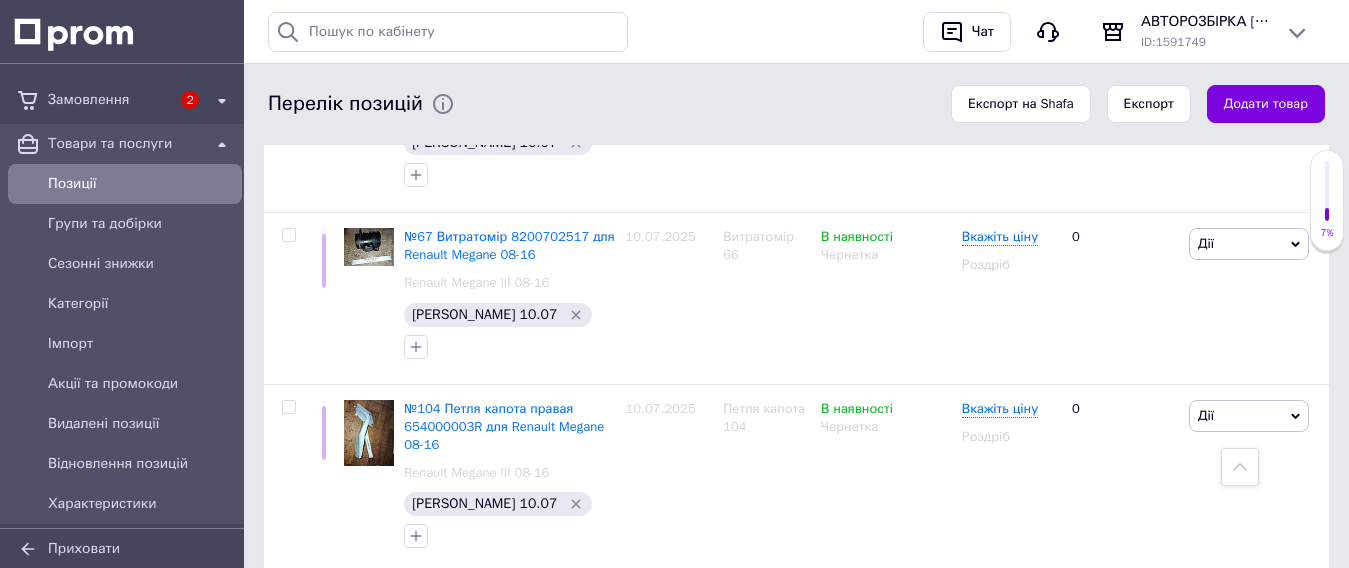 click at bounding box center [288, 596] 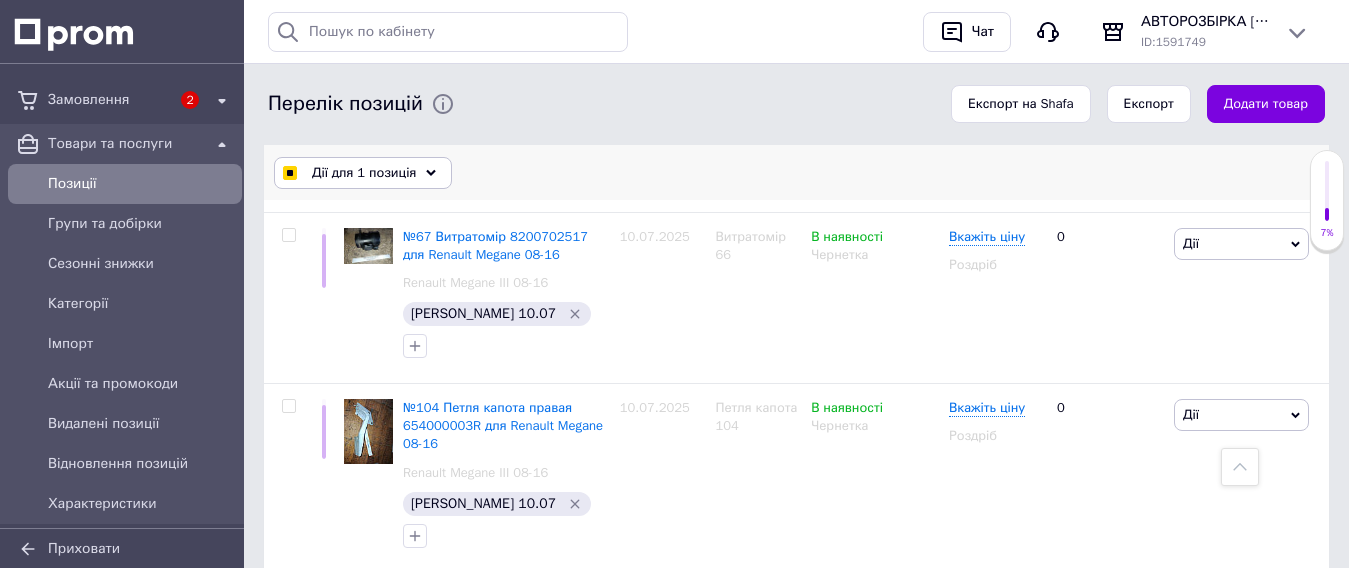 scroll, scrollTop: 2036, scrollLeft: 0, axis: vertical 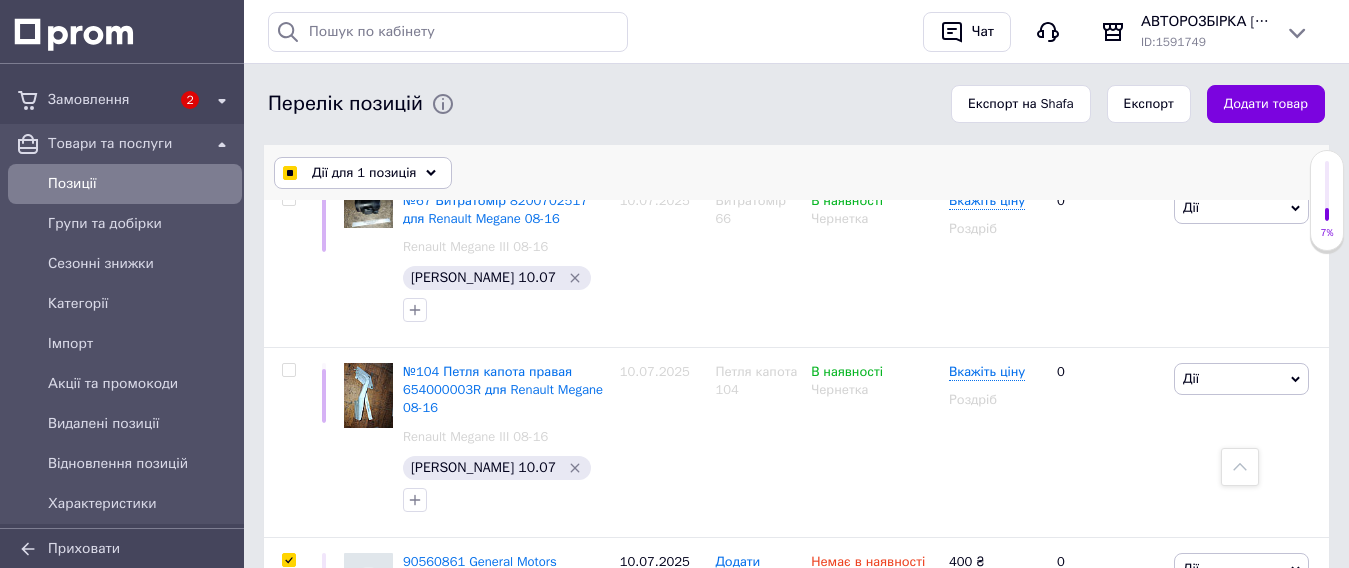 click on "Дії для 1 позиція" at bounding box center [363, 173] 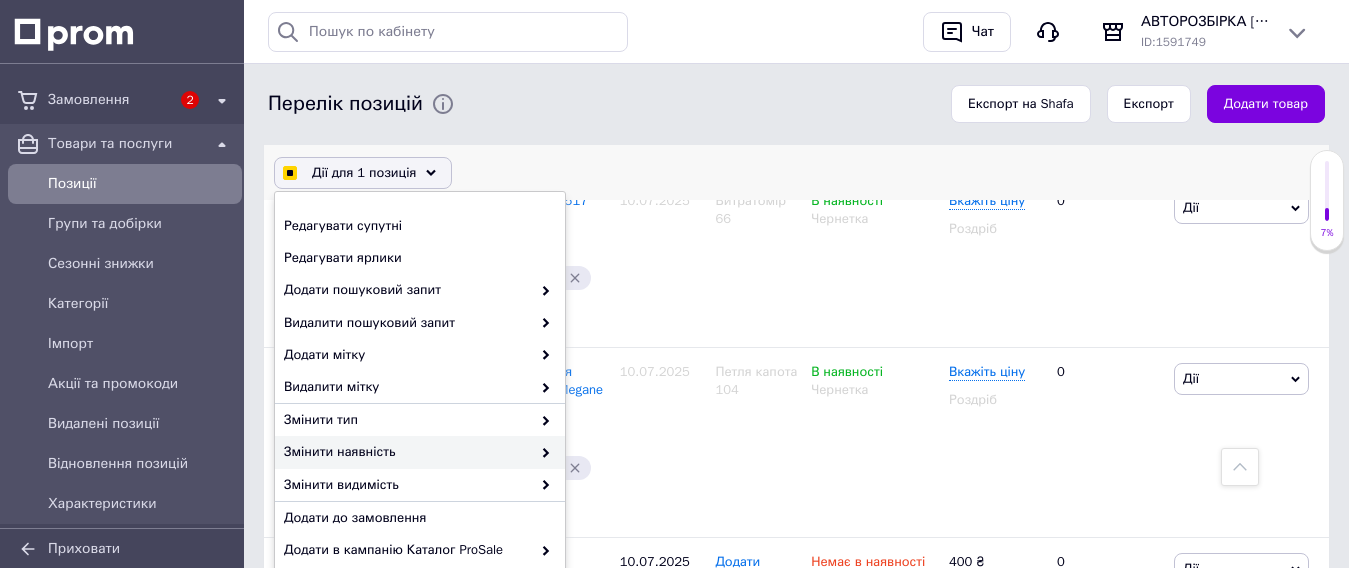 scroll, scrollTop: 253, scrollLeft: 0, axis: vertical 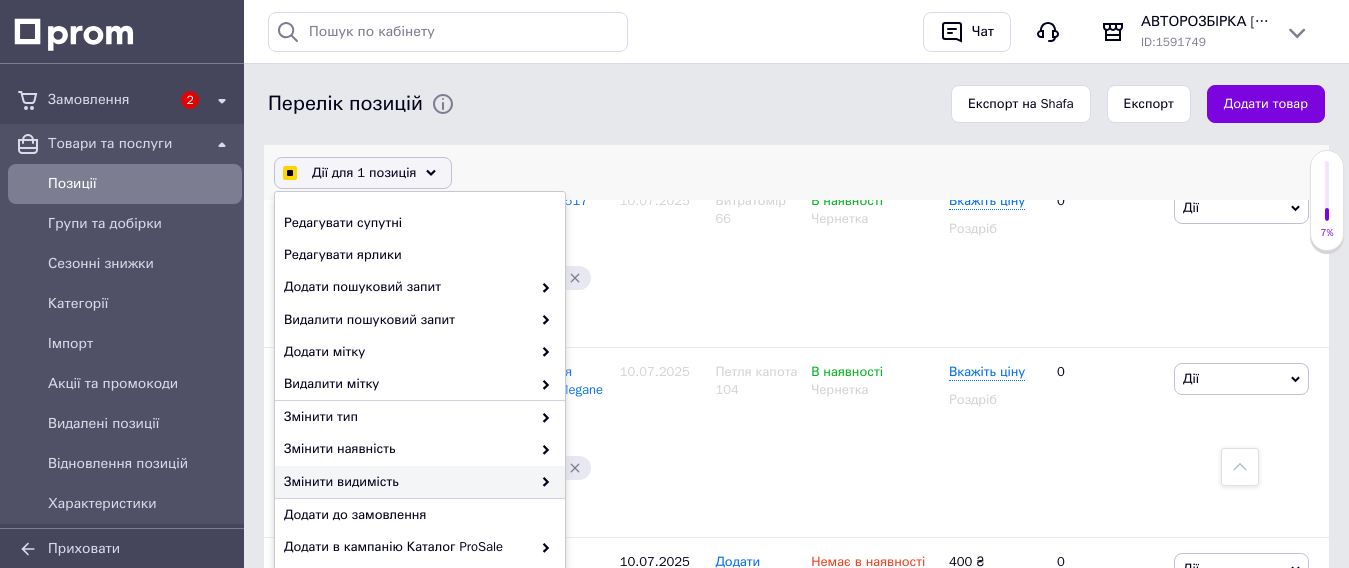 checkbox on "true" 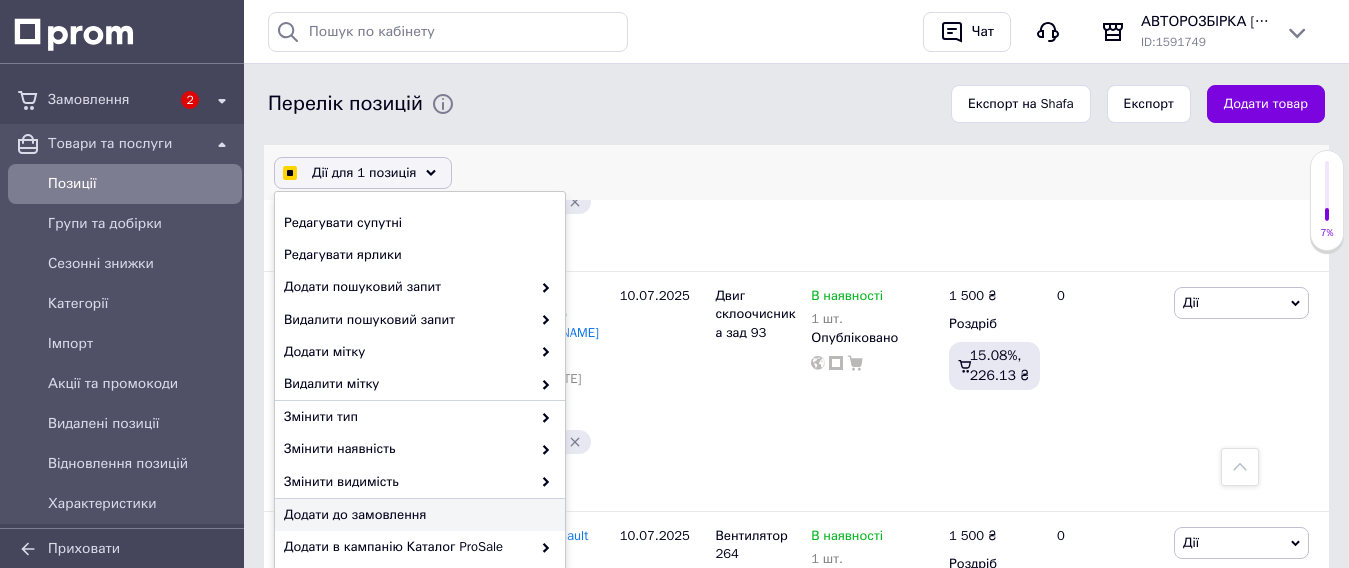 scroll, scrollTop: 2636, scrollLeft: 0, axis: vertical 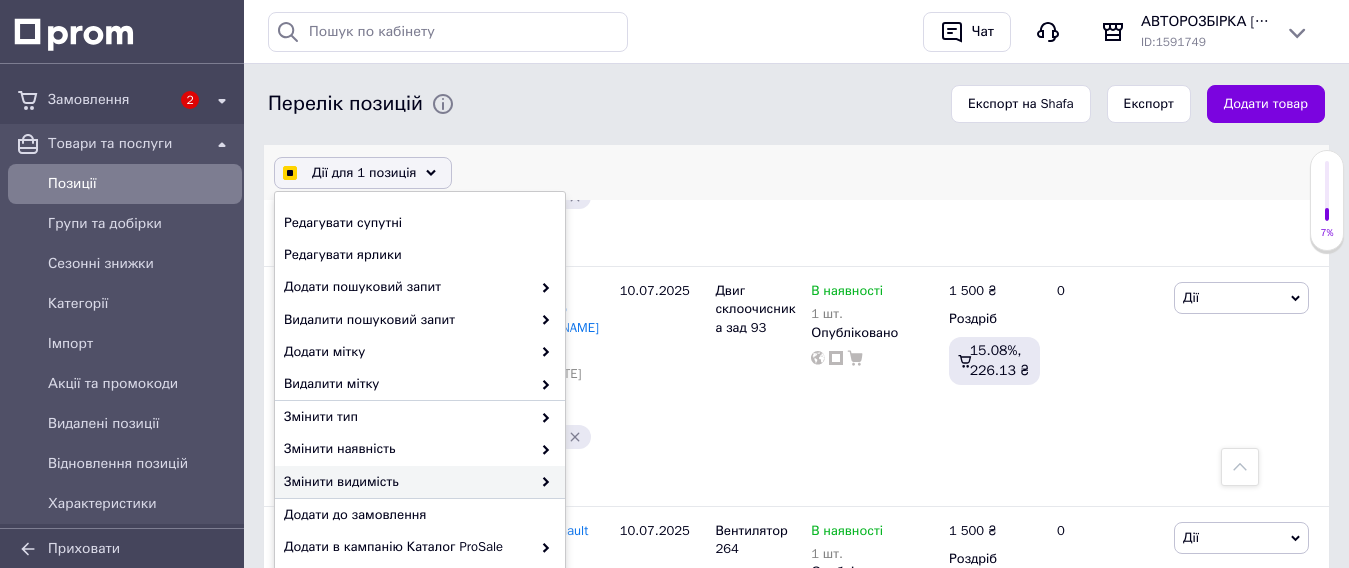 checkbox on "true" 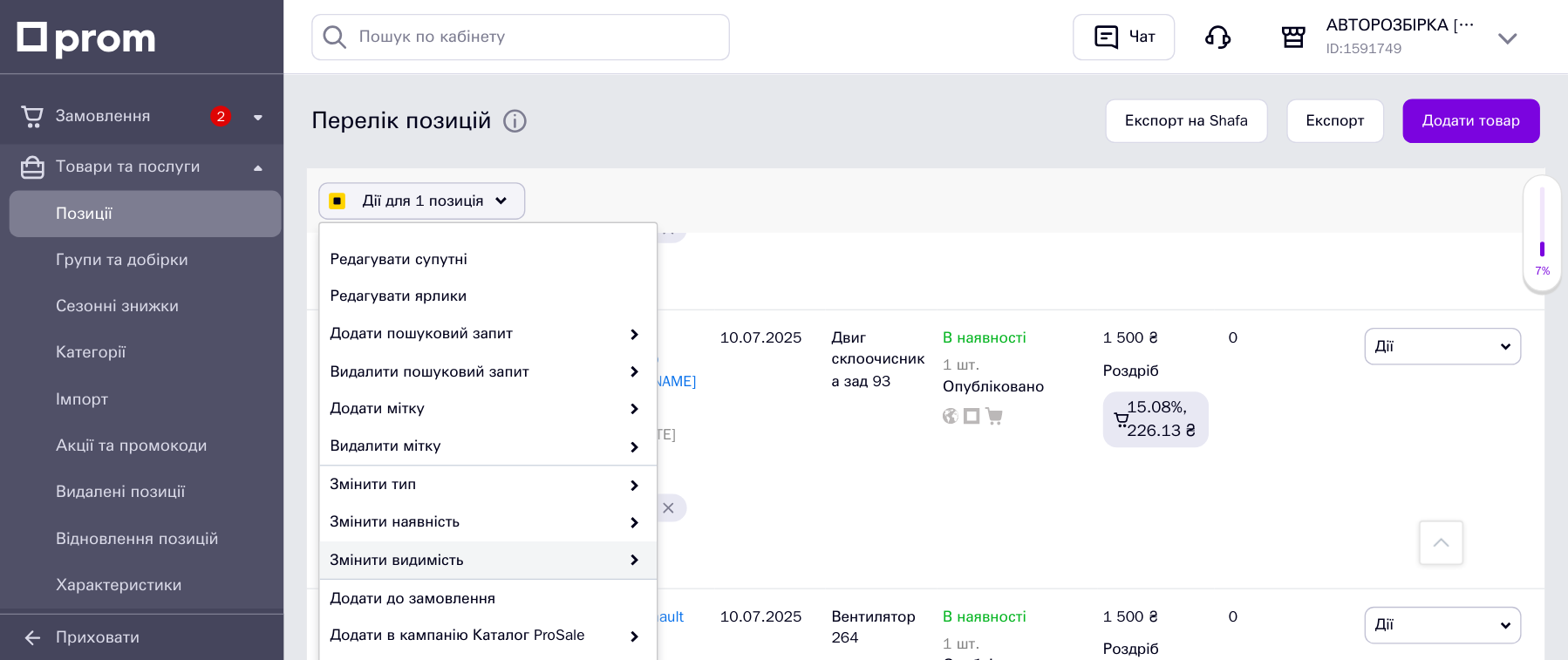 scroll, scrollTop: 2240, scrollLeft: 0, axis: vertical 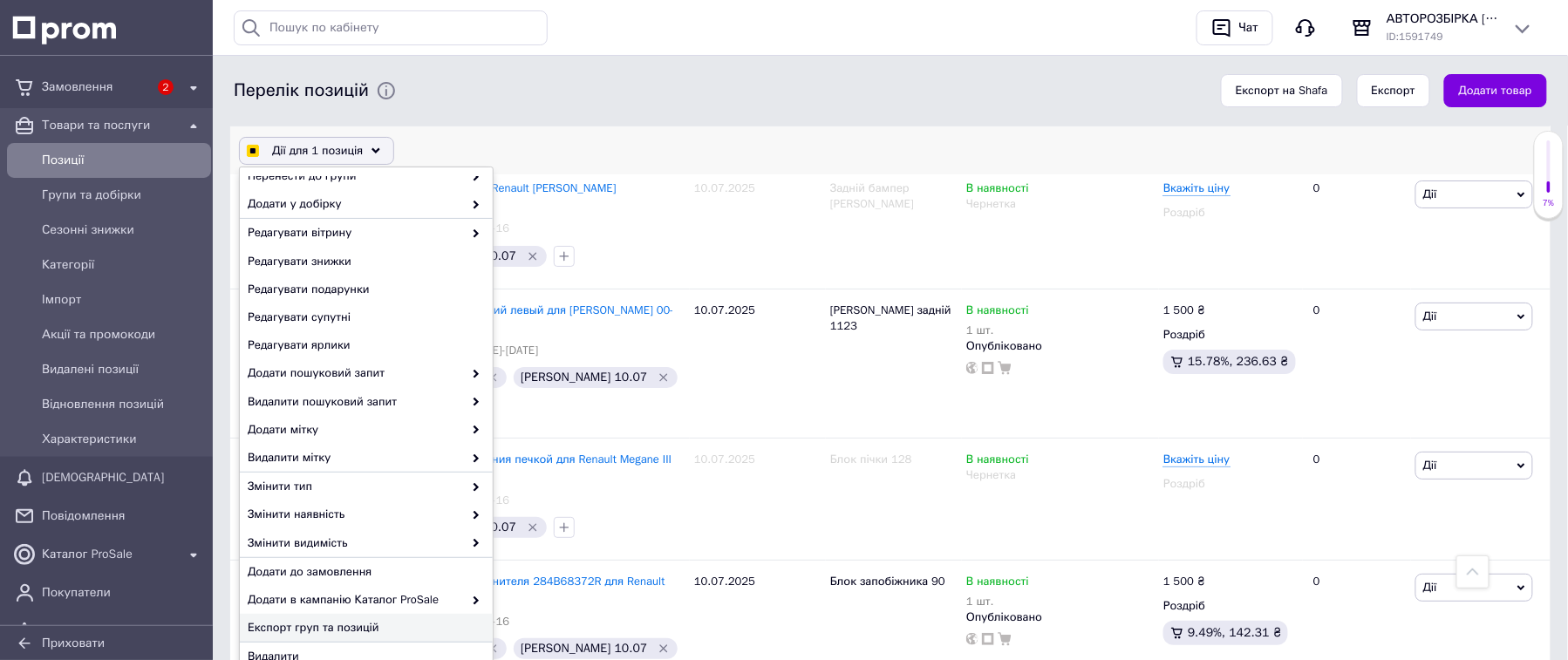 checkbox on "true" 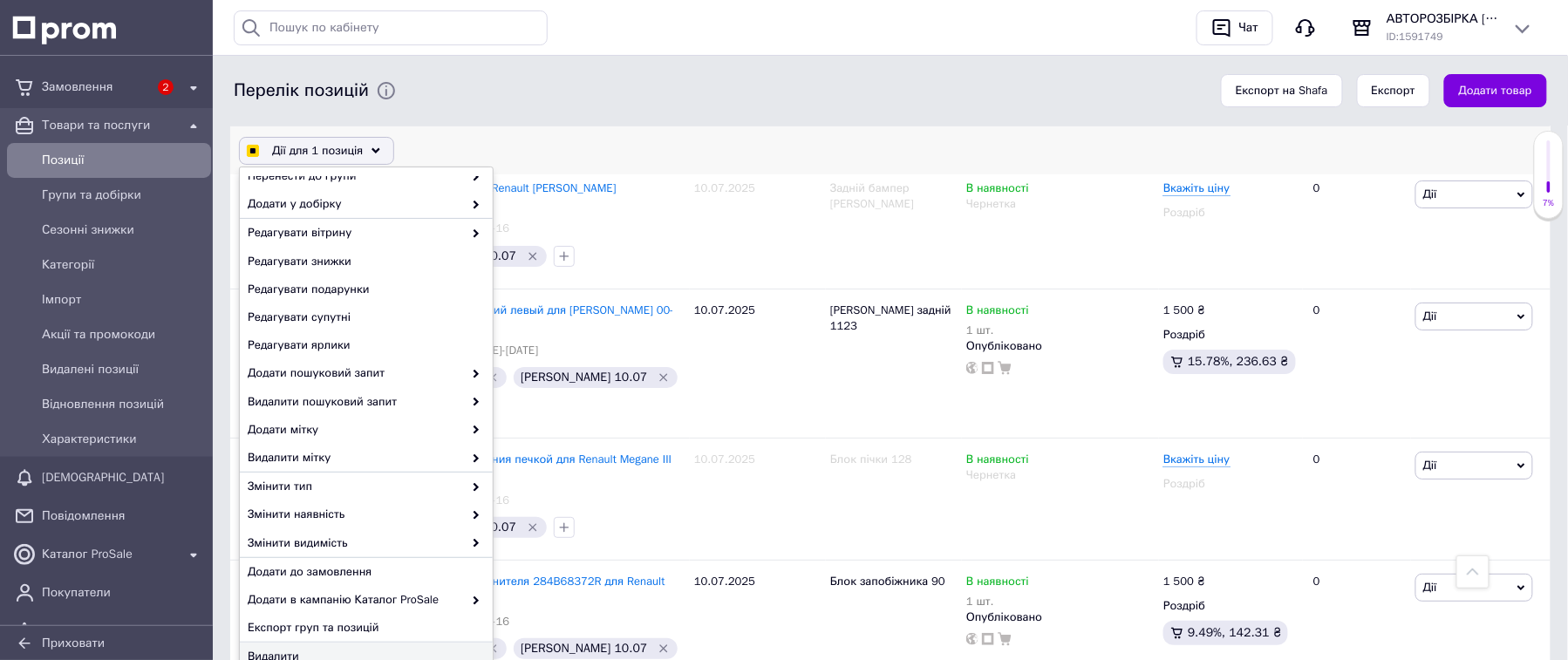 checkbox on "true" 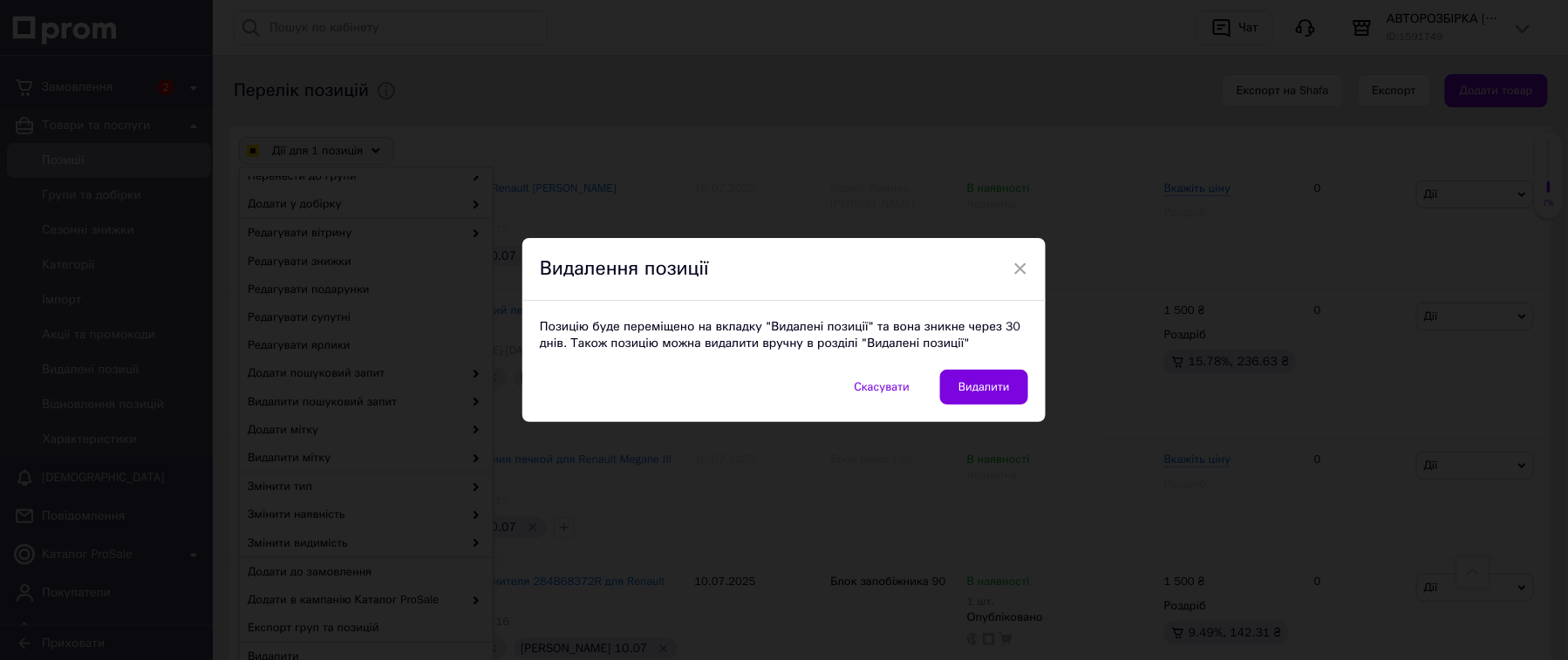 checkbox on "true" 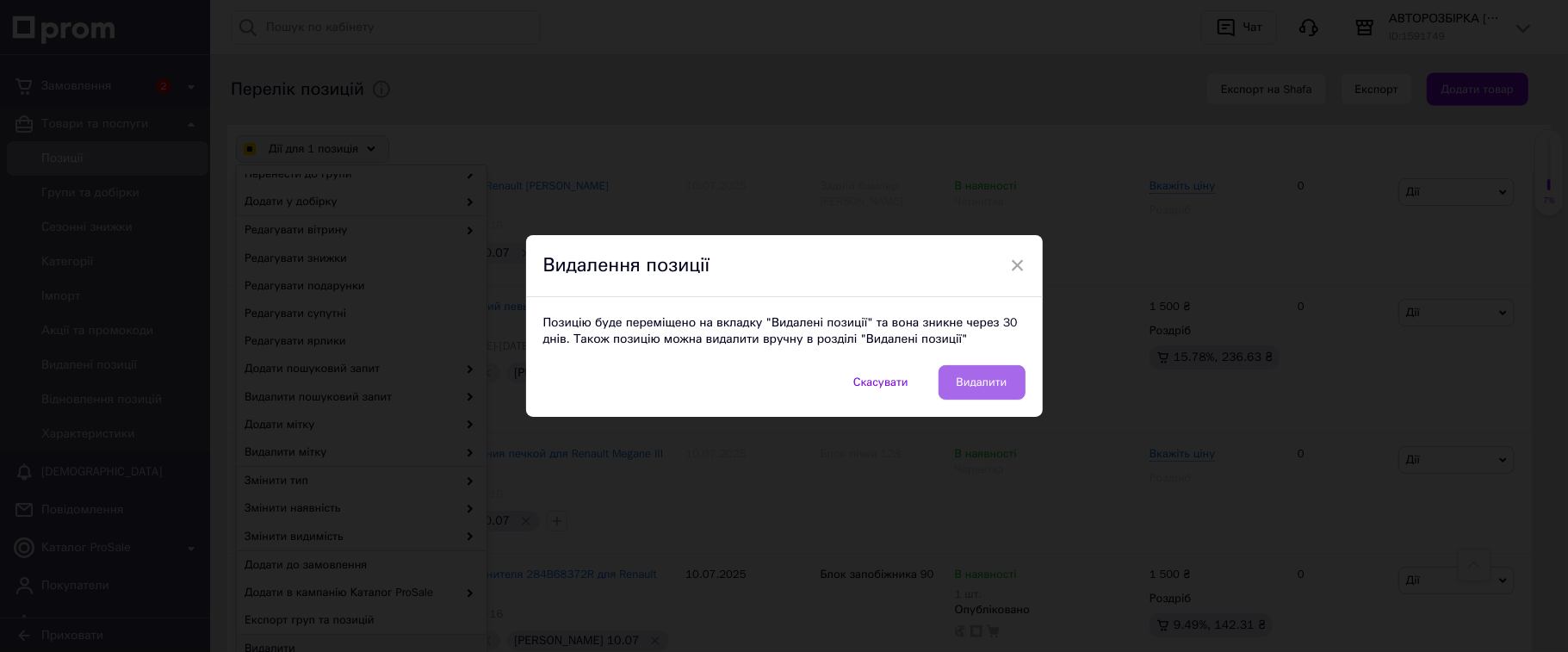 click on "Видалити" at bounding box center (982, 382) 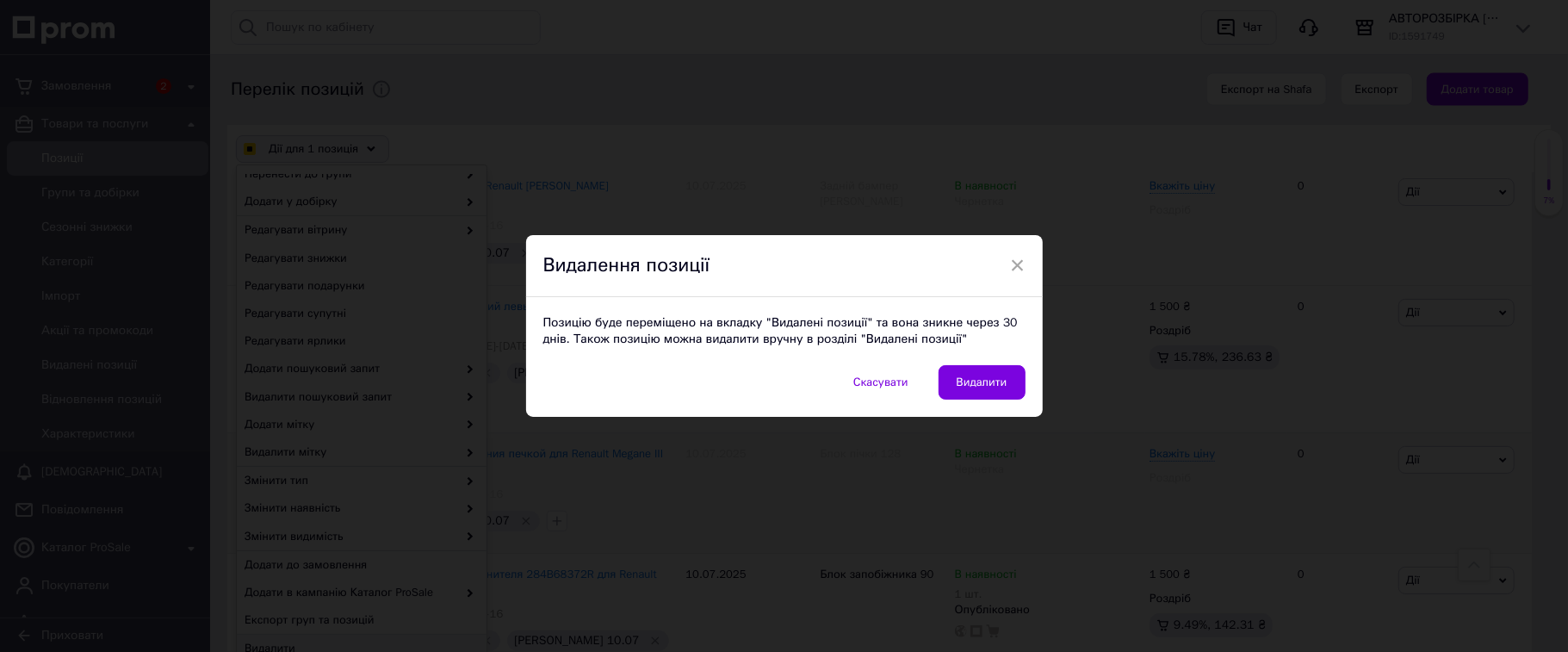 checkbox on "true" 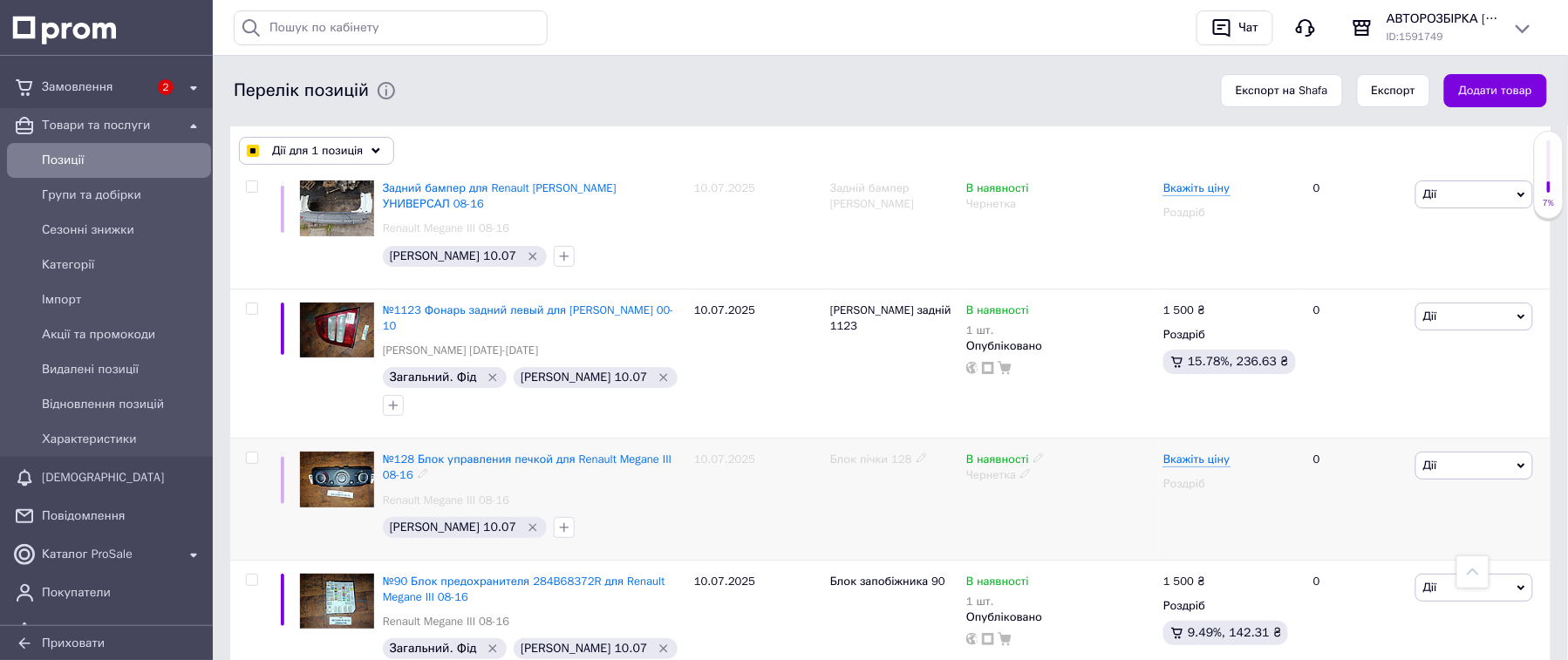 checkbox on "false" 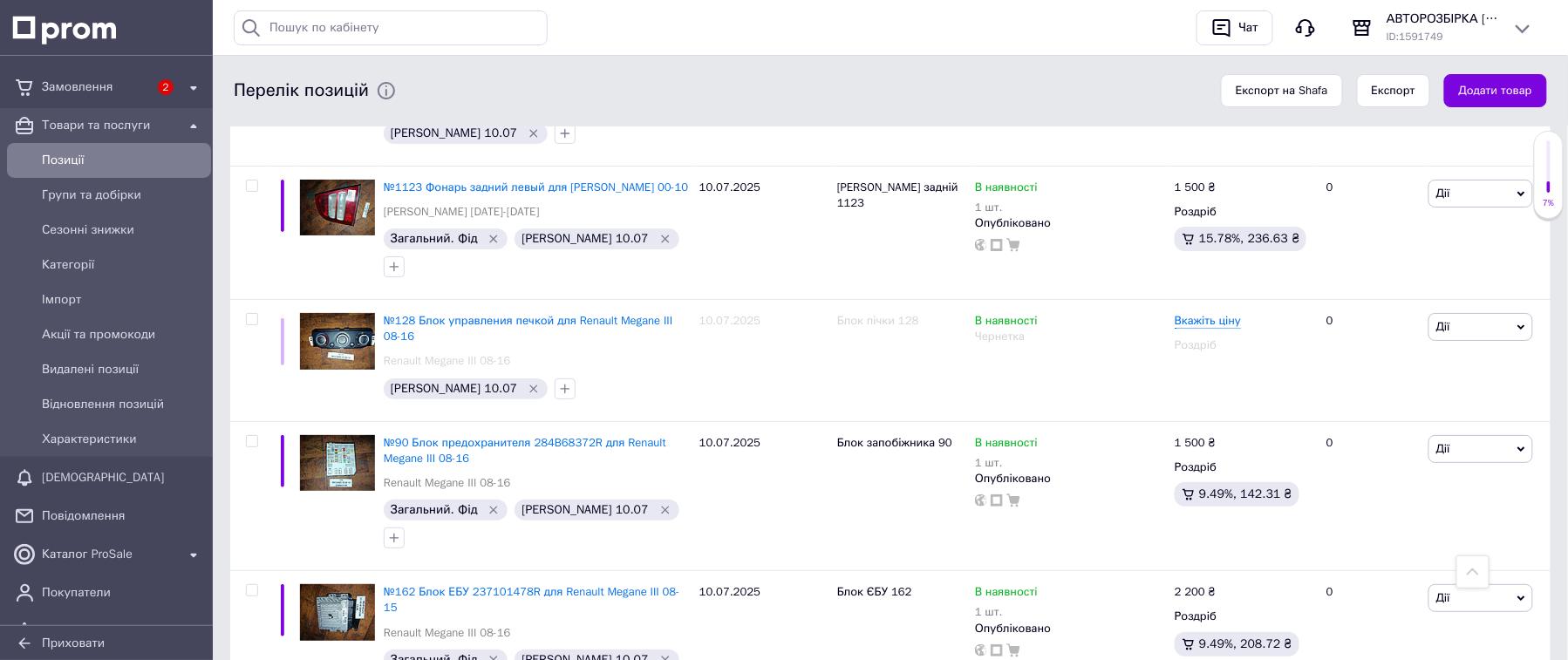 scroll, scrollTop: 2241, scrollLeft: 0, axis: vertical 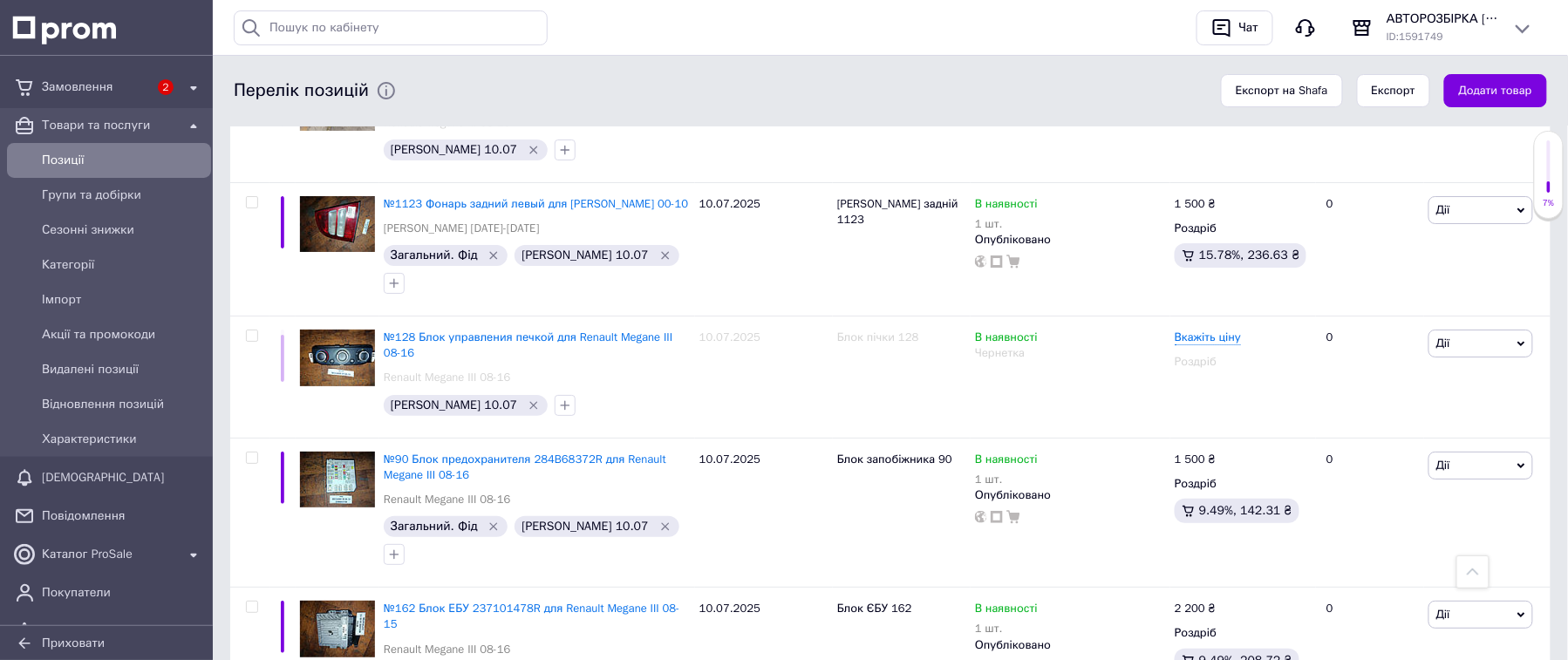 click on "по 20 позицій" at bounding box center (605, 772) 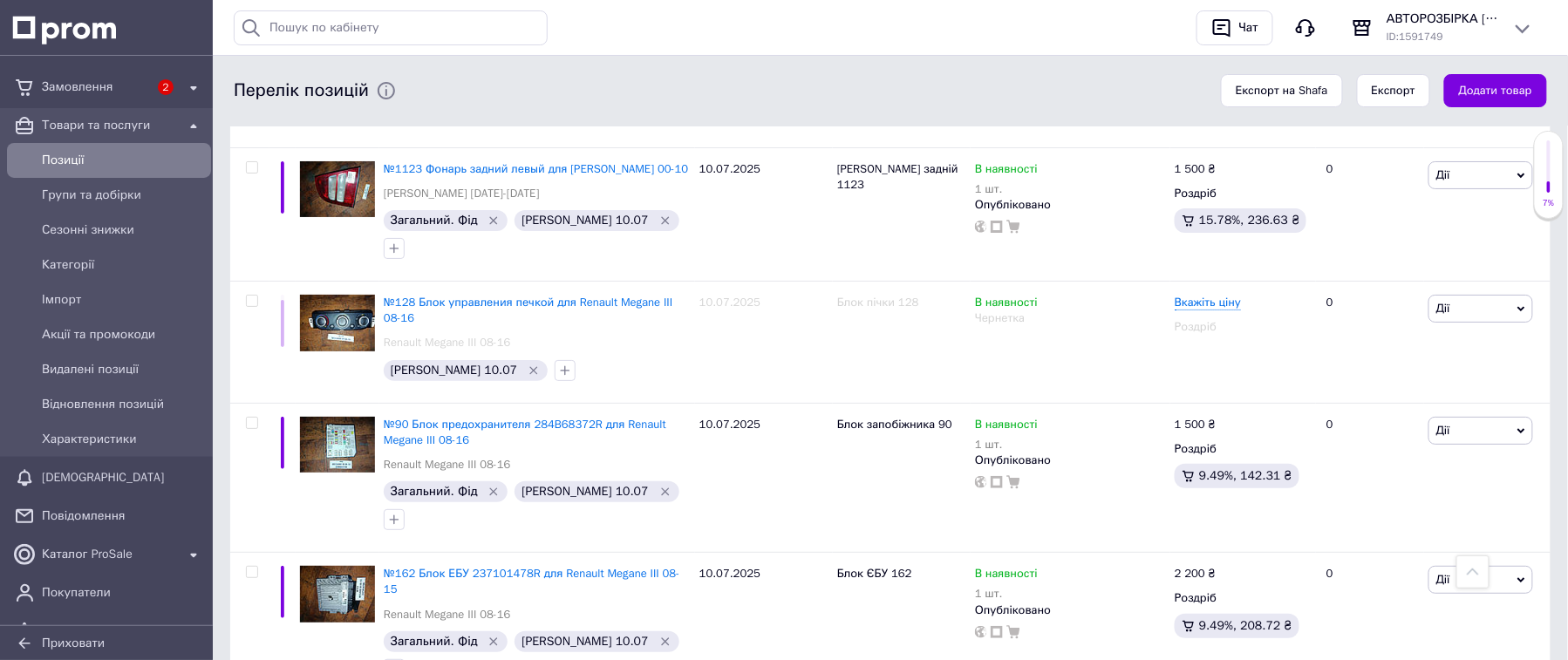 click on "по 100 позицій" at bounding box center (605, 825) 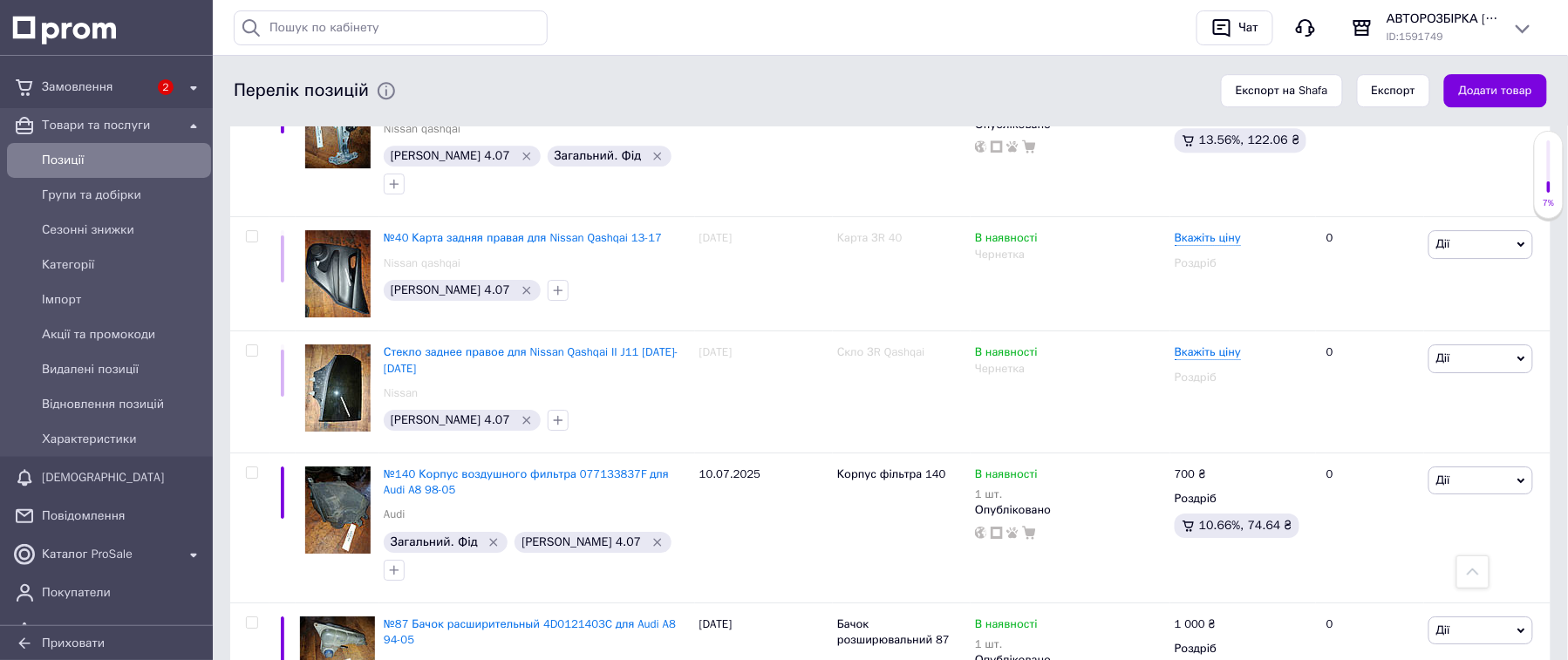 scroll, scrollTop: 11551, scrollLeft: 0, axis: vertical 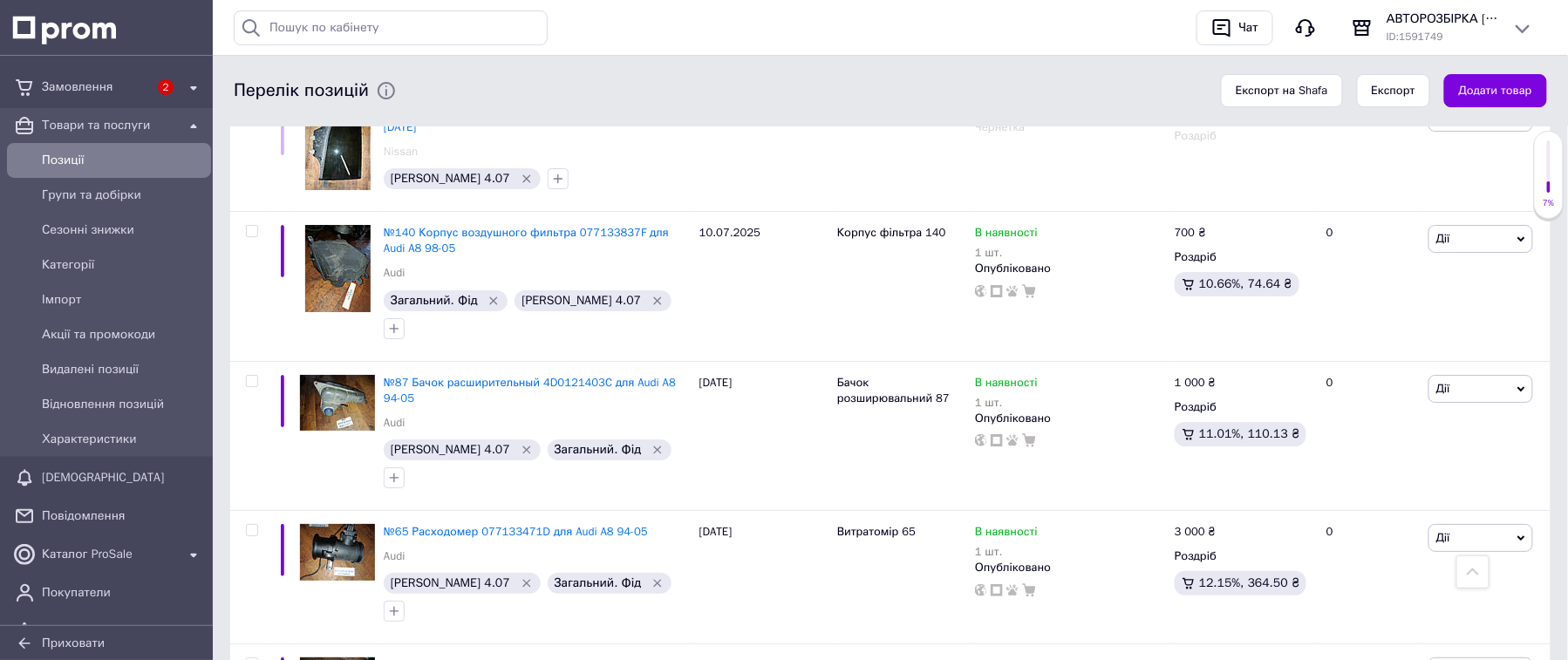 click on "по 100 позицій" at bounding box center [606, 2360] 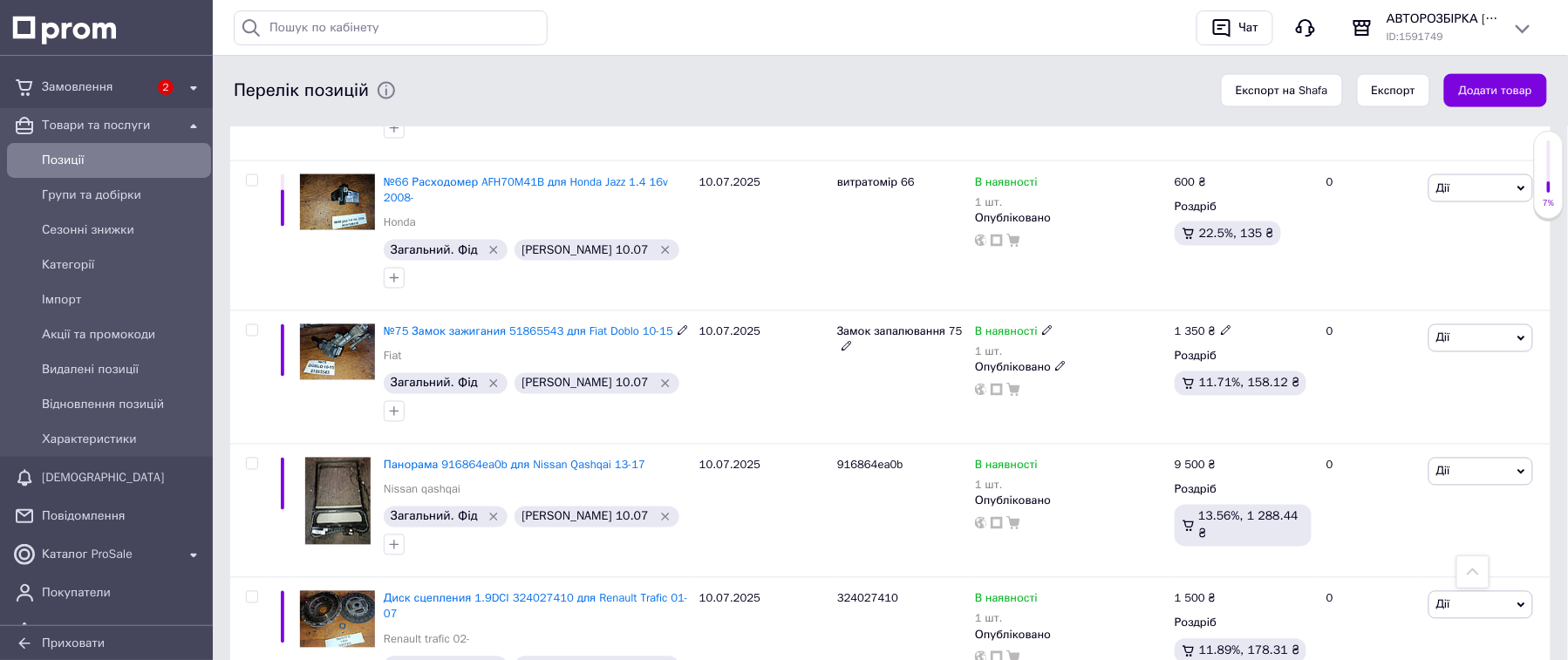 scroll, scrollTop: 5702, scrollLeft: 0, axis: vertical 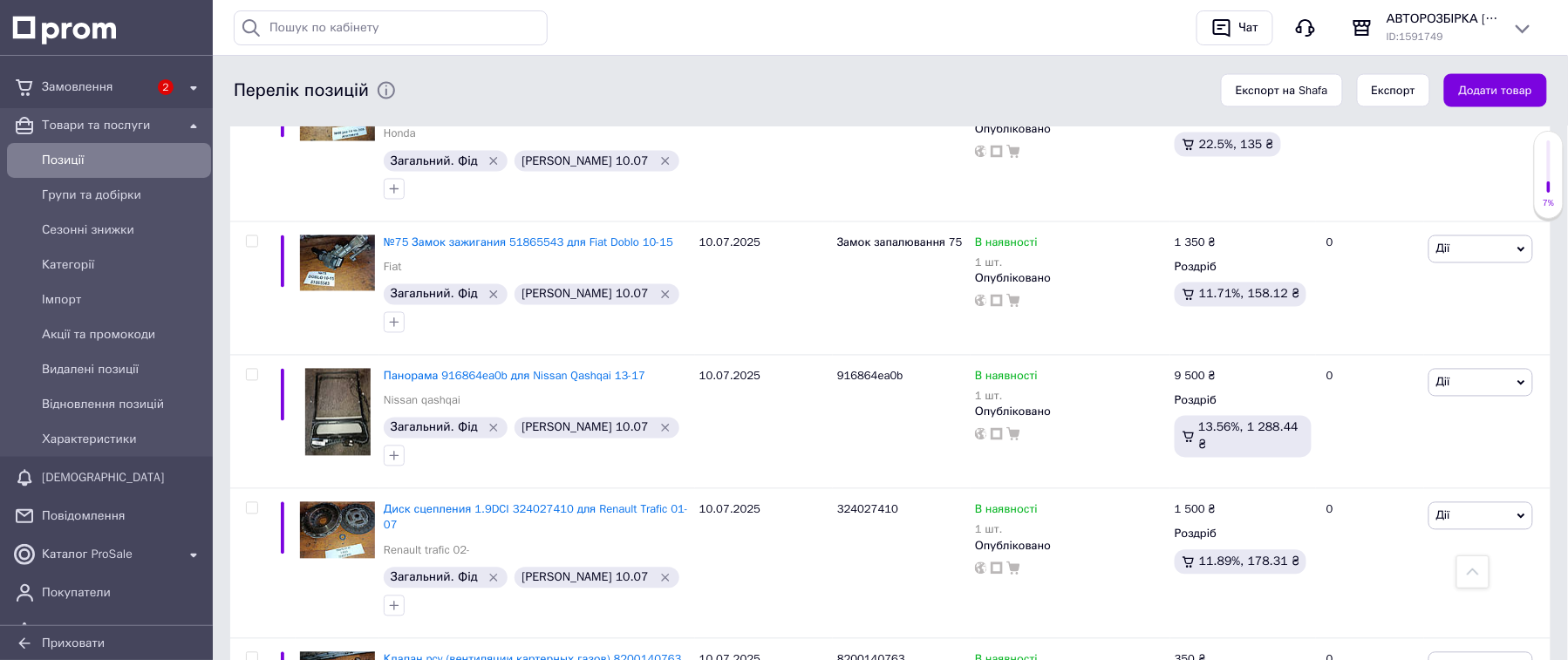 click on "2" at bounding box center (289, 1123) 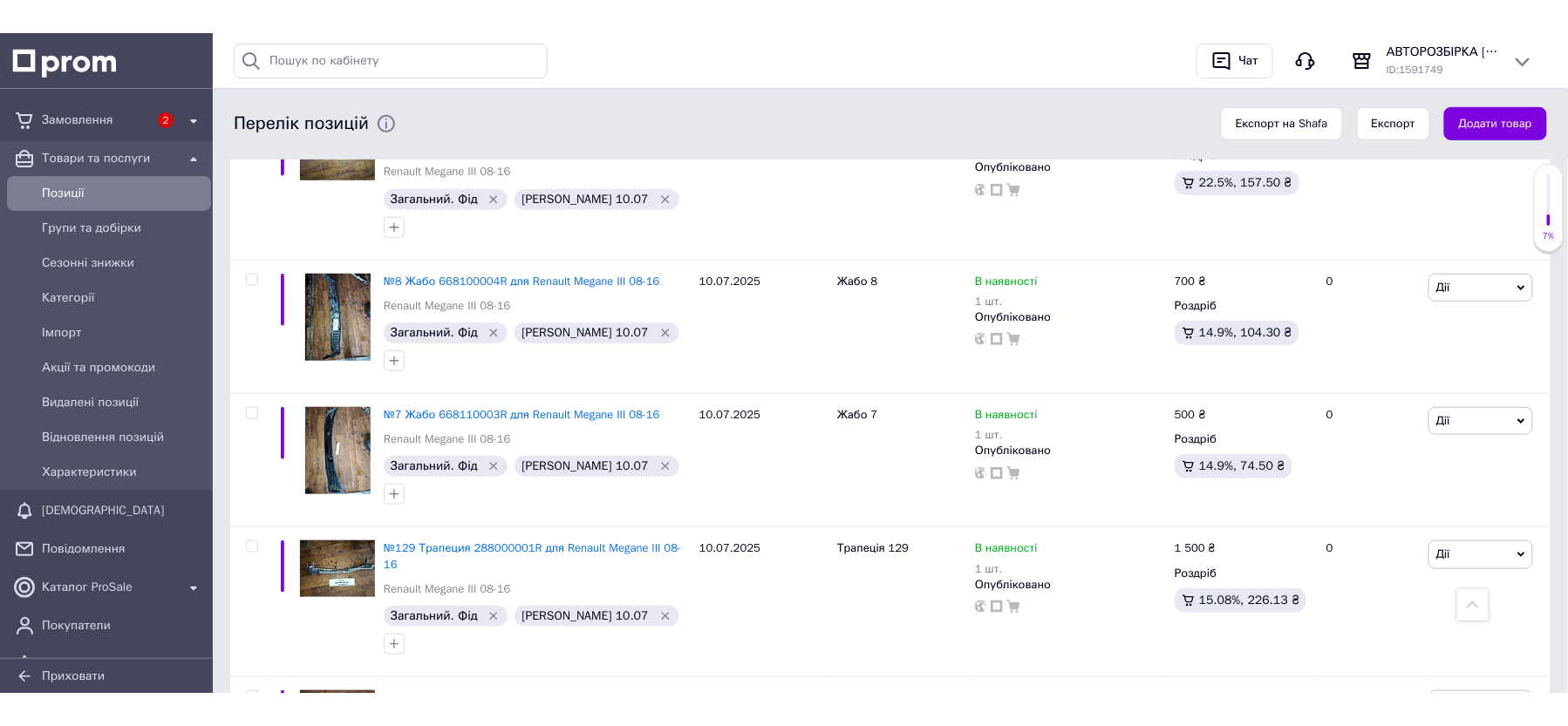 scroll, scrollTop: 0, scrollLeft: 0, axis: both 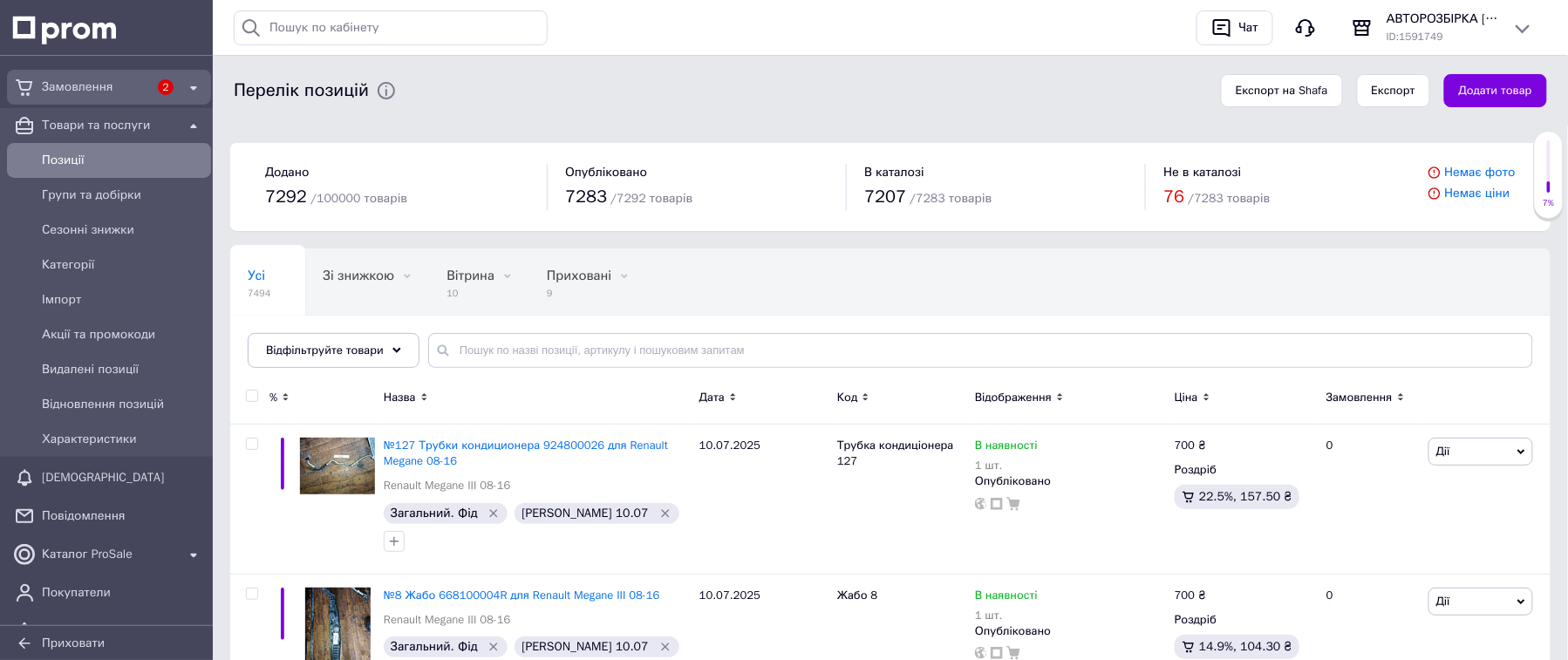 click on "Замовлення" at bounding box center [95, 87] 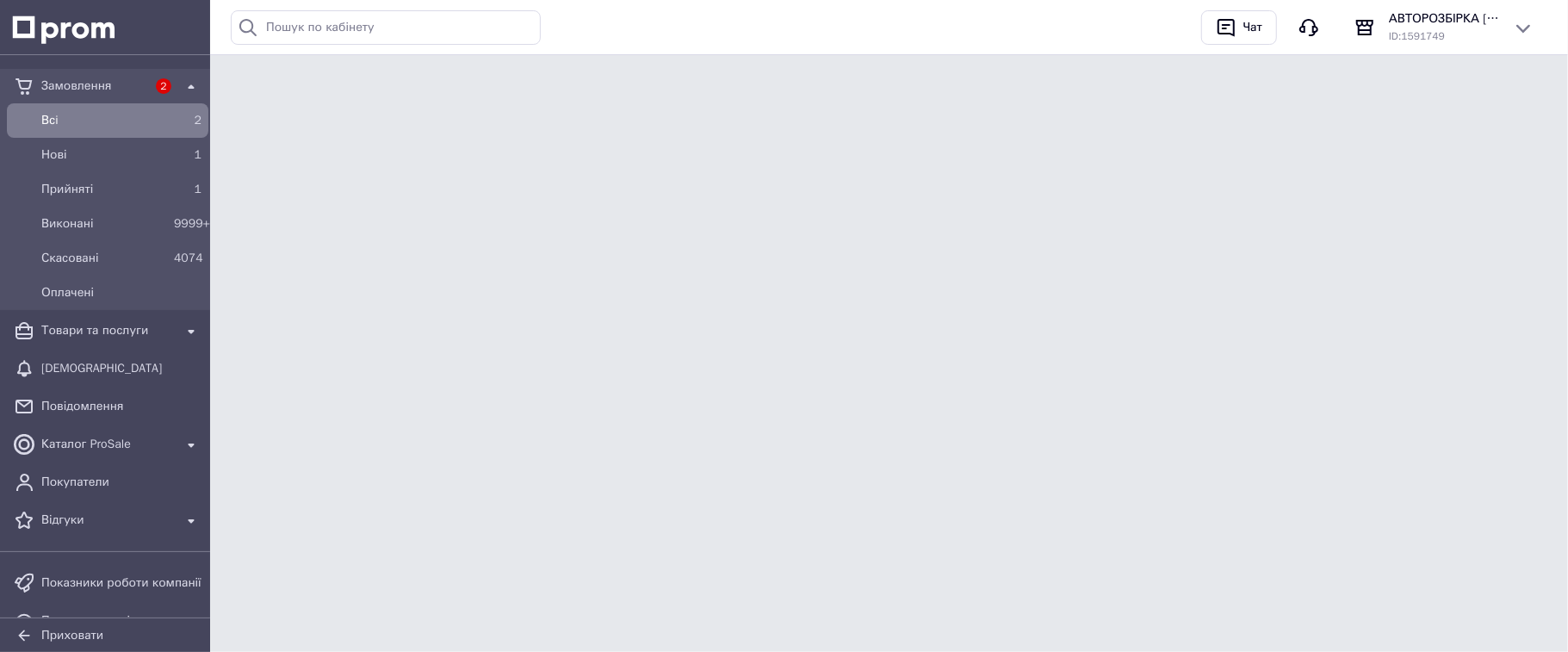 click on "Всi" at bounding box center (104, 121) 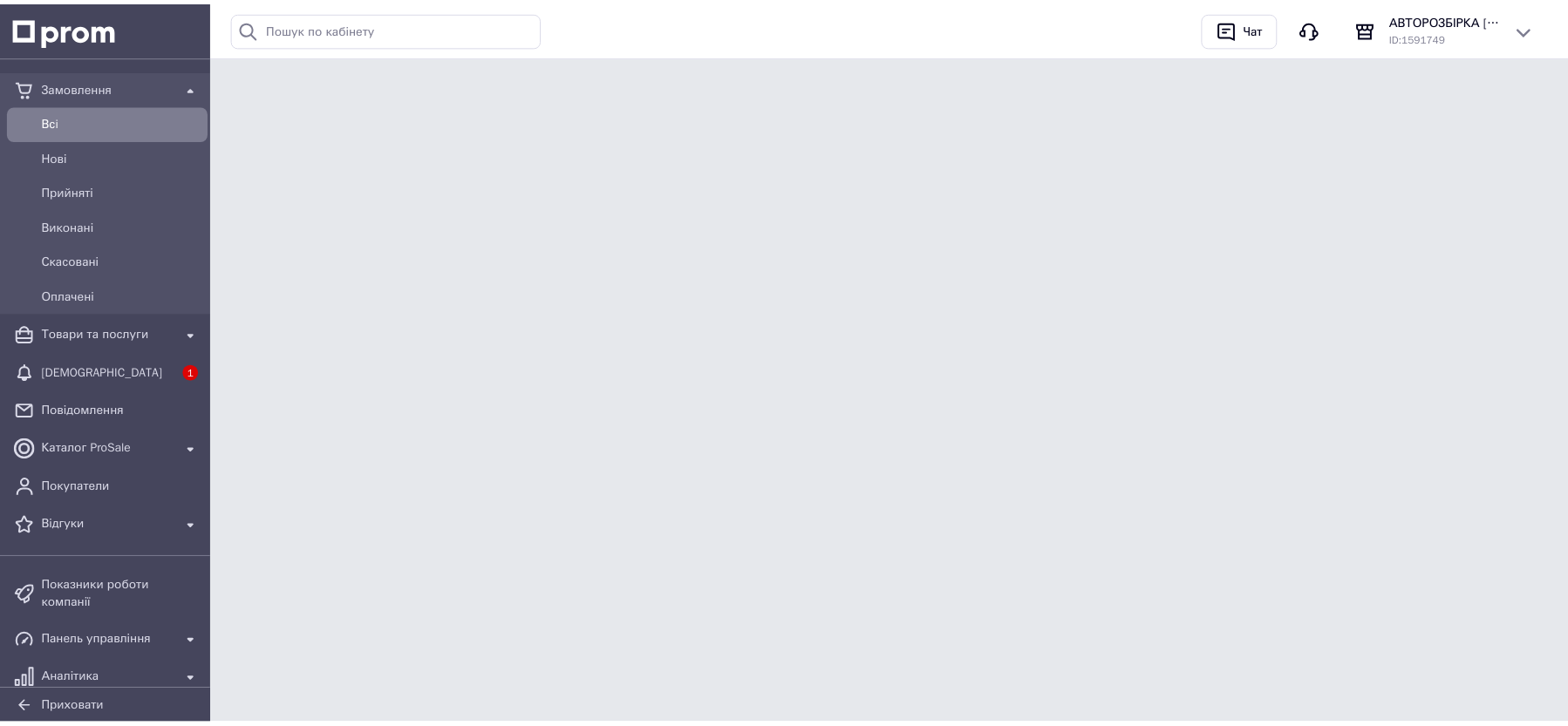 scroll, scrollTop: 0, scrollLeft: 0, axis: both 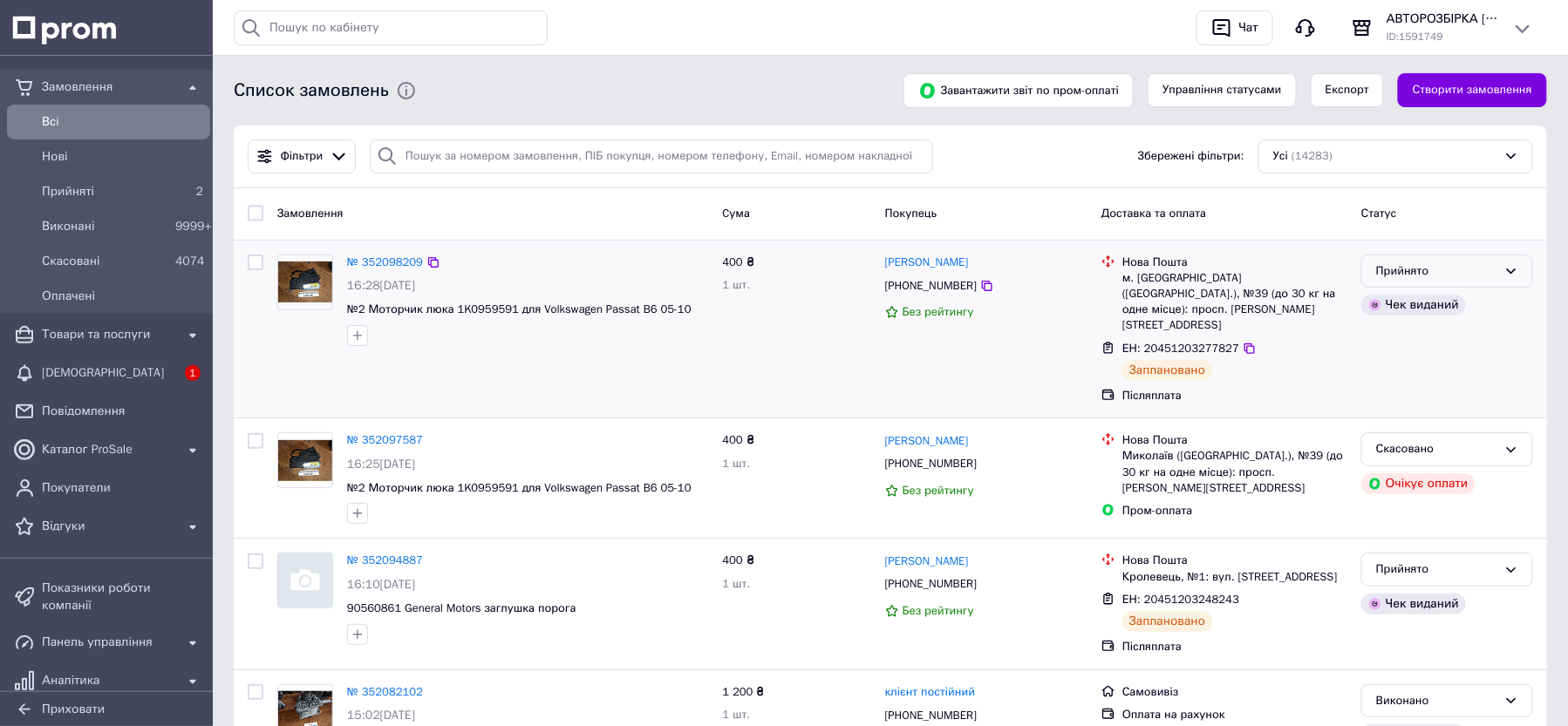 click on "Прийнято" at bounding box center [1436, 271] 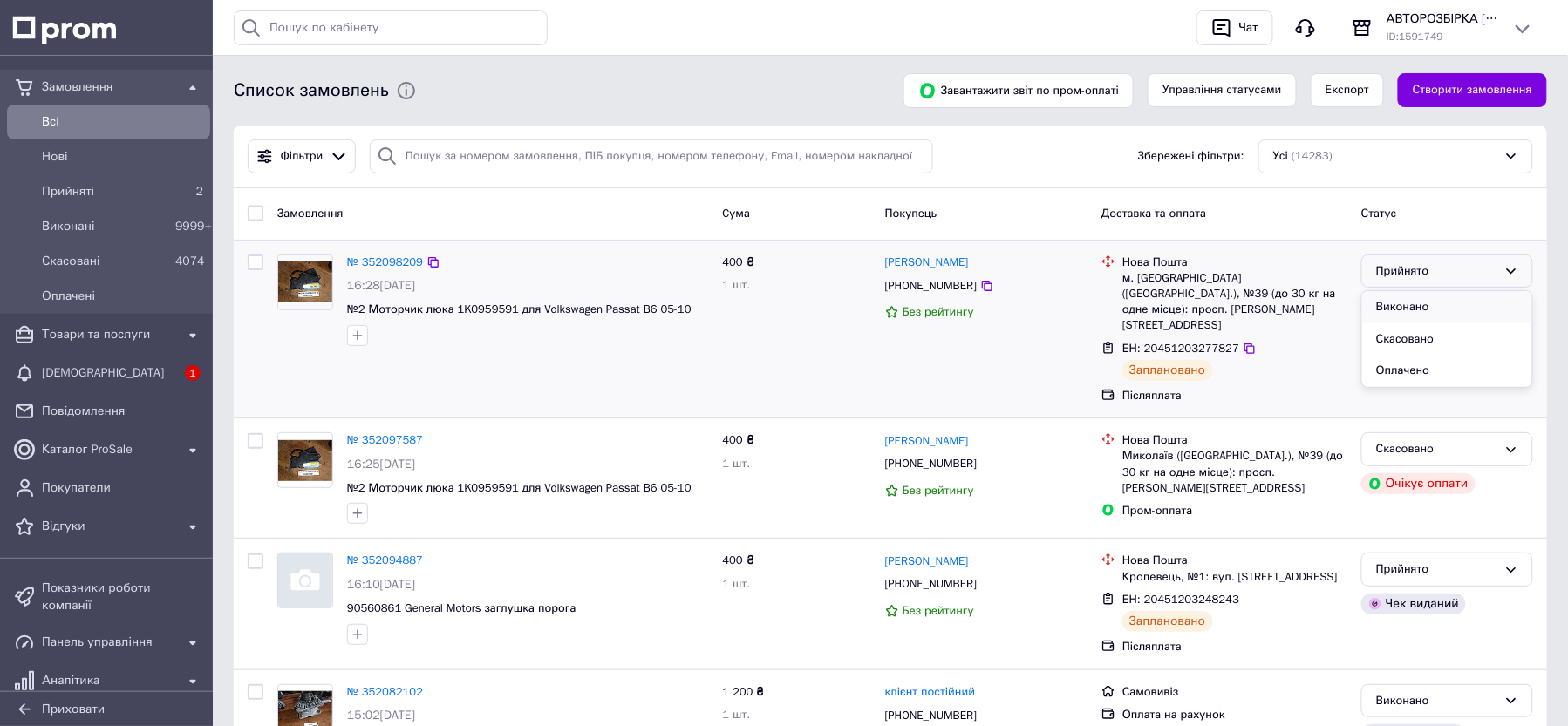 click on "Виконано" at bounding box center [1447, 307] 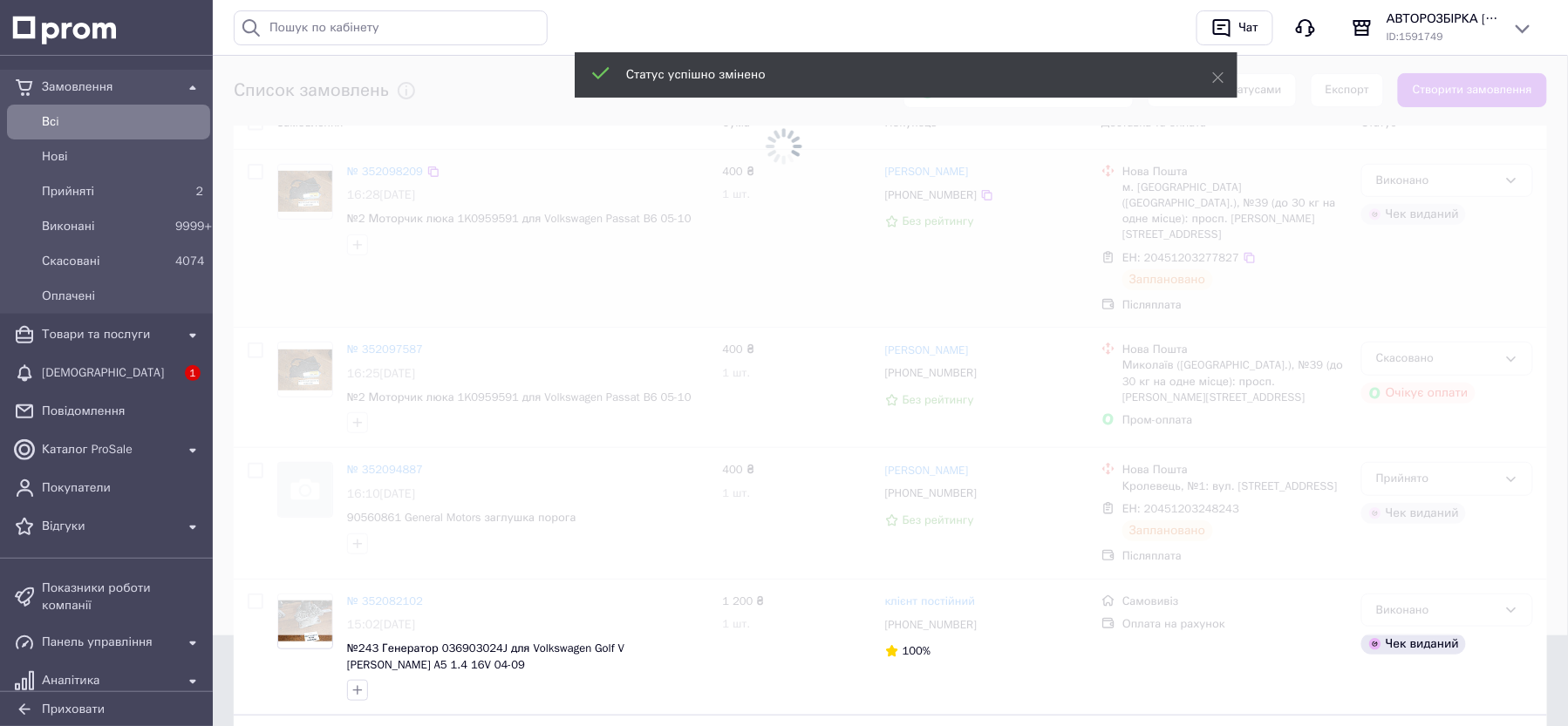 scroll, scrollTop: 116, scrollLeft: 0, axis: vertical 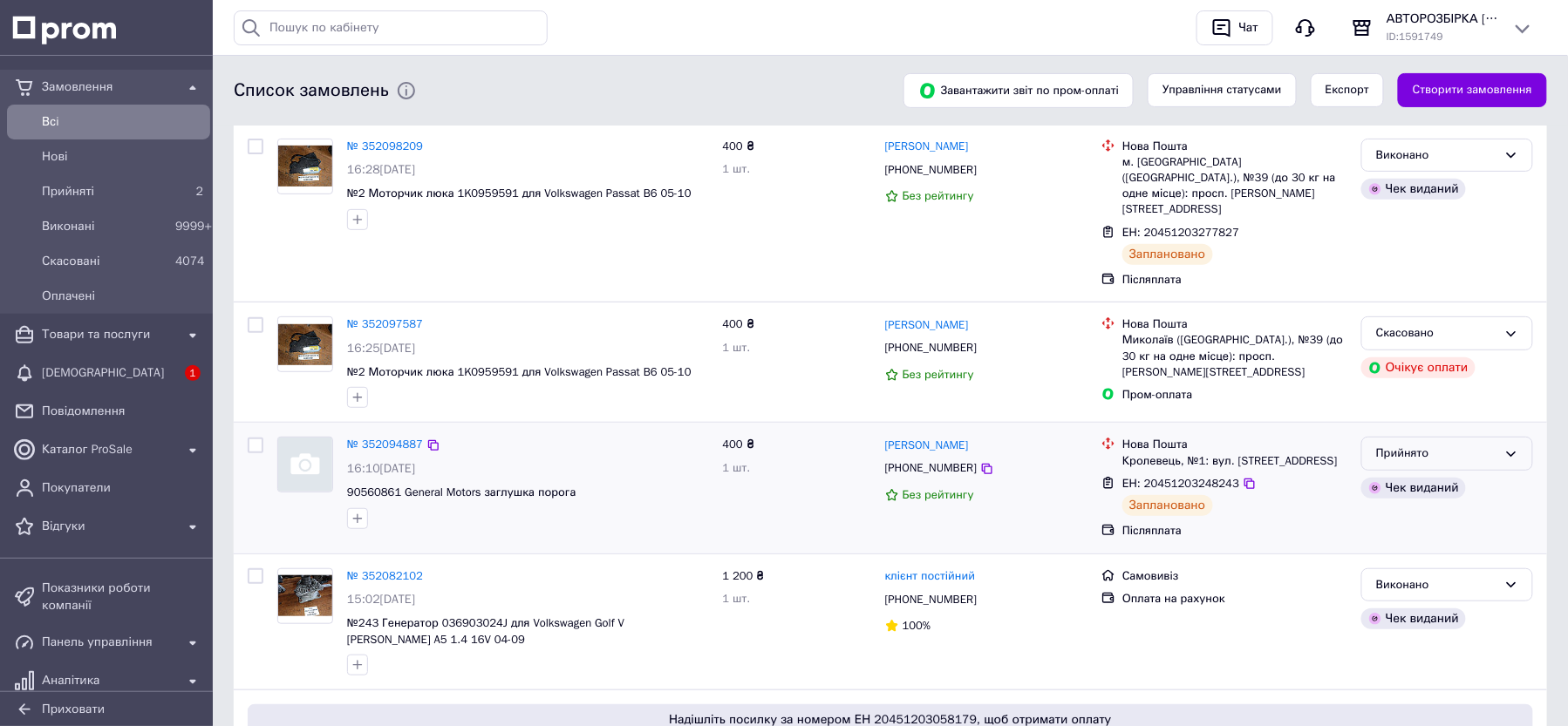 click on "Прийнято" at bounding box center [1447, 453] 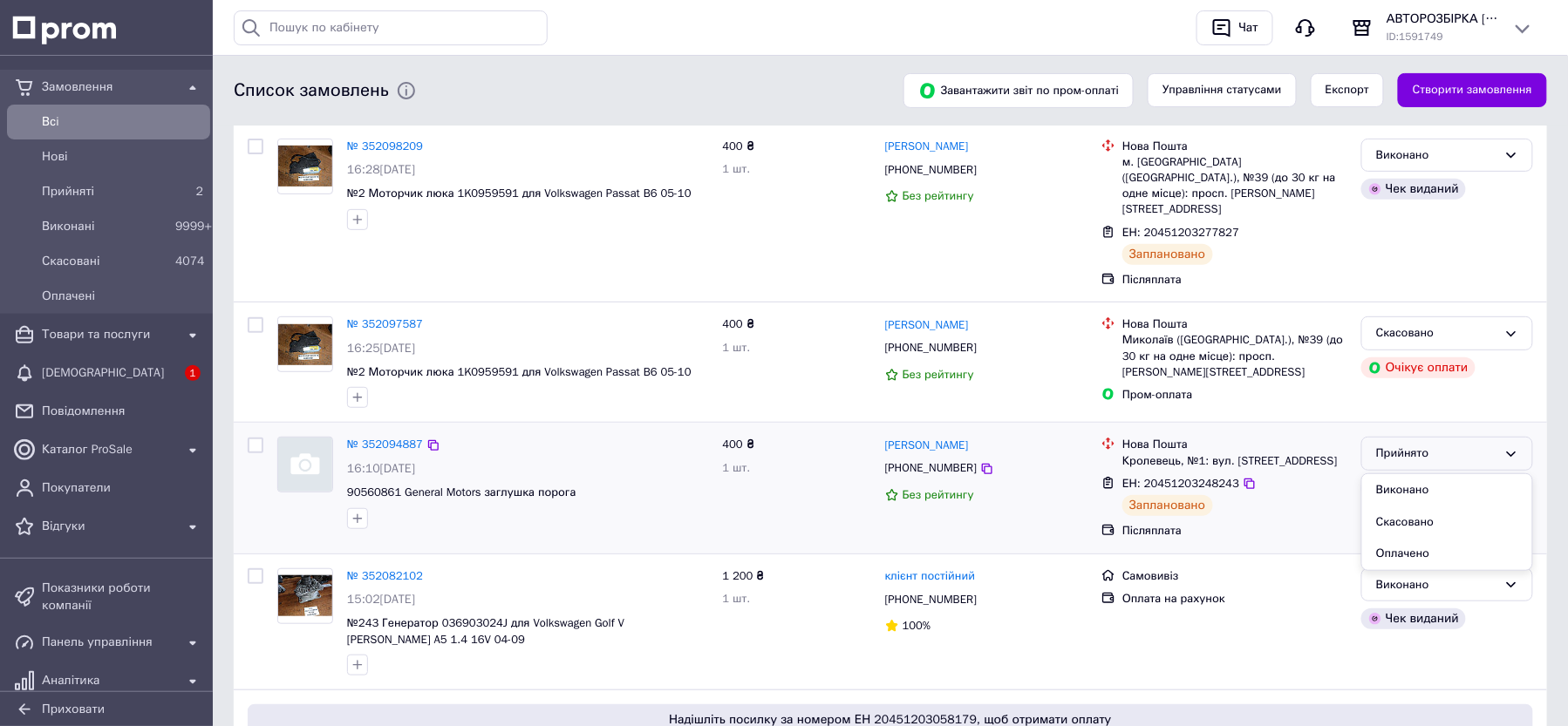 click on "Виконано" at bounding box center [1447, 490] 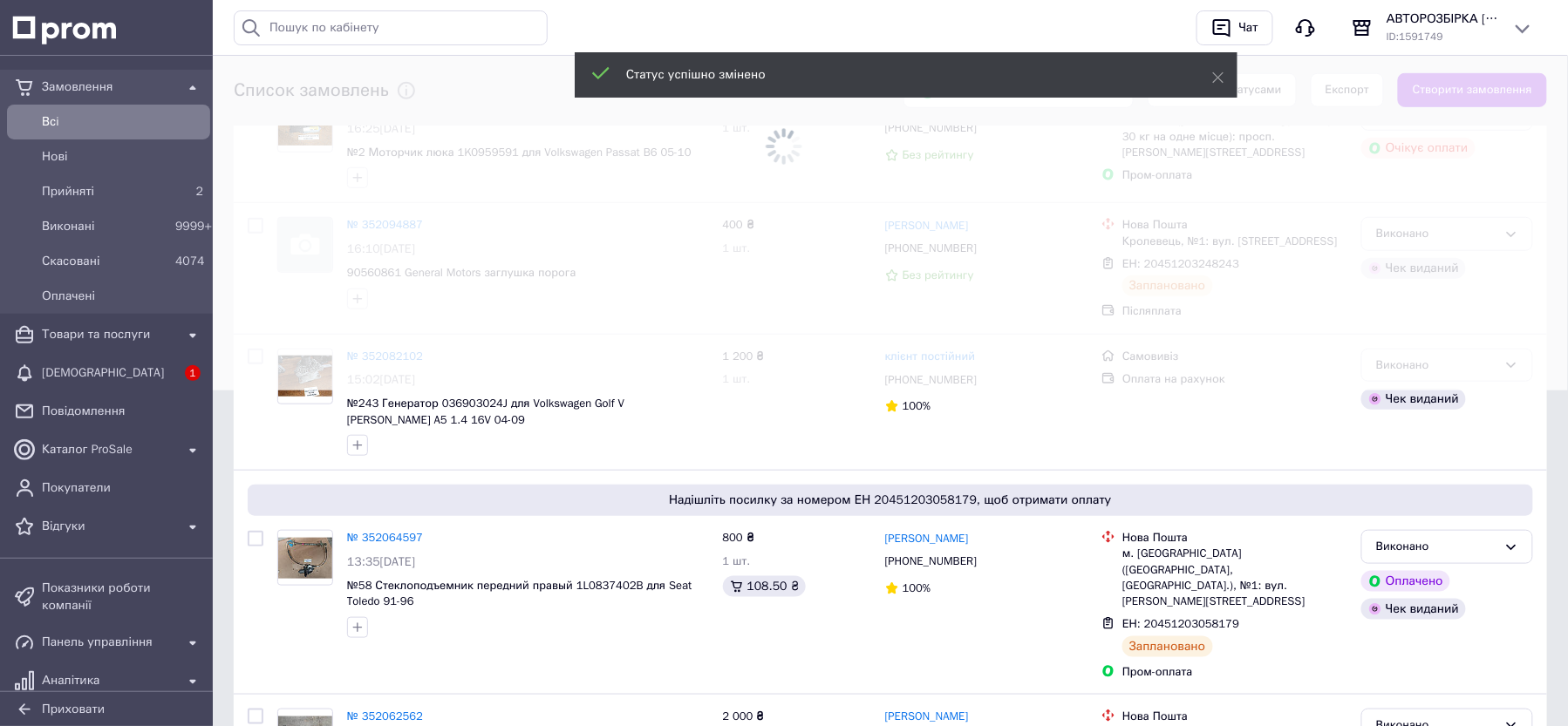 scroll, scrollTop: 349, scrollLeft: 0, axis: vertical 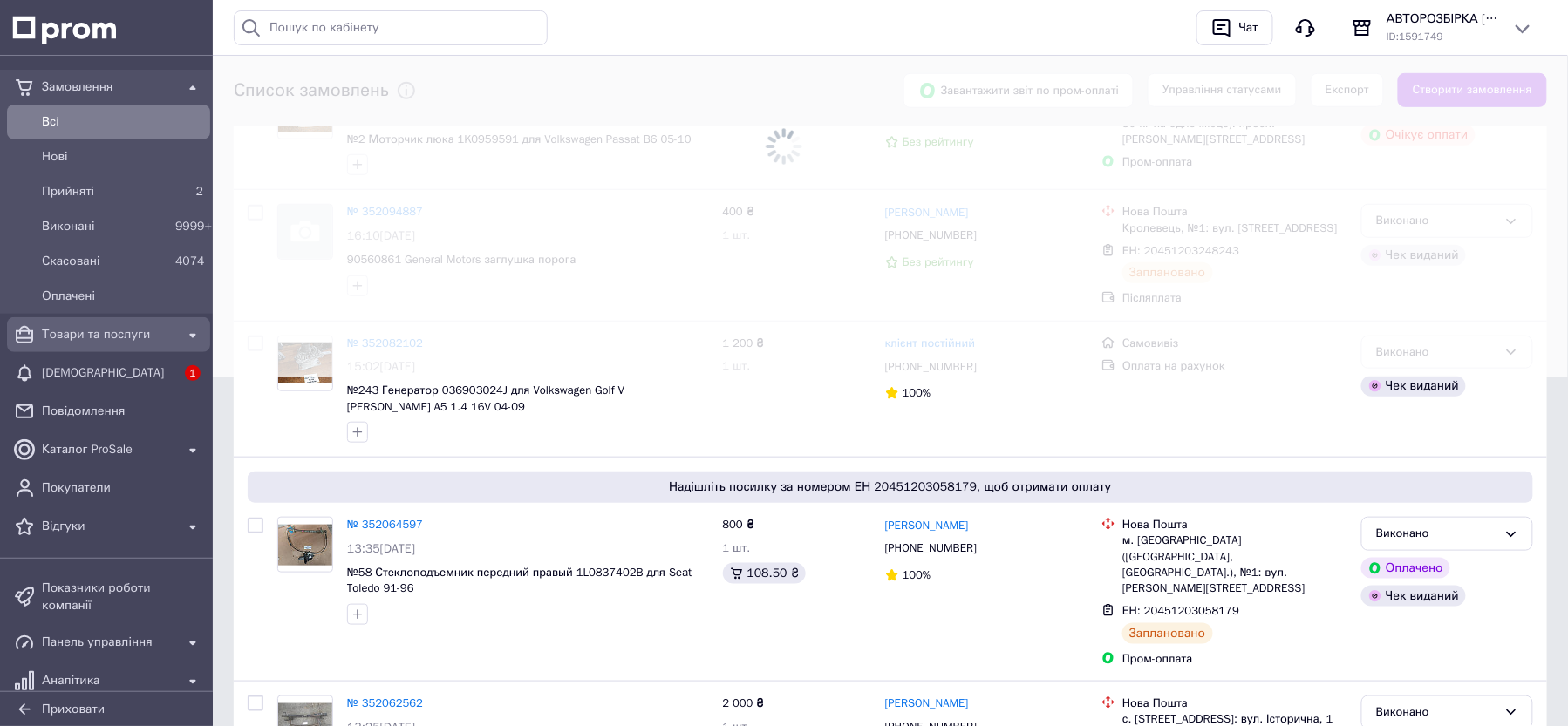 click on "Товари та послуги" at bounding box center [108, 335] 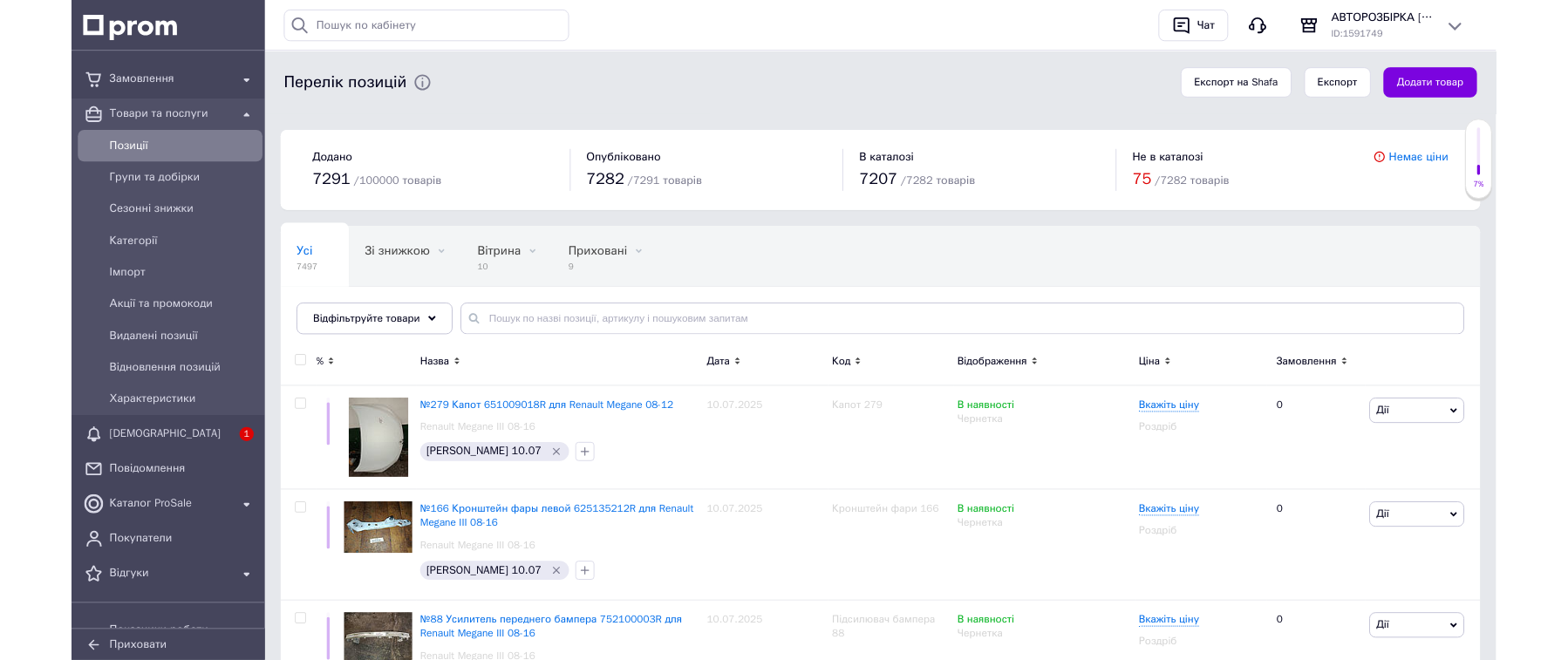 scroll, scrollTop: 232, scrollLeft: 0, axis: vertical 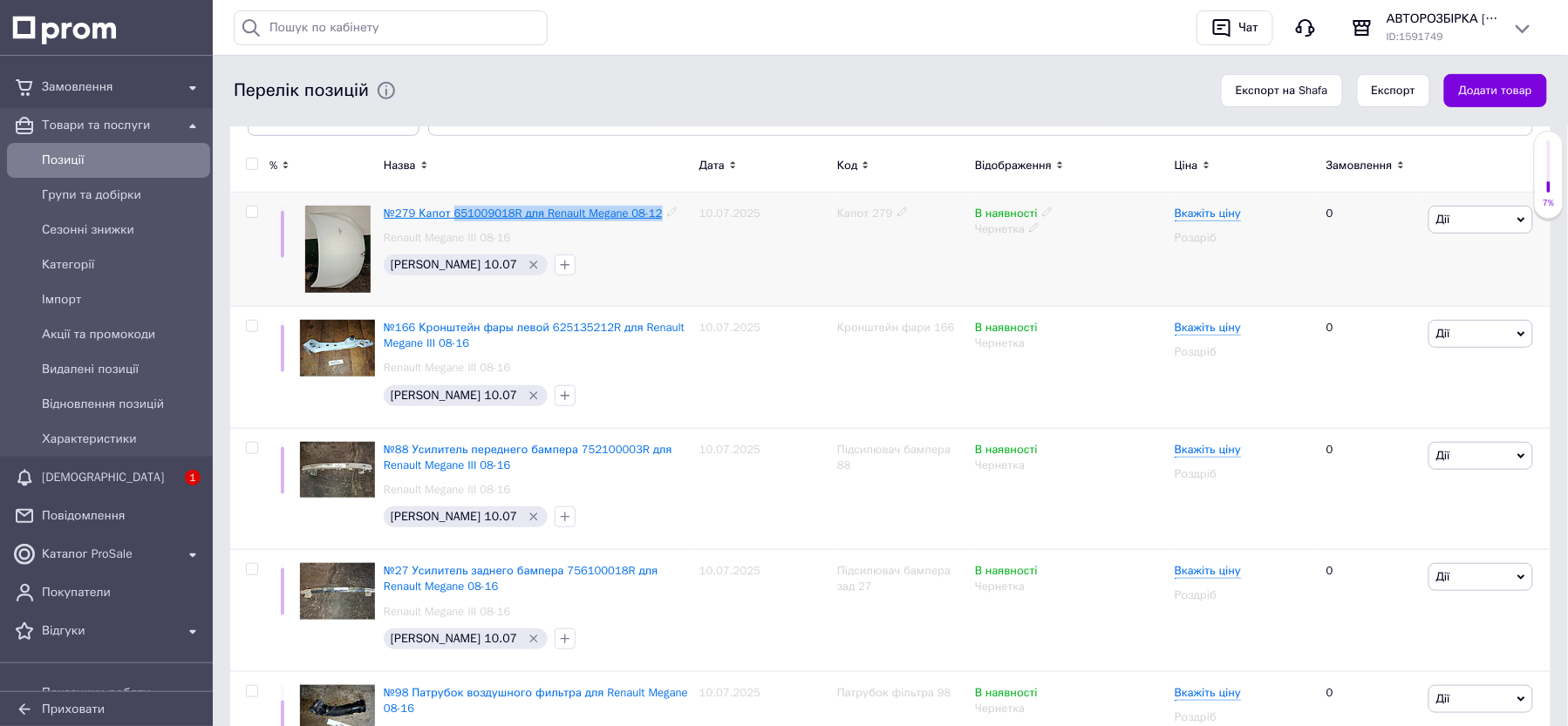 drag, startPoint x: 658, startPoint y: 213, endPoint x: 453, endPoint y: 213, distance: 205 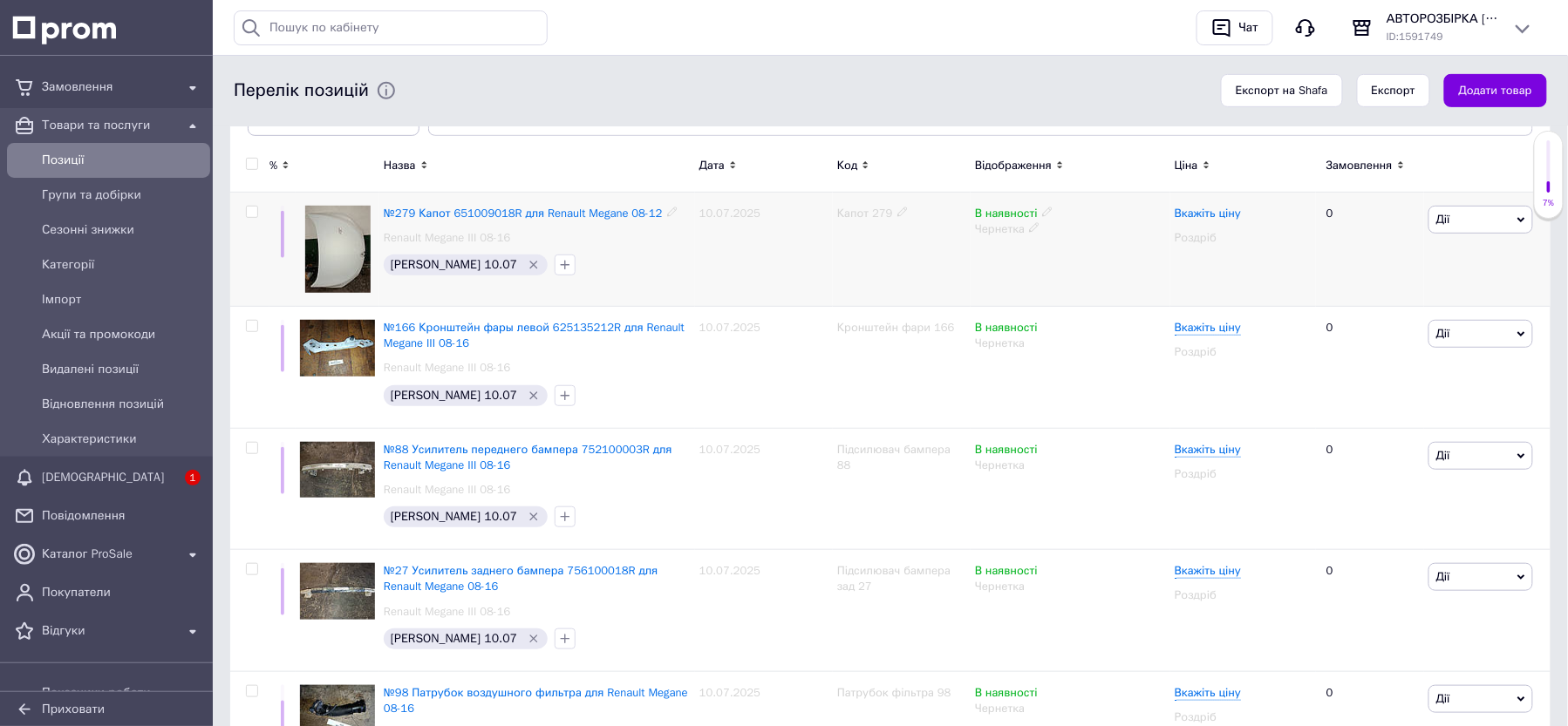 click on "Вкажіть ціну" at bounding box center [1208, 214] 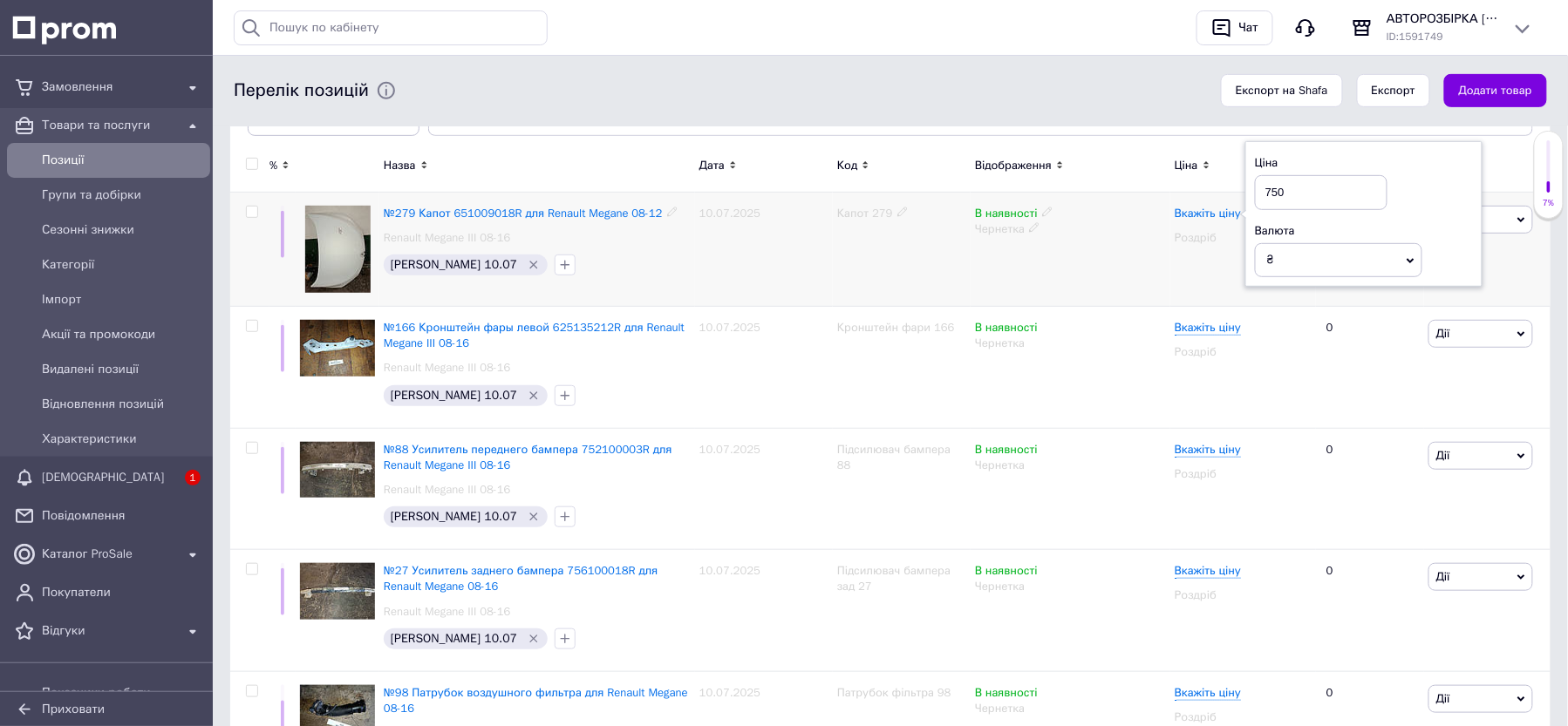 type on "7500" 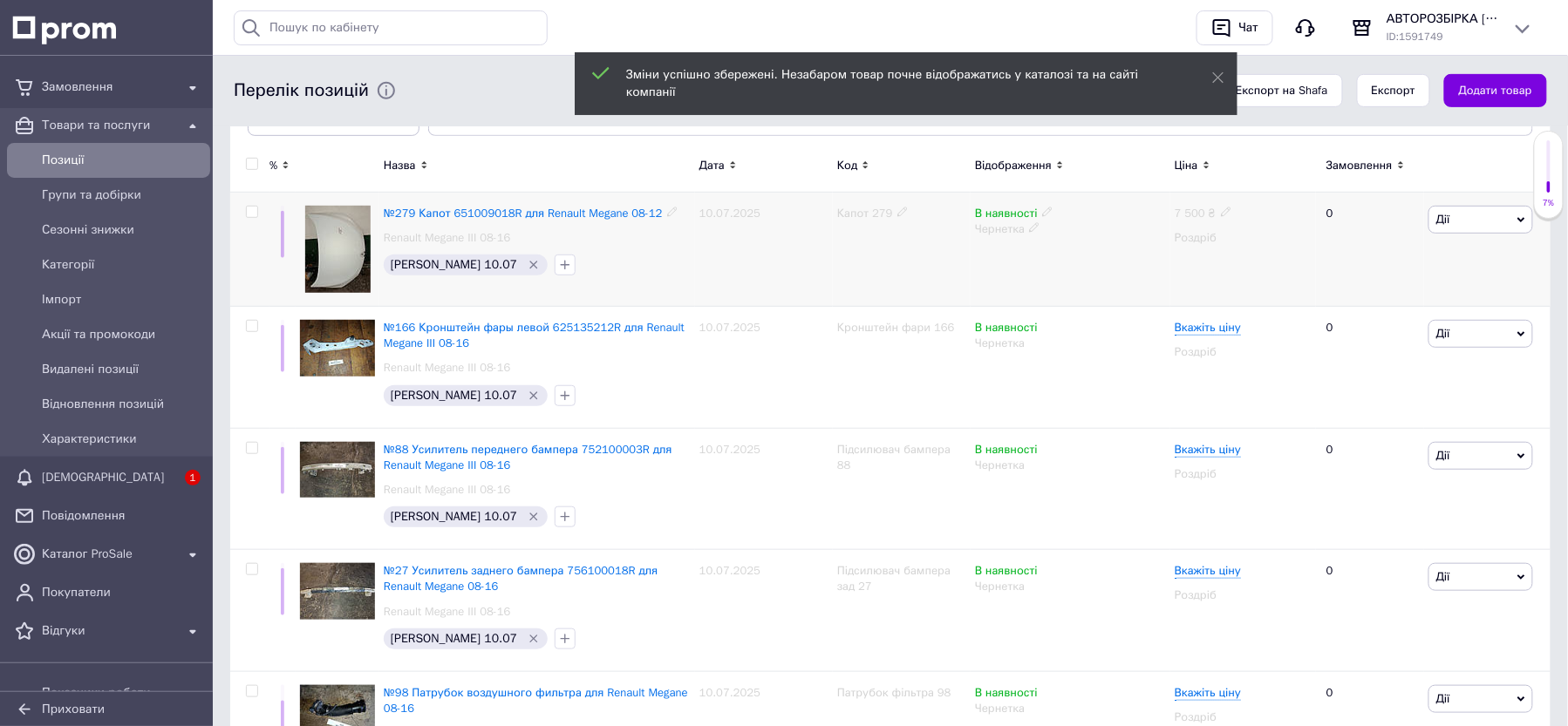 click 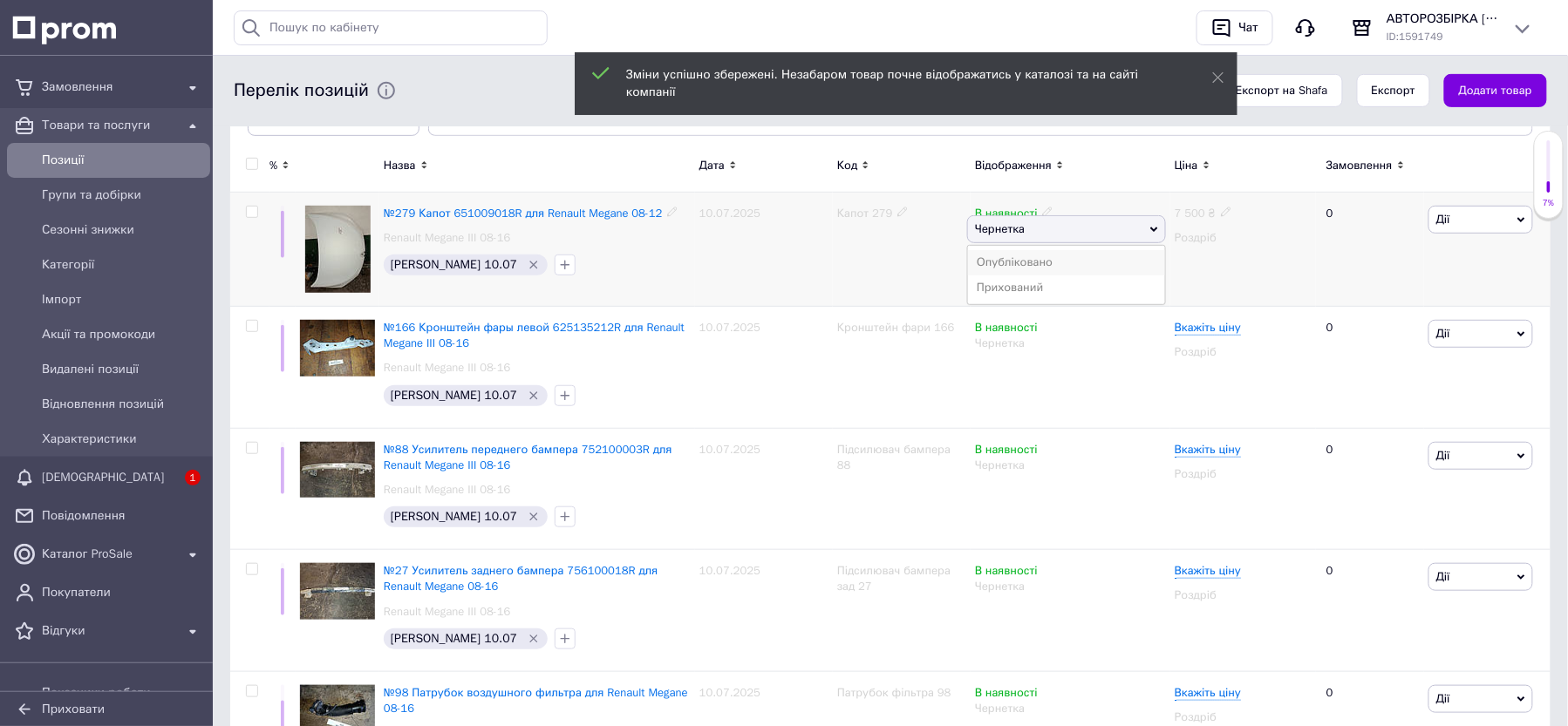 click on "Опубліковано" at bounding box center (1067, 262) 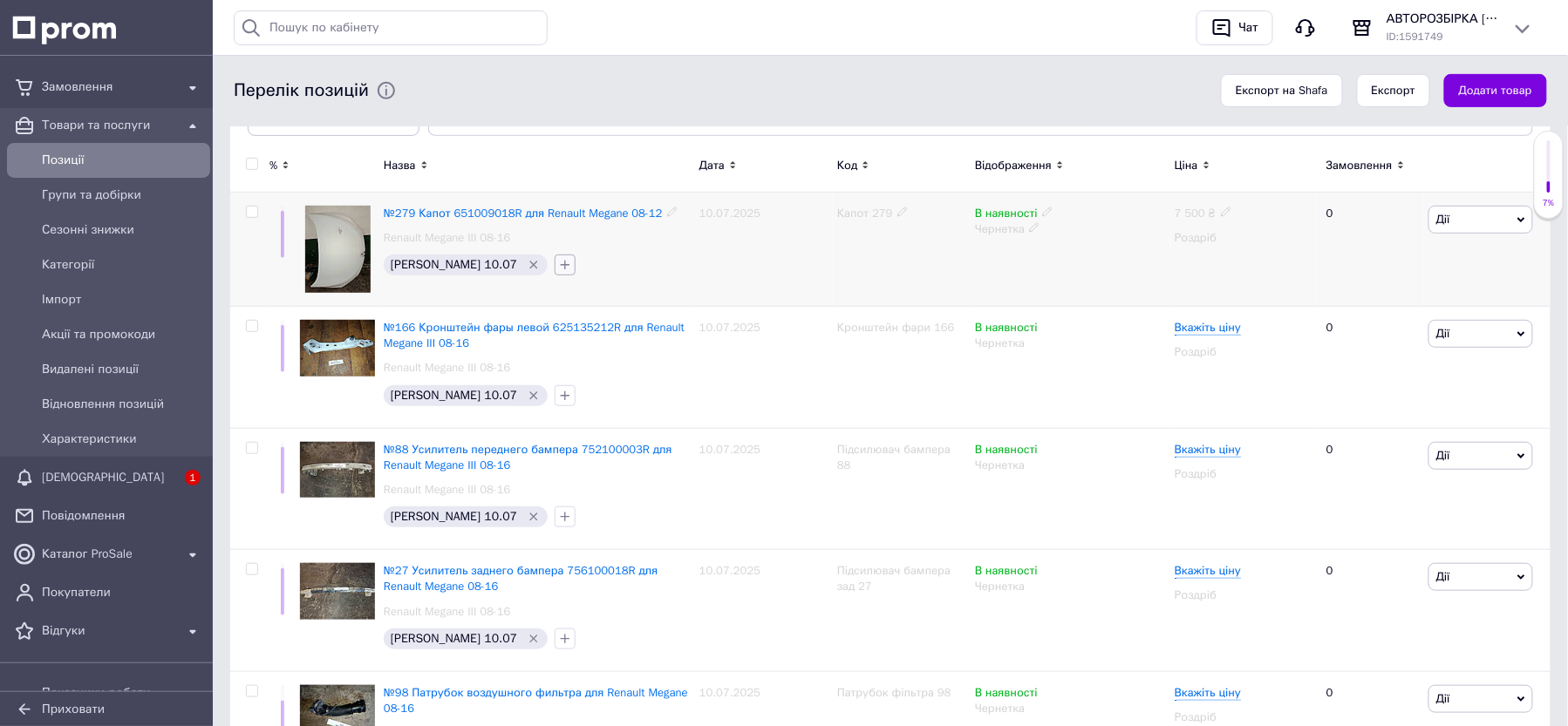 click 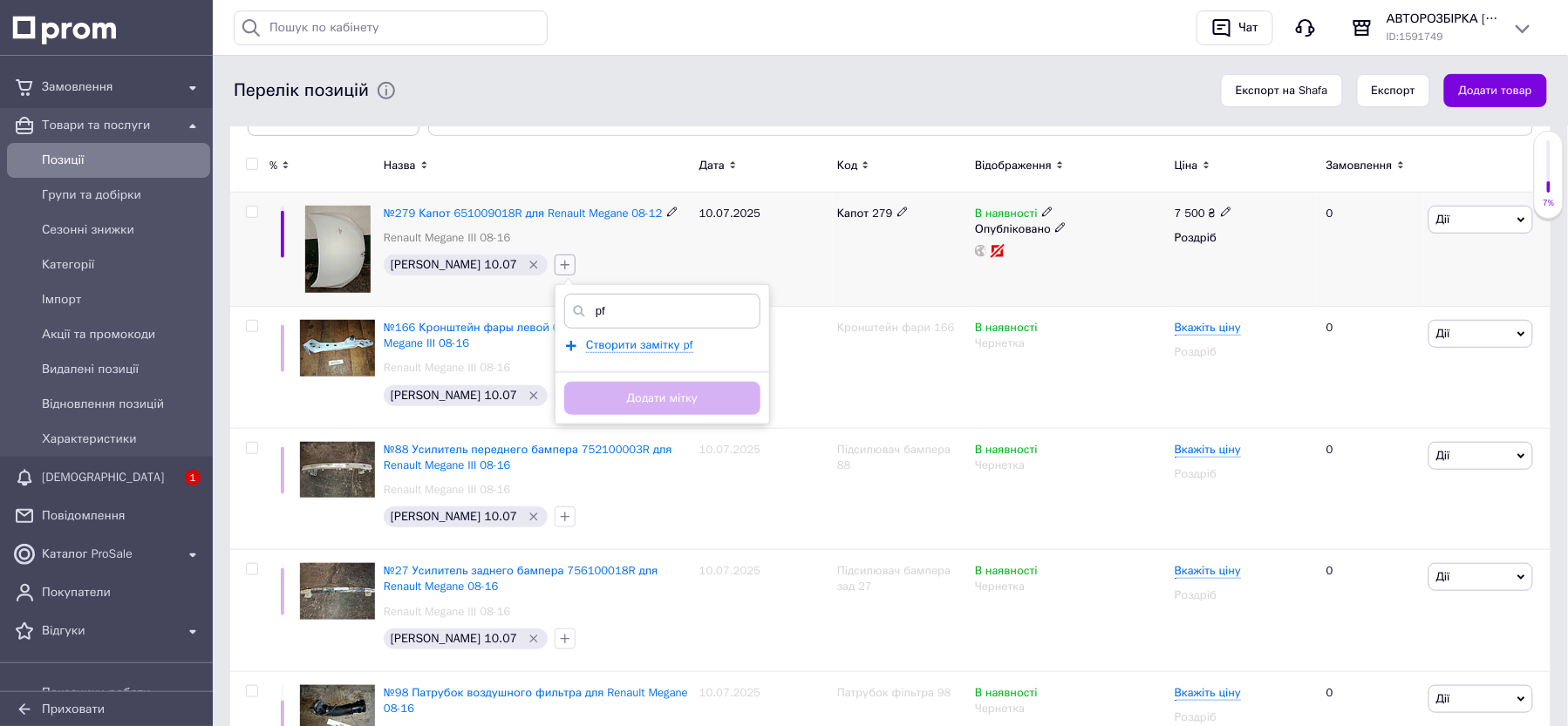 type on "p" 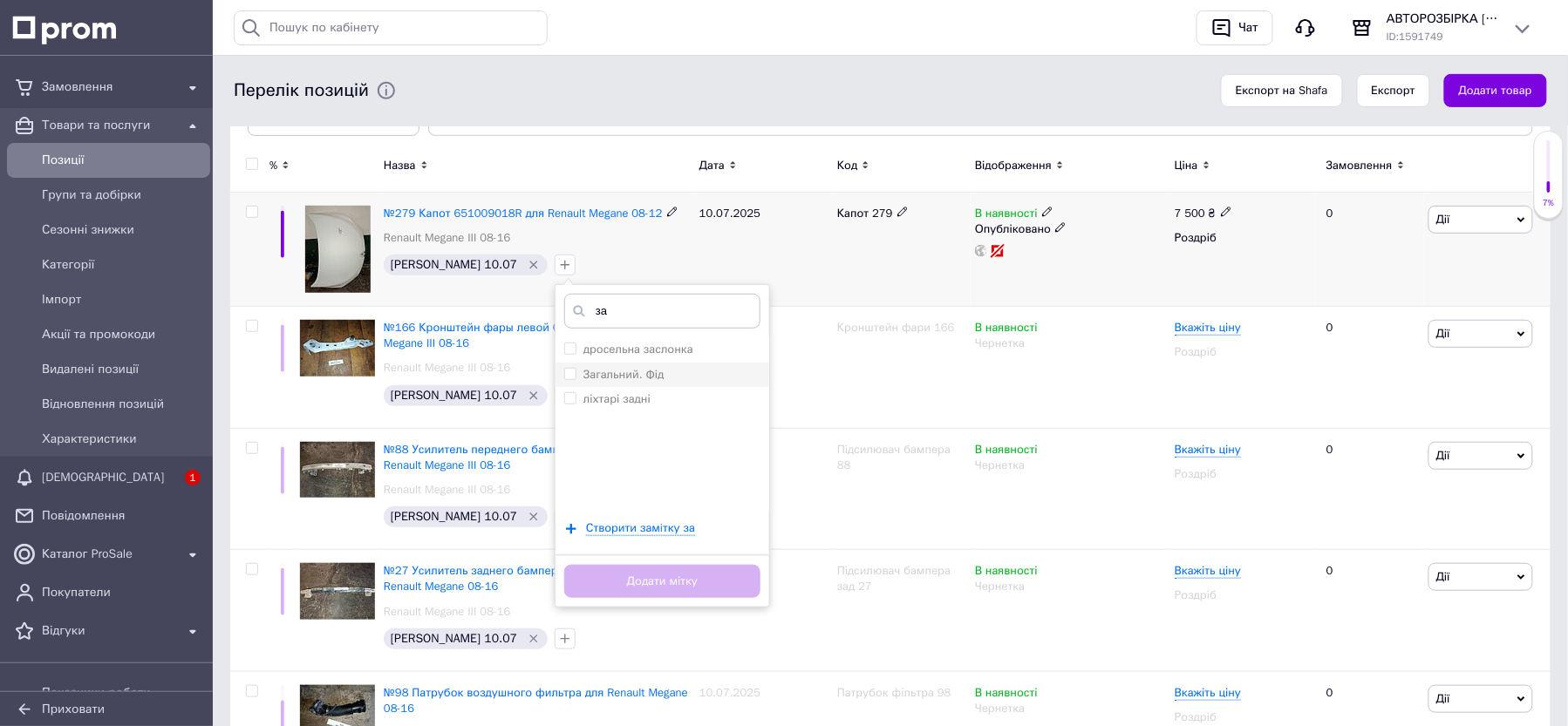 type on "за" 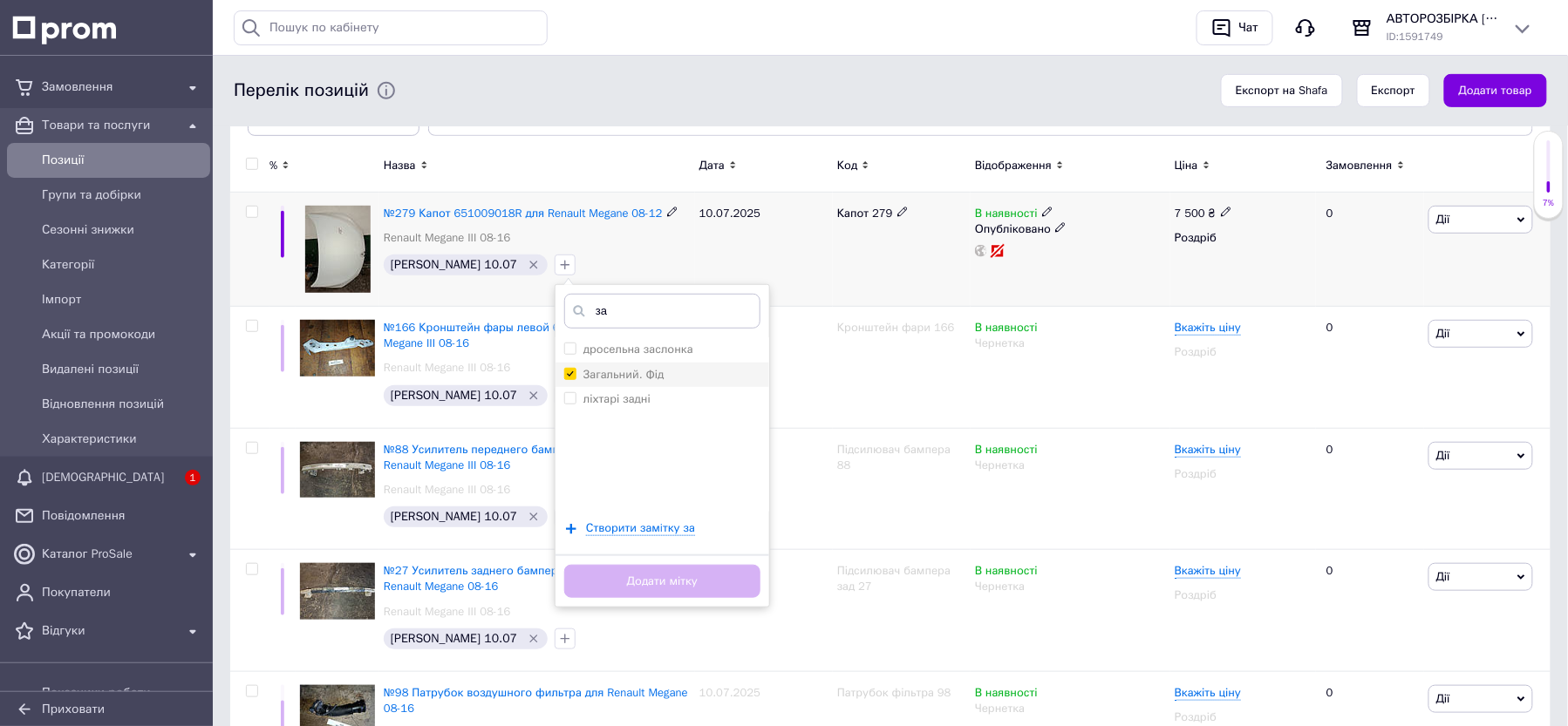 checkbox on "true" 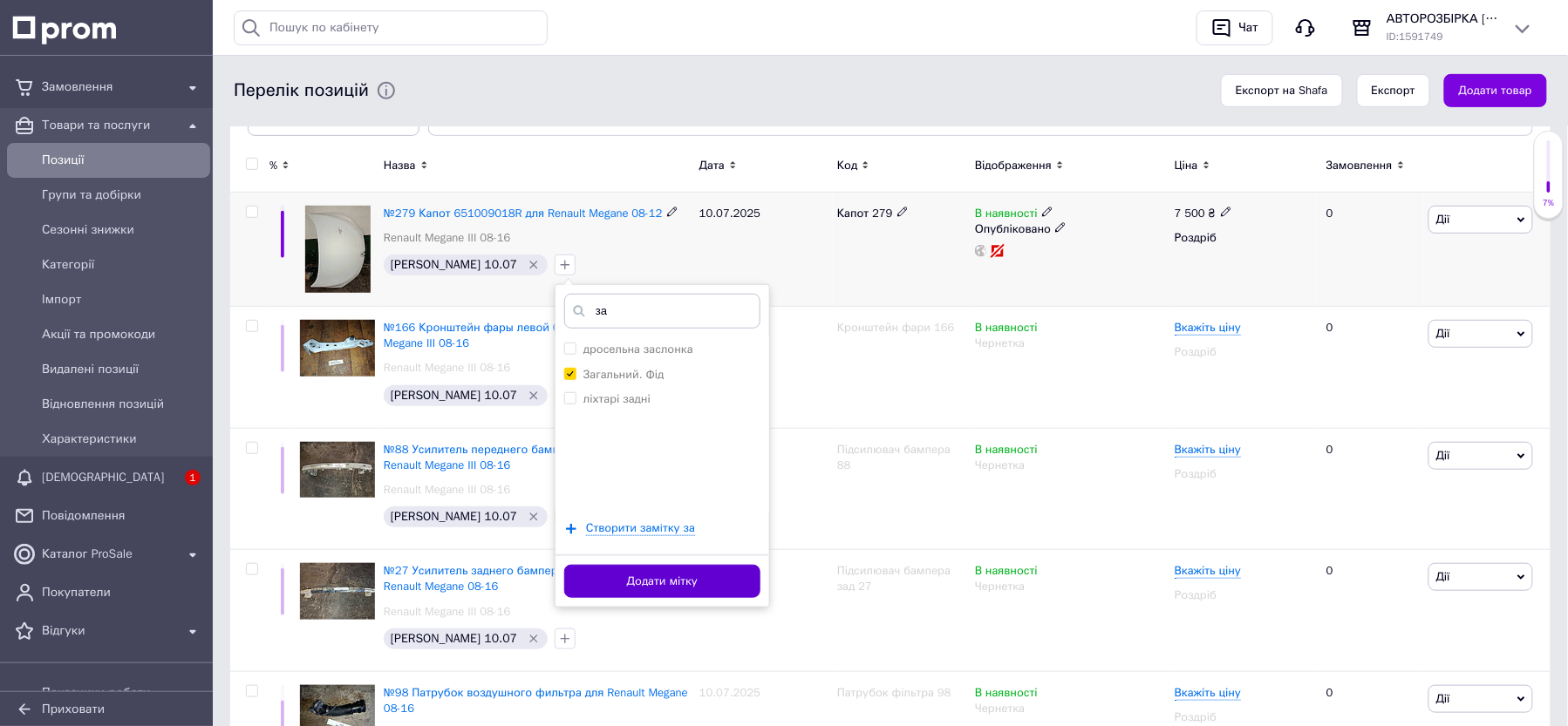 click on "Додати мітку" at bounding box center (662, 581) 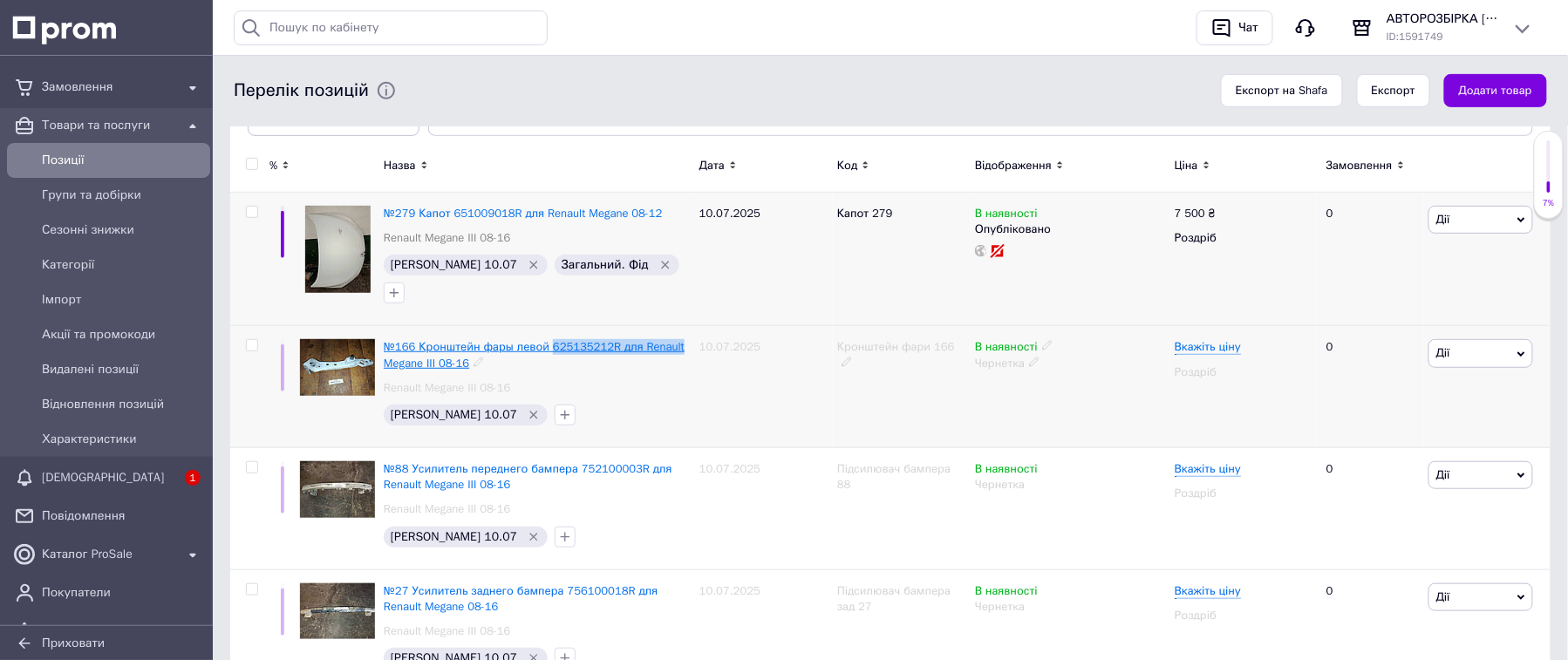 drag, startPoint x: 677, startPoint y: 331, endPoint x: 544, endPoint y: 328, distance: 133.03383 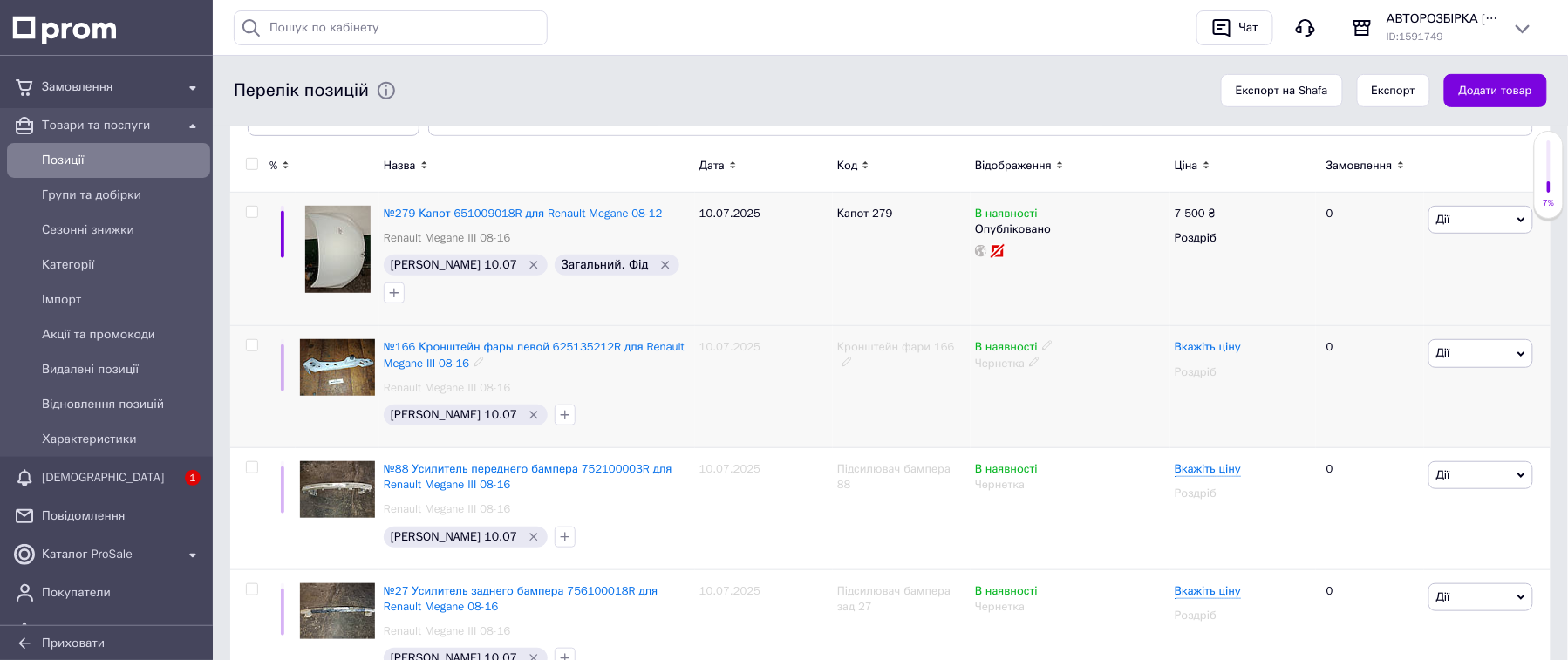 click on "Вкажіть ціну" at bounding box center (1208, 347) 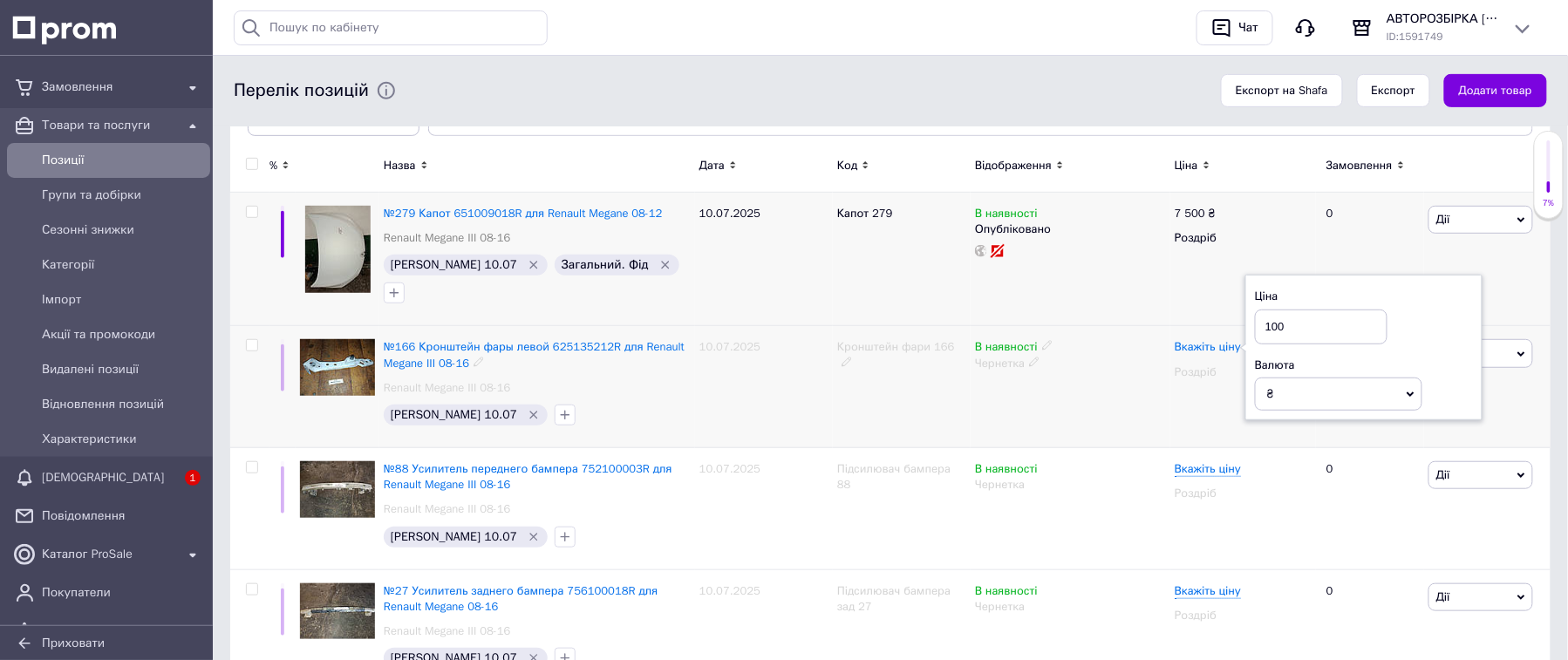 type on "1000" 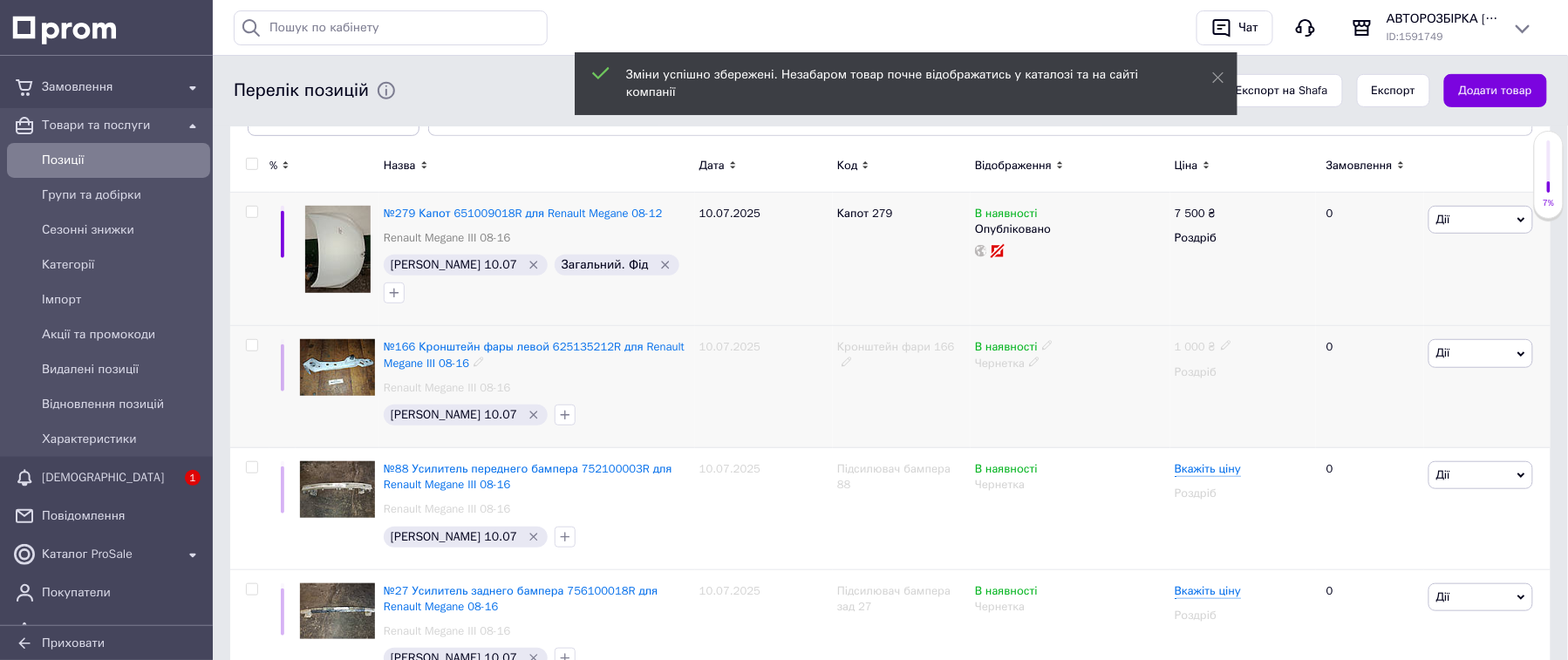 click 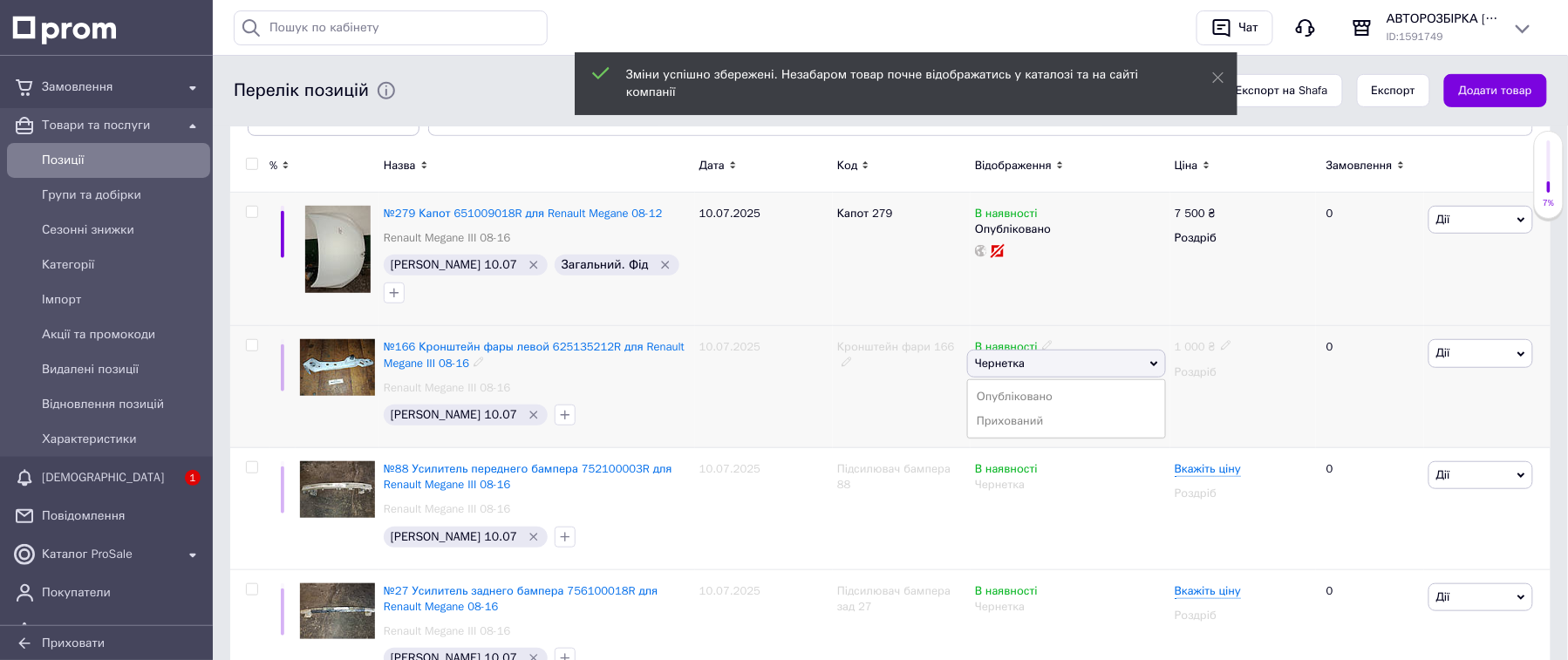 click on "Опубліковано" at bounding box center [1067, 397] 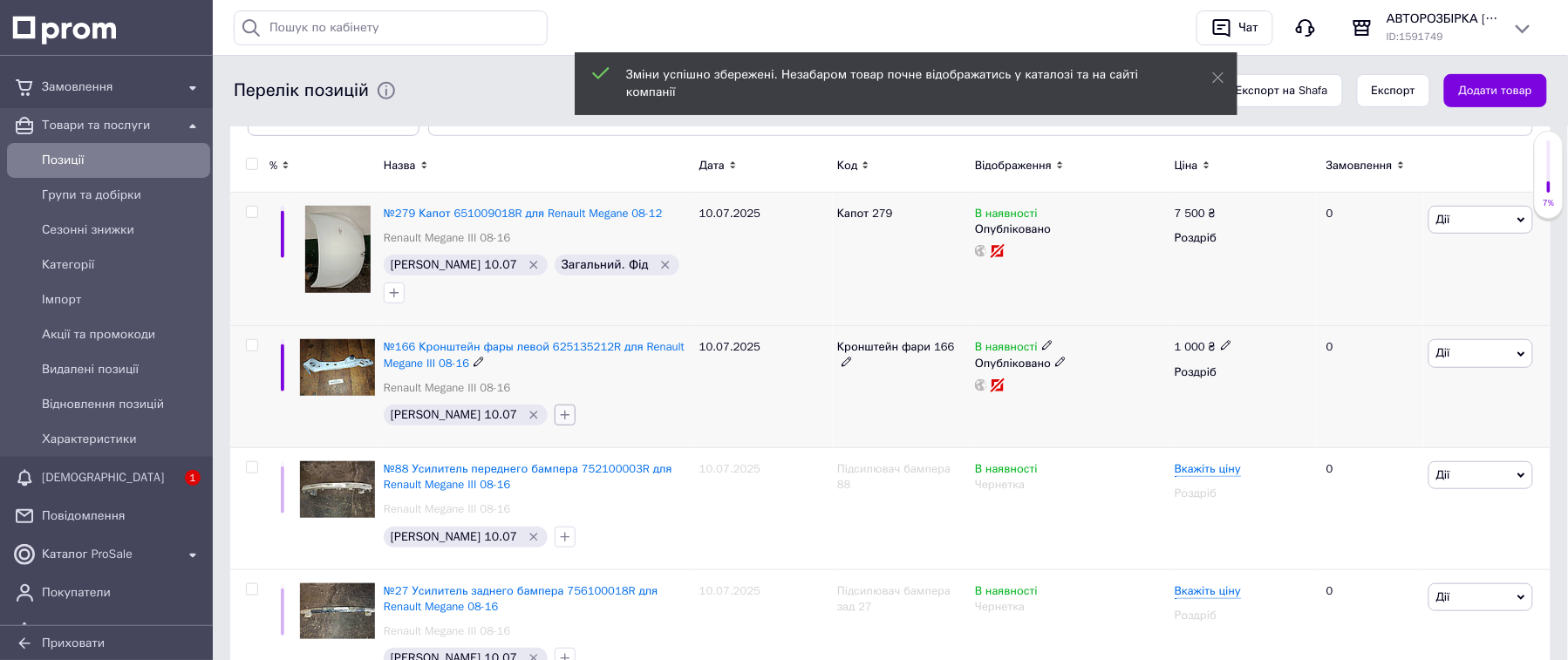 click 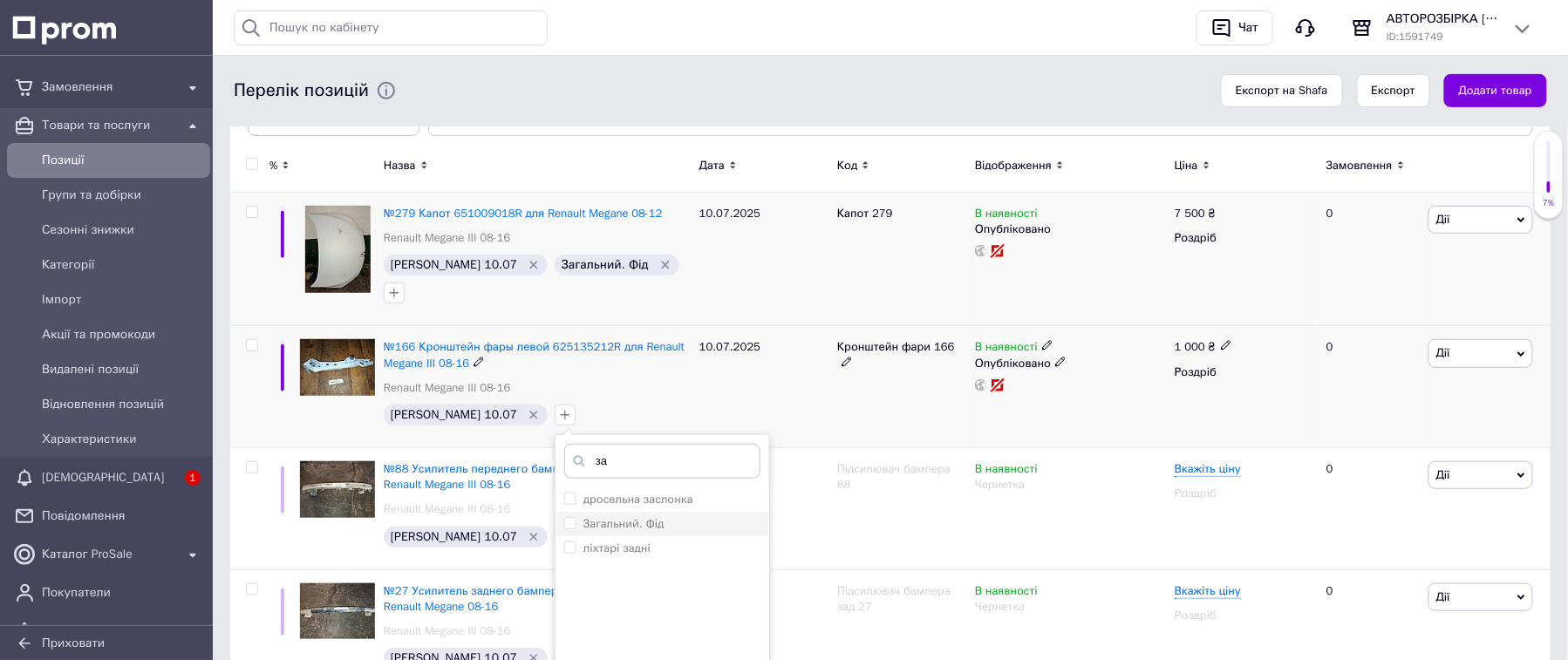 type on "за" 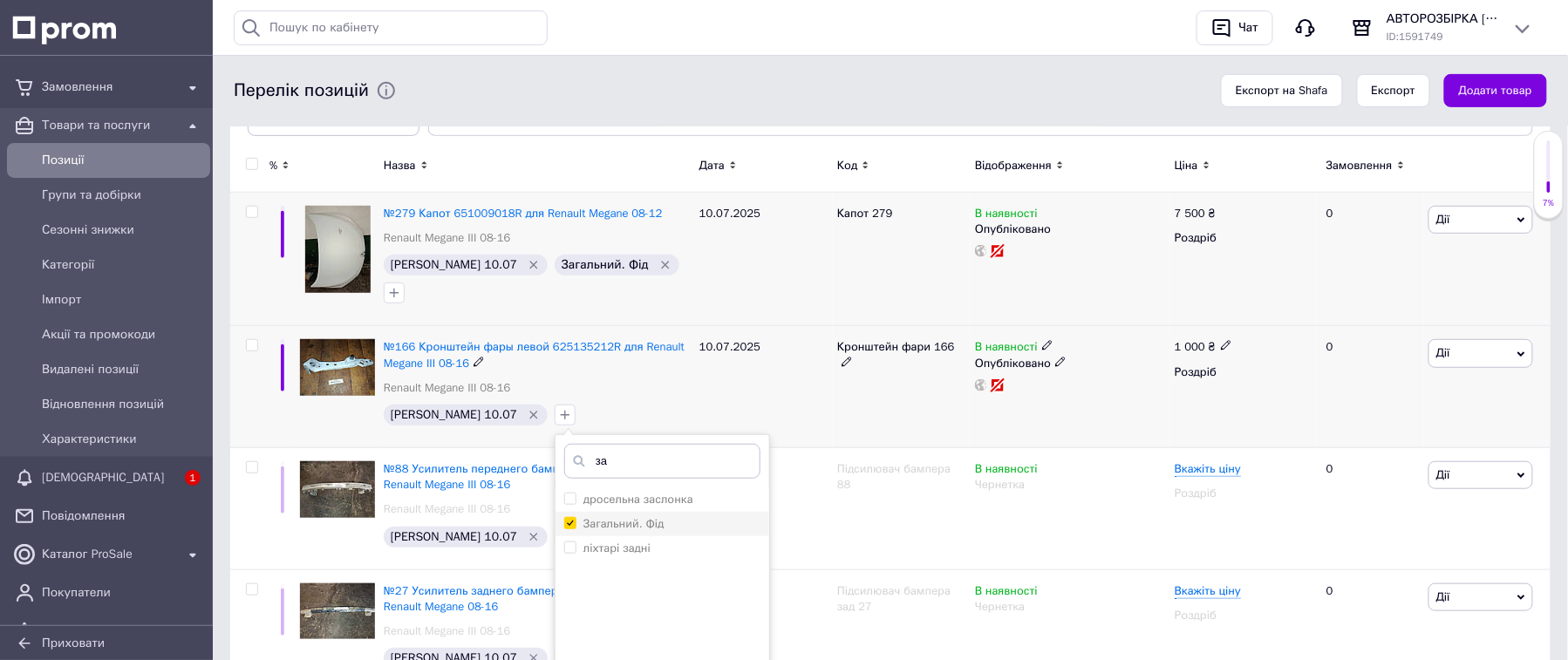 checkbox on "true" 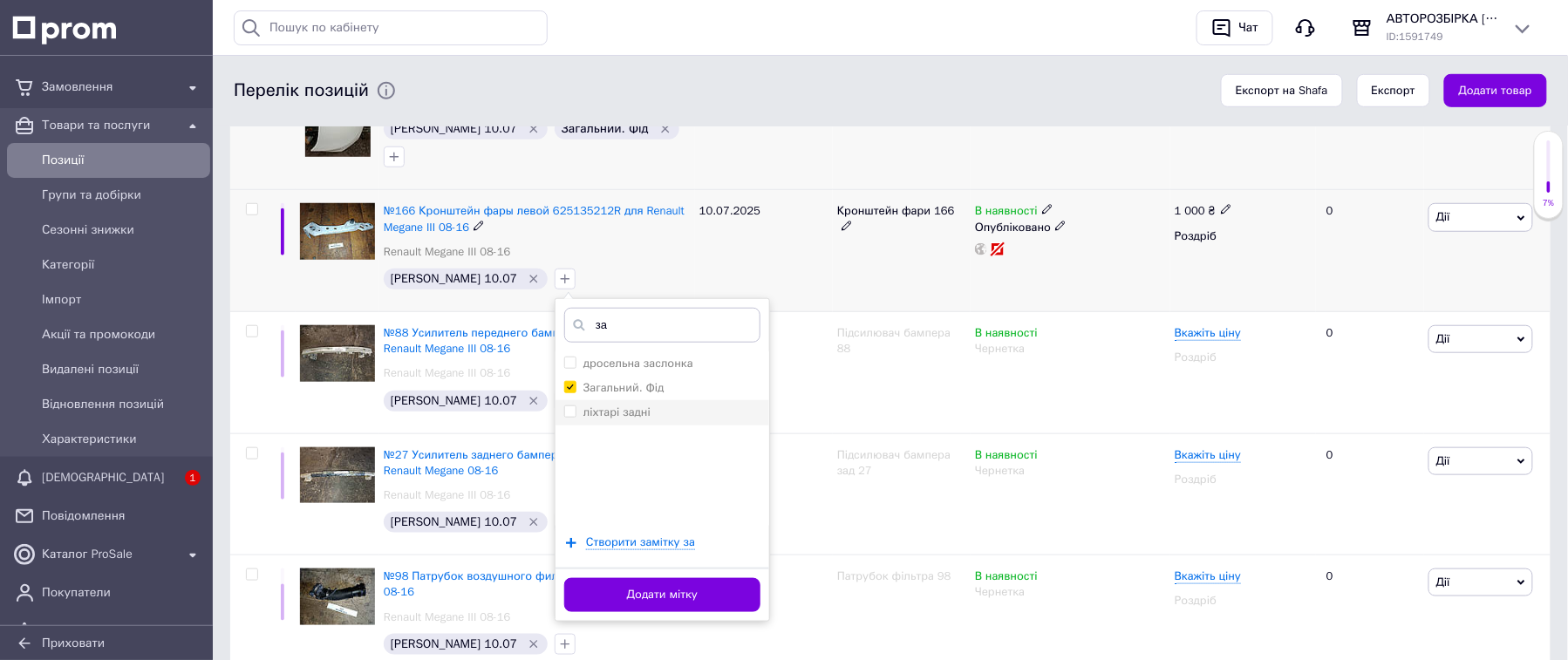 scroll, scrollTop: 465, scrollLeft: 0, axis: vertical 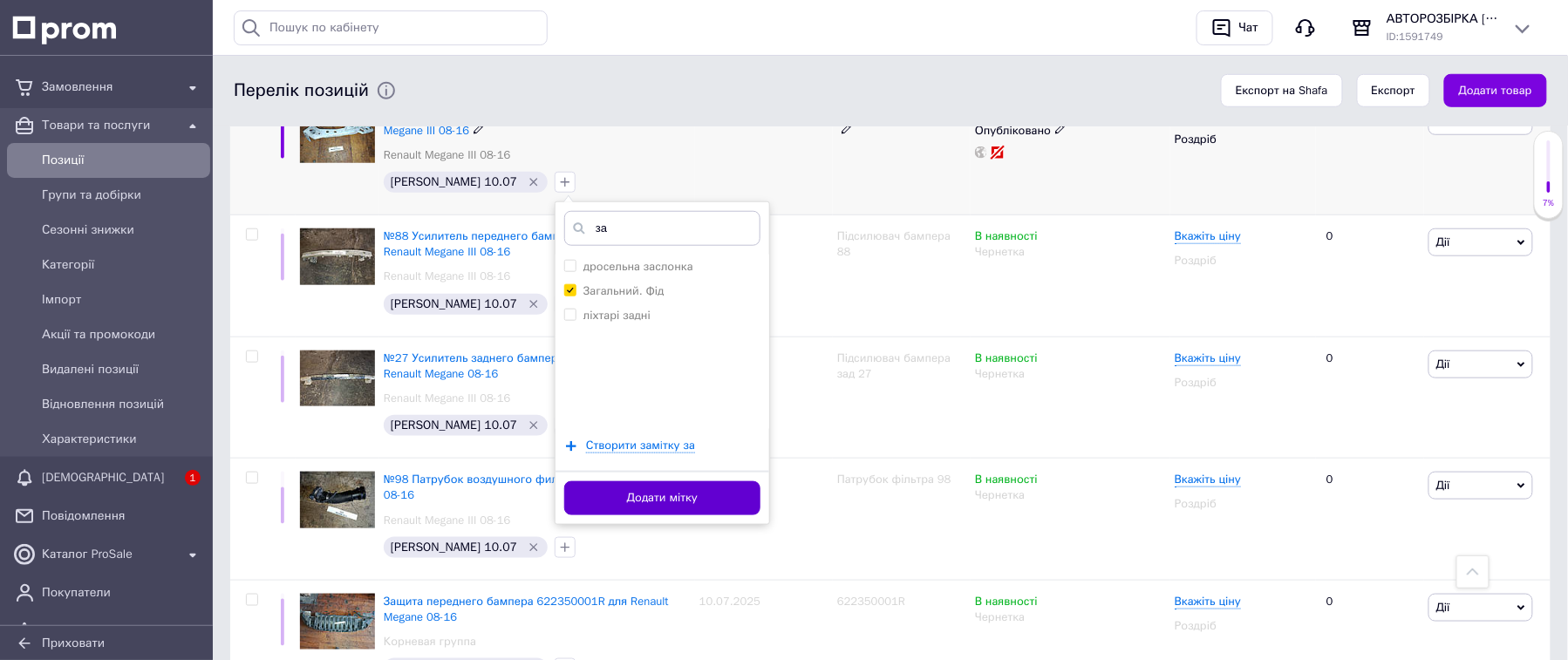 click on "Додати мітку" at bounding box center (662, 498) 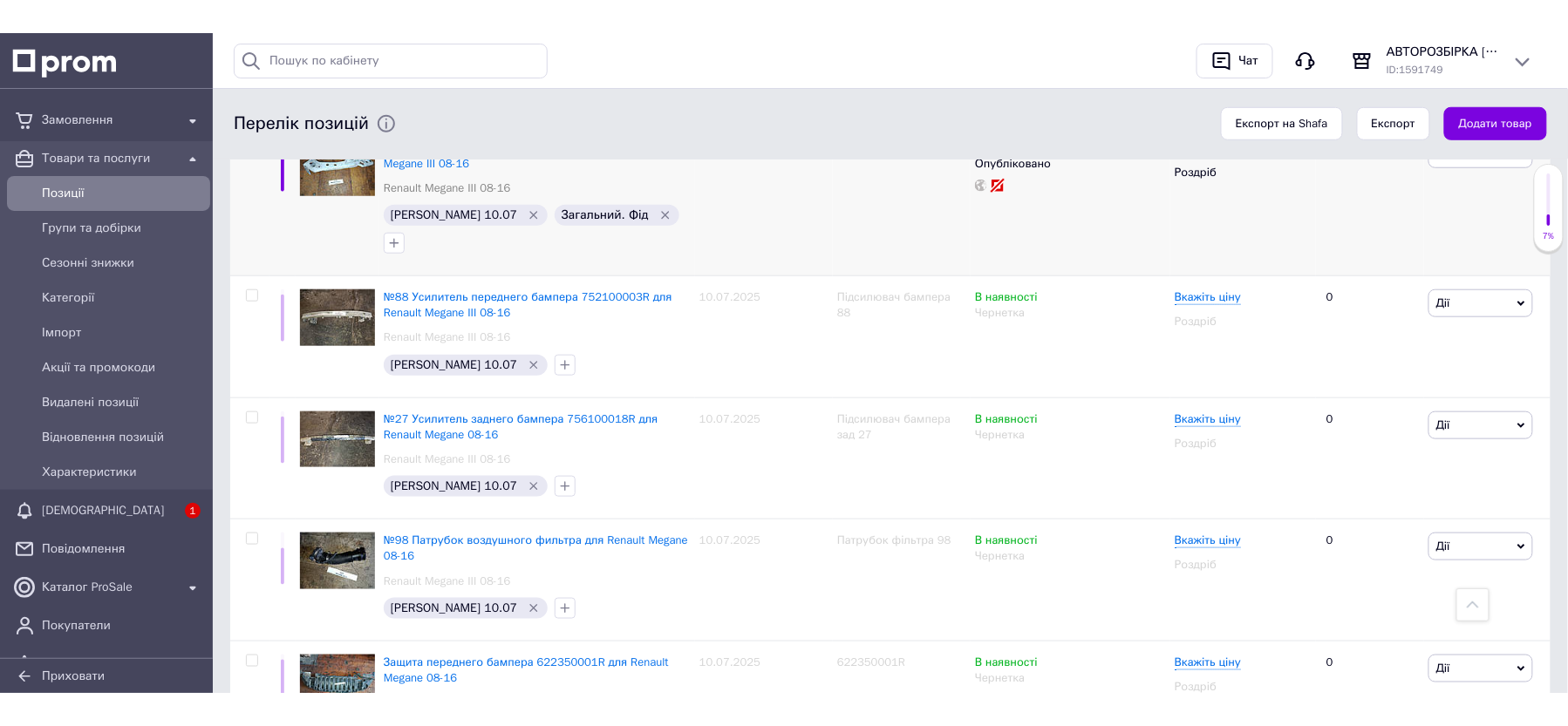 scroll, scrollTop: 349, scrollLeft: 0, axis: vertical 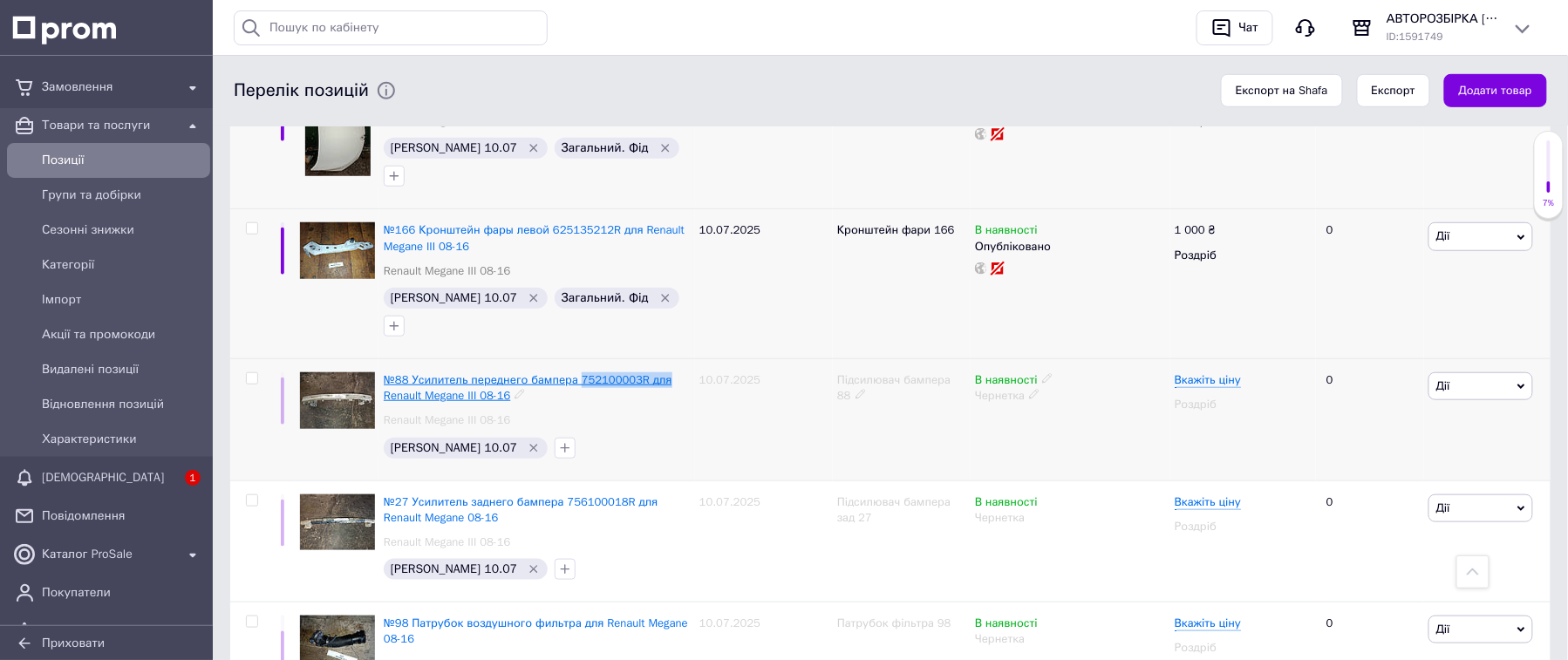 drag, startPoint x: 660, startPoint y: 335, endPoint x: 576, endPoint y: 333, distance: 84.023806 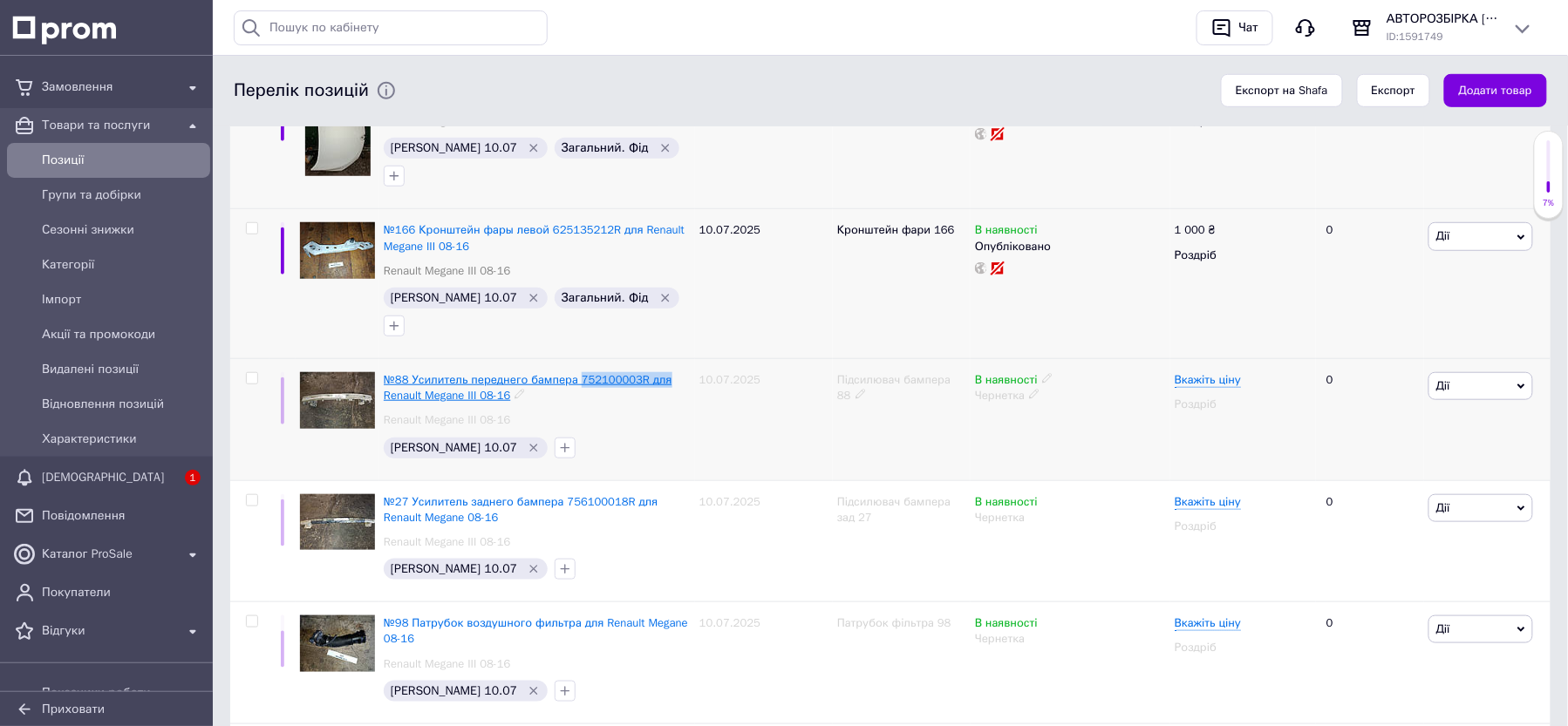 copy on "752100003R для" 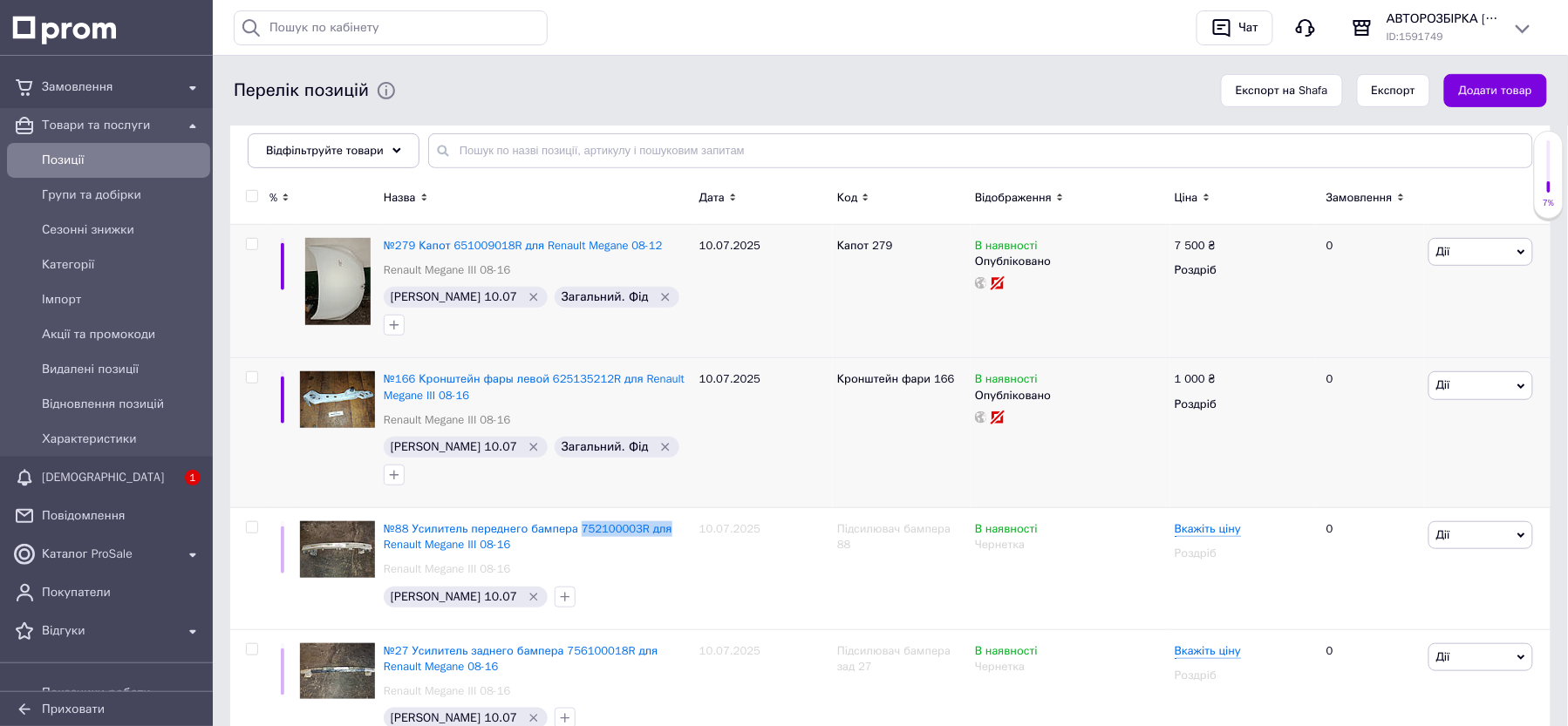 scroll, scrollTop: 232, scrollLeft: 0, axis: vertical 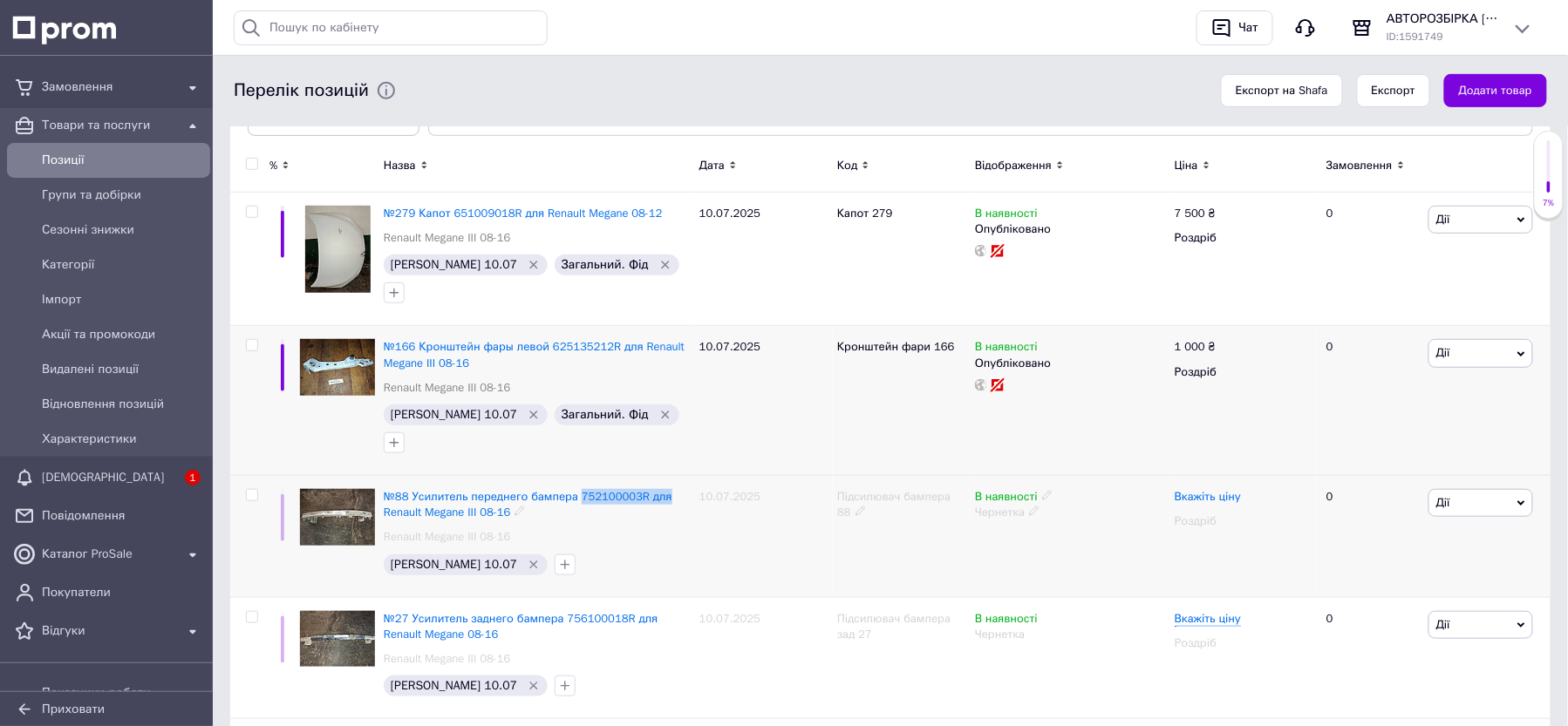 click on "Вкажіть ціну" at bounding box center (1208, 497) 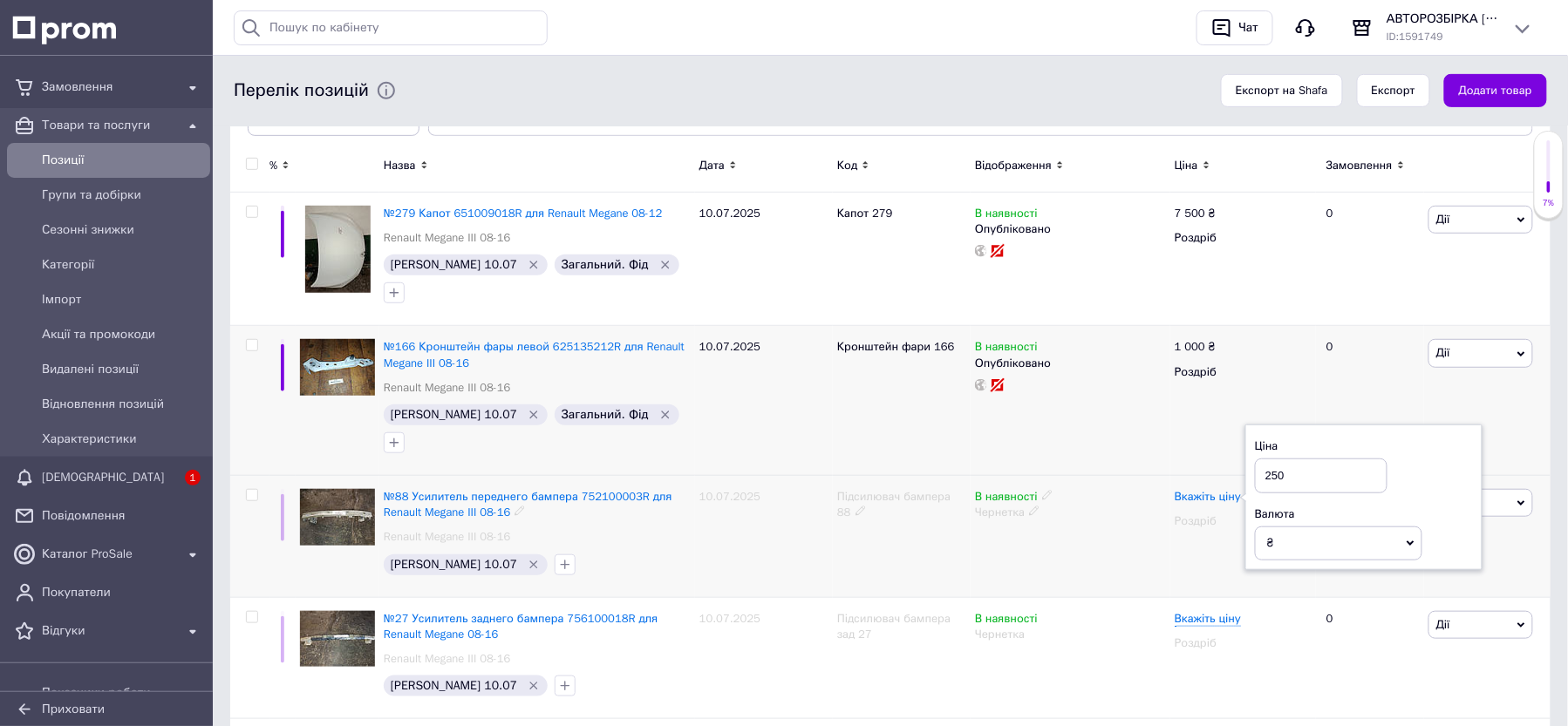 type on "2500" 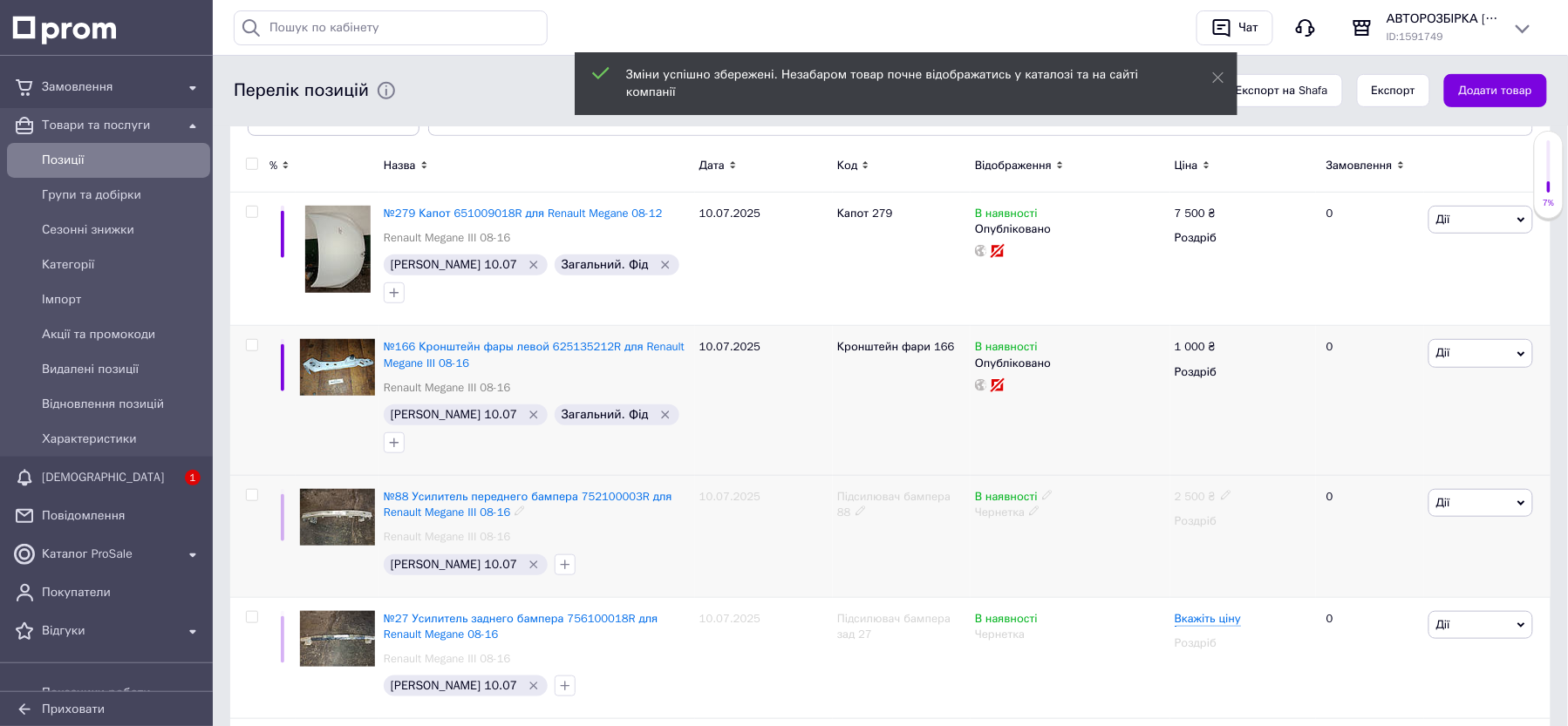 click on "Чернетка" at bounding box center (1070, 512) 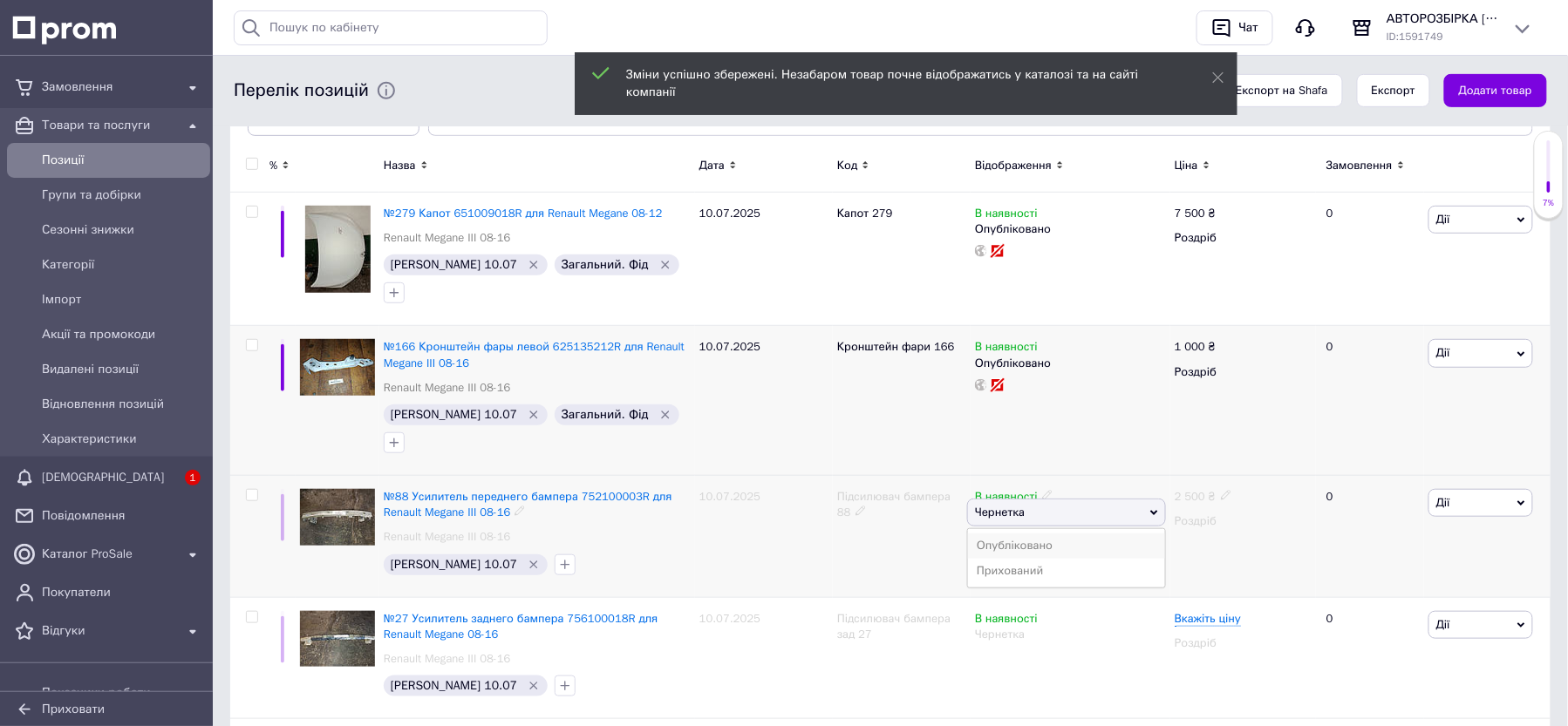 click on "Опубліковано" at bounding box center [1067, 546] 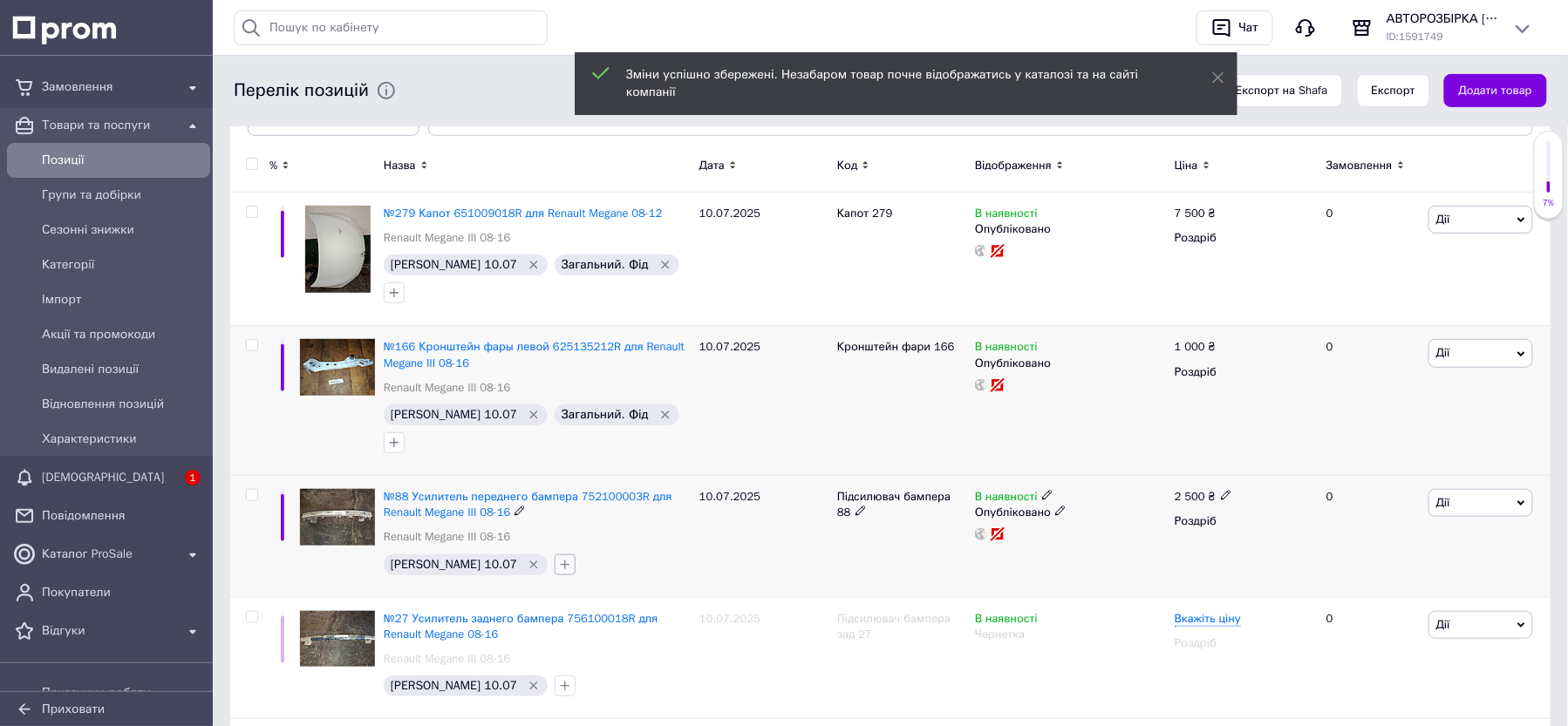 click at bounding box center (565, 565) 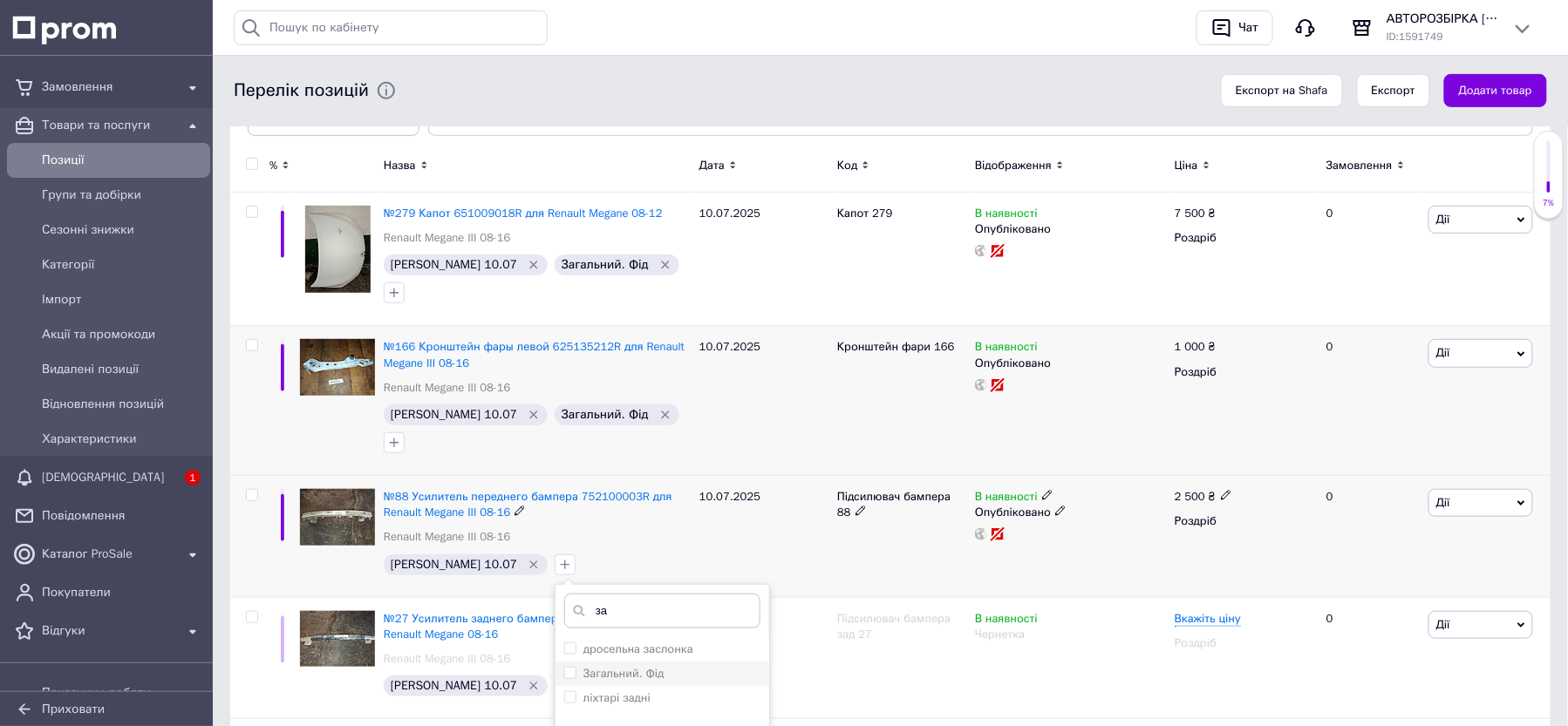 type on "за" 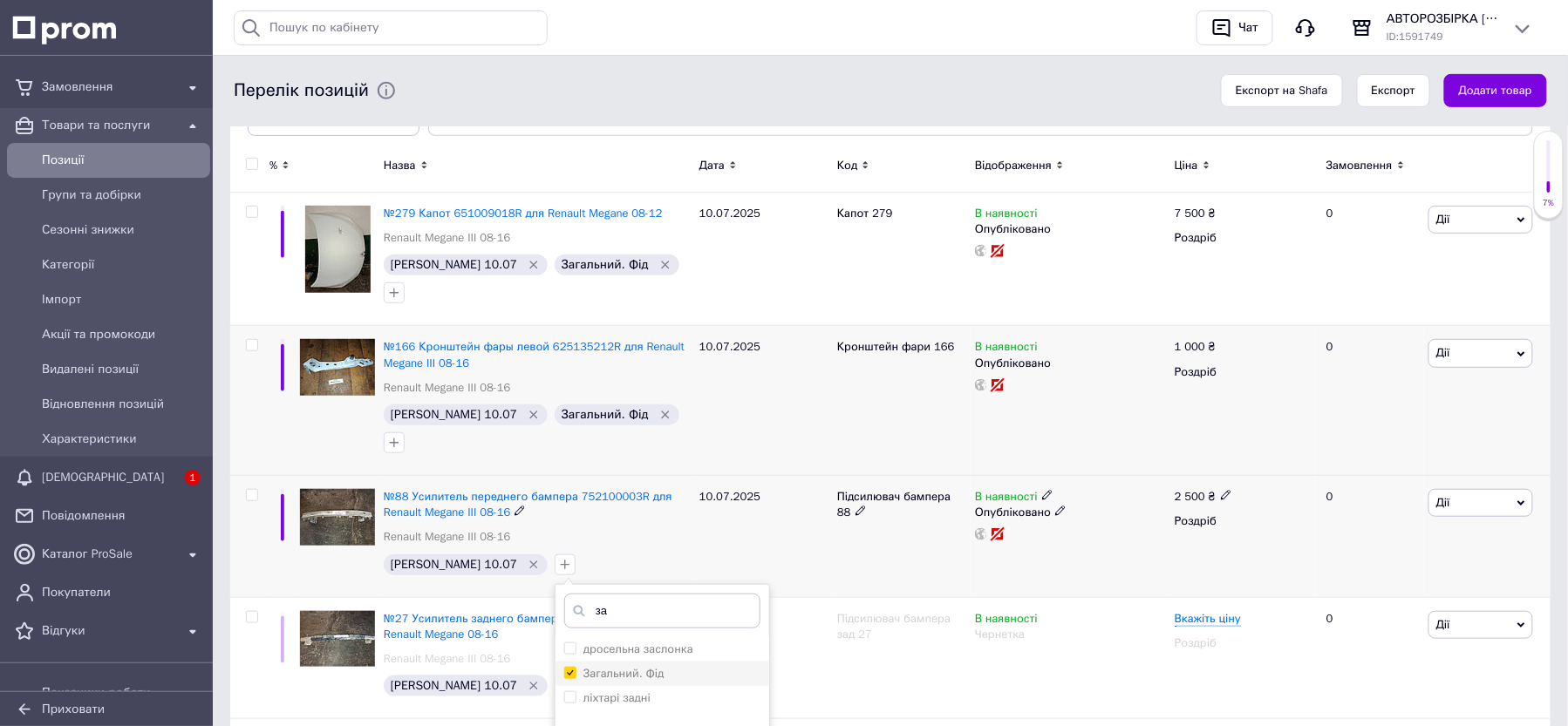 checkbox on "true" 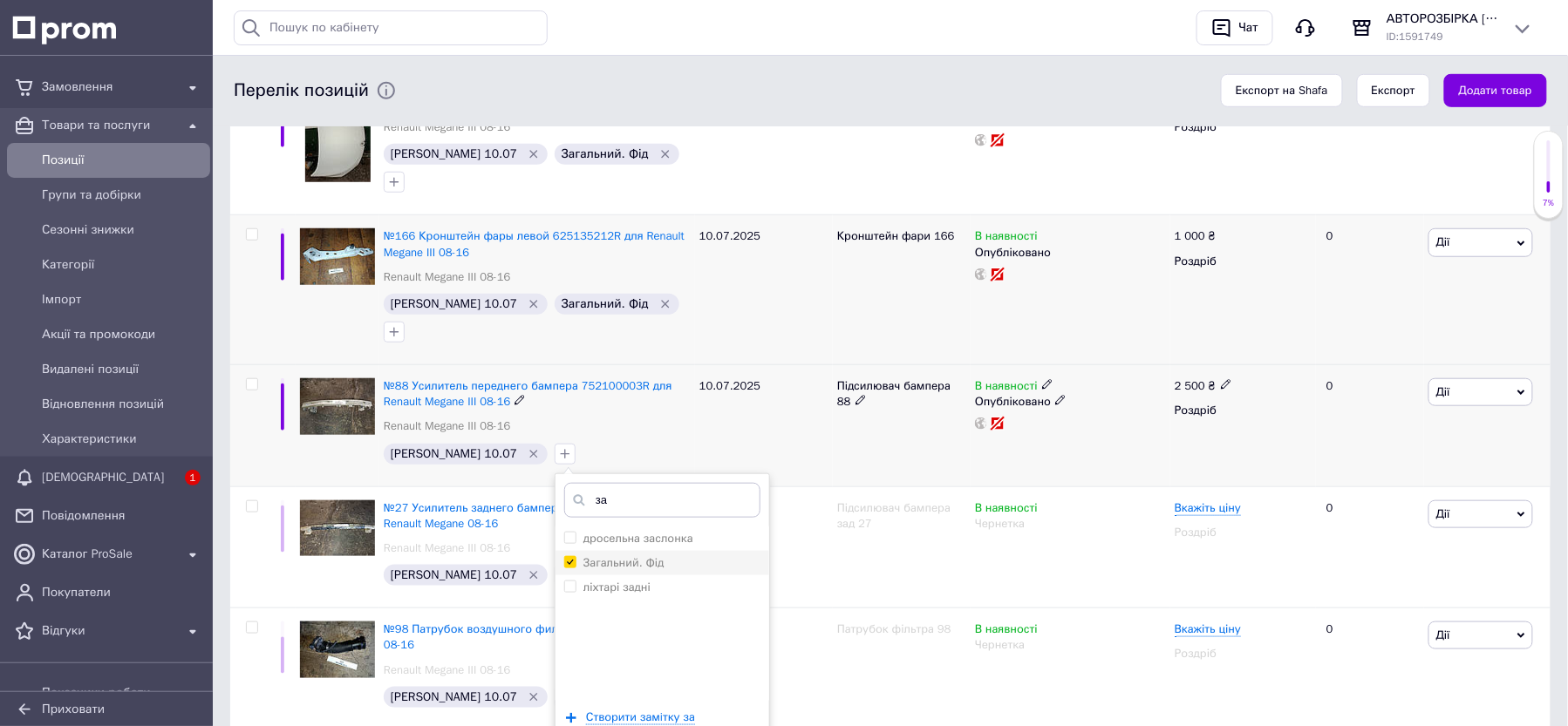 scroll, scrollTop: 465, scrollLeft: 0, axis: vertical 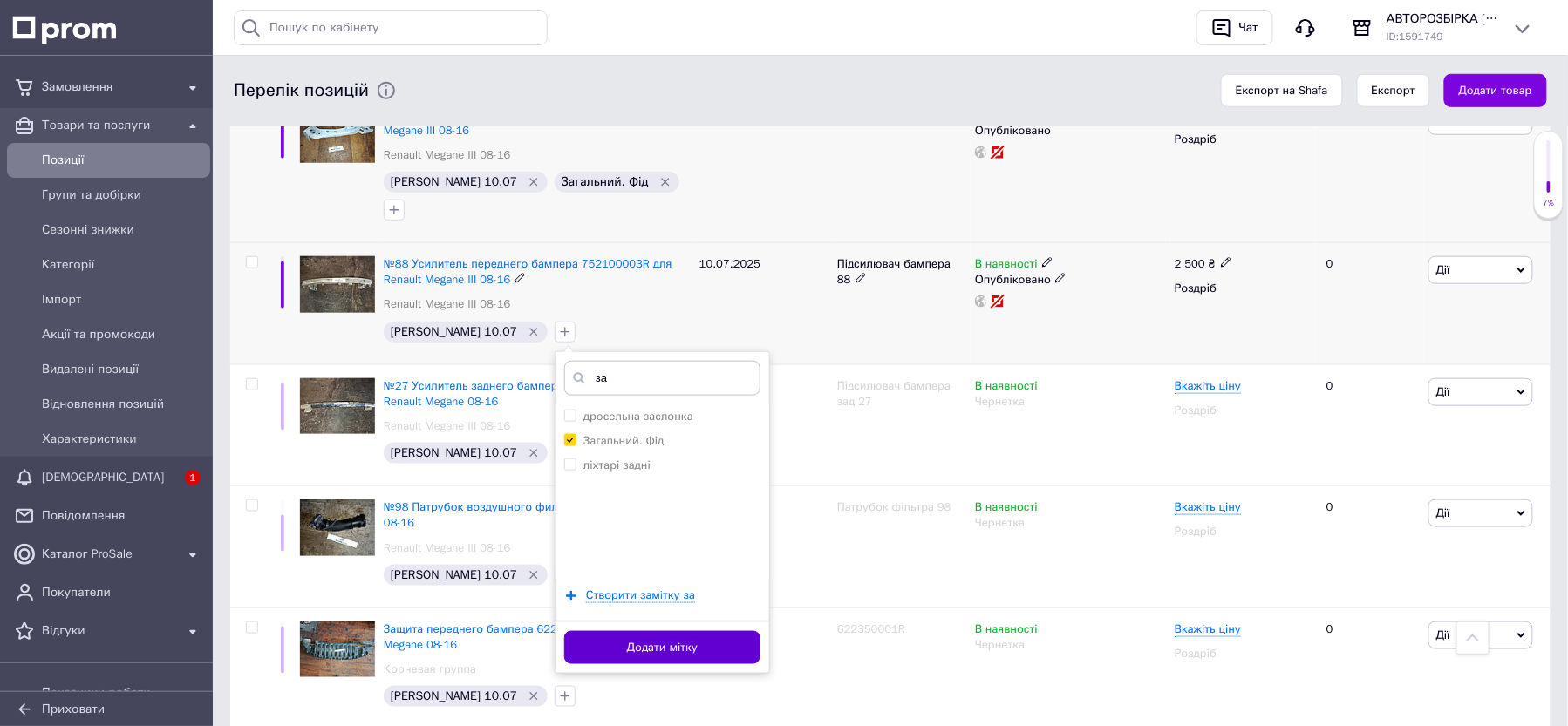 click on "Додати мітку" at bounding box center [662, 648] 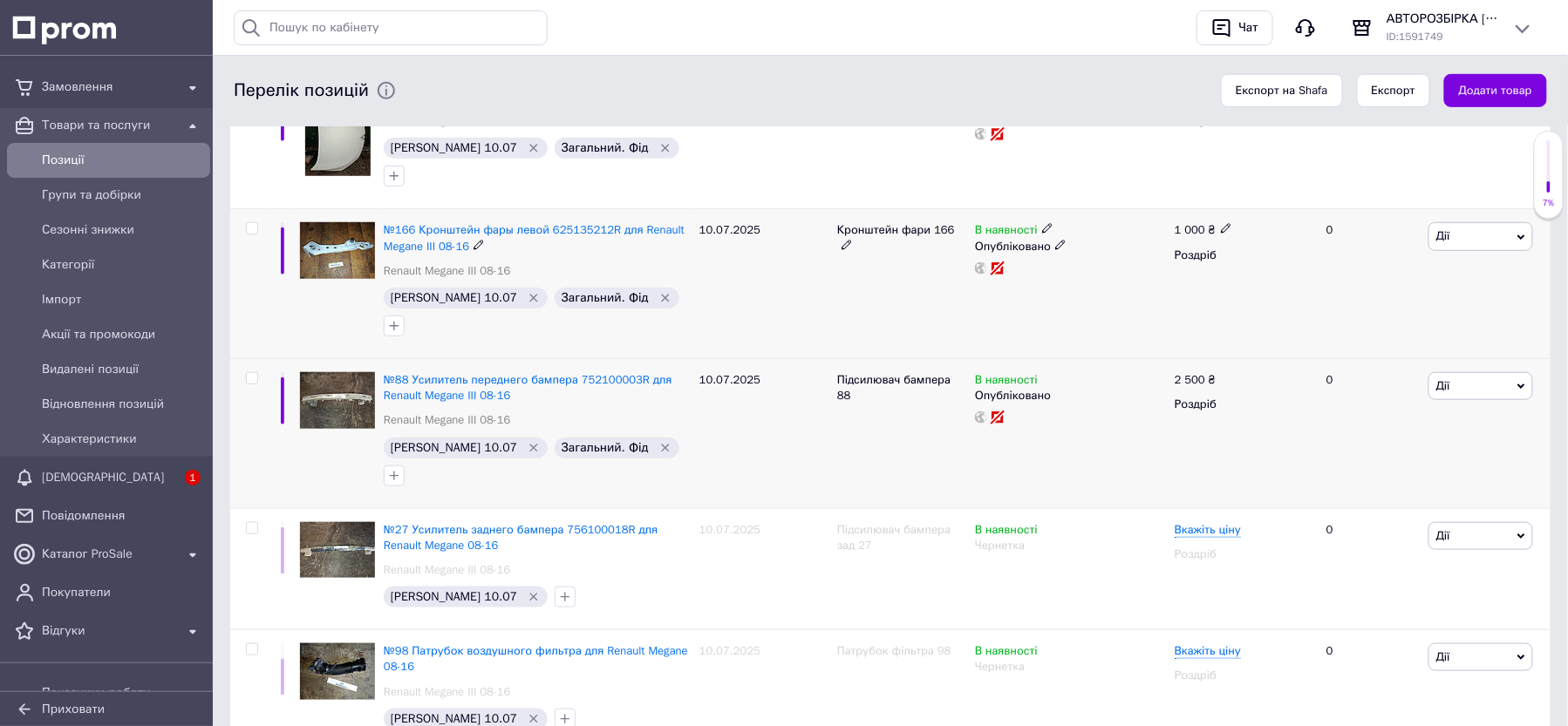scroll, scrollTop: 232, scrollLeft: 0, axis: vertical 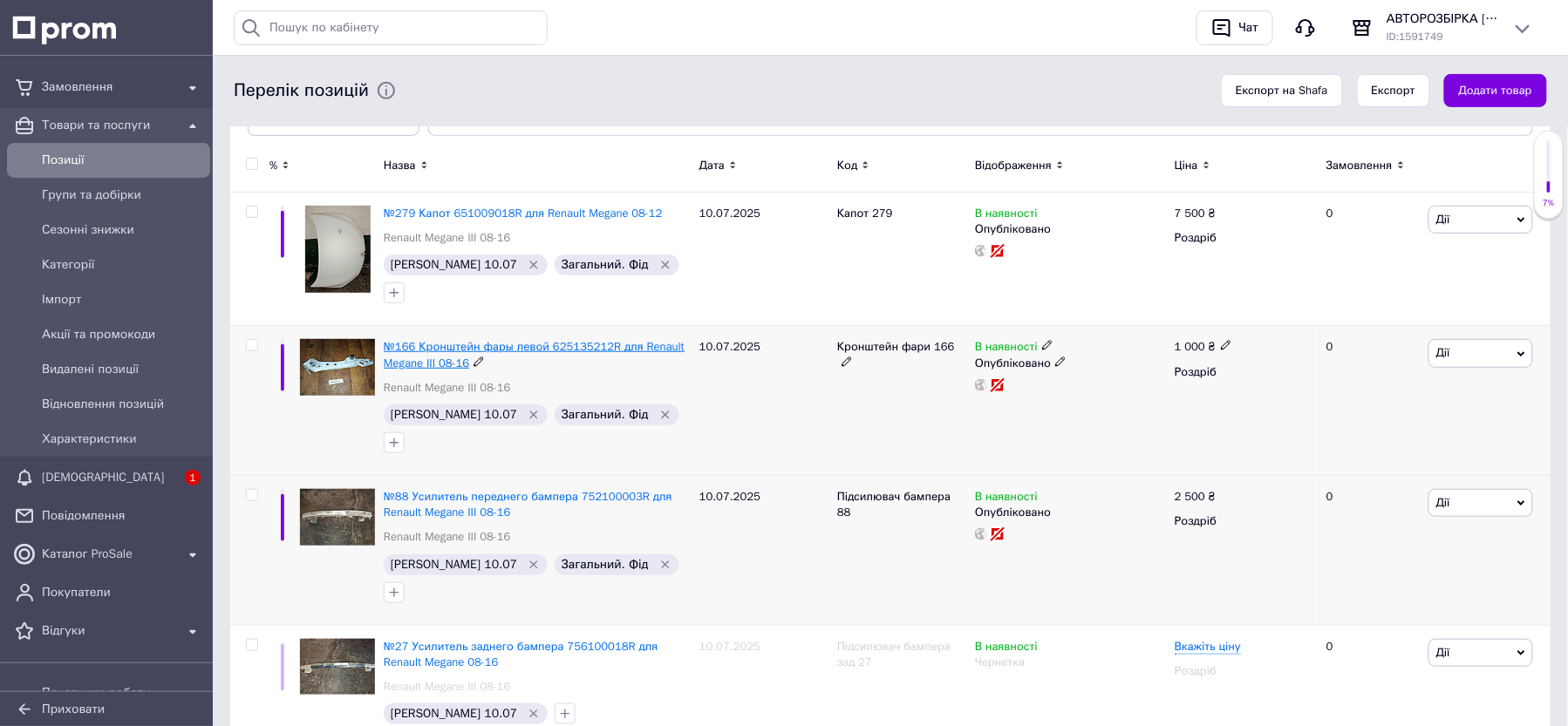 click on "№166 Кронштейн фары левой 625135212R для Renault Megane III 08-16" at bounding box center (534, 354) 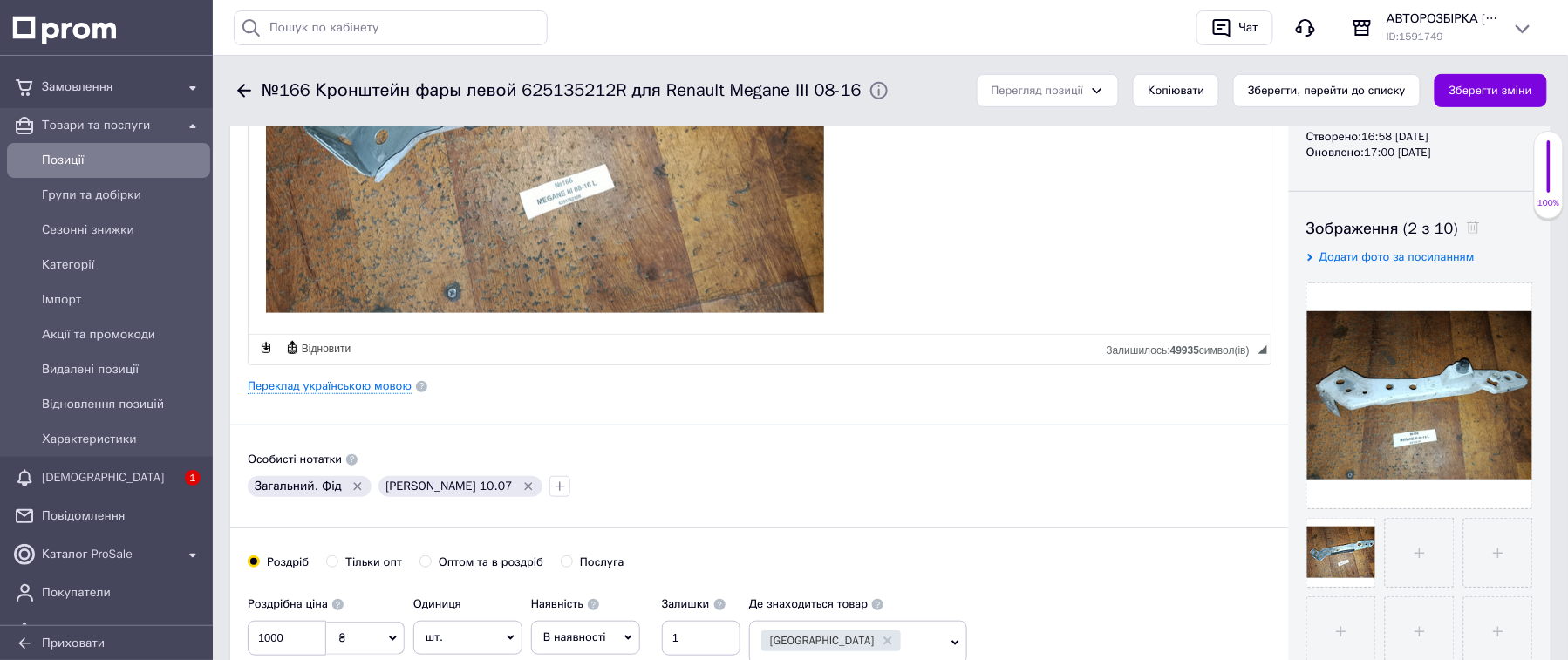 scroll, scrollTop: 232, scrollLeft: 0, axis: vertical 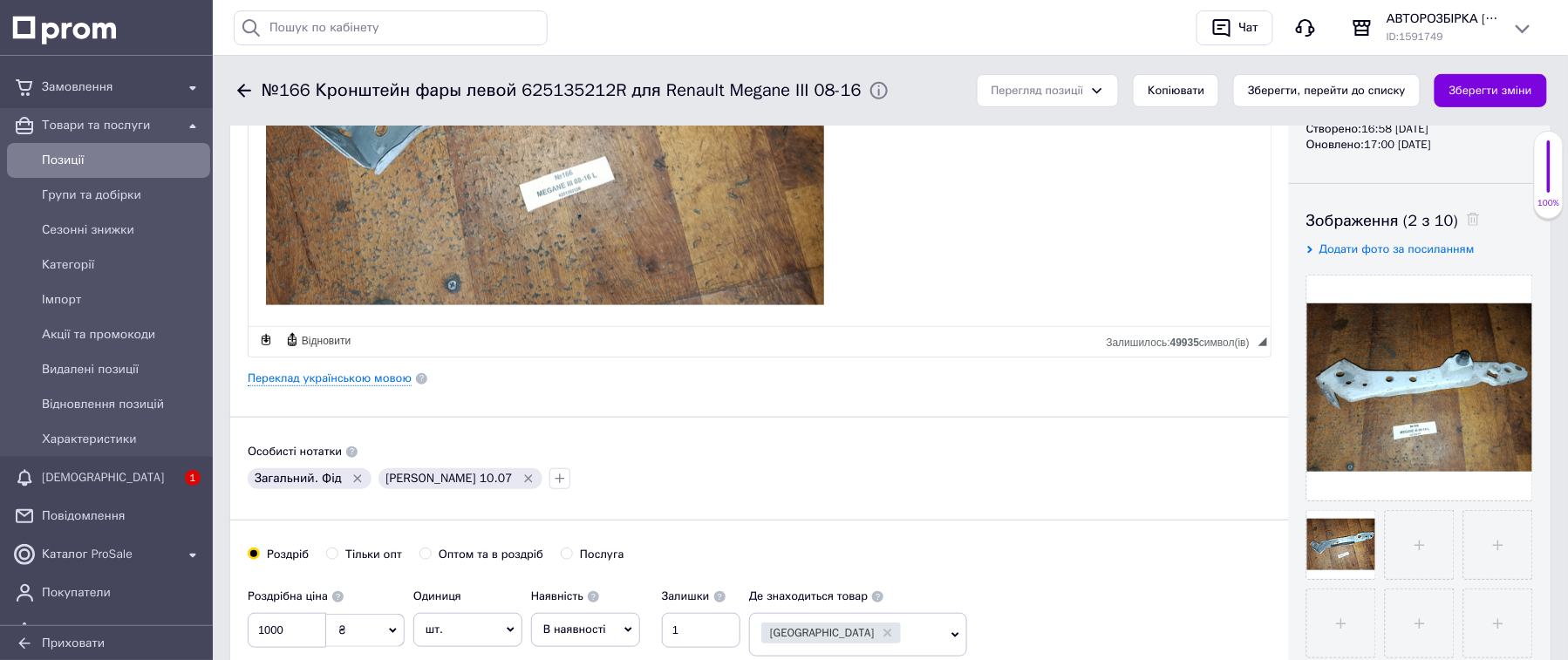 click on "Позиції" at bounding box center (122, 160) 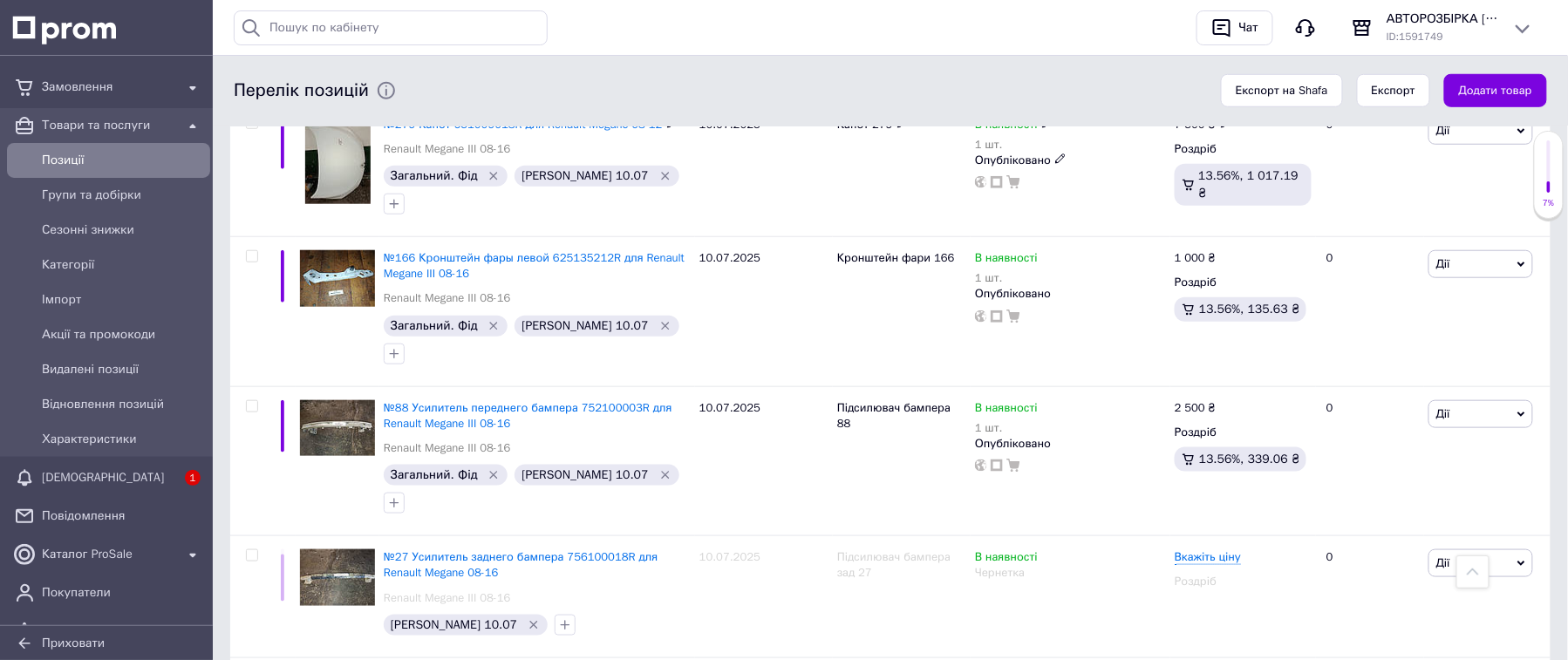 scroll, scrollTop: 581, scrollLeft: 0, axis: vertical 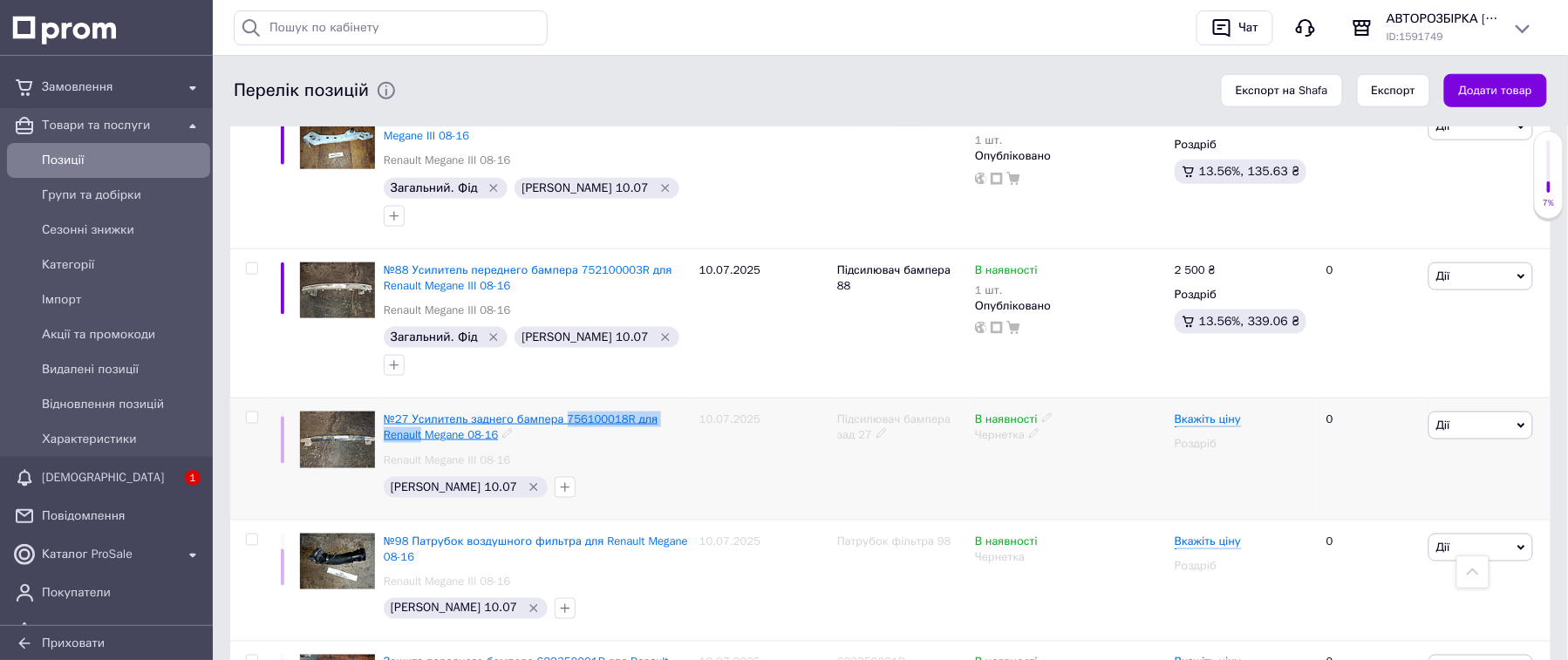drag, startPoint x: 688, startPoint y: 345, endPoint x: 558, endPoint y: 345, distance: 130 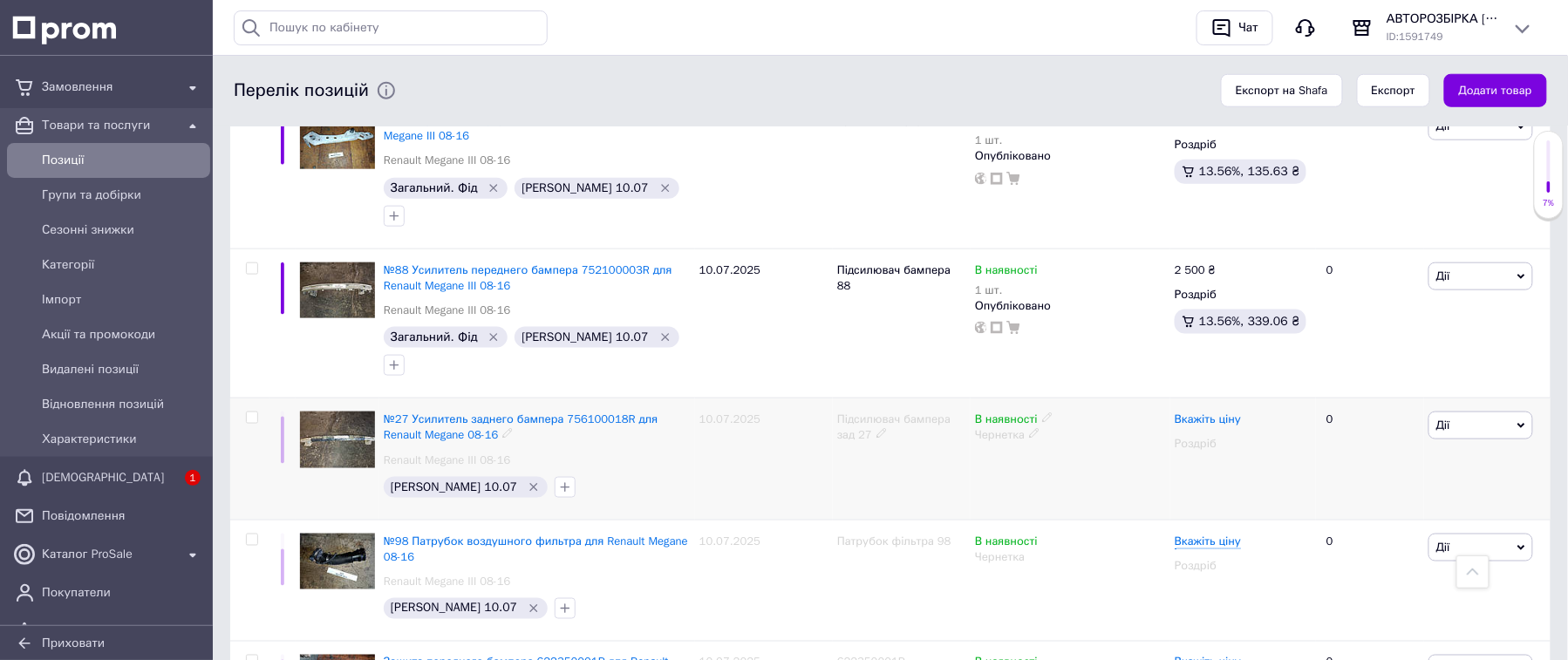 click on "Вкажіть ціну" at bounding box center (1208, 419) 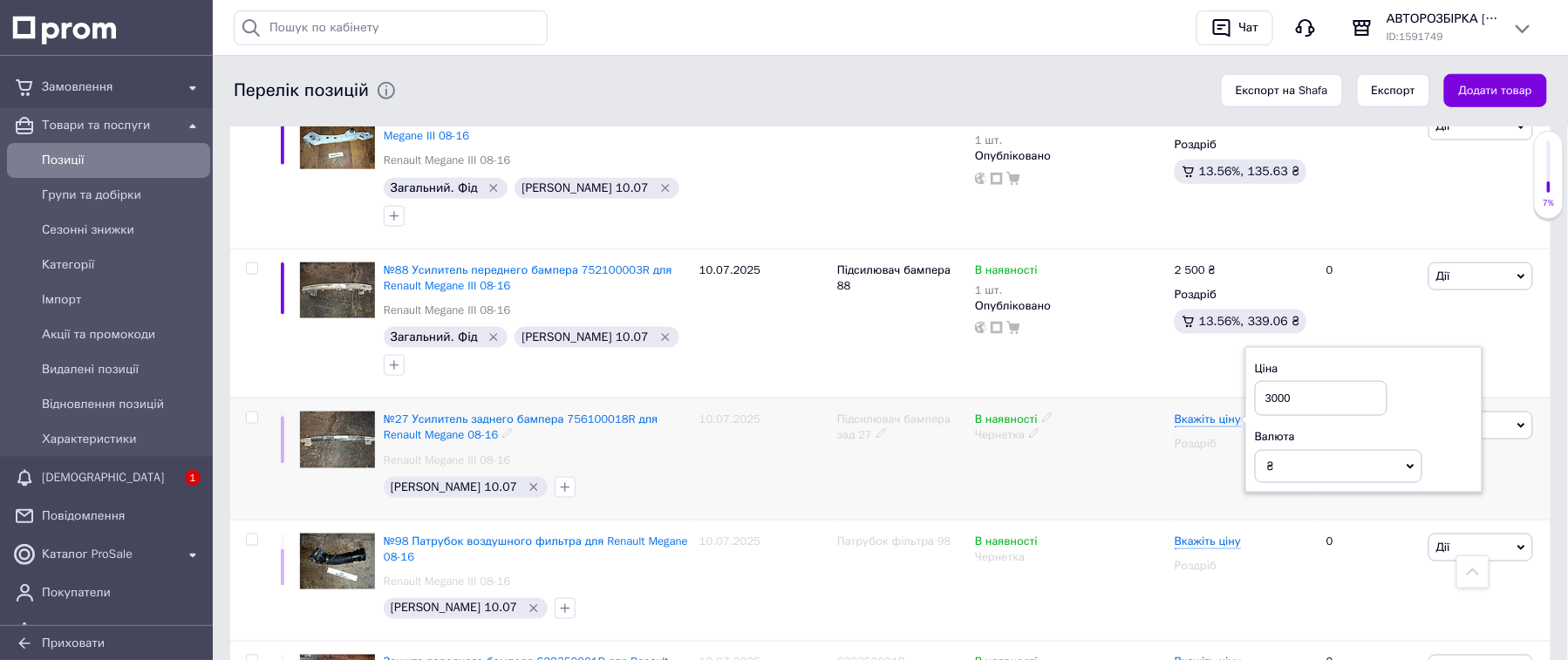 type on "3000" 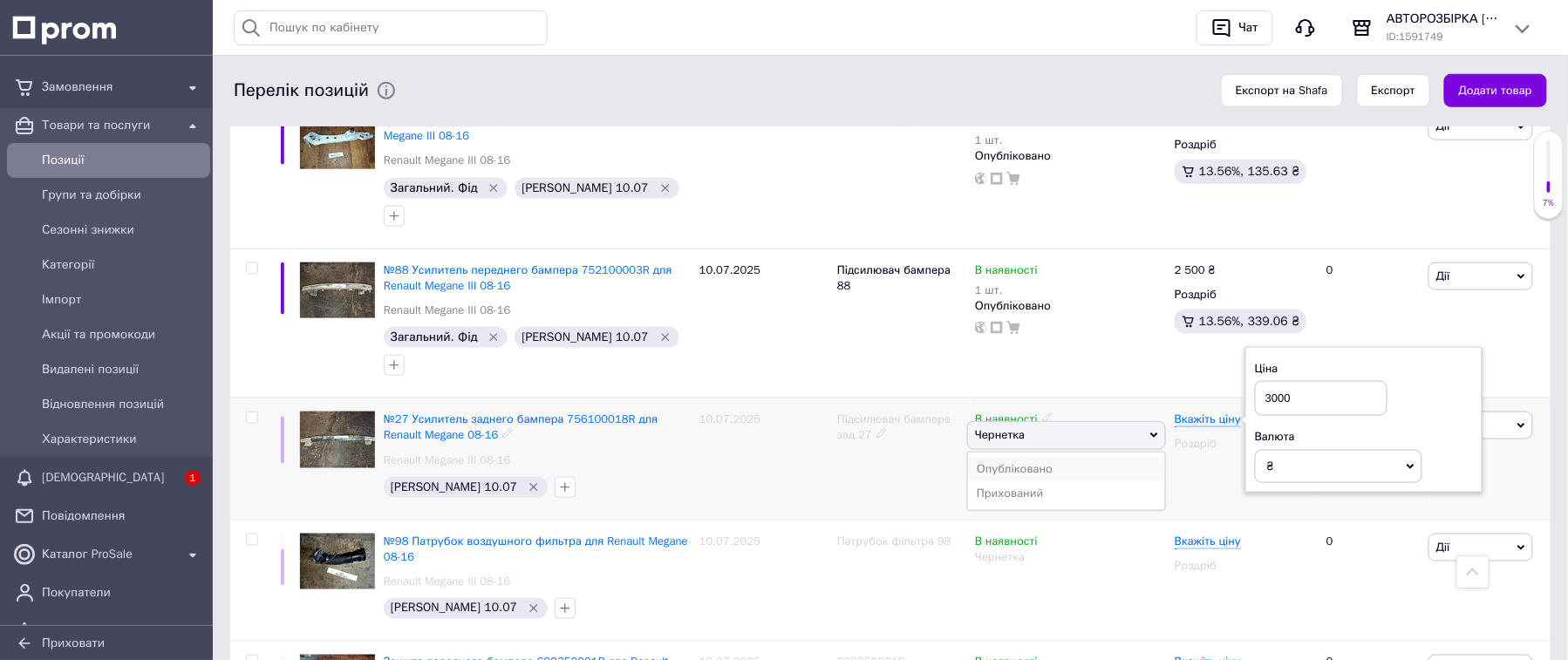 click on "Опубліковано" at bounding box center [1067, 469] 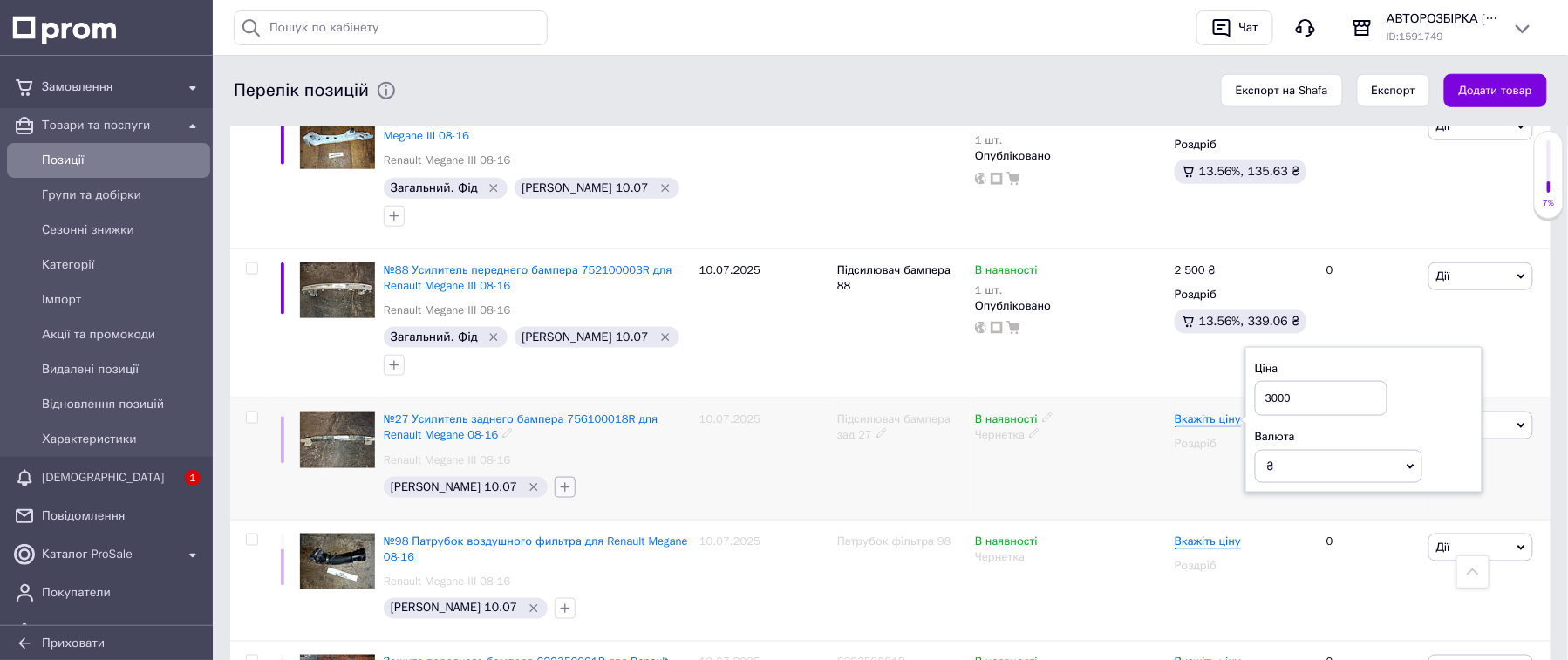 click 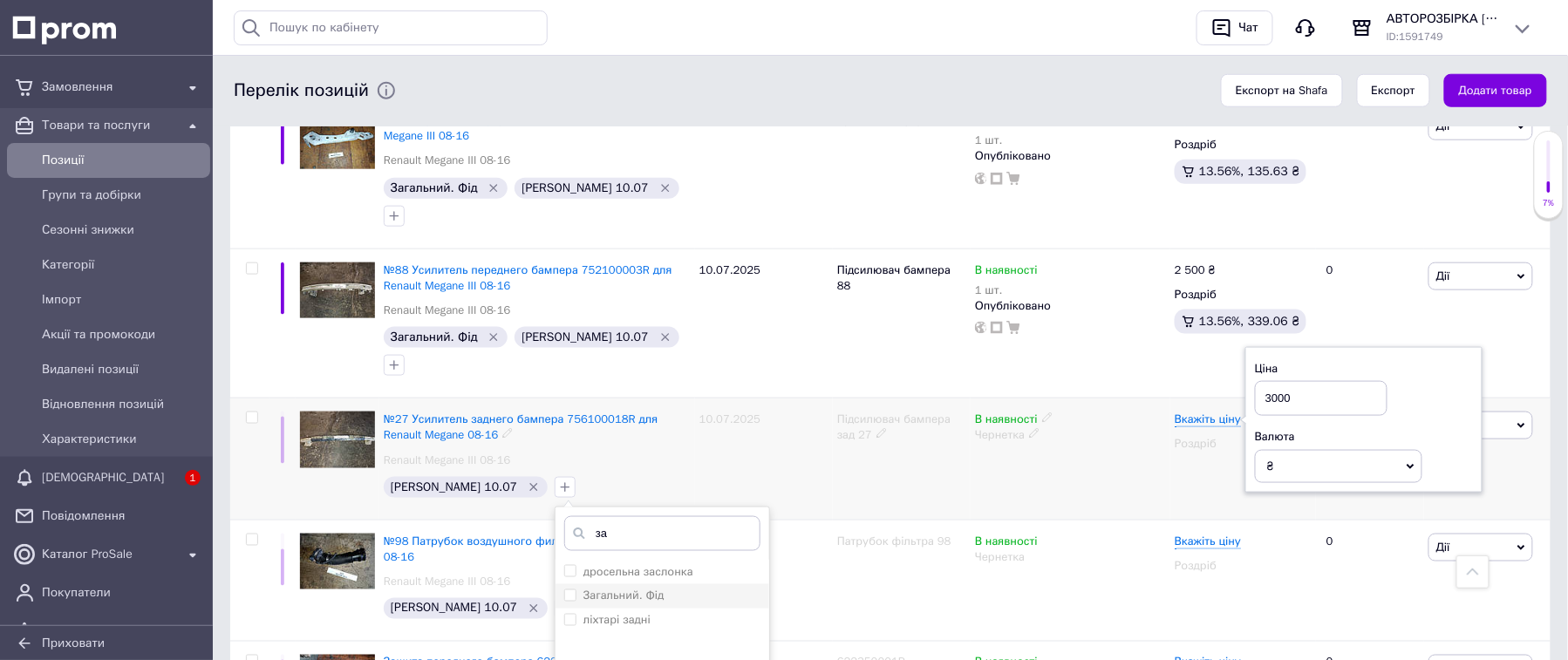 type on "за" 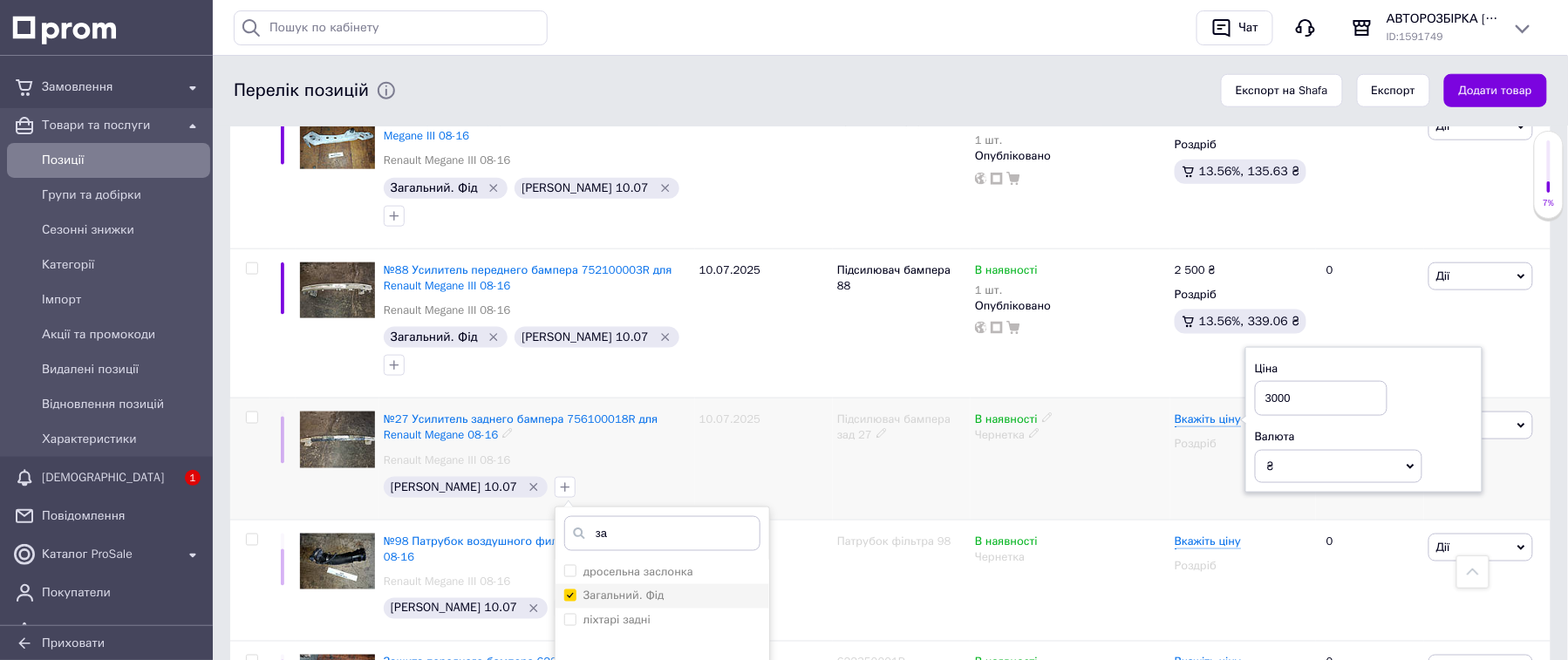 checkbox on "true" 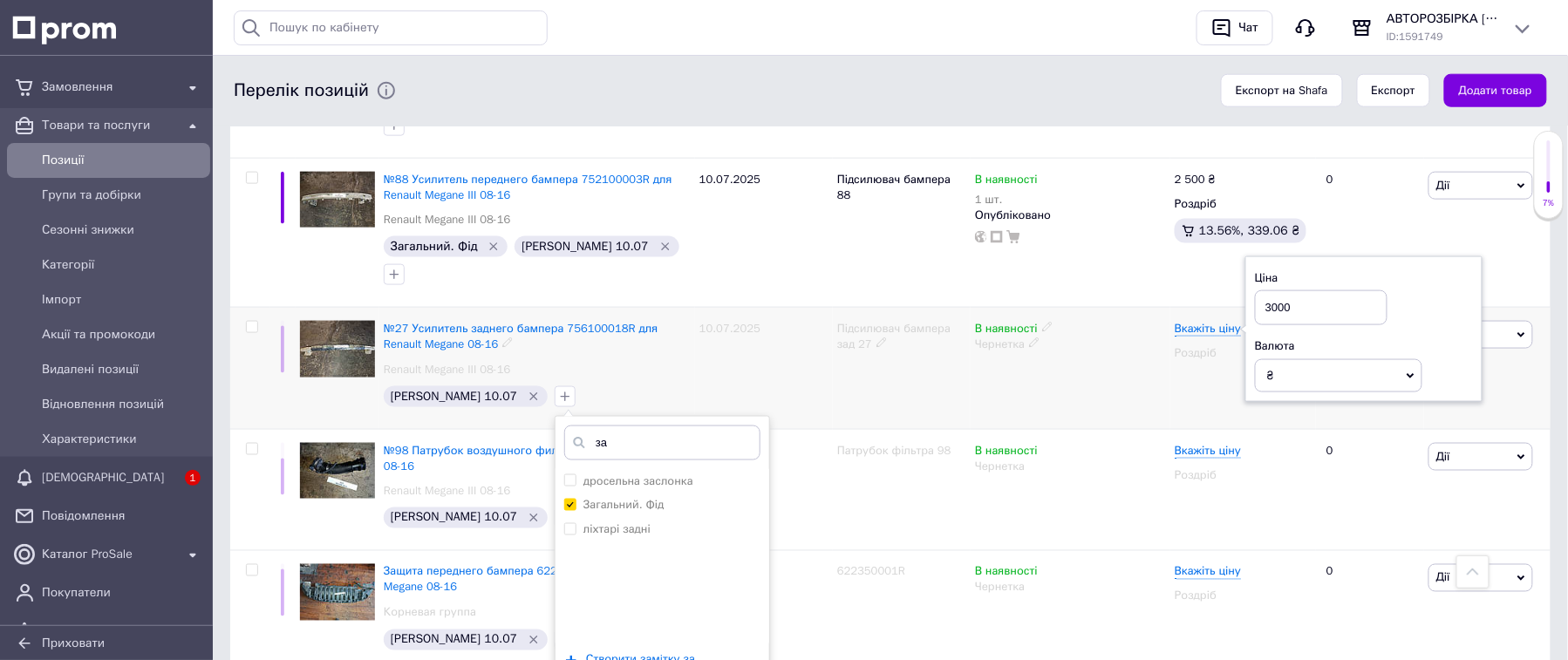scroll, scrollTop: 697, scrollLeft: 0, axis: vertical 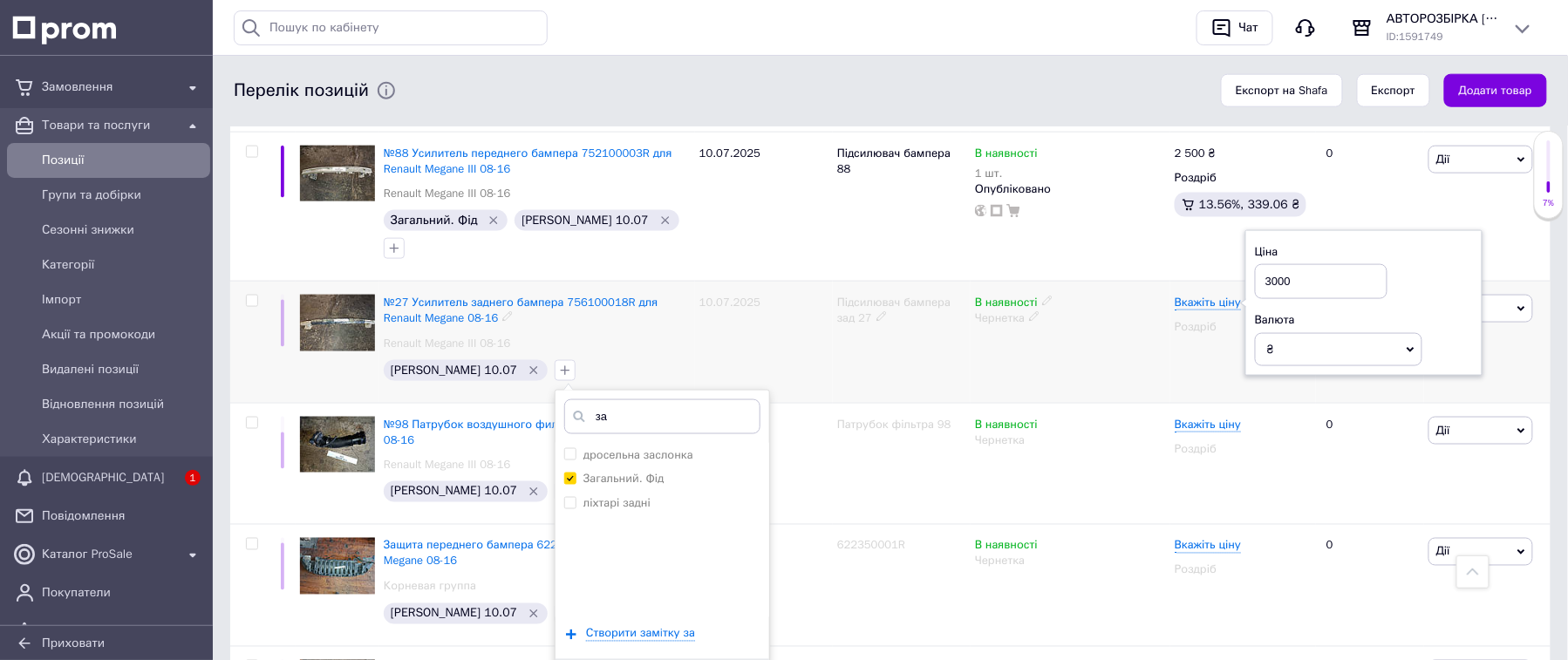 click on "Додати мітку" at bounding box center [662, 685] 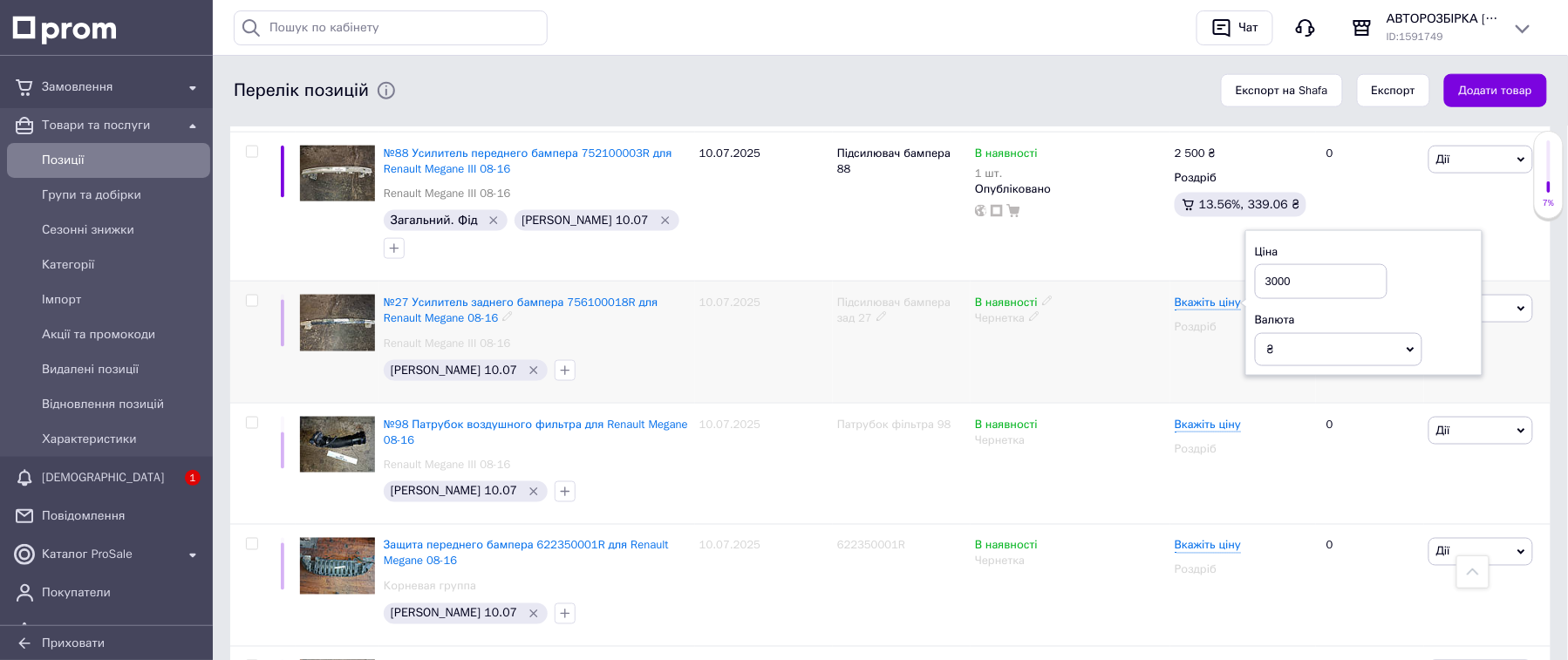 click on "В наявності Чернетка" at bounding box center (1070, 343) 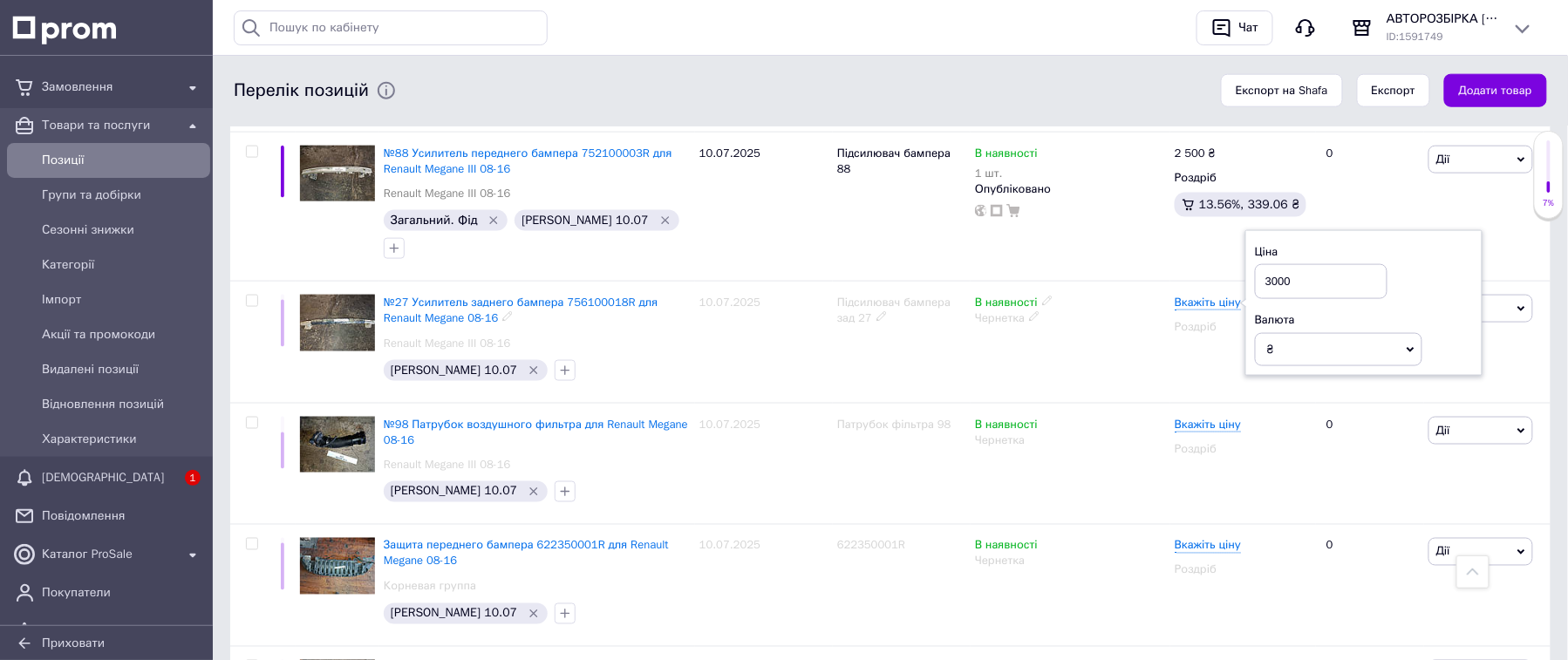 click on "Чернетка" at bounding box center [1070, 318] 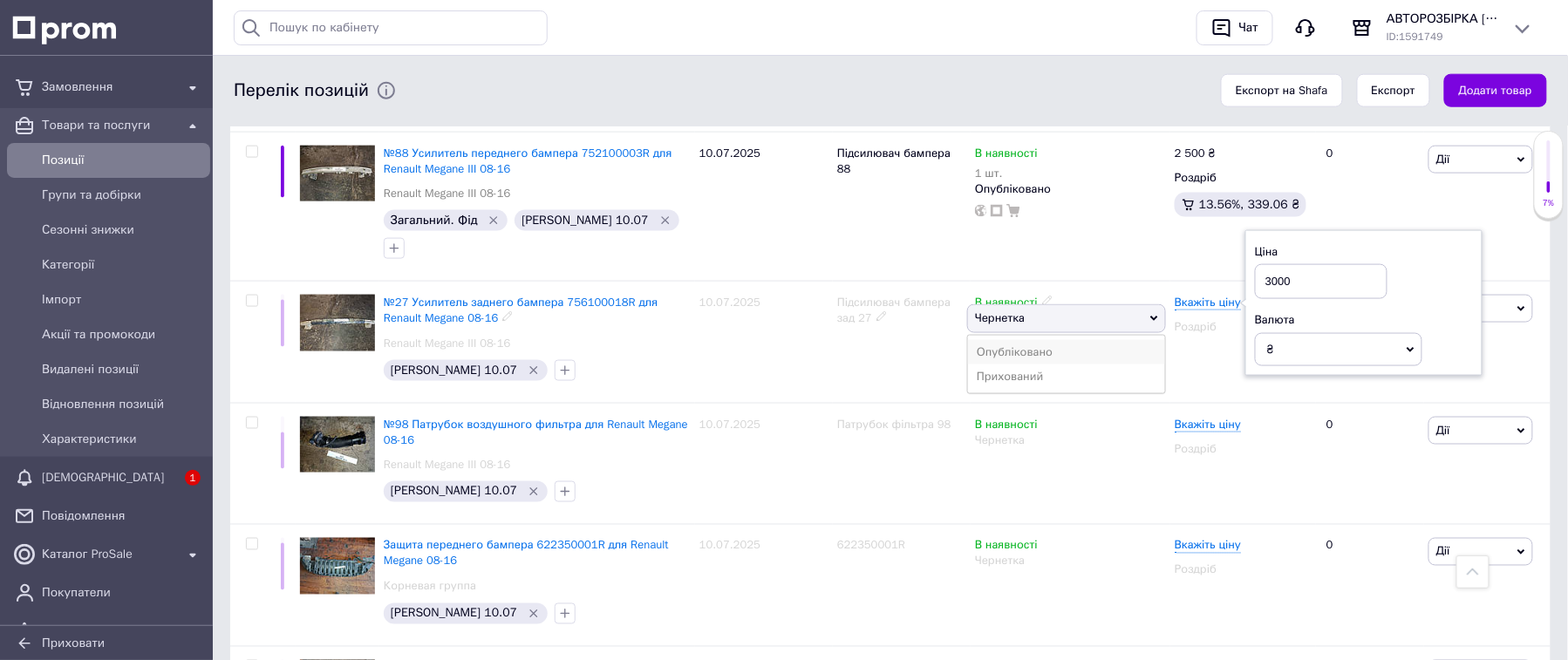 click on "Опубліковано" at bounding box center [1067, 352] 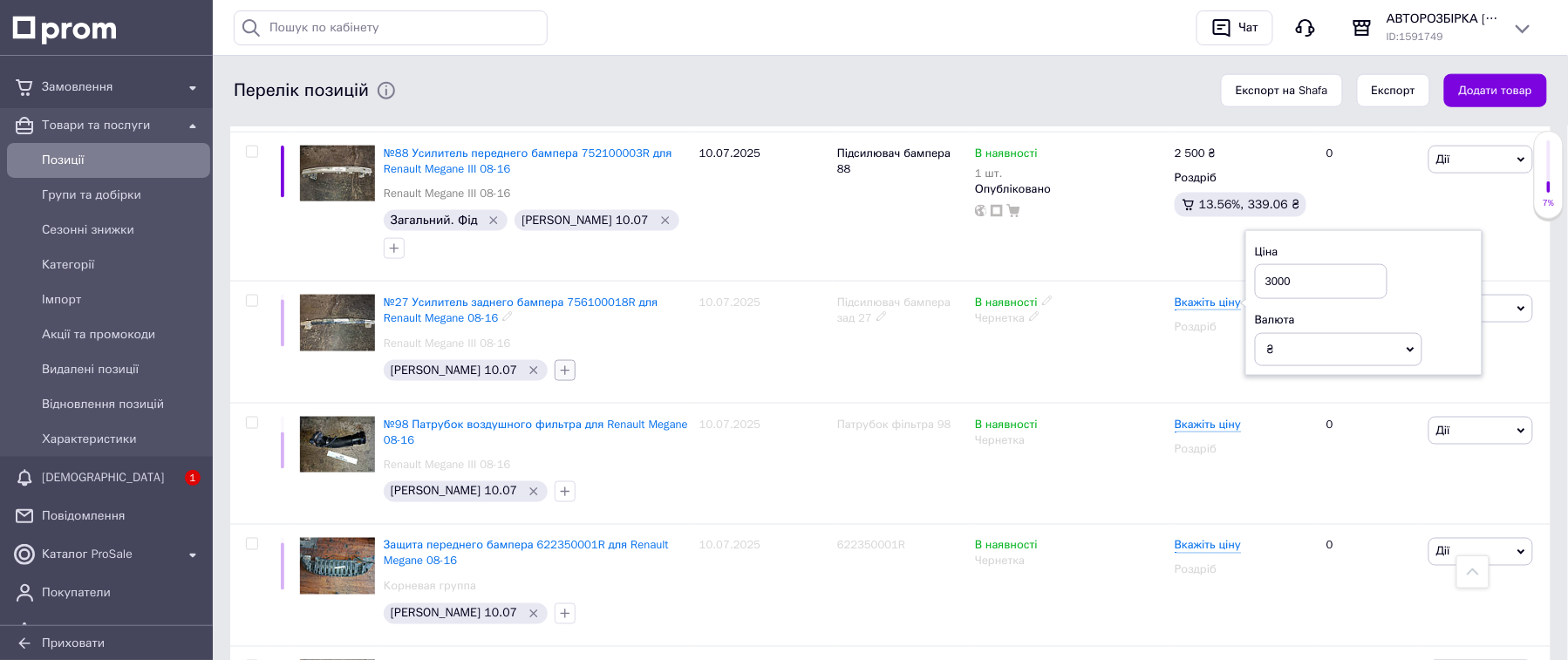 click 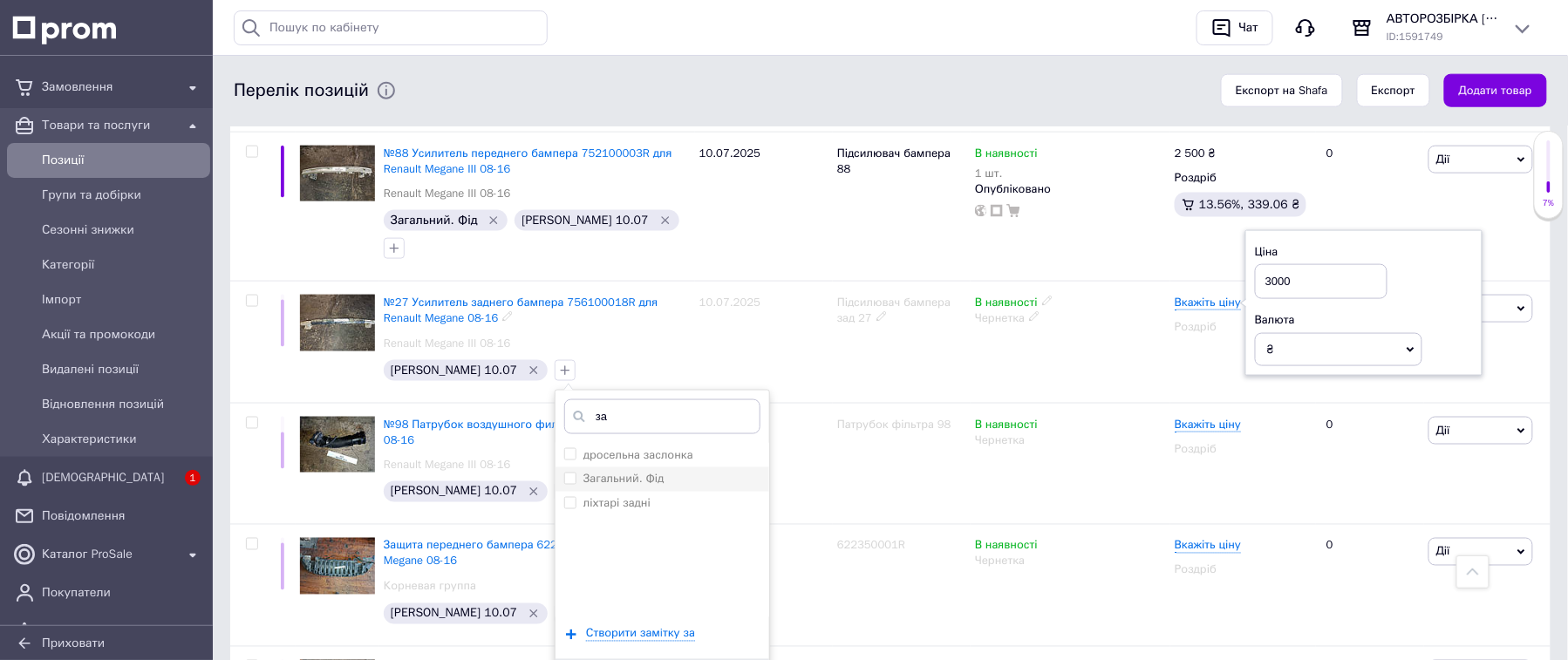 type on "за" 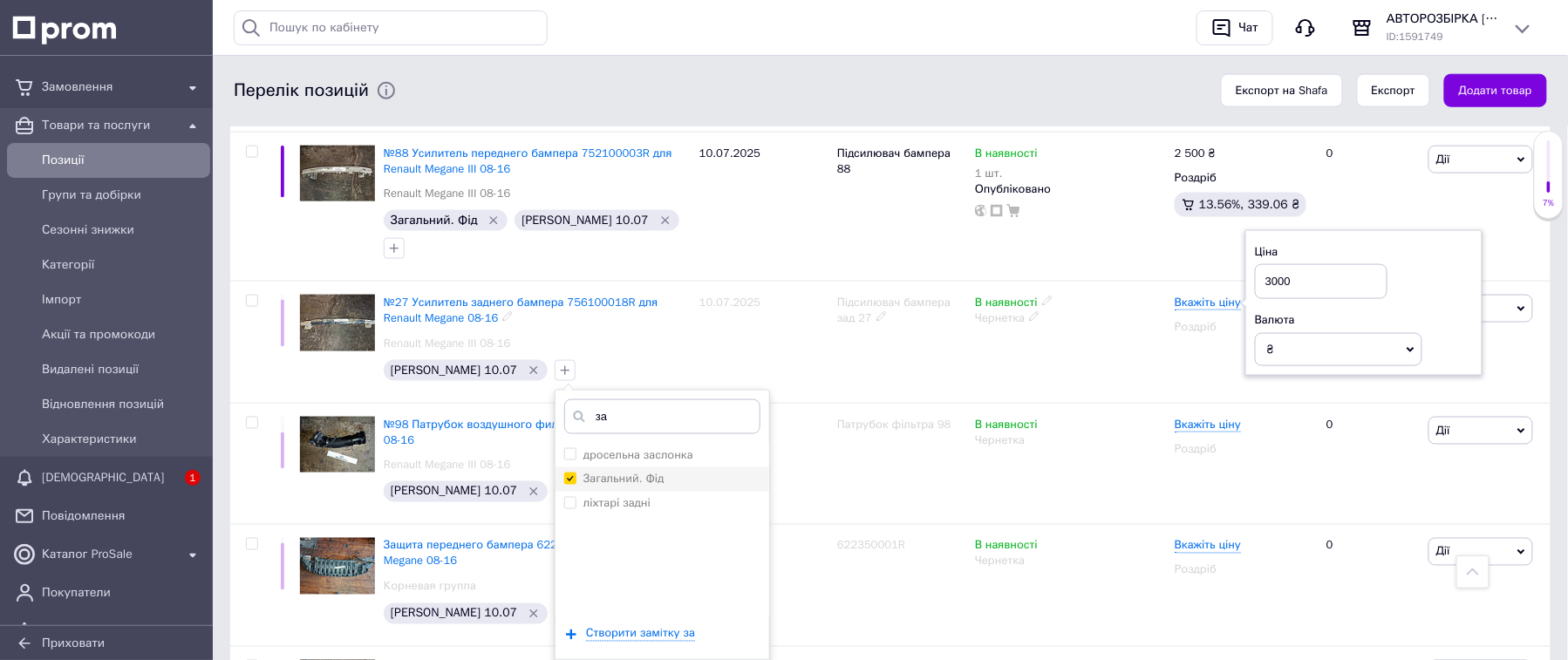 checkbox on "true" 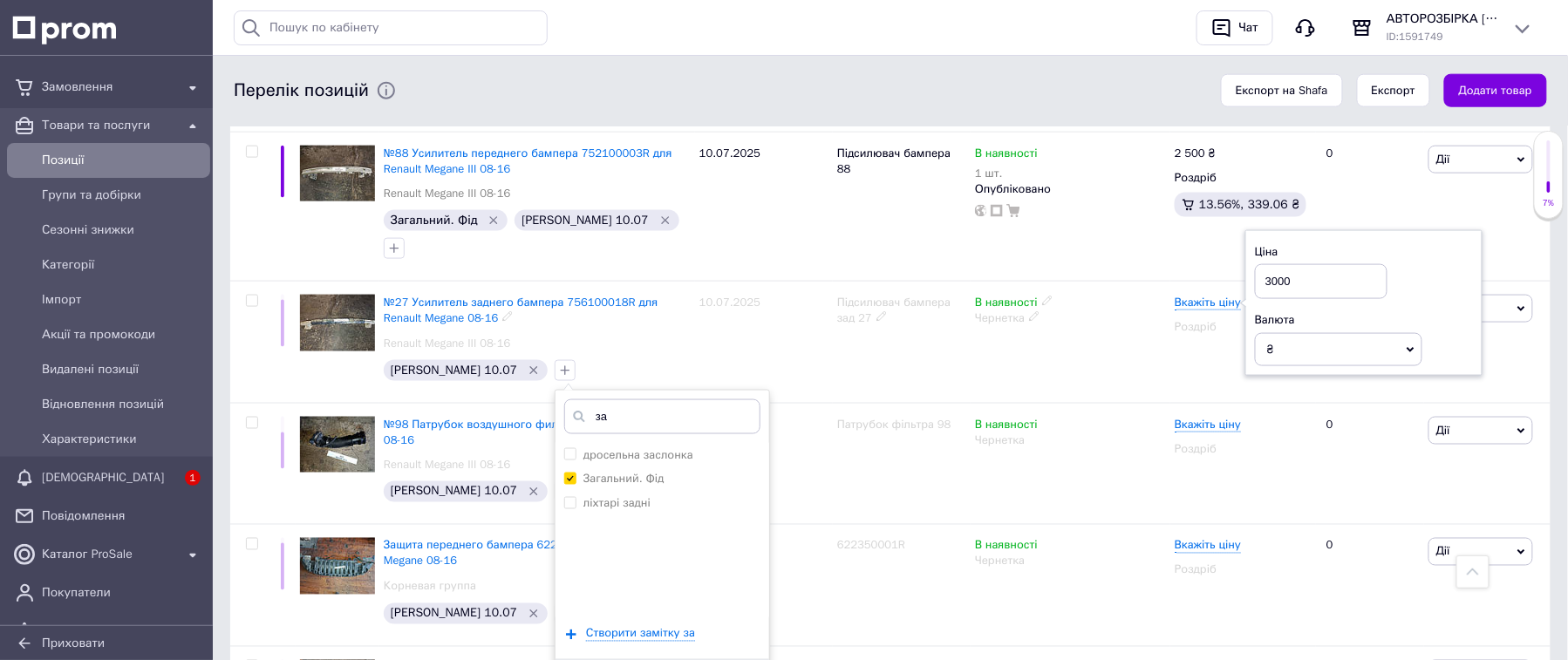 click on "Додати мітку" at bounding box center (662, 686) 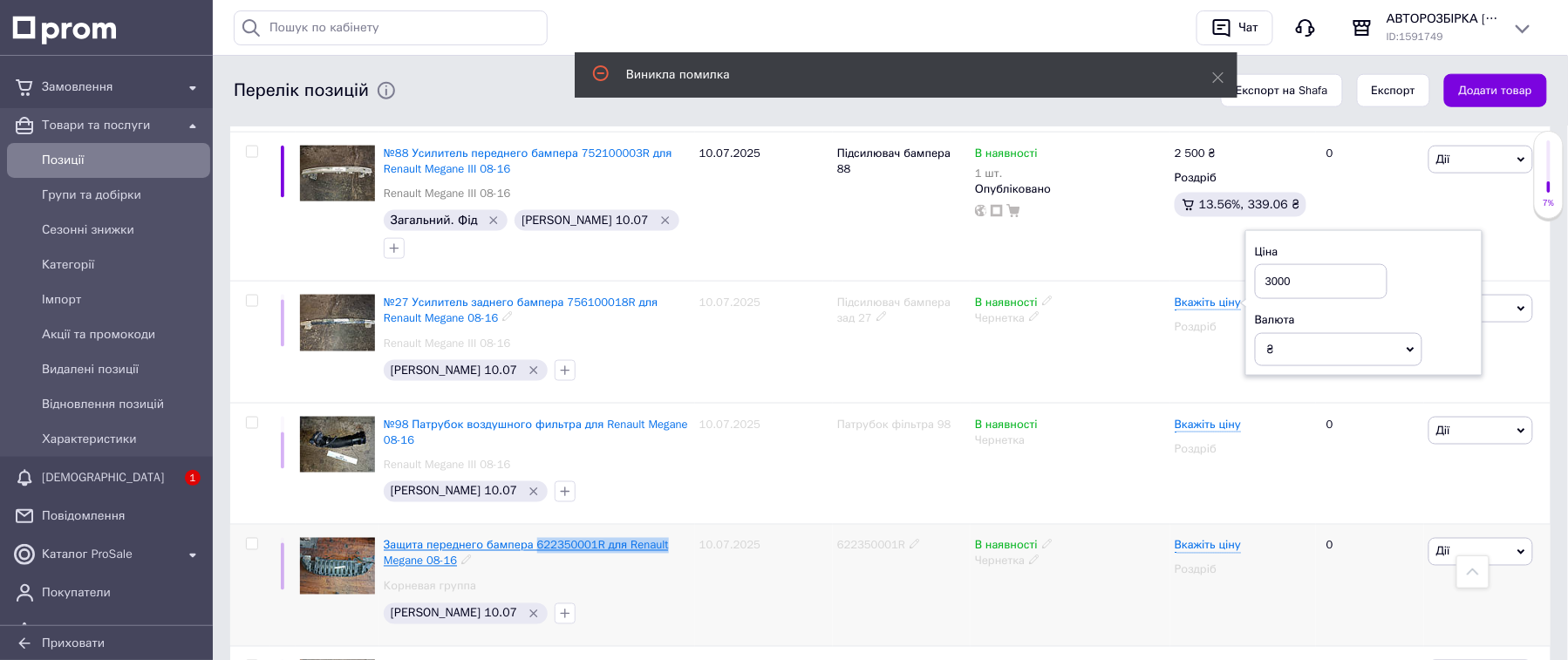 drag, startPoint x: 664, startPoint y: 479, endPoint x: 532, endPoint y: 478, distance: 132.00379 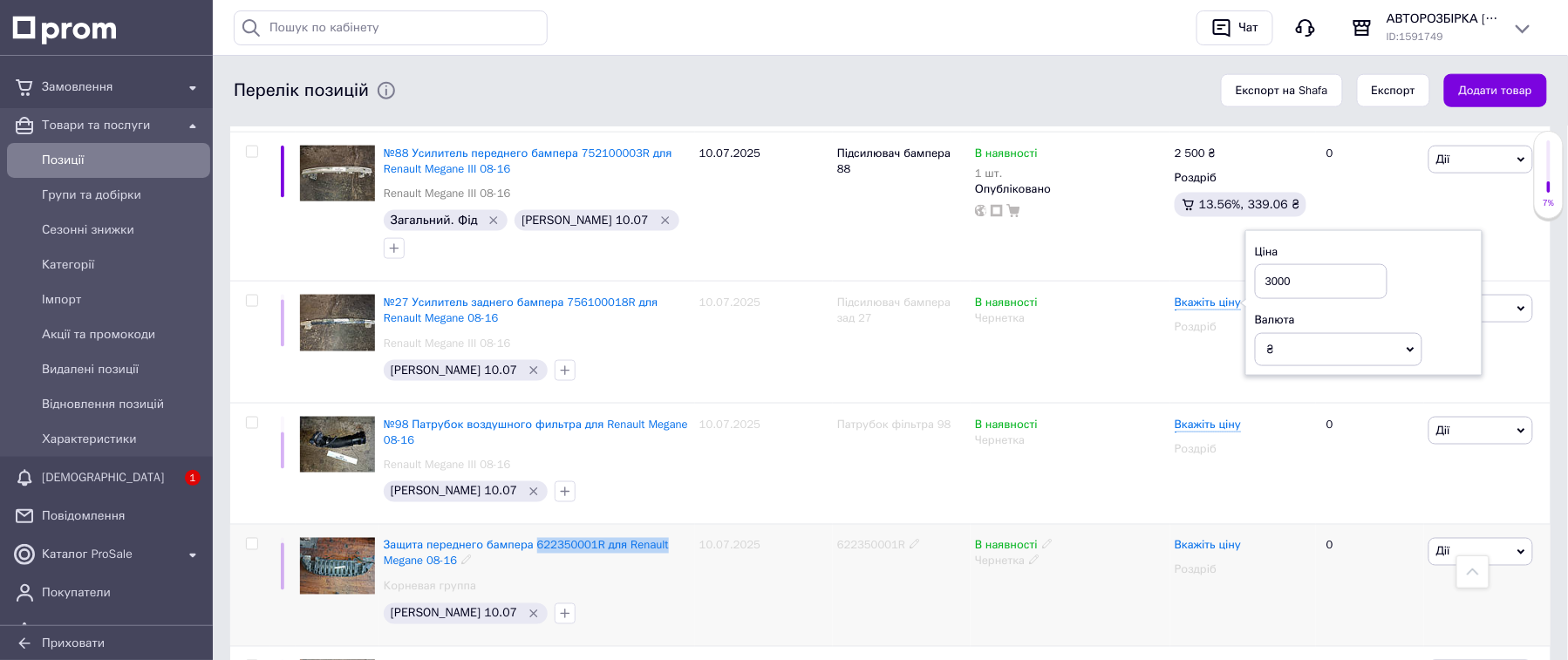 click on "Вкажіть ціну" at bounding box center (1208, 546) 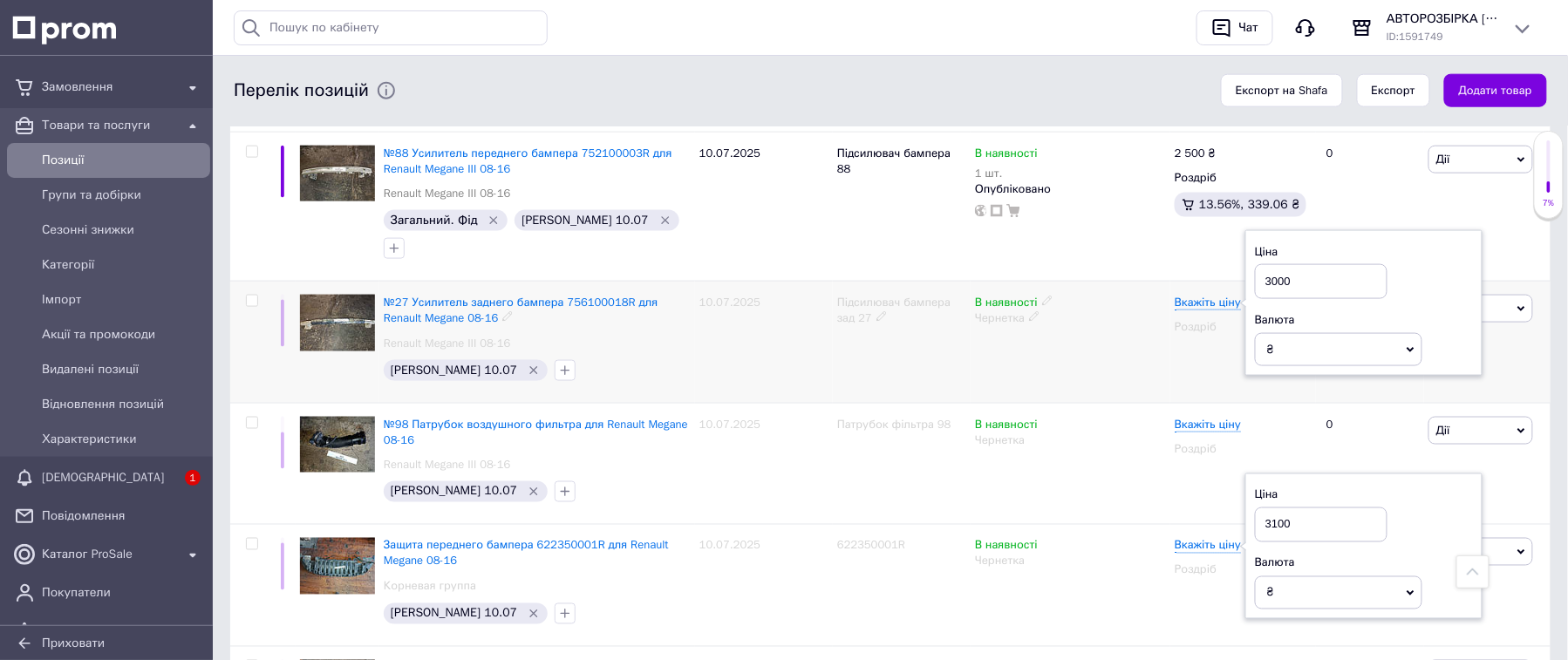 type on "3100" 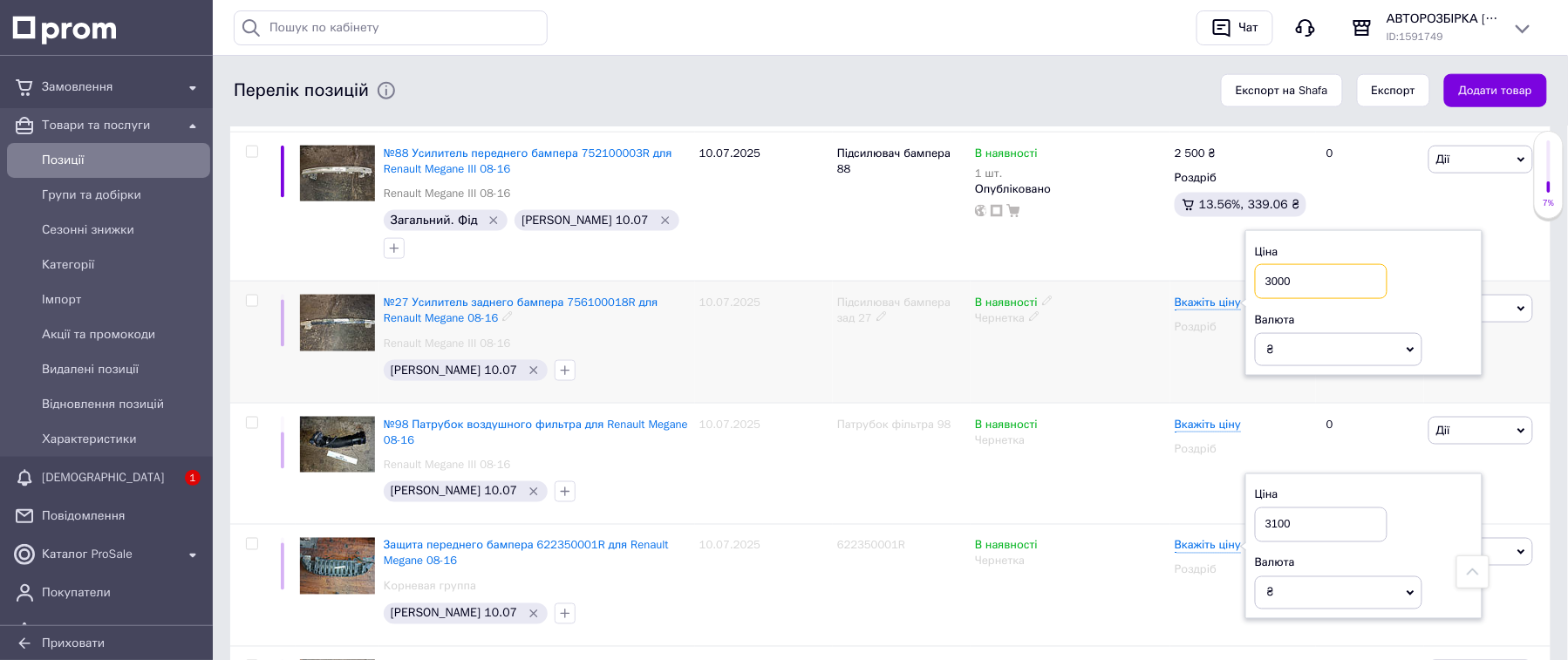 drag, startPoint x: 1302, startPoint y: 206, endPoint x: 1302, endPoint y: 223, distance: 17 